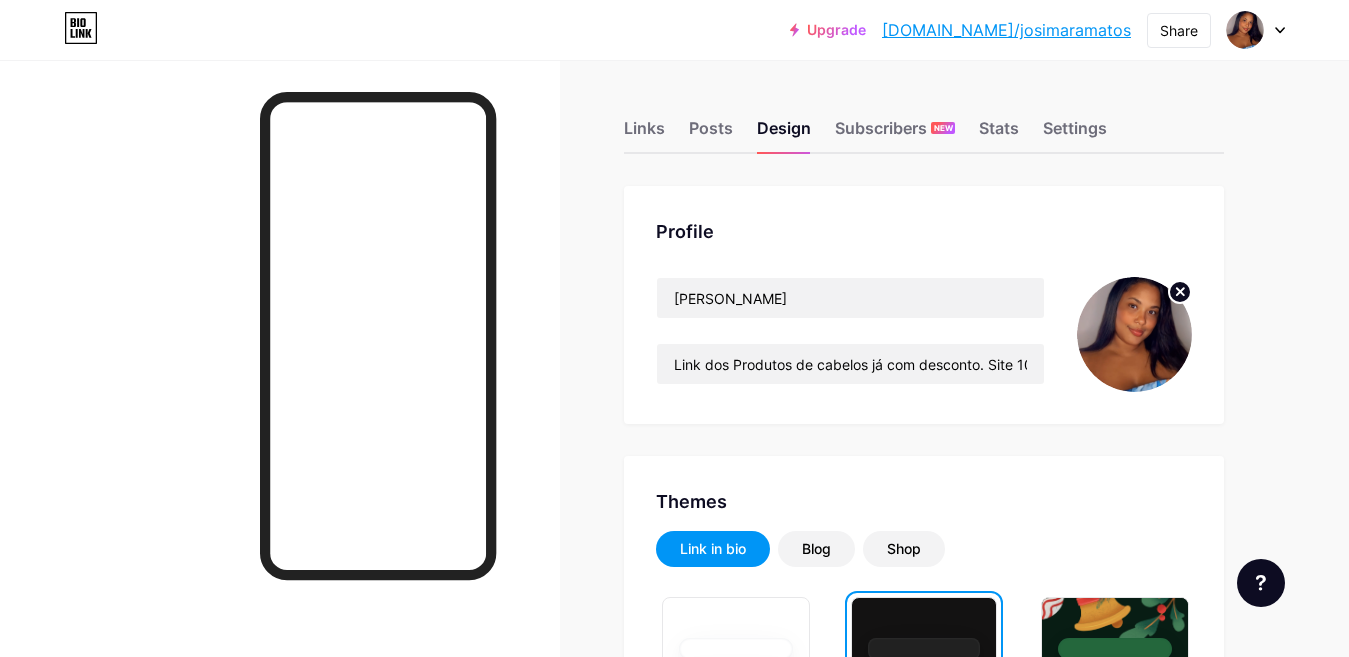 scroll, scrollTop: 0, scrollLeft: 0, axis: both 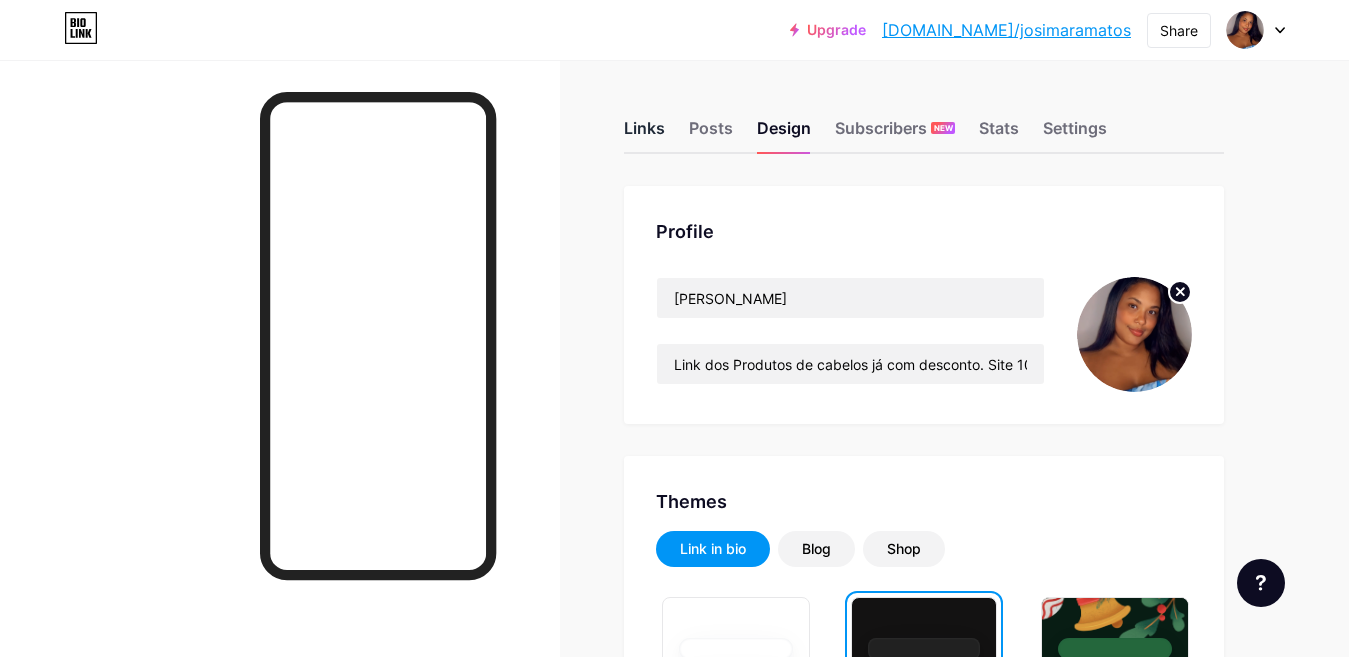 click on "Links" at bounding box center (644, 134) 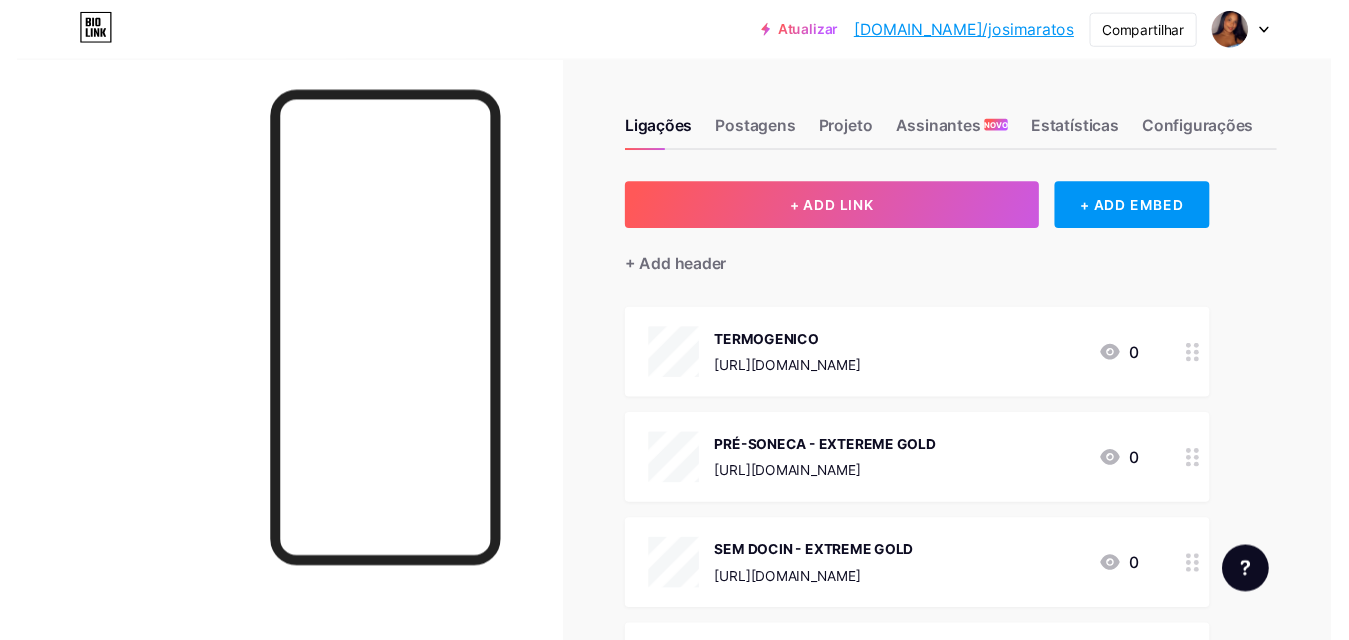 scroll, scrollTop: 288, scrollLeft: 0, axis: vertical 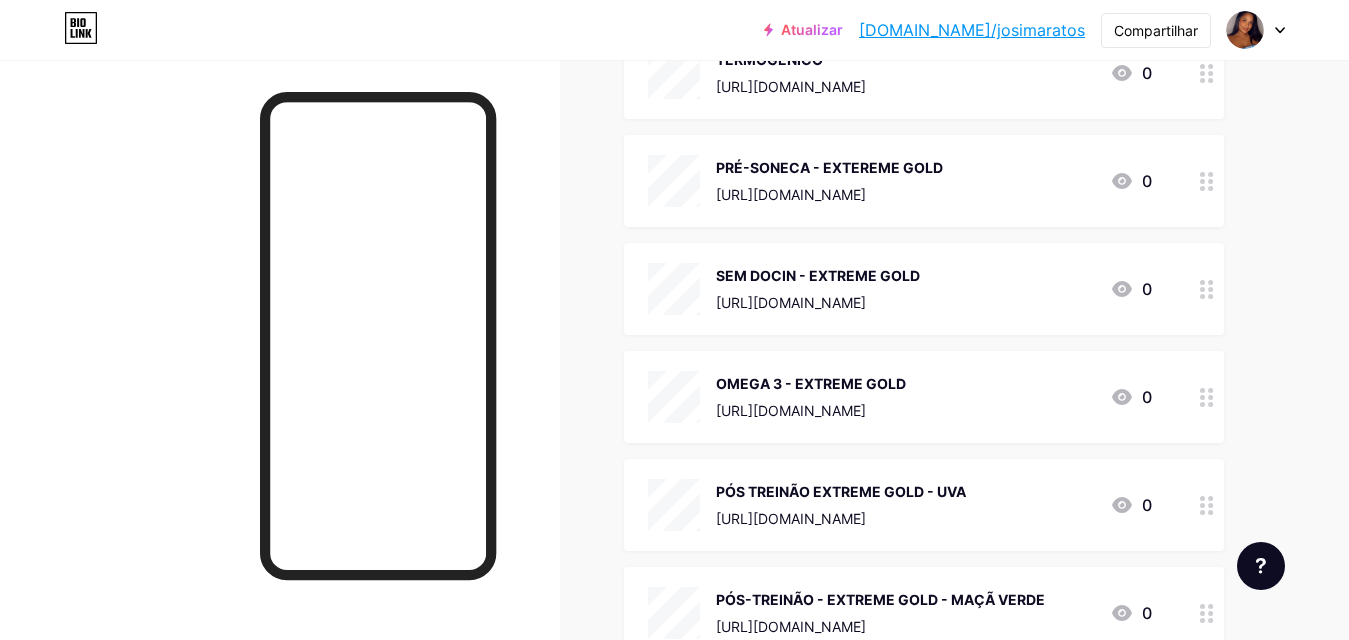 click on "[URL][DOMAIN_NAME]" at bounding box center [791, 86] 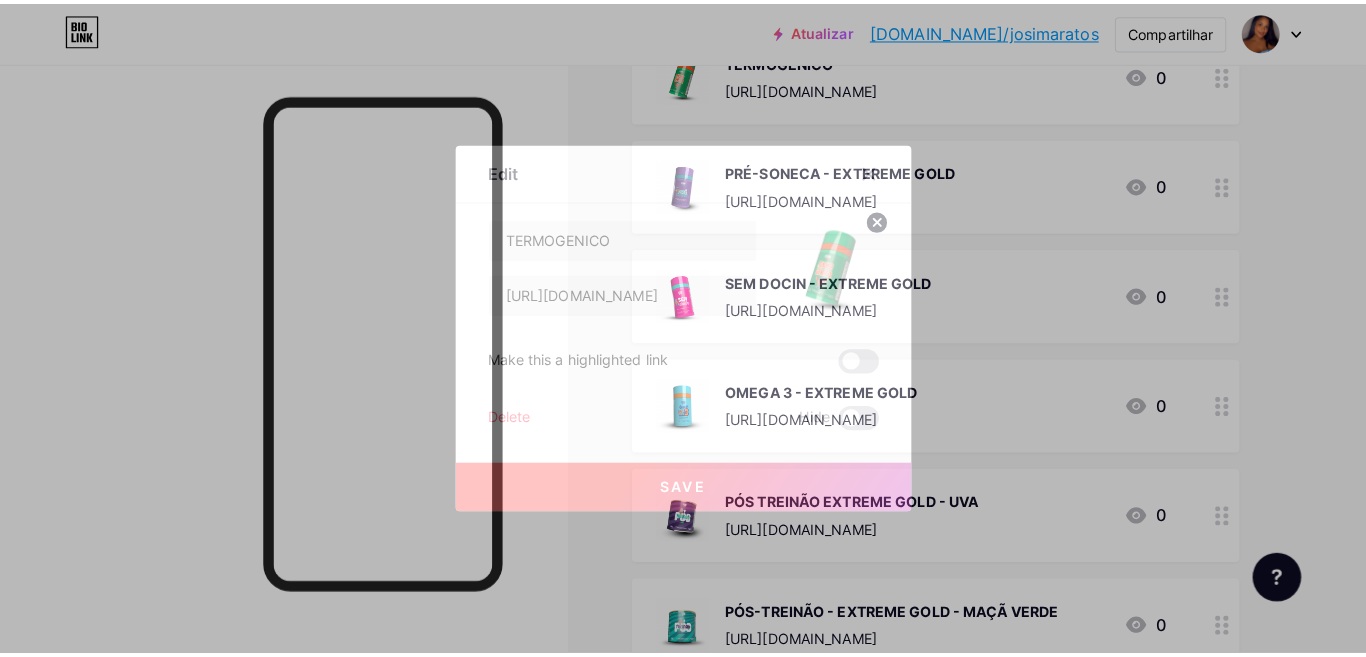 scroll, scrollTop: 173, scrollLeft: 0, axis: vertical 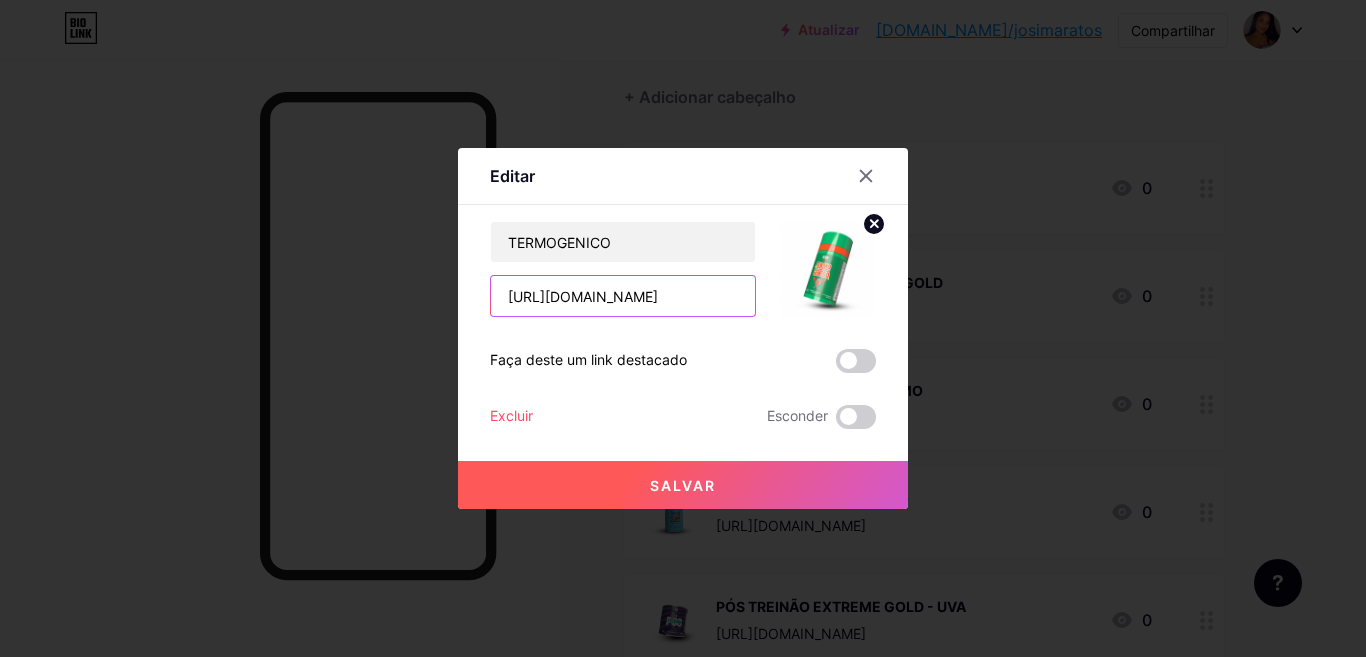 drag, startPoint x: 497, startPoint y: 300, endPoint x: 1040, endPoint y: 249, distance: 545.3898 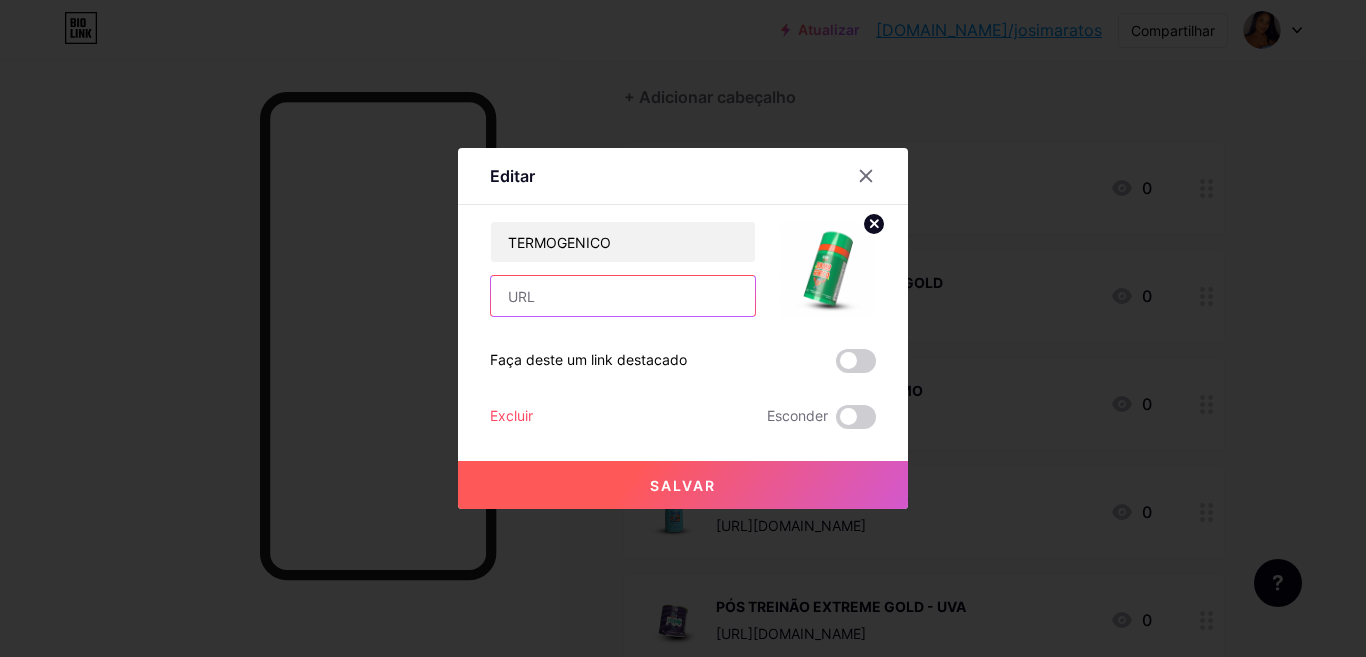 scroll, scrollTop: 0, scrollLeft: 0, axis: both 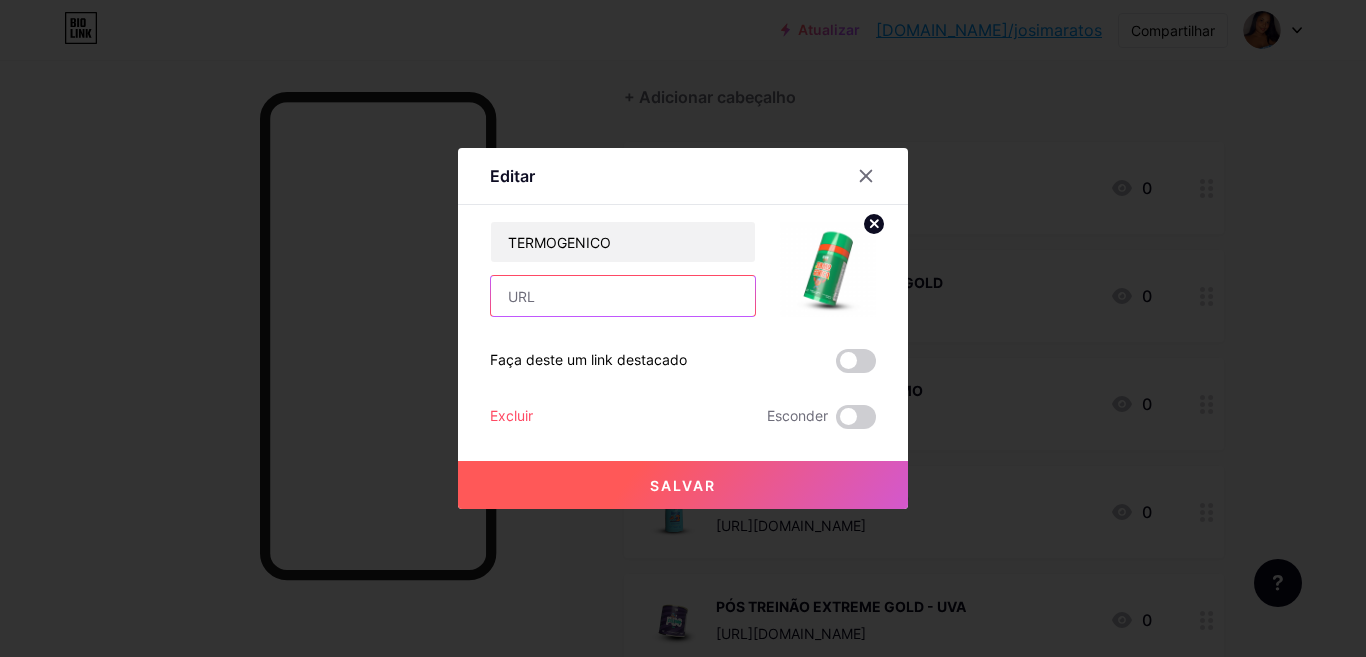paste on "[URL][DOMAIN_NAME]" 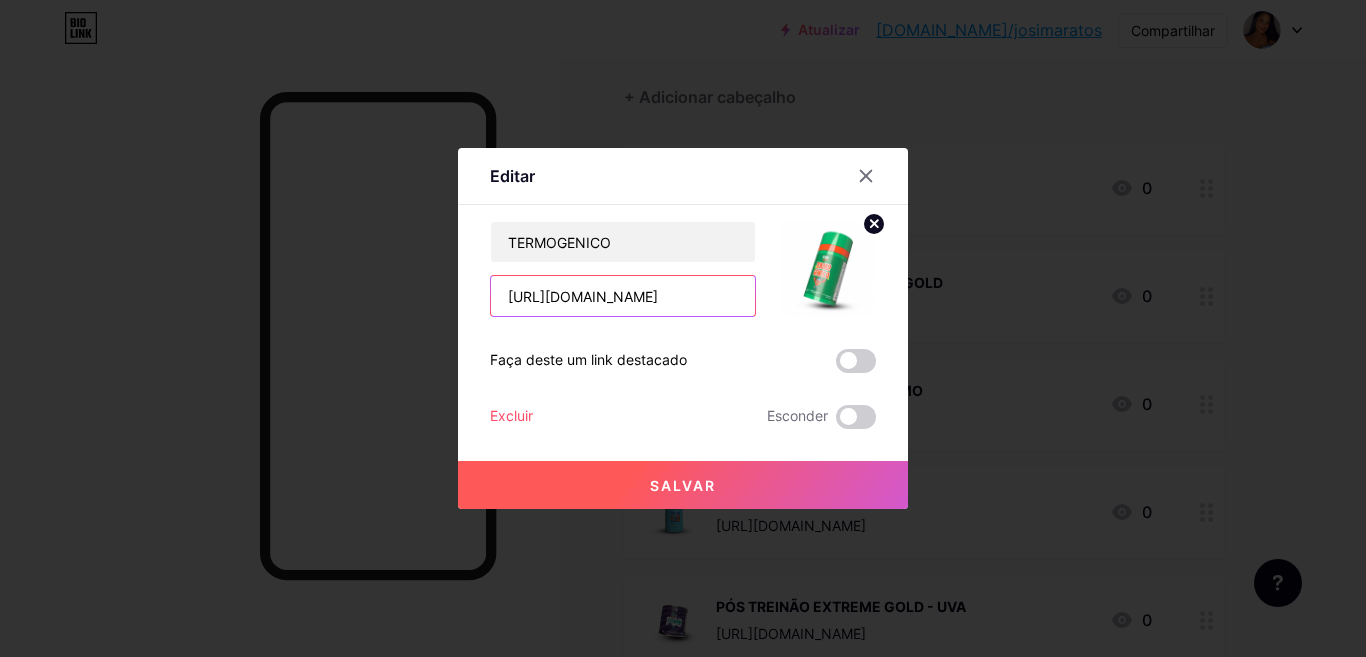 scroll, scrollTop: 0, scrollLeft: 86, axis: horizontal 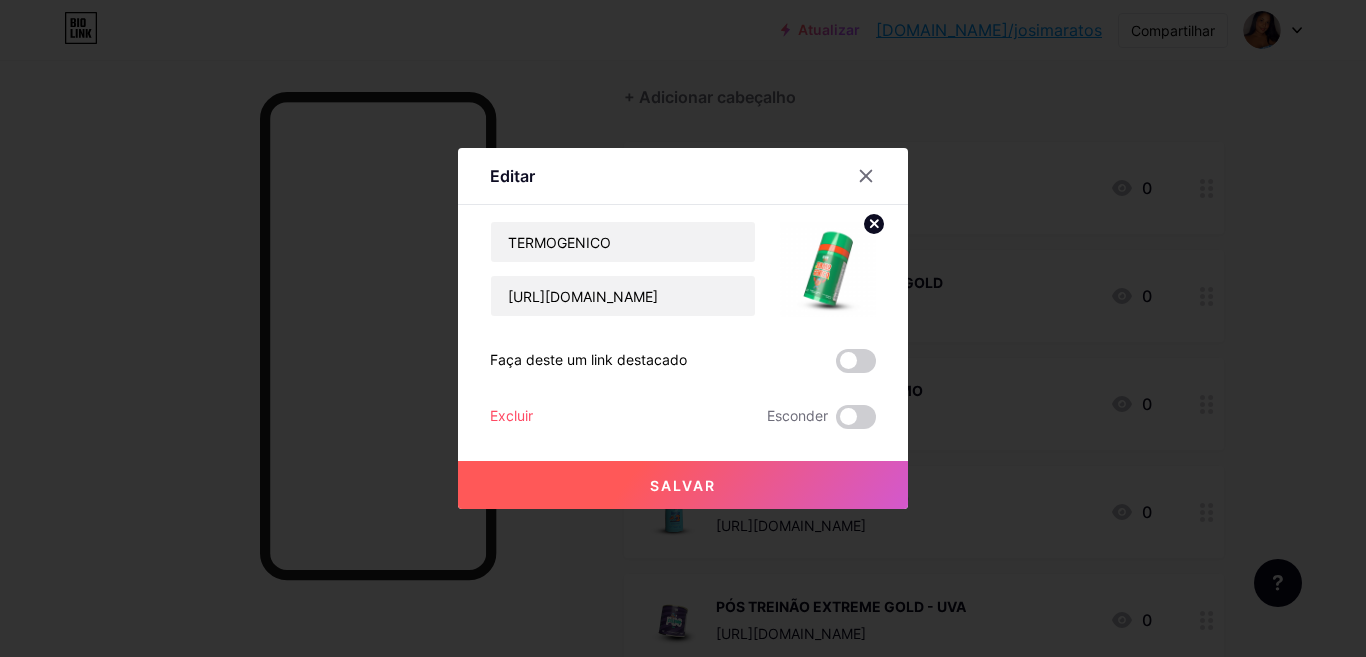 click on "Excluir
Esconder" at bounding box center [683, 417] 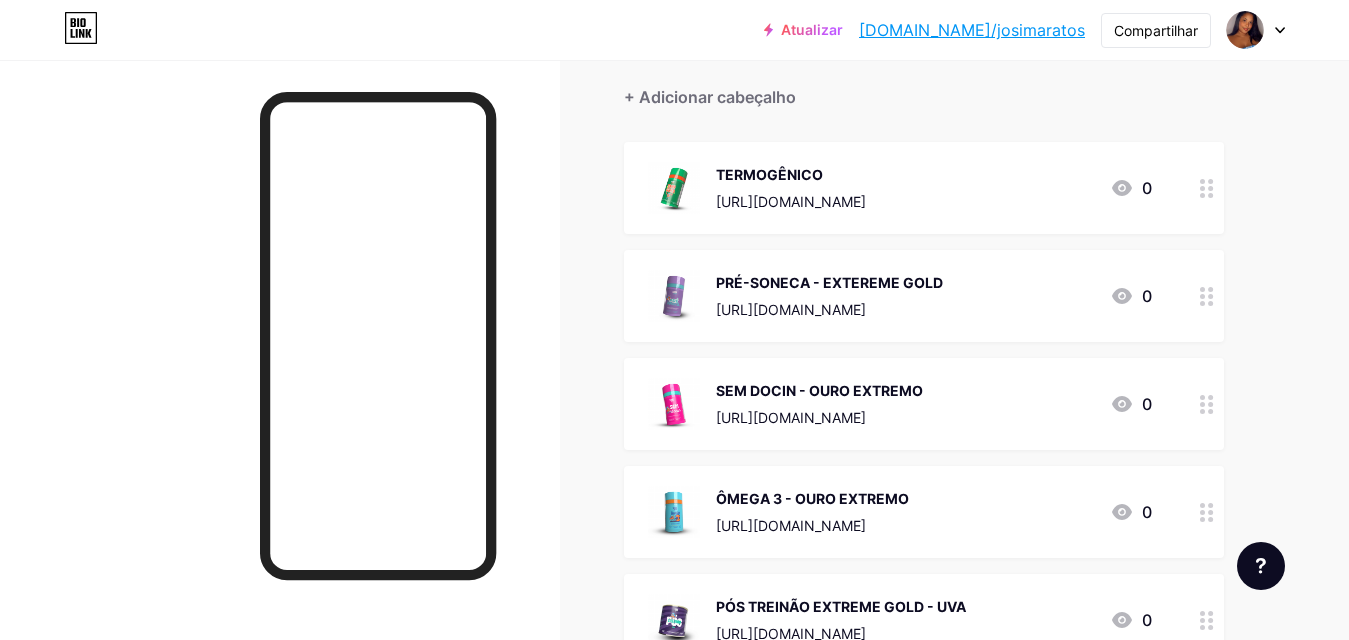 click on "[URL][DOMAIN_NAME]" at bounding box center (829, 309) 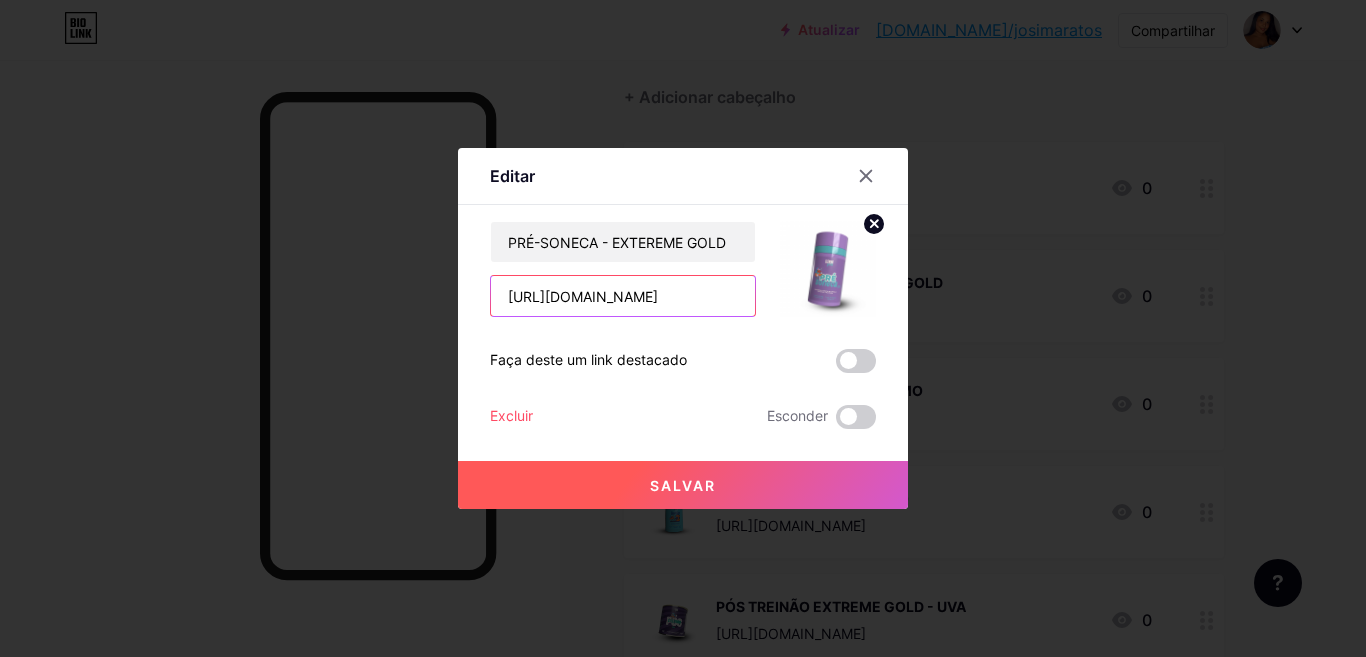 scroll, scrollTop: 0, scrollLeft: 81, axis: horizontal 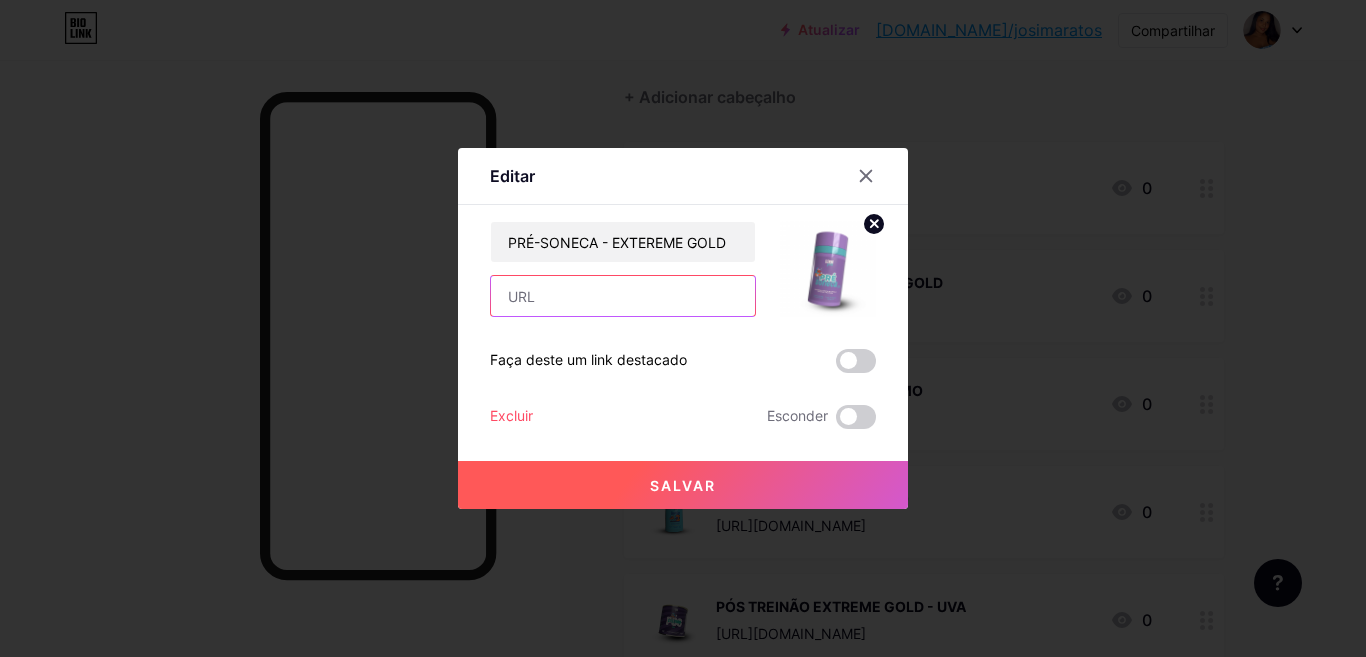 paste on "[URL][DOMAIN_NAME]" 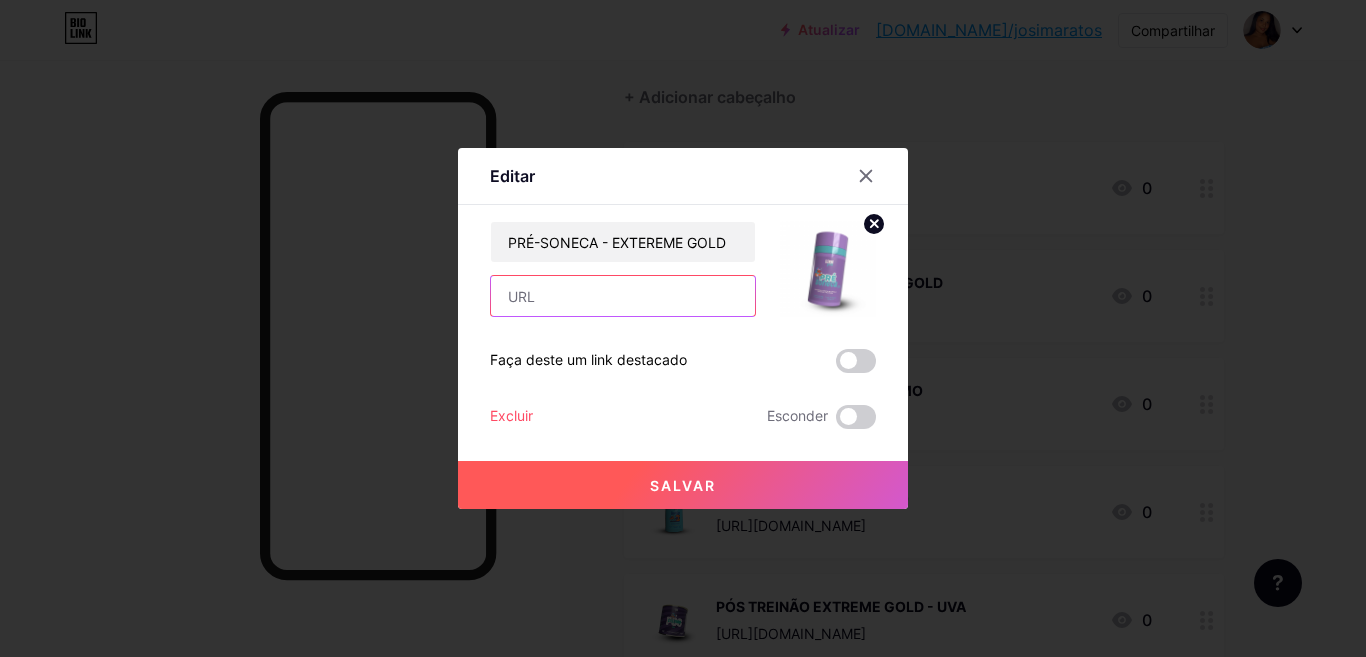 type on "[URL][DOMAIN_NAME]" 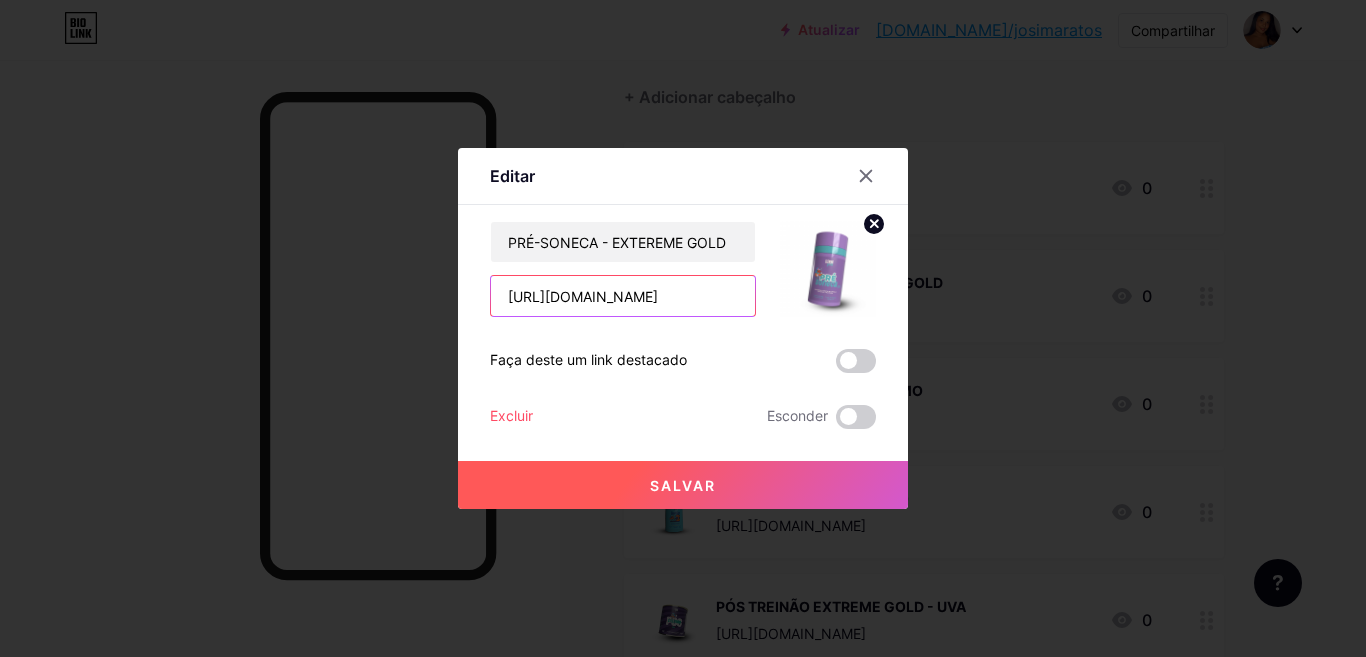 scroll, scrollTop: 0, scrollLeft: 81, axis: horizontal 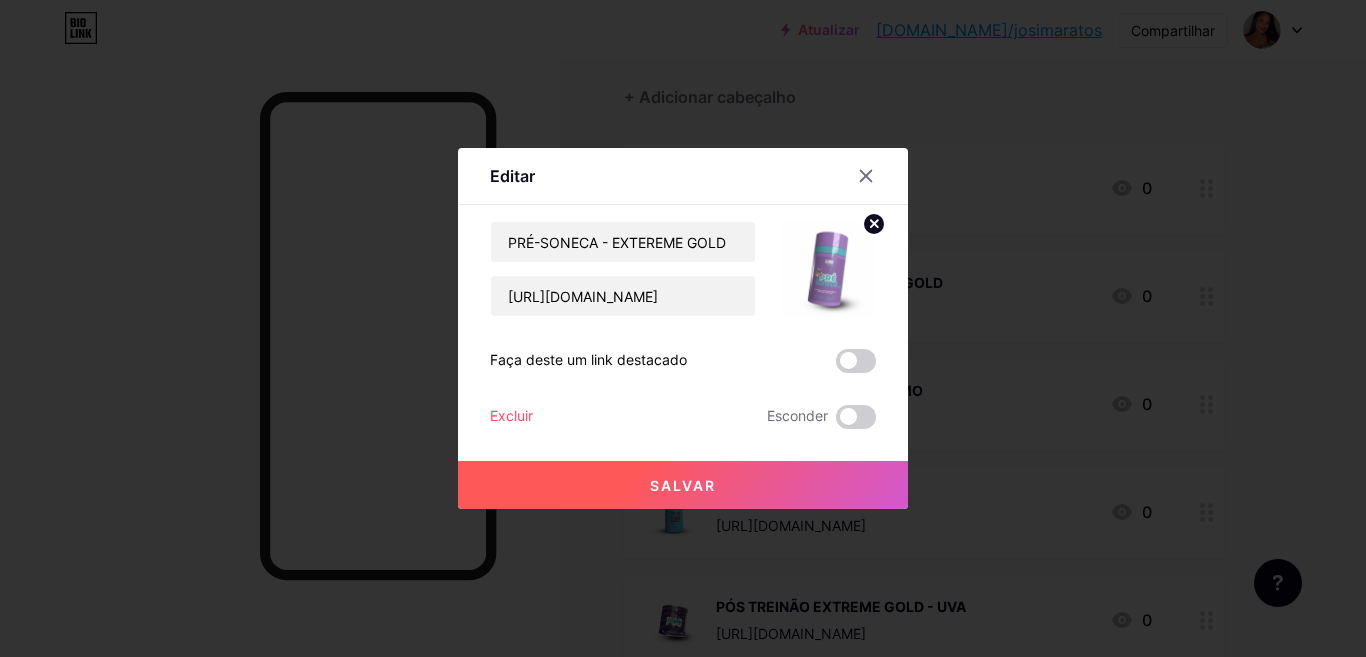 click on "Salvar" at bounding box center (683, 485) 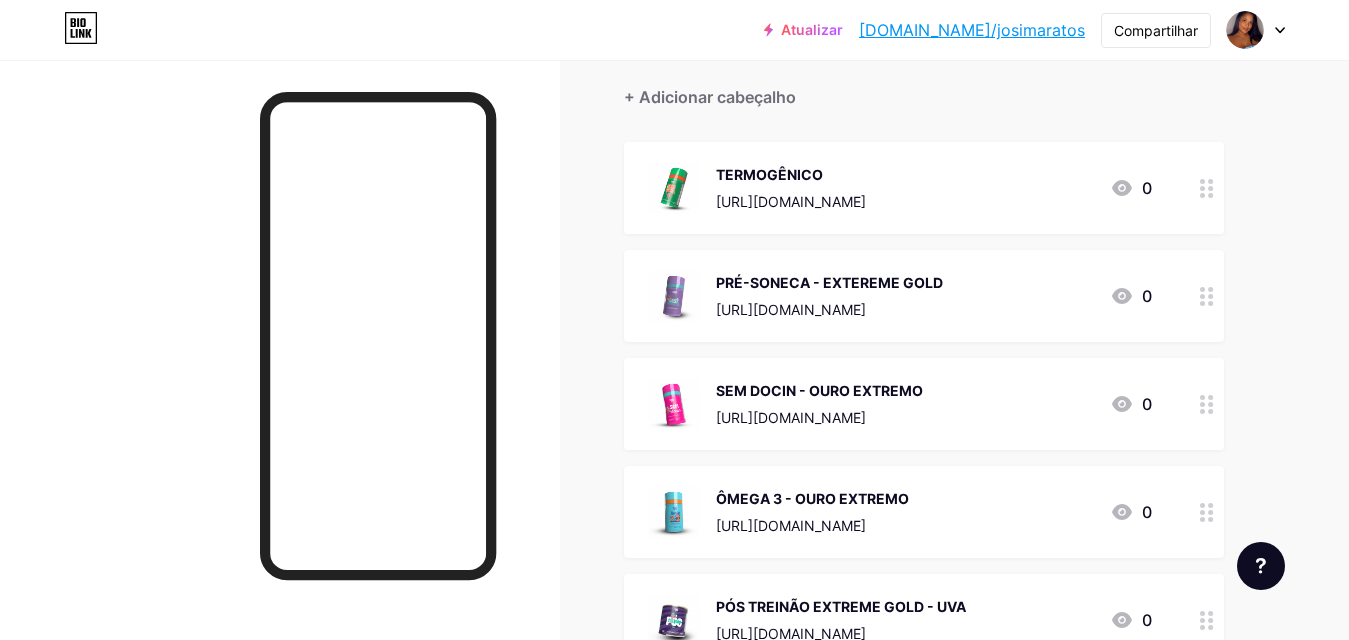 click on "SEM DOCIN - OURO EXTREMO" at bounding box center (819, 390) 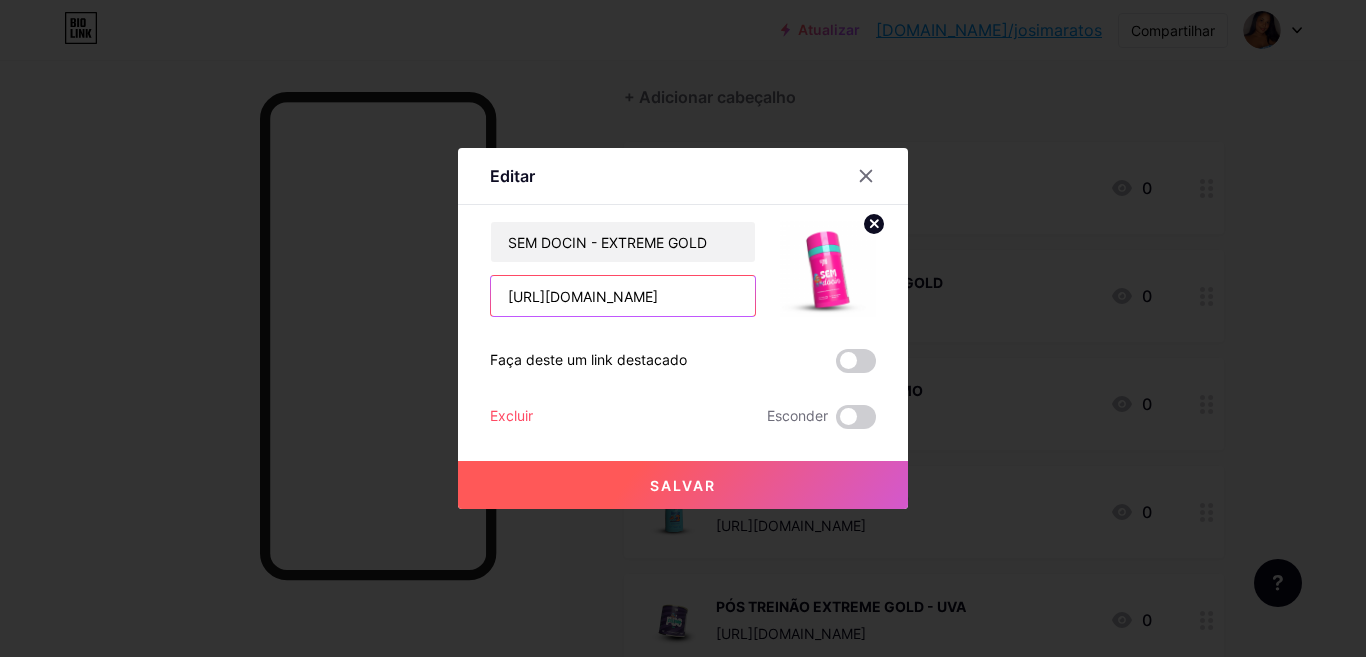 scroll, scrollTop: 0, scrollLeft: 80, axis: horizontal 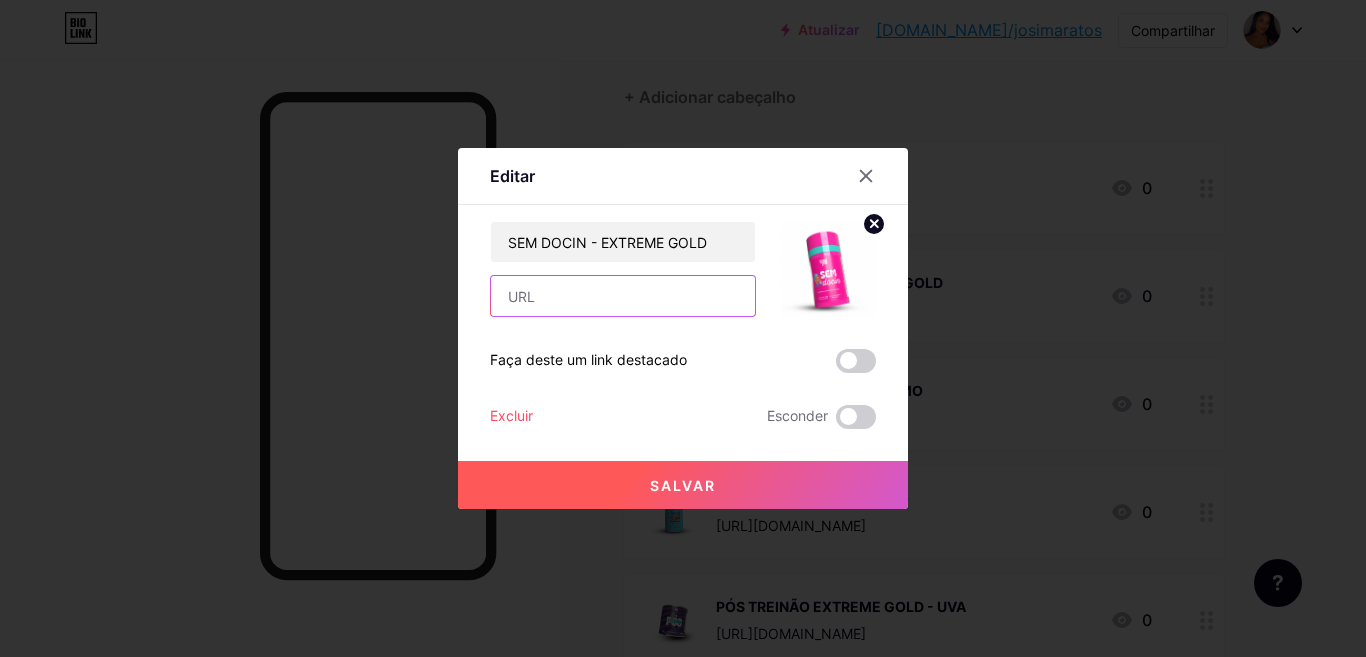 paste on "[URL][DOMAIN_NAME]" 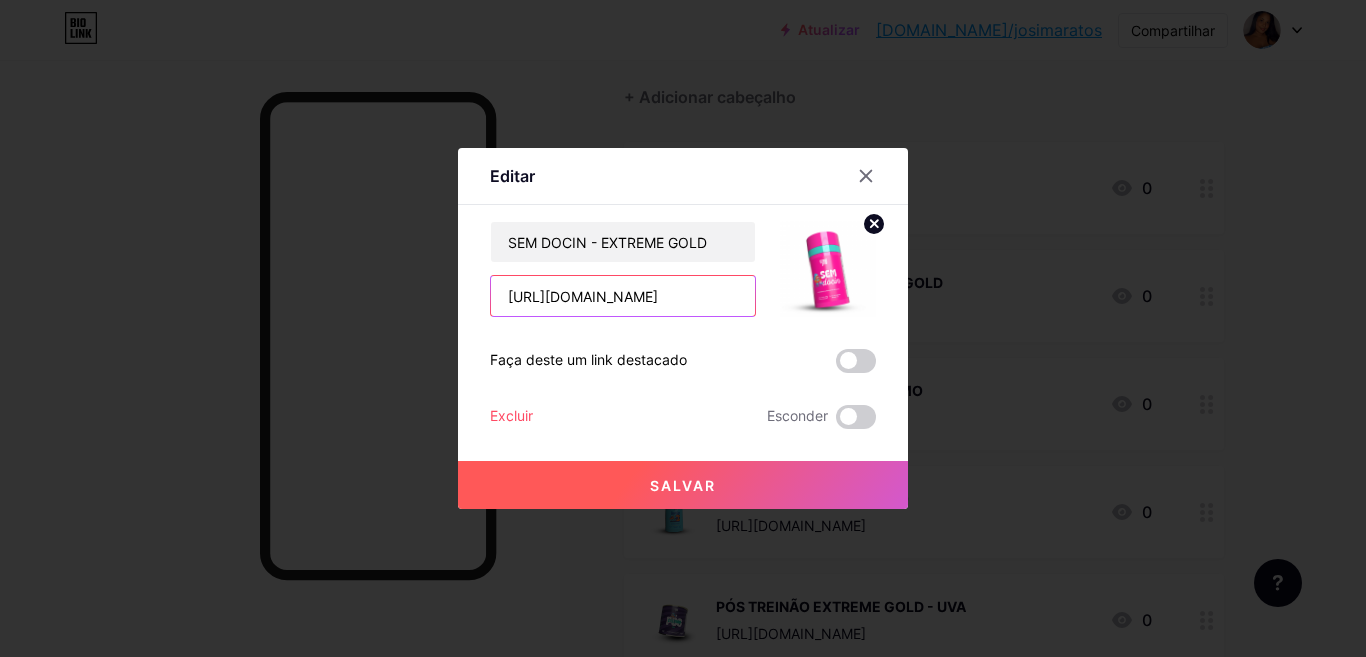 scroll, scrollTop: 0, scrollLeft: 80, axis: horizontal 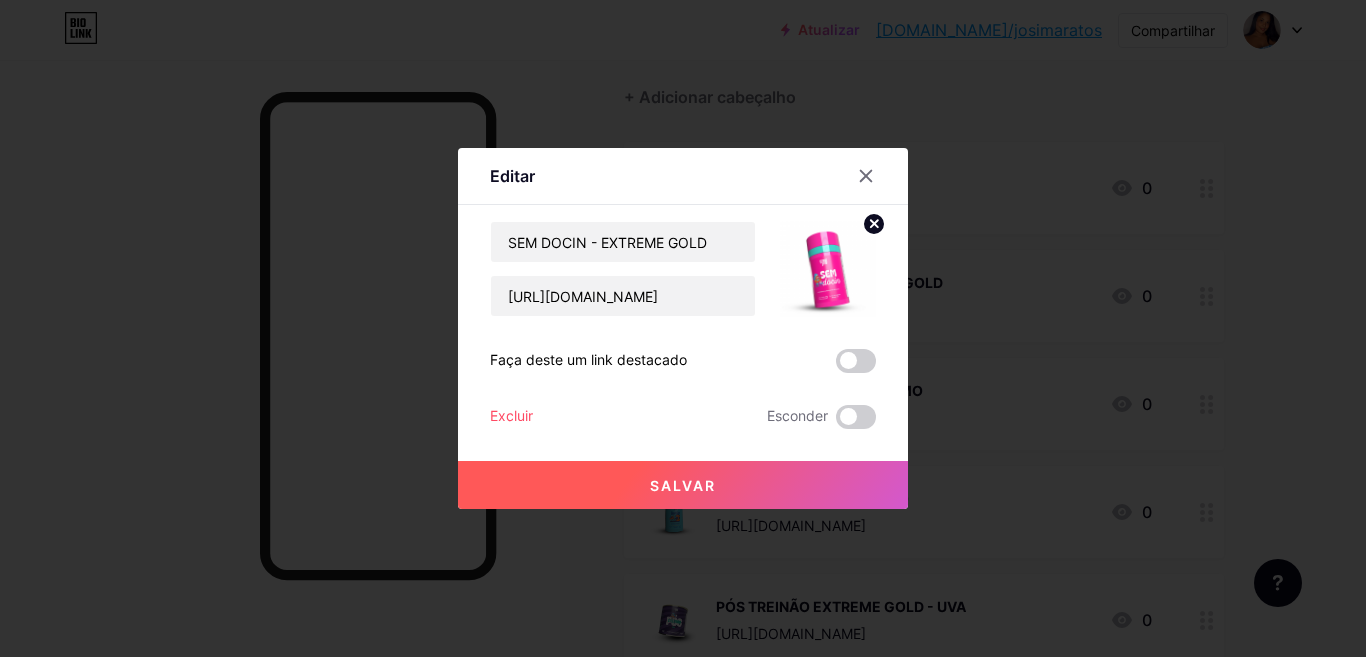 click on "Salvar" at bounding box center (683, 485) 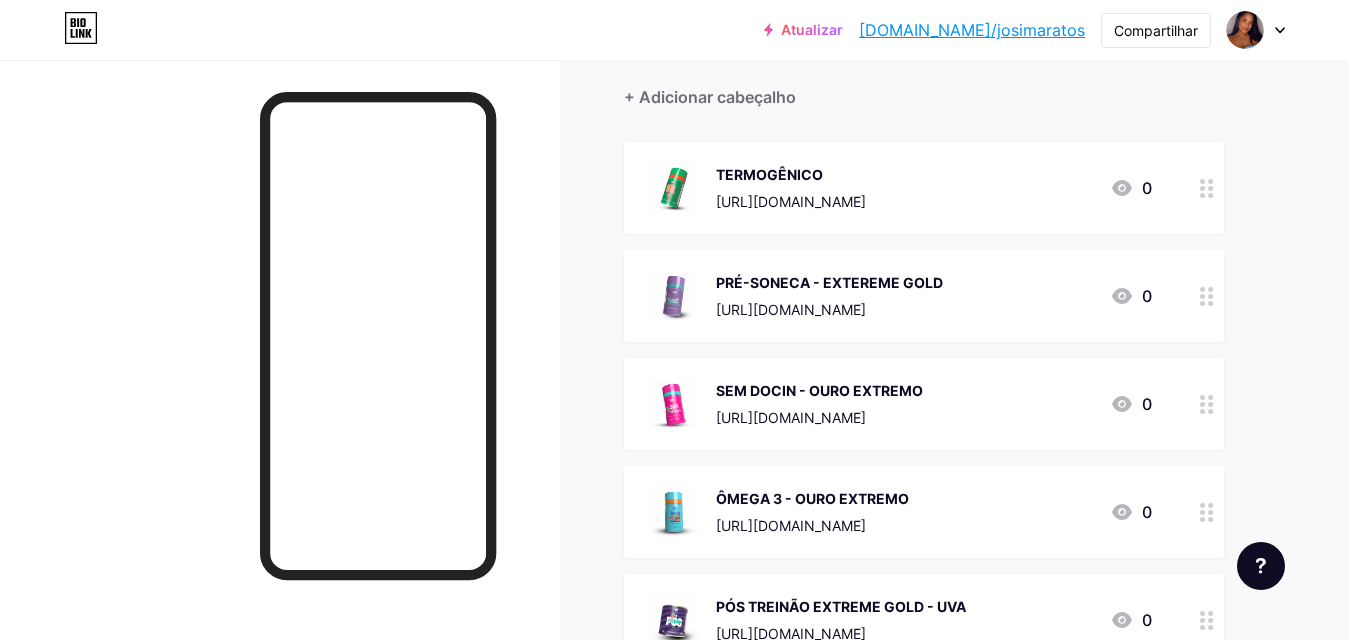 click on "ÔMEGA 3 - OURO EXTREMO
[URL][DOMAIN_NAME]" at bounding box center [812, 512] 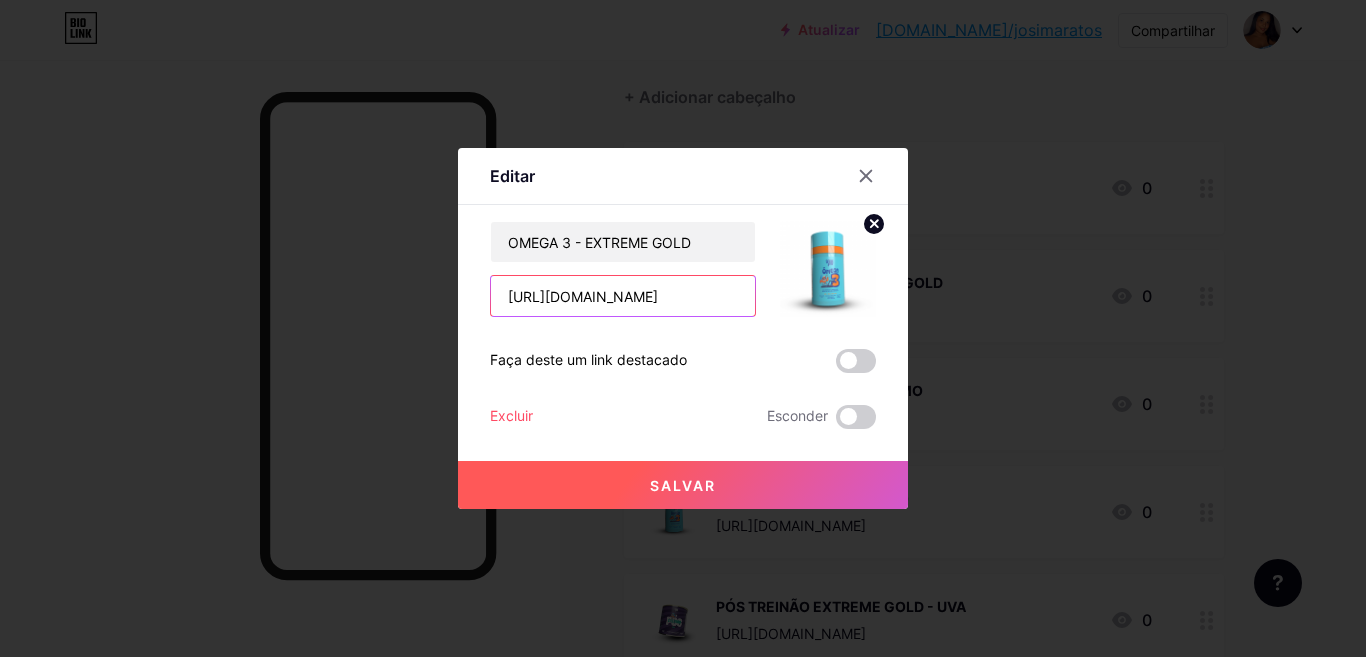 scroll, scrollTop: 0, scrollLeft: 77, axis: horizontal 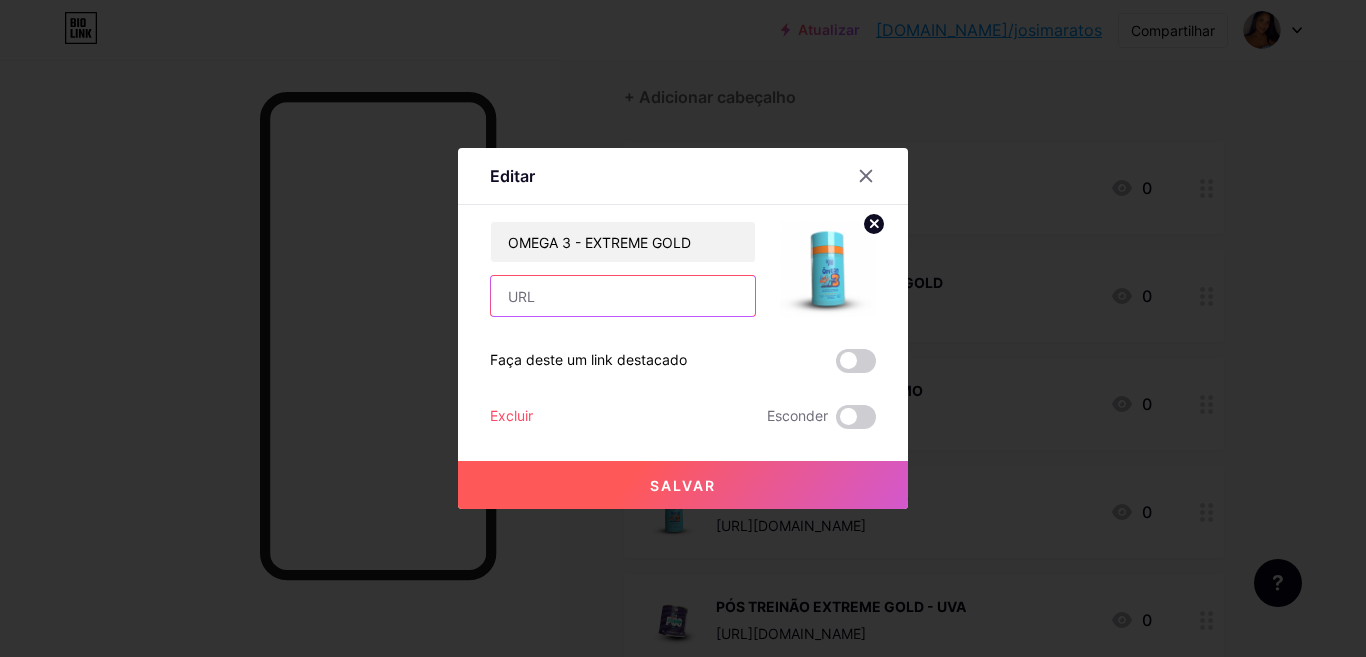 paste on "[URL][DOMAIN_NAME]" 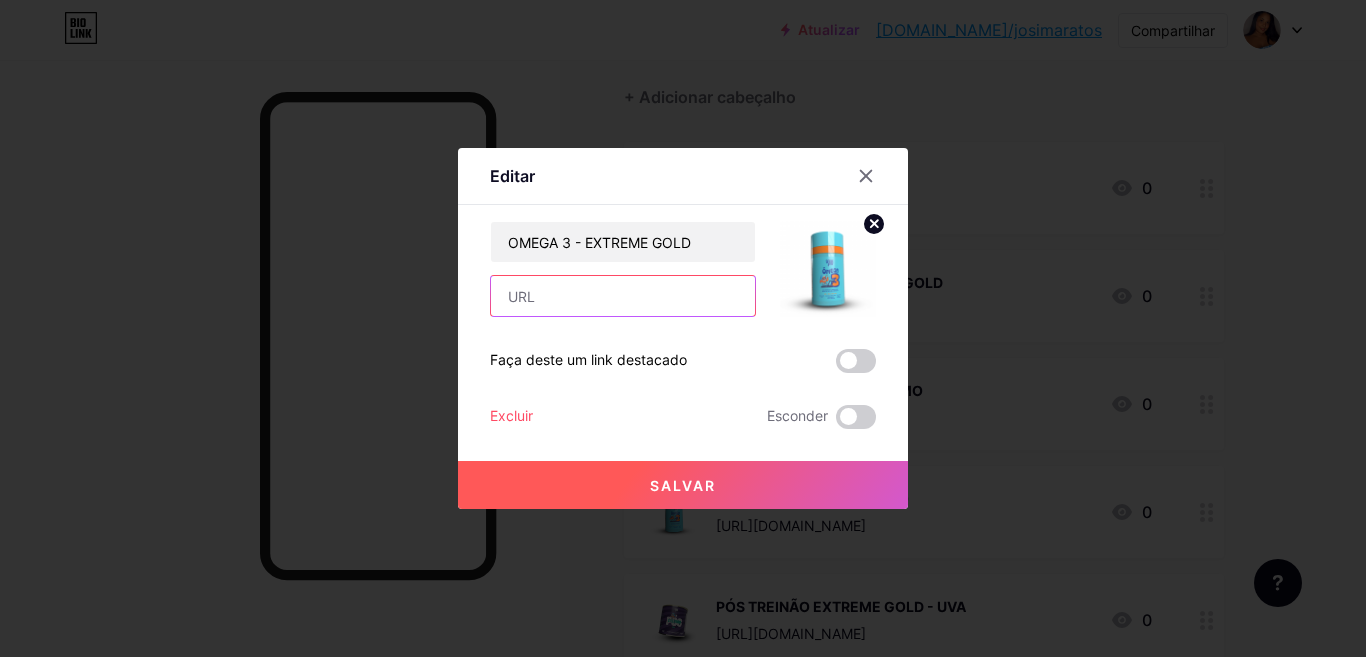 type on "[URL][DOMAIN_NAME]" 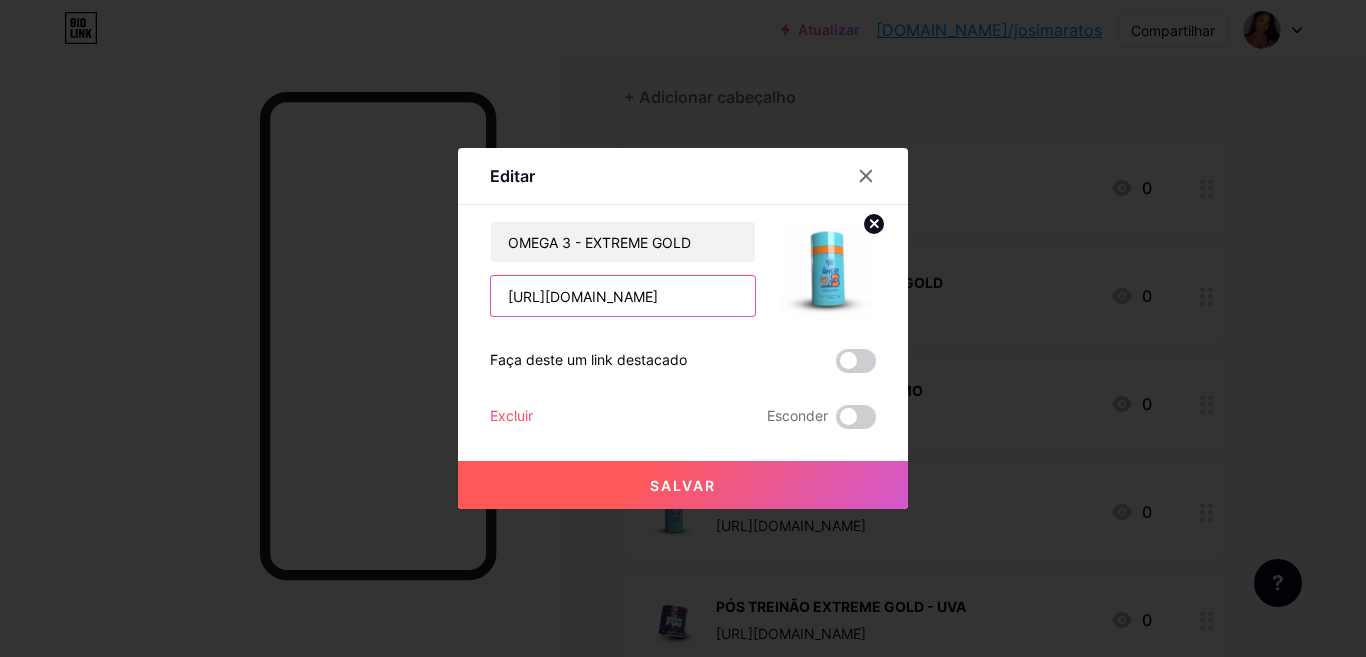 scroll, scrollTop: 0, scrollLeft: 77, axis: horizontal 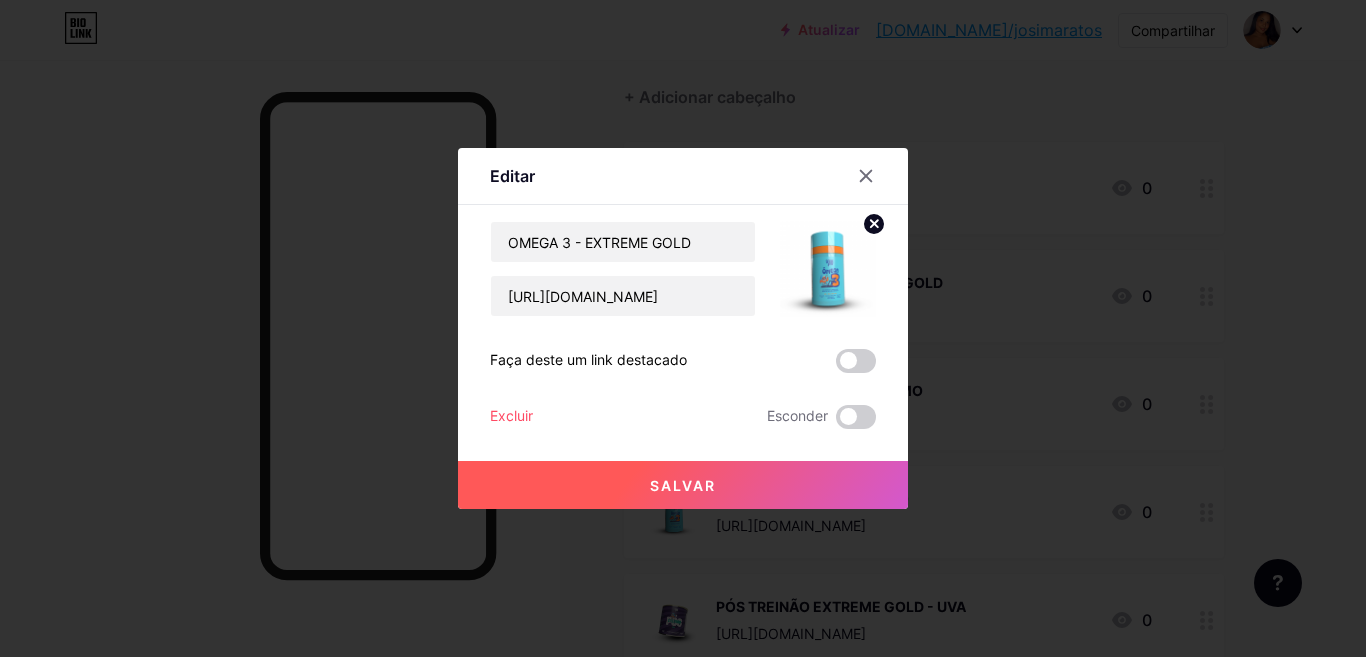 click on "Salvar" at bounding box center (683, 485) 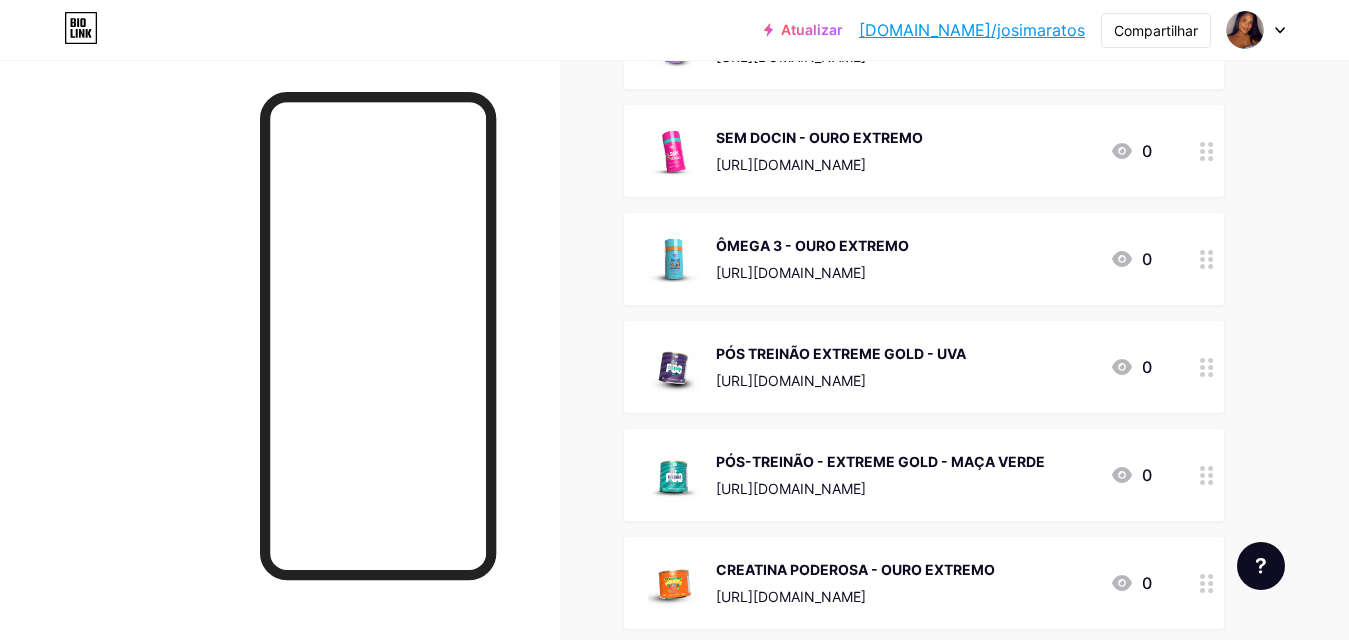 scroll, scrollTop: 461, scrollLeft: 0, axis: vertical 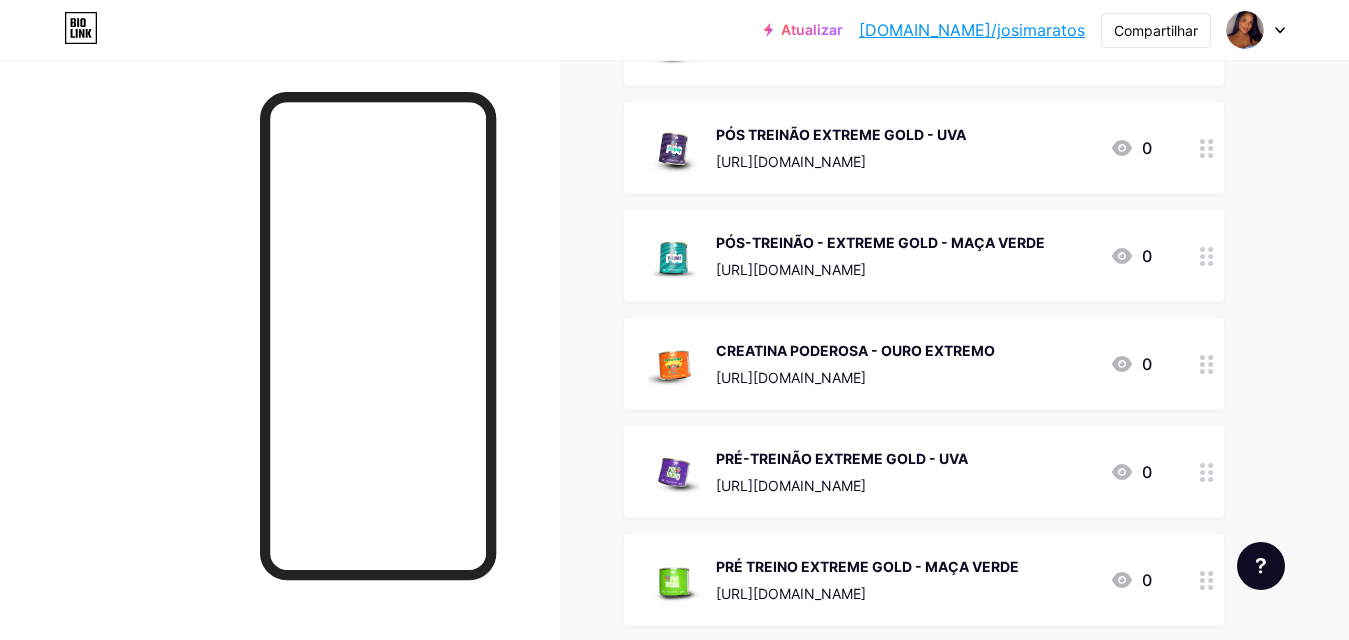 click on "PÓS TREINÃO EXTREME GOLD - UVA
[URL][DOMAIN_NAME]" at bounding box center [841, 148] 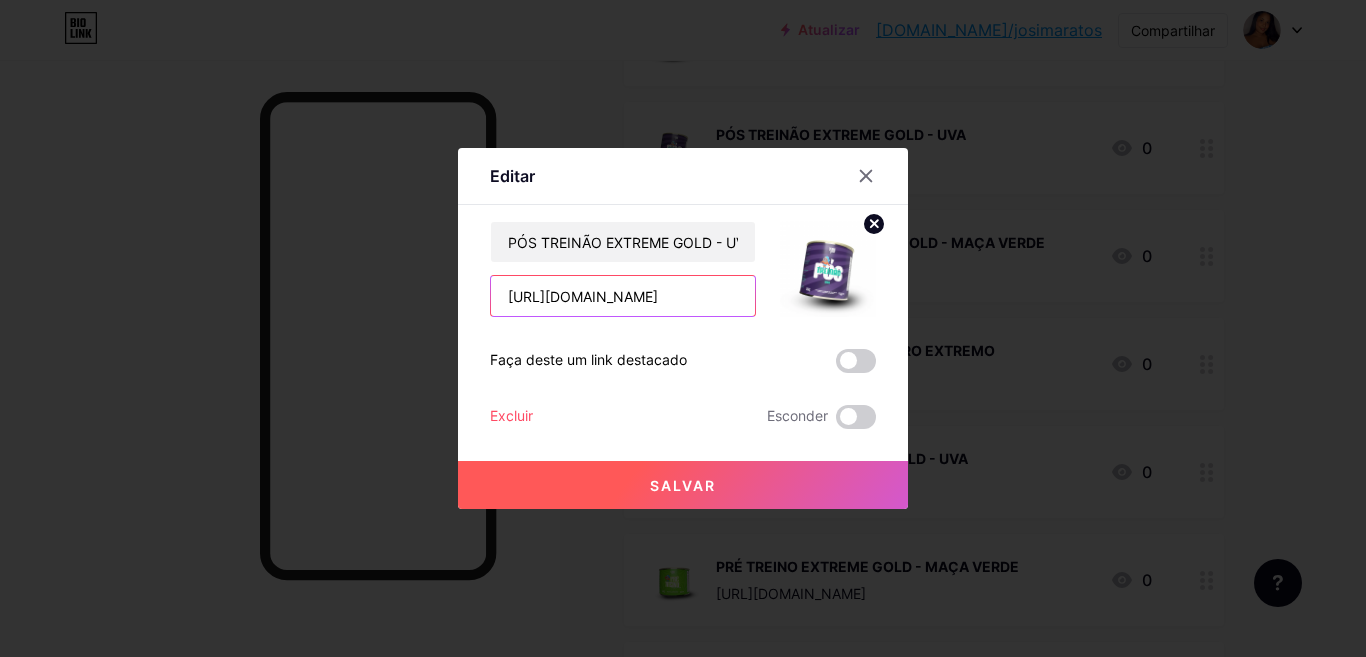 scroll, scrollTop: 0, scrollLeft: 83, axis: horizontal 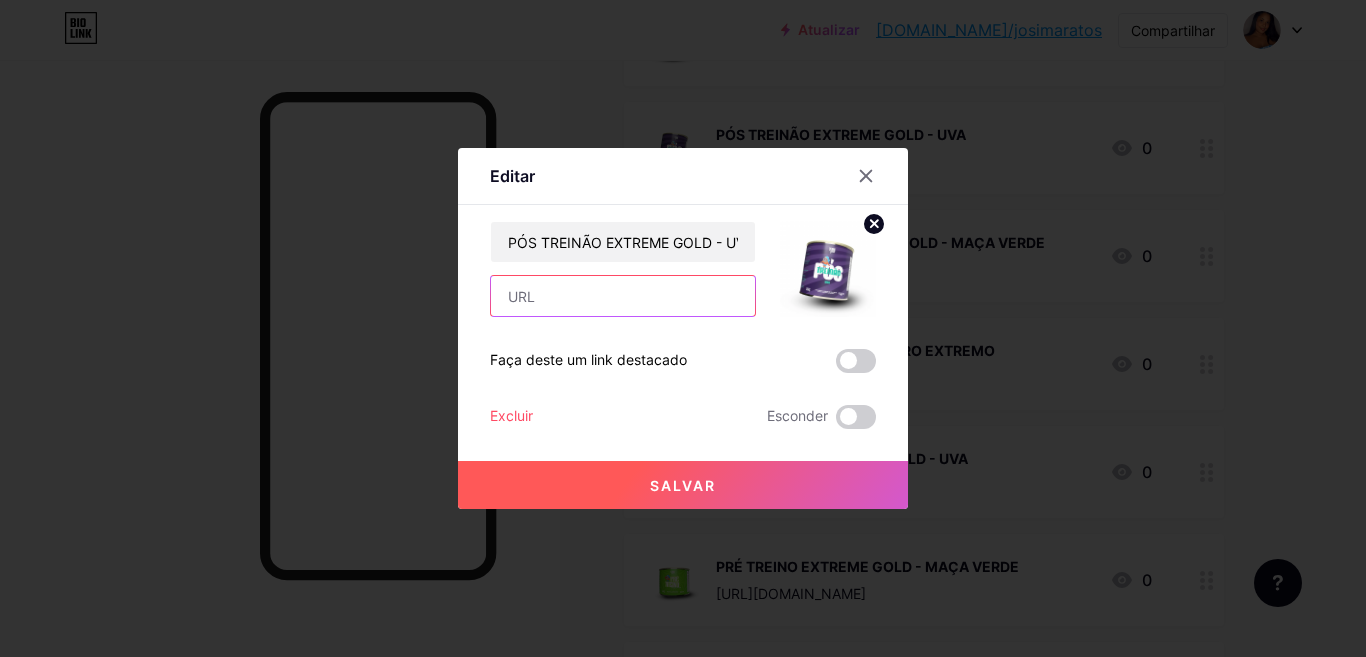 paste on "[URL][DOMAIN_NAME]" 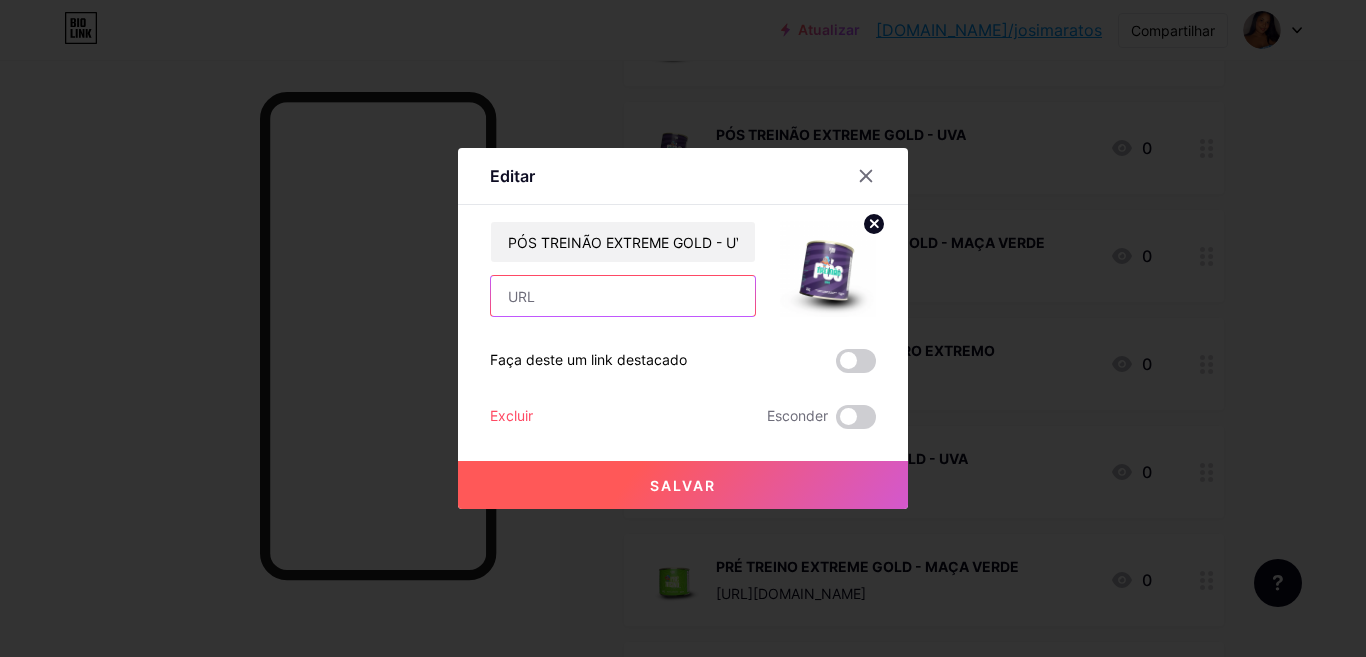 type on "[URL][DOMAIN_NAME]" 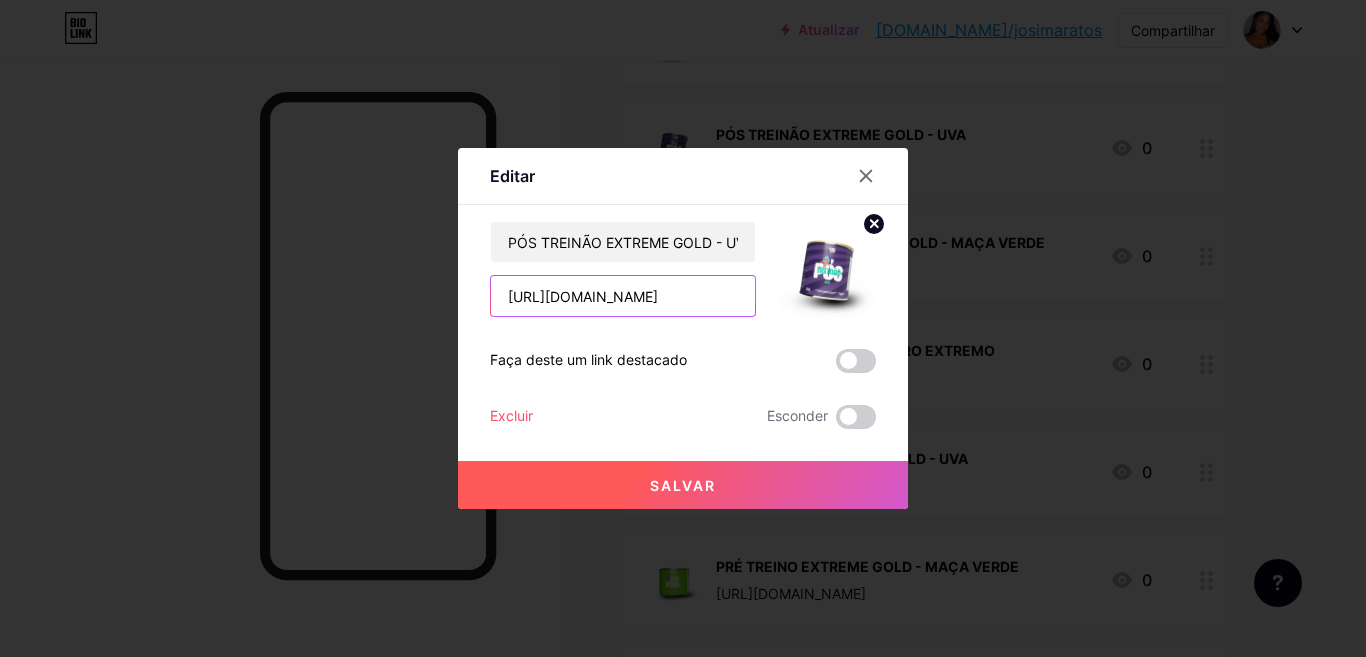 scroll, scrollTop: 0, scrollLeft: 83, axis: horizontal 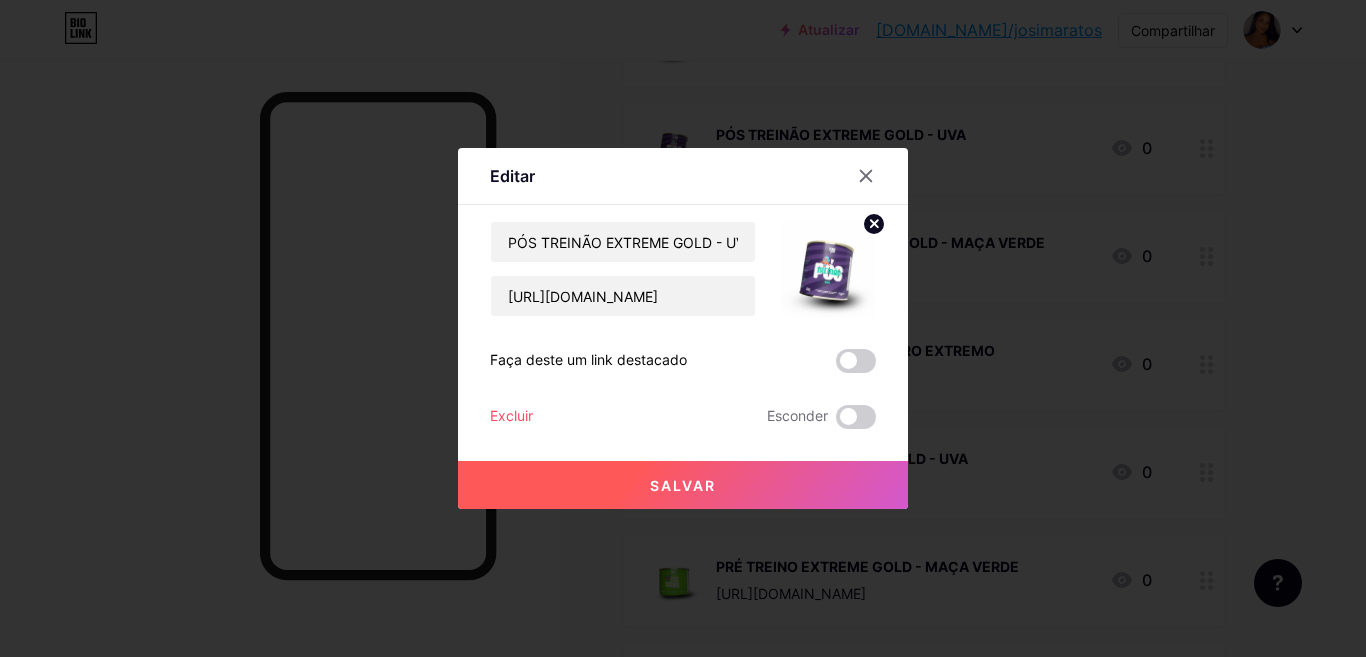 click on "Salvar" at bounding box center (683, 485) 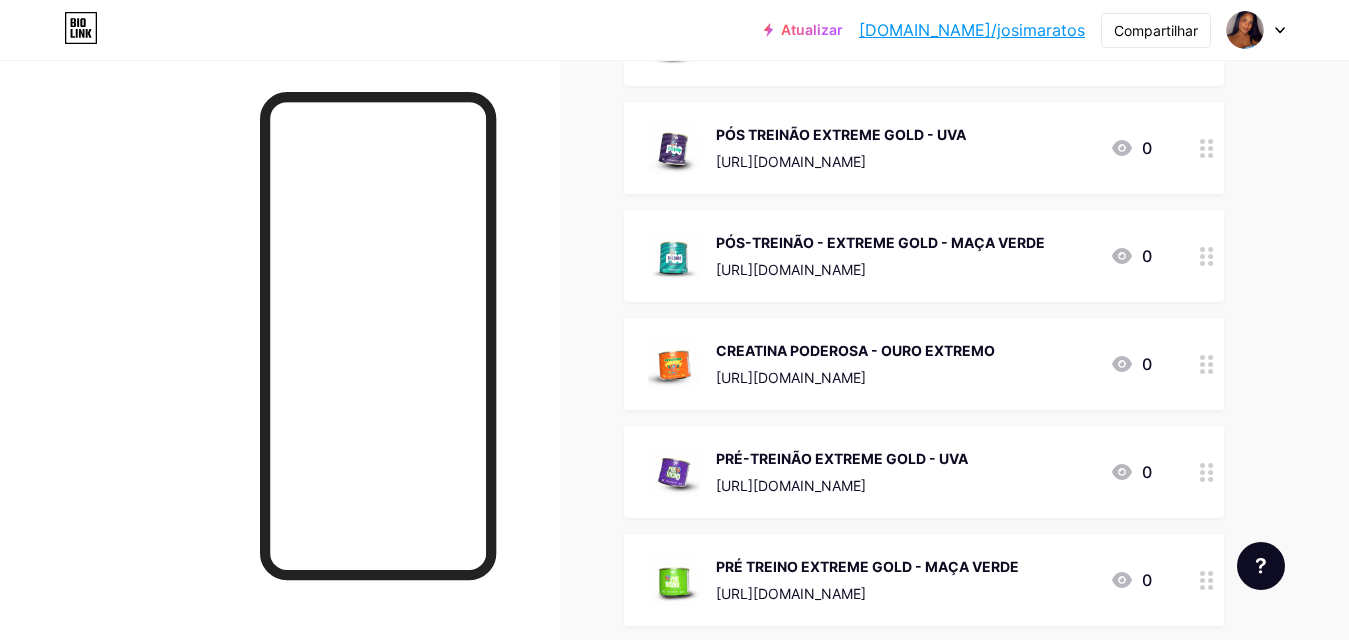click on "PÓS-TREINÃO - EXTREME GOLD - MAÇA VERDE" at bounding box center [880, 242] 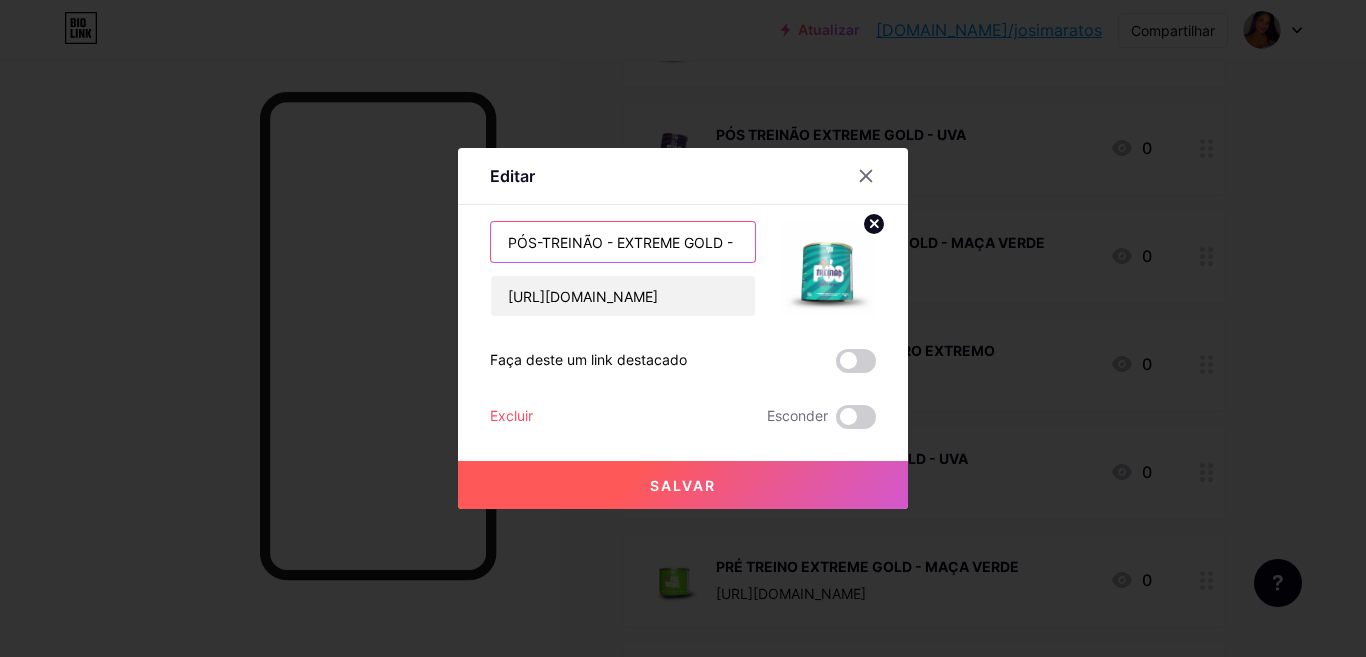 click on "PÓS-TREINÃO - EXTREME GOLD - MAÇÃ VERDE" at bounding box center [623, 242] 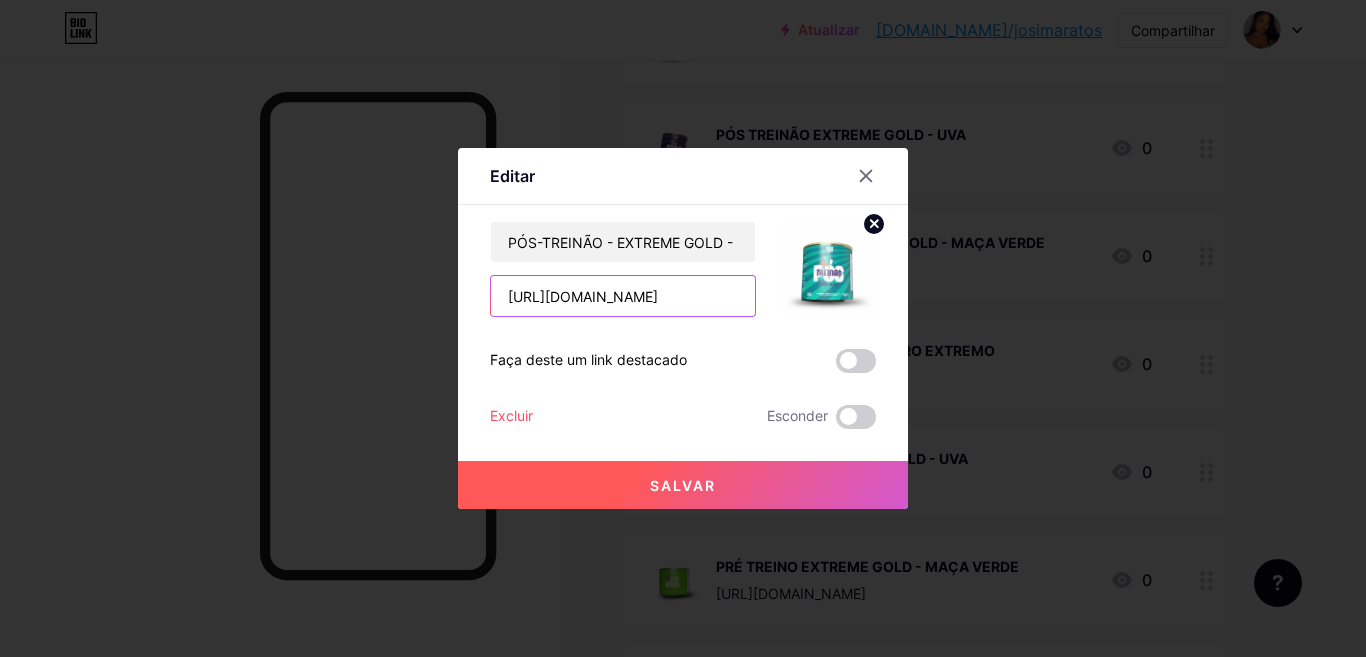 scroll, scrollTop: 0, scrollLeft: 80, axis: horizontal 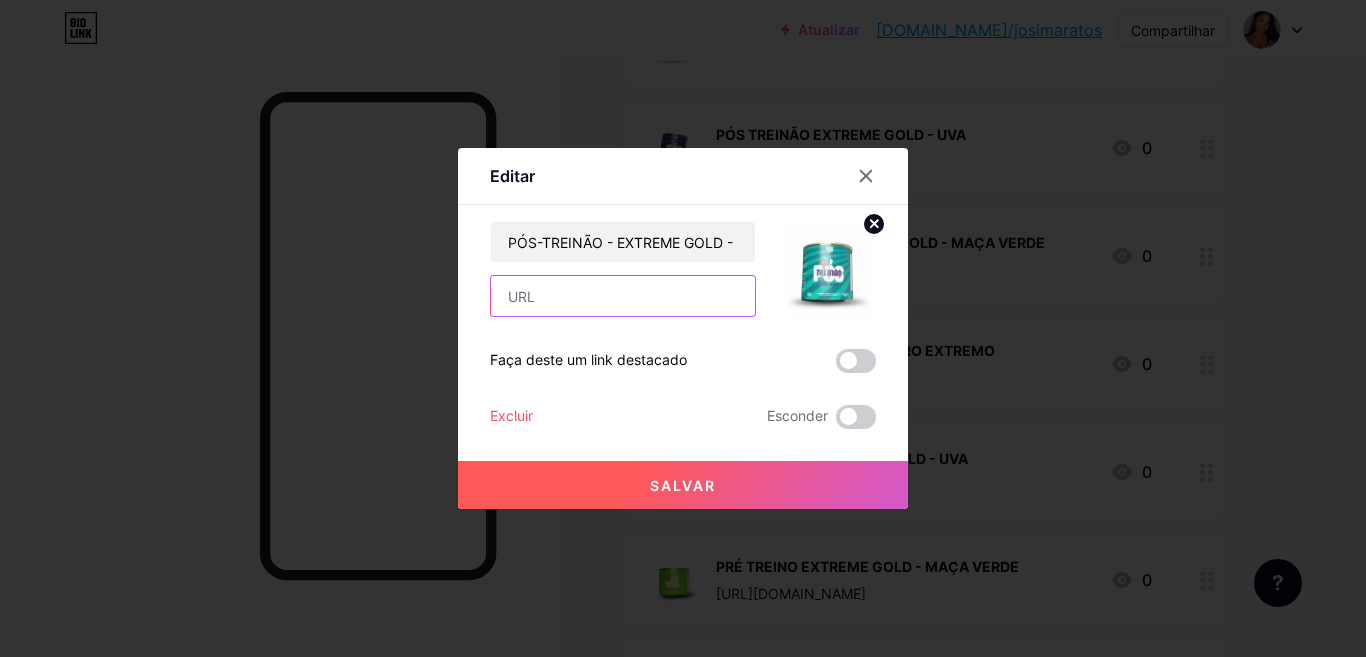 paste on "[URL][DOMAIN_NAME]" 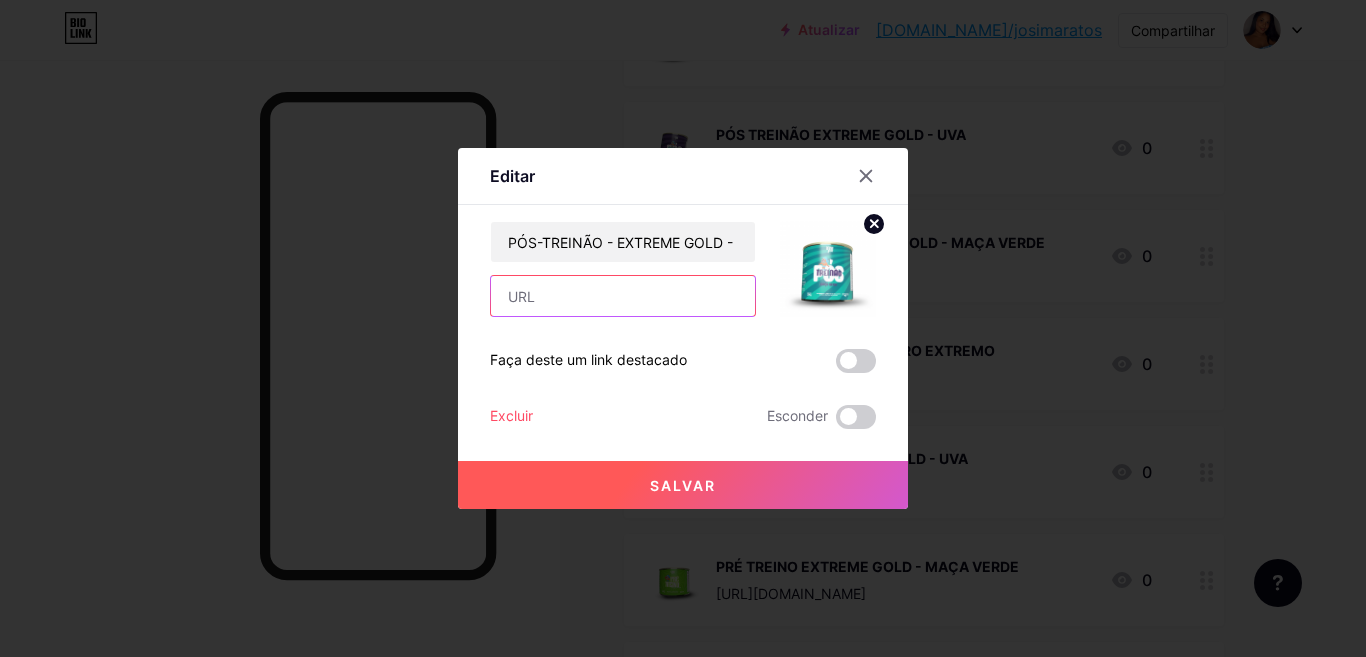 type on "[URL][DOMAIN_NAME]" 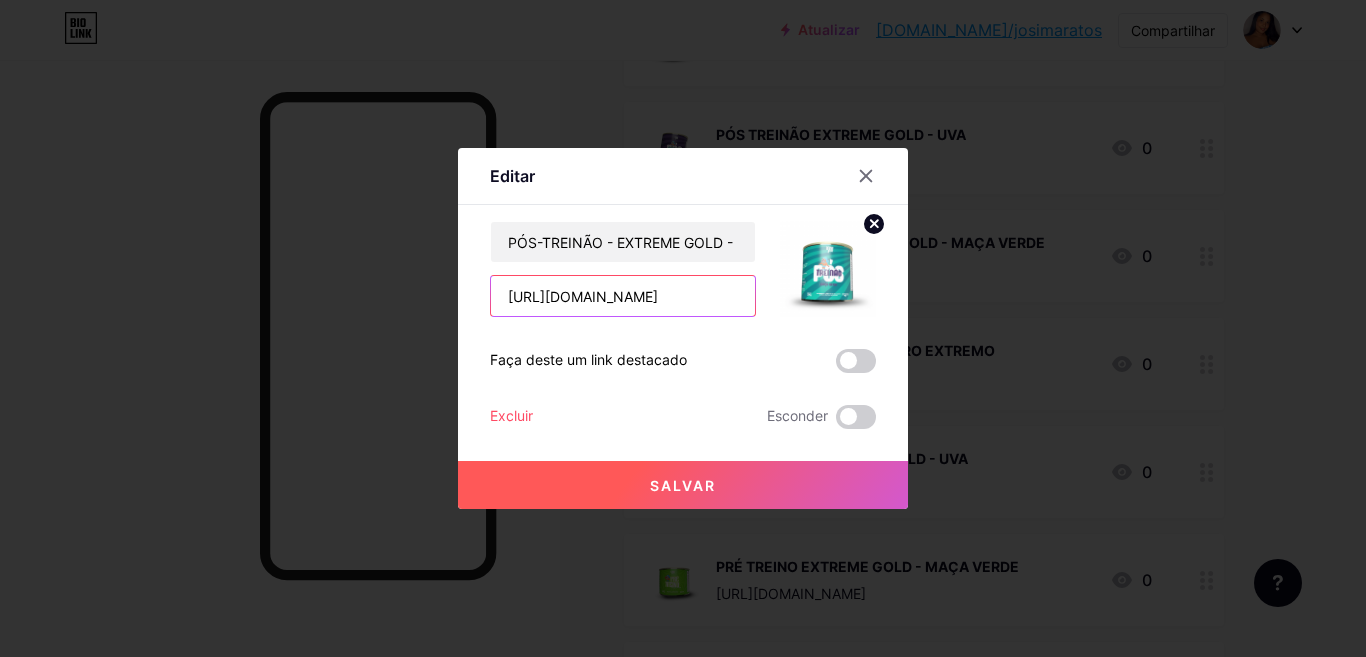 scroll, scrollTop: 0, scrollLeft: 80, axis: horizontal 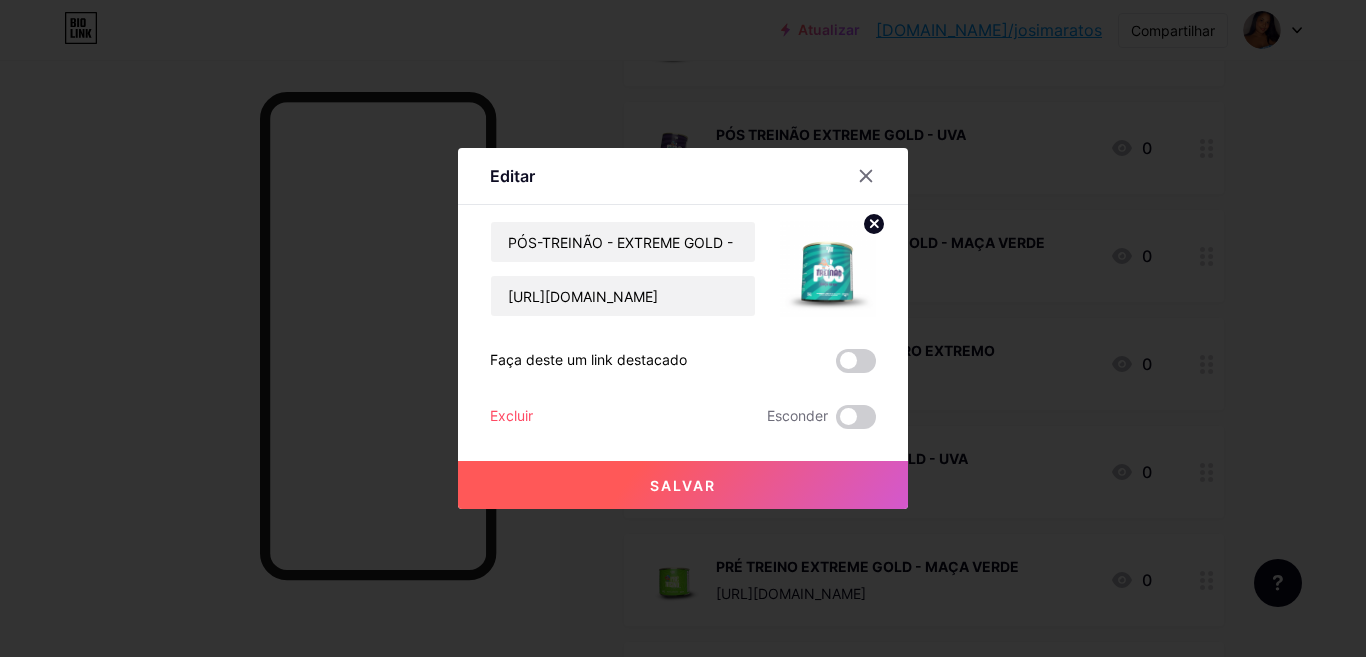 click on "Salvar" at bounding box center [683, 485] 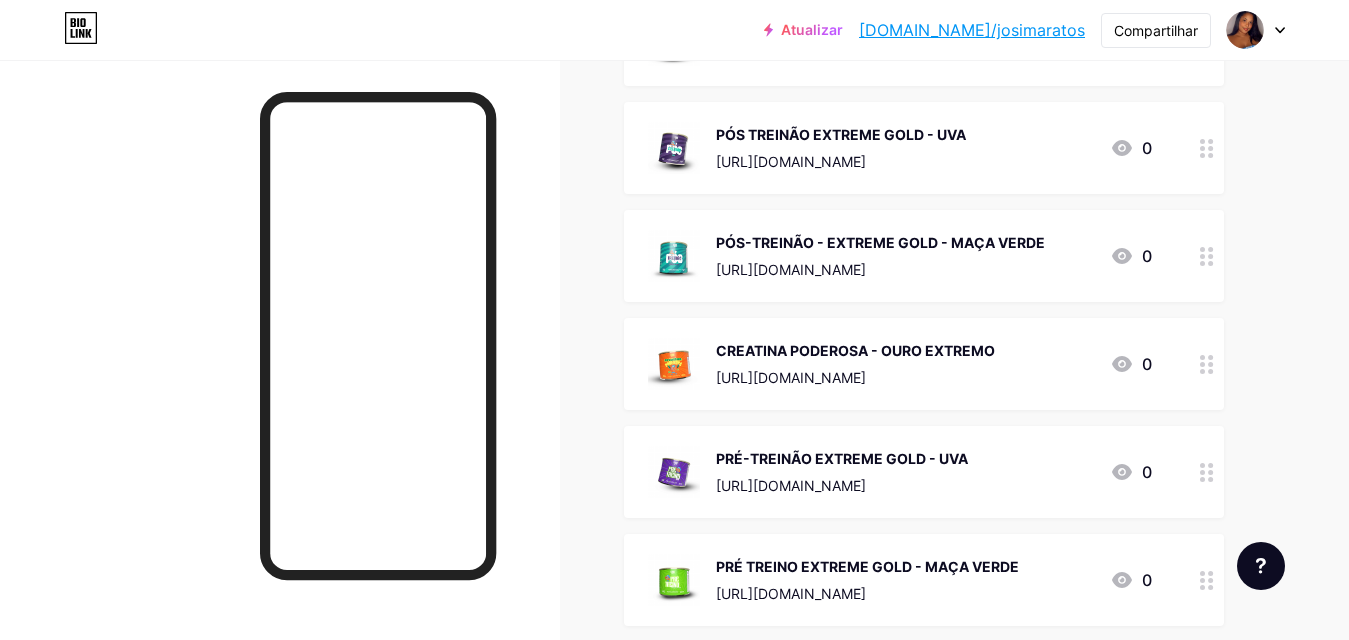 click on "CREATINA PODEROSA - OURO EXTREMO" at bounding box center [855, 350] 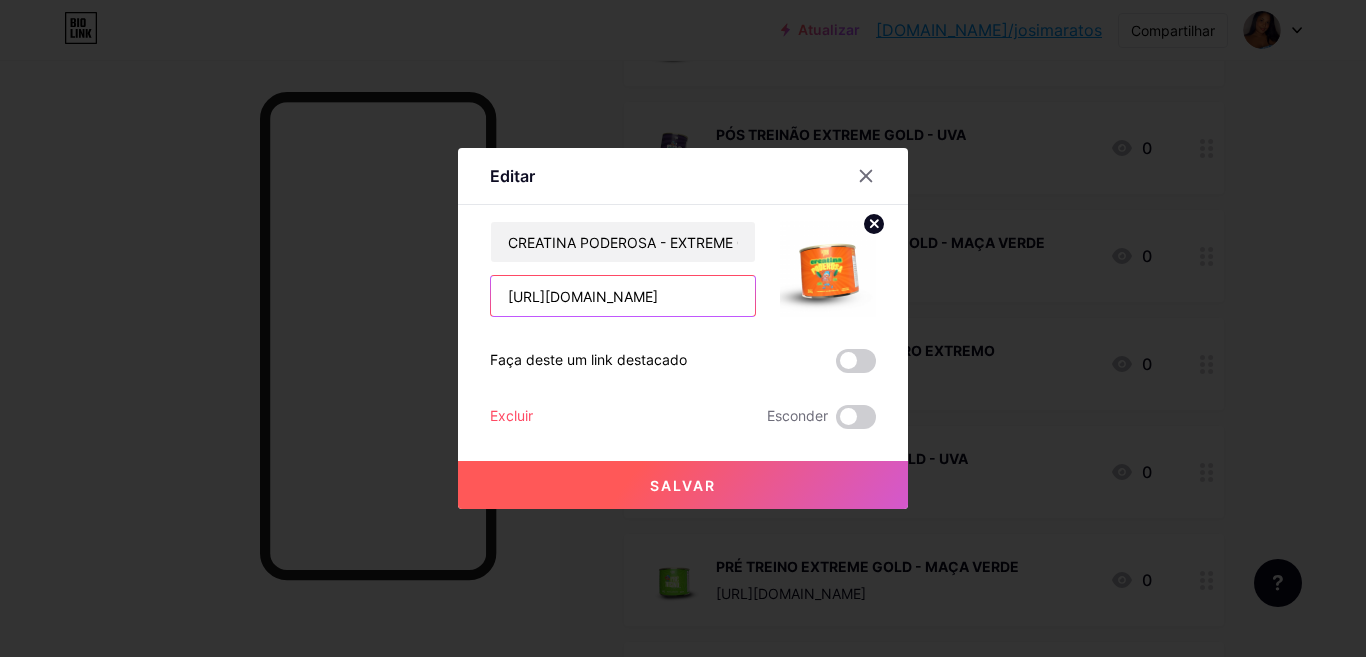 scroll, scrollTop: 0, scrollLeft: 84, axis: horizontal 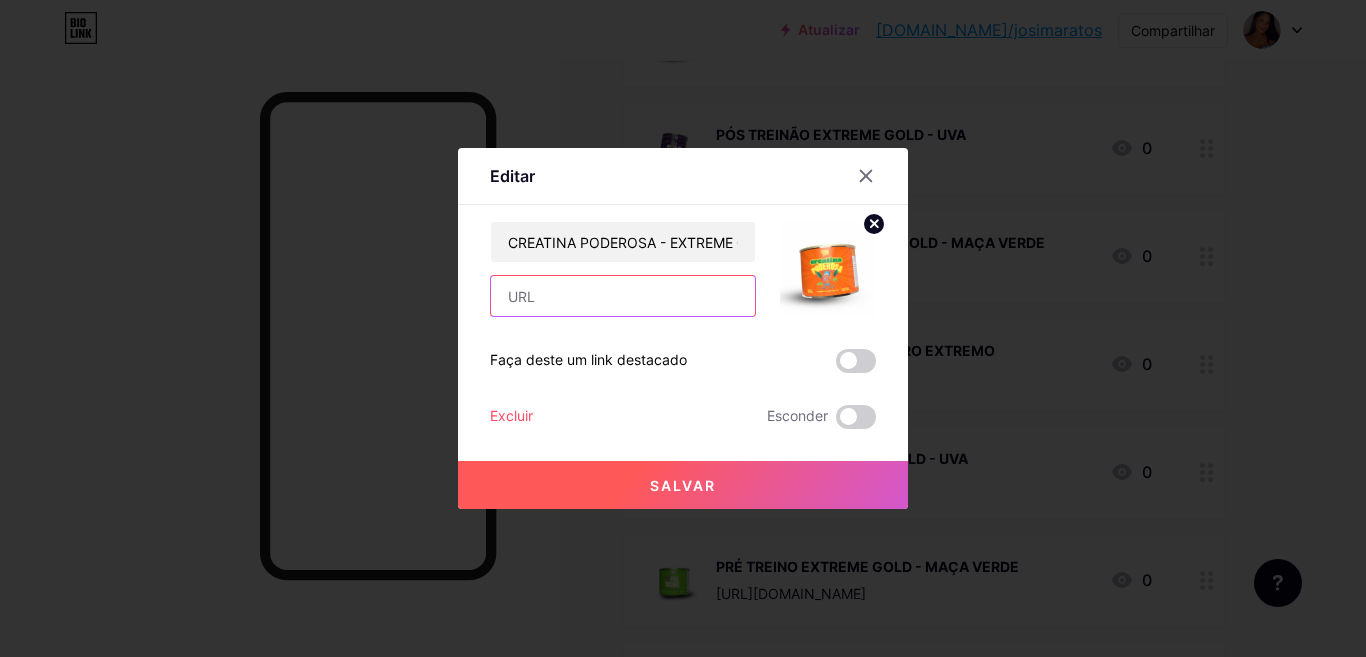 paste on "[URL][DOMAIN_NAME]" 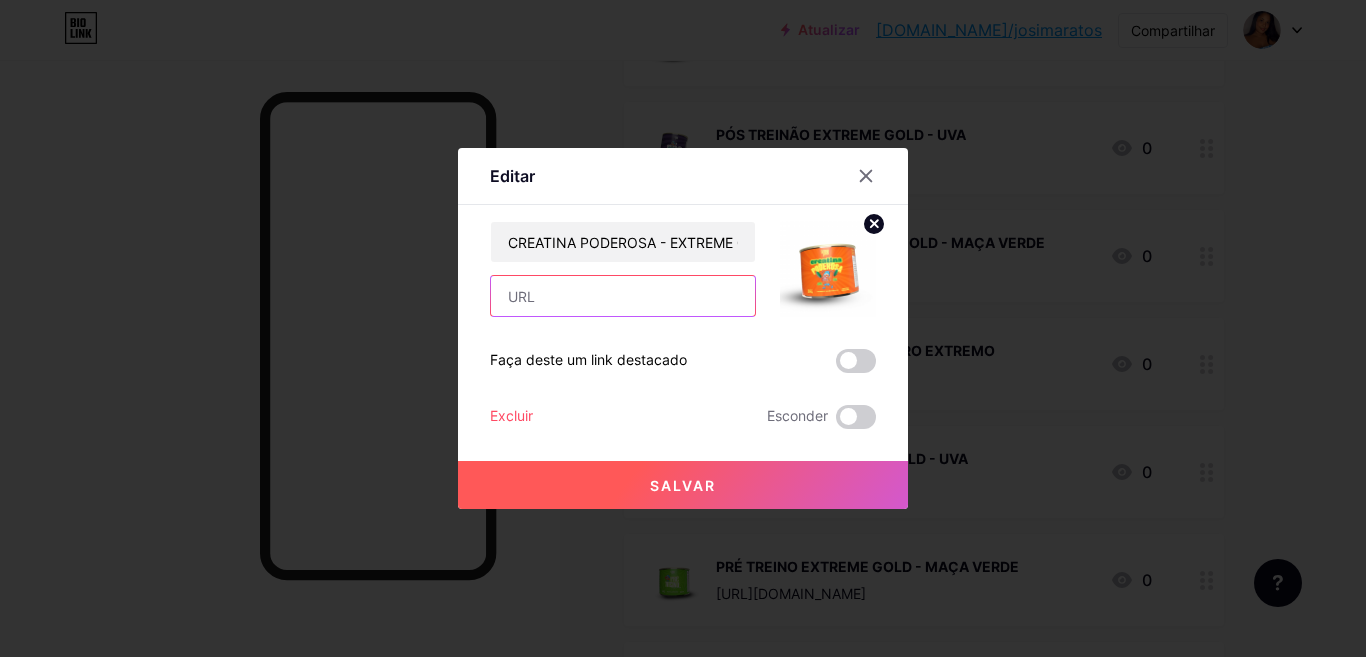 type on "[URL][DOMAIN_NAME]" 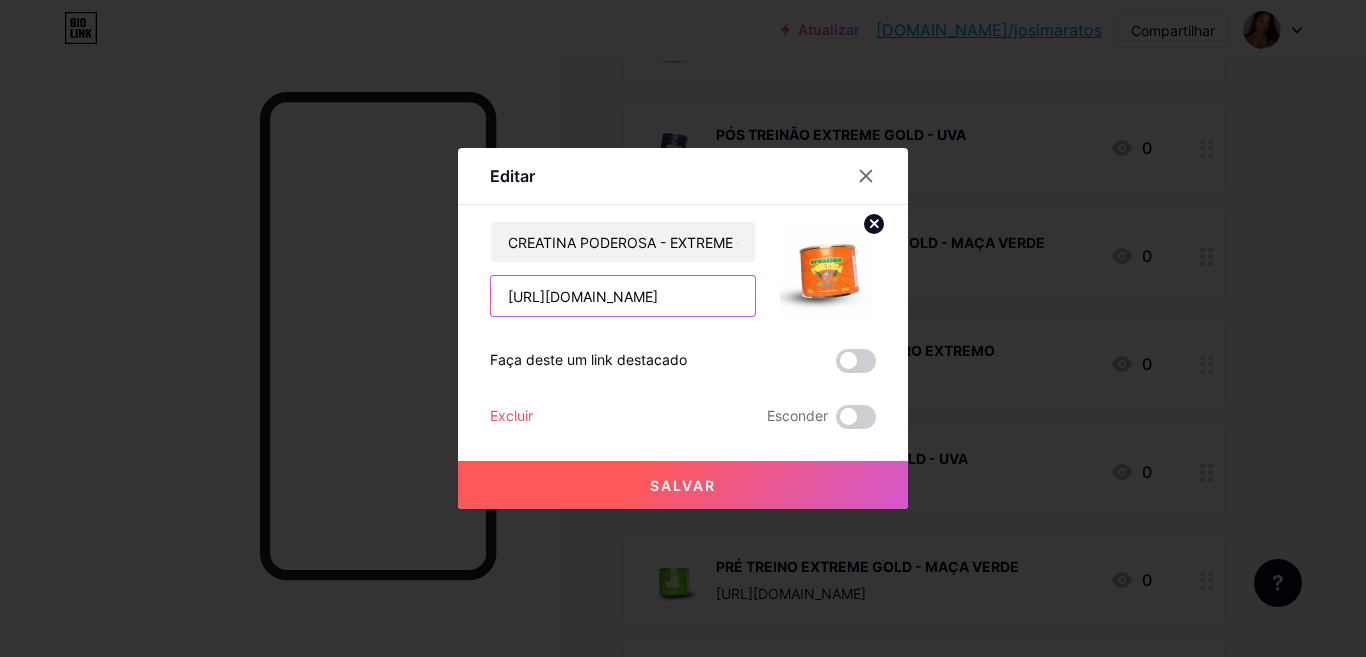 scroll, scrollTop: 0, scrollLeft: 84, axis: horizontal 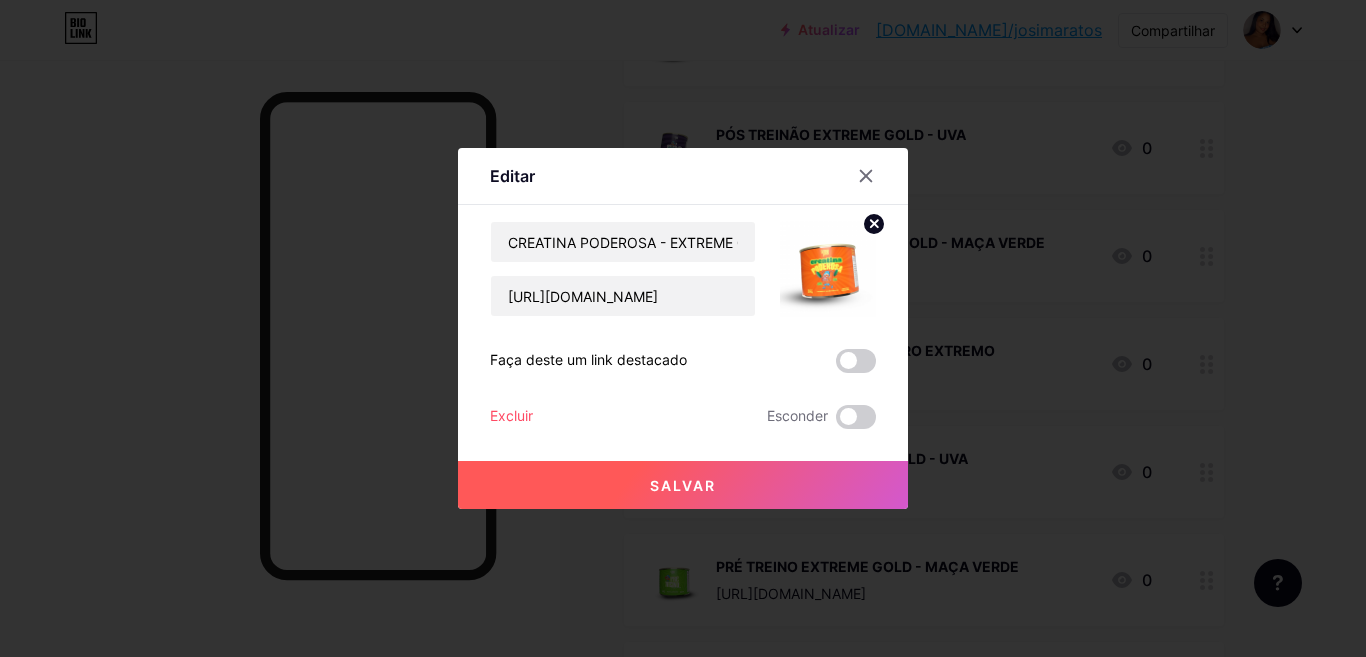 click on "Salvar" at bounding box center [683, 485] 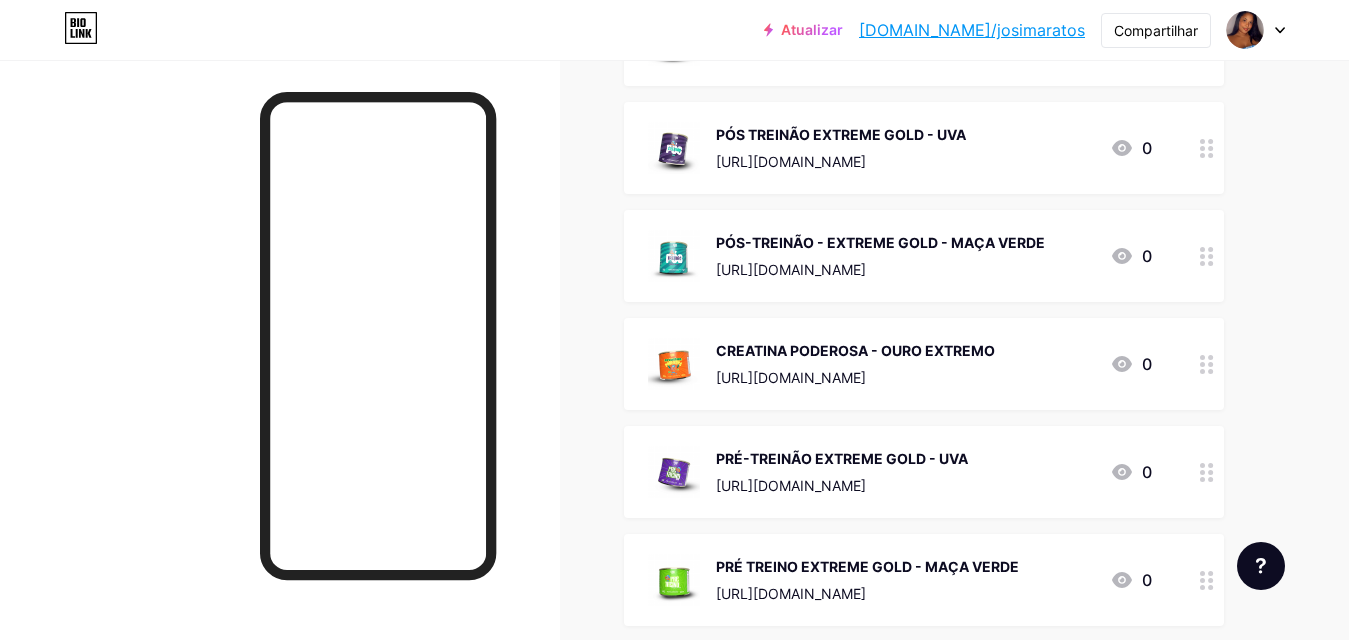 click on "PRÉ-TREINÃO EXTREME GOLD - UVA" at bounding box center (842, 458) 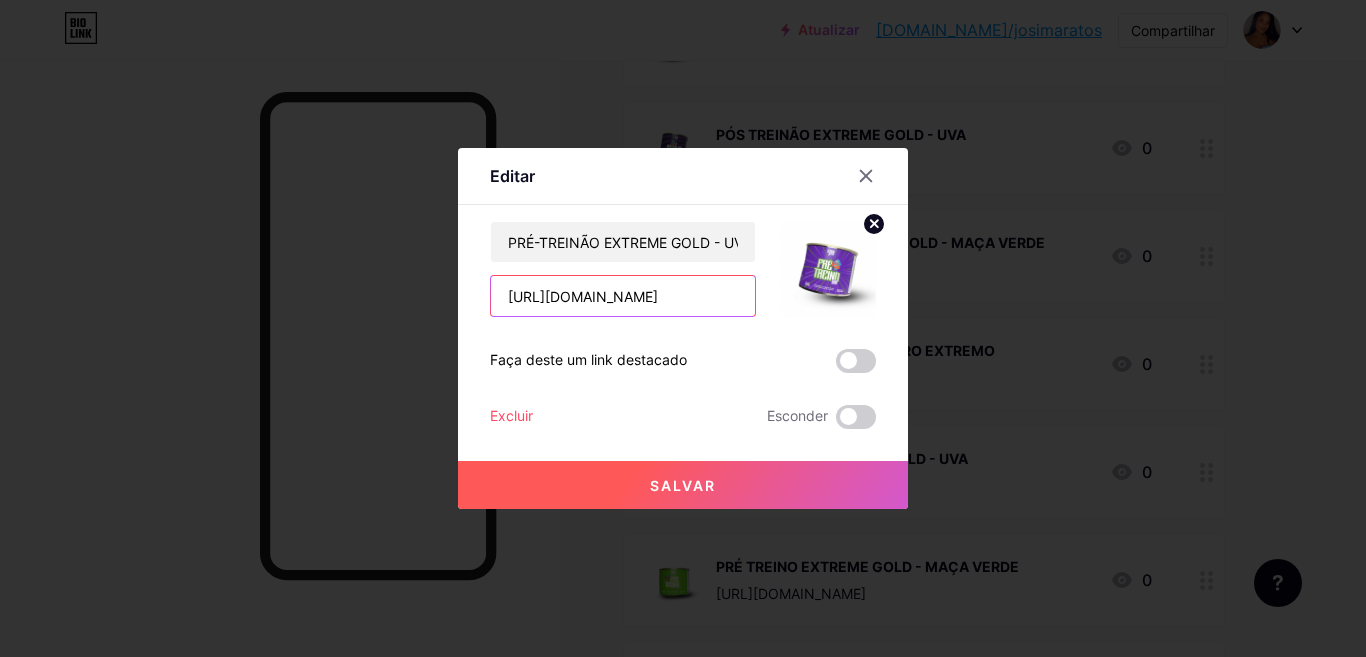 scroll, scrollTop: 0, scrollLeft: 81, axis: horizontal 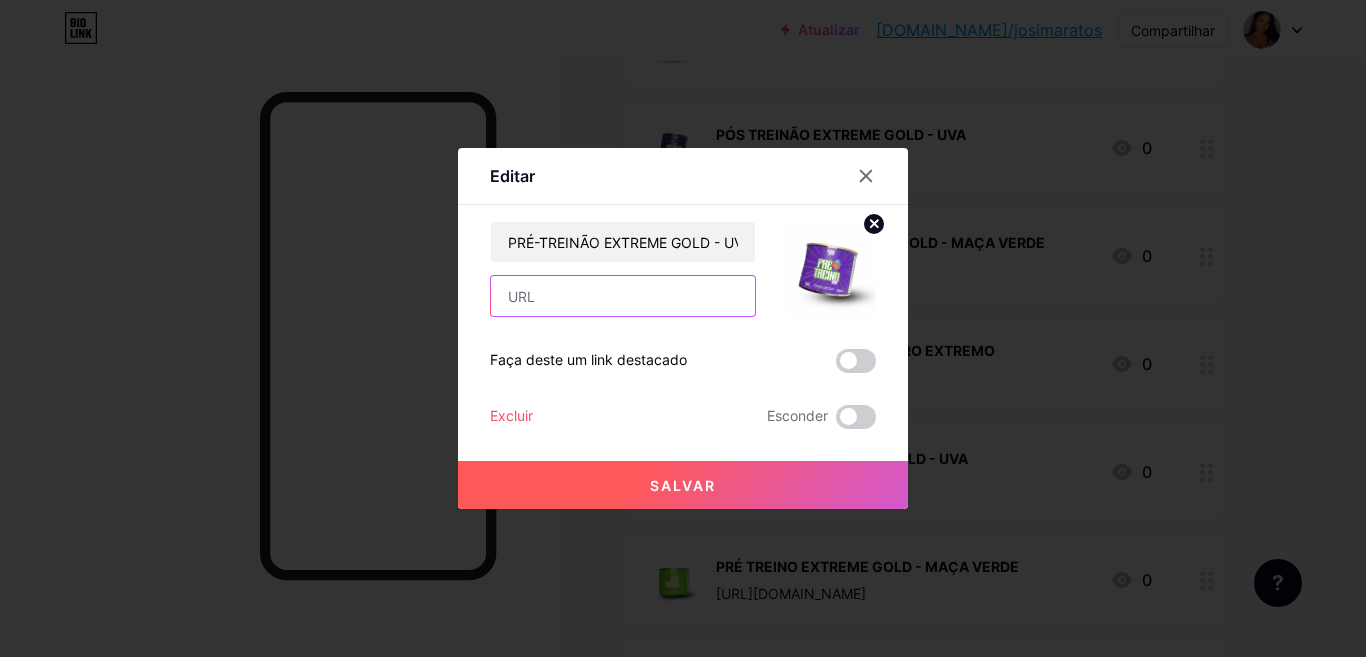 paste on "[URL][DOMAIN_NAME]" 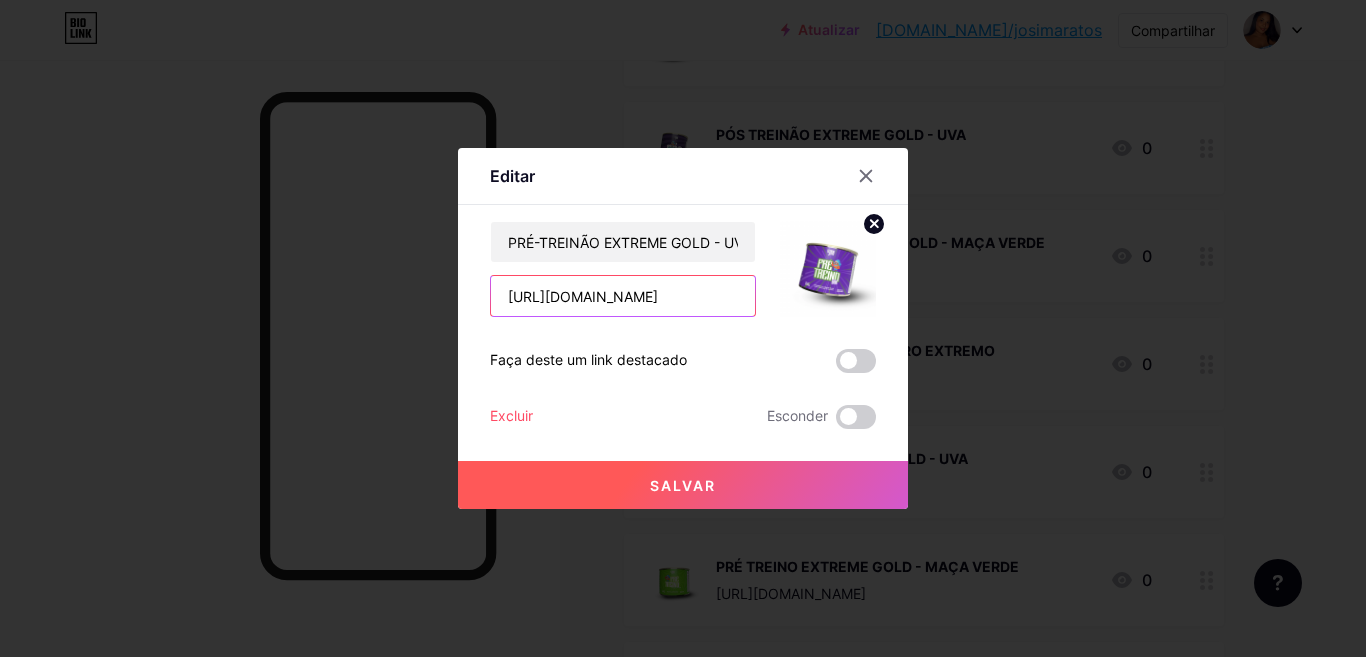 scroll, scrollTop: 0, scrollLeft: 81, axis: horizontal 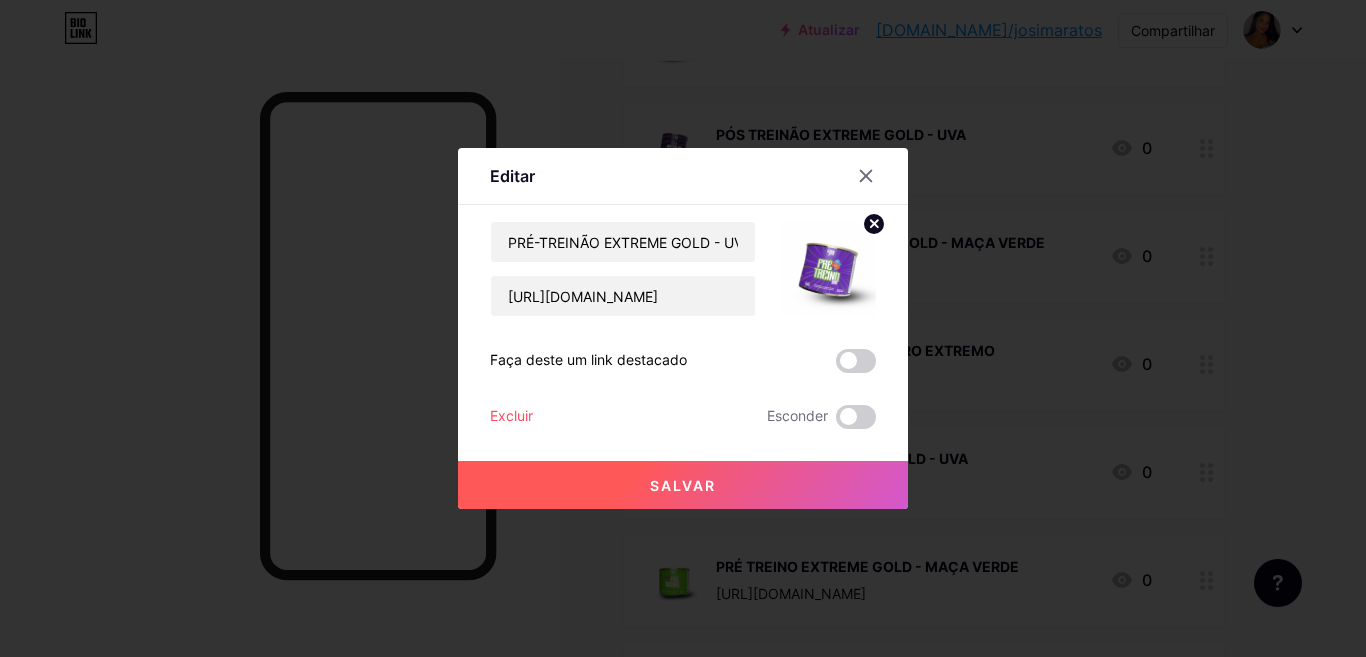 click on "Salvar" at bounding box center [683, 485] 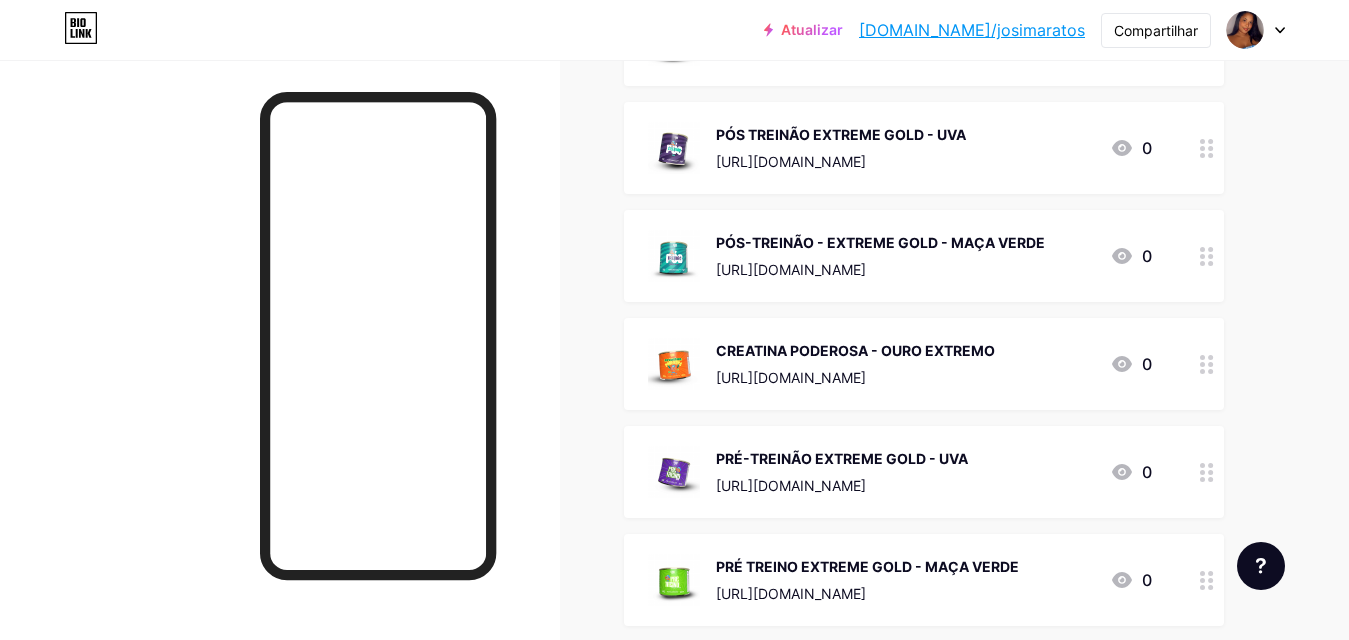 click on "[URL][DOMAIN_NAME]" at bounding box center [791, 593] 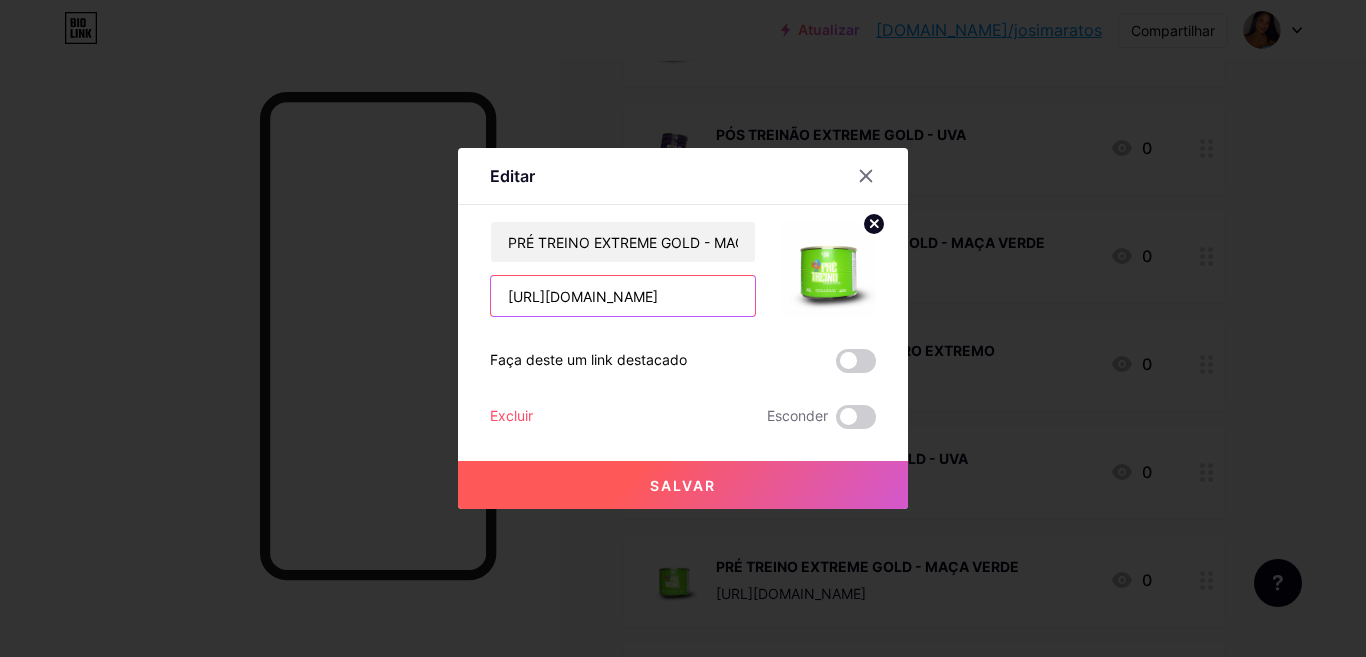 scroll, scrollTop: 0, scrollLeft: 77, axis: horizontal 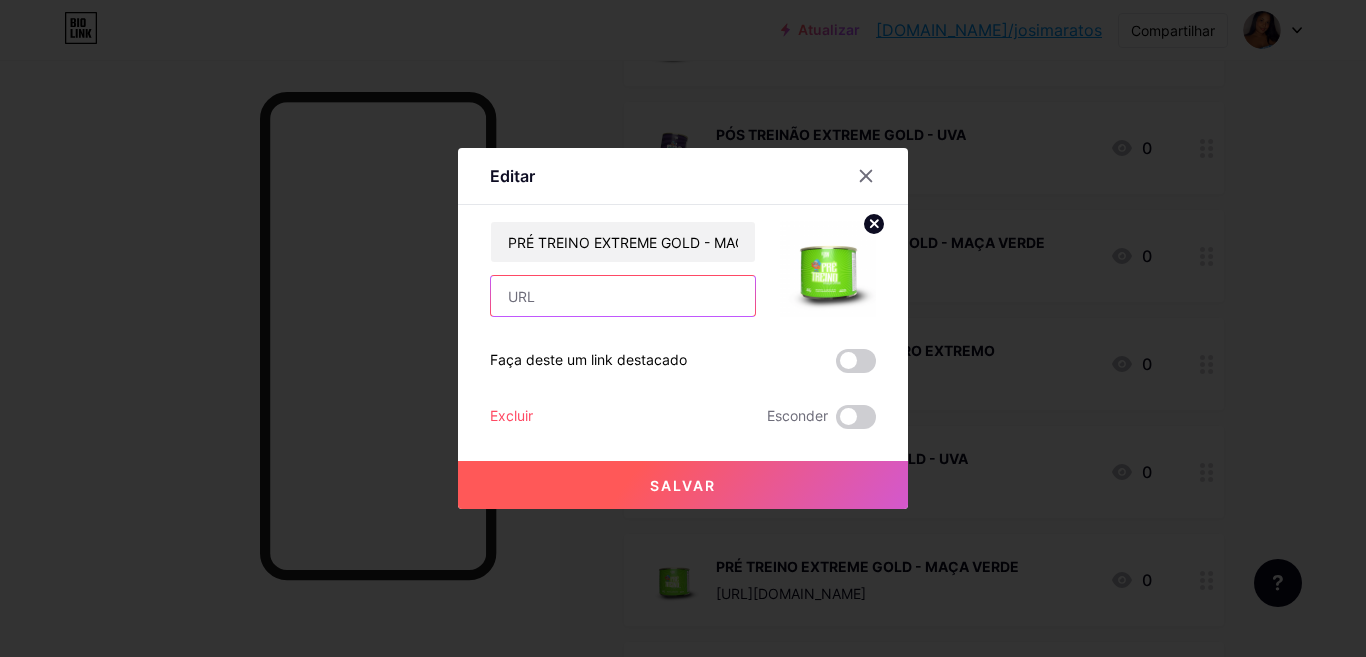 paste on "[URL][DOMAIN_NAME]" 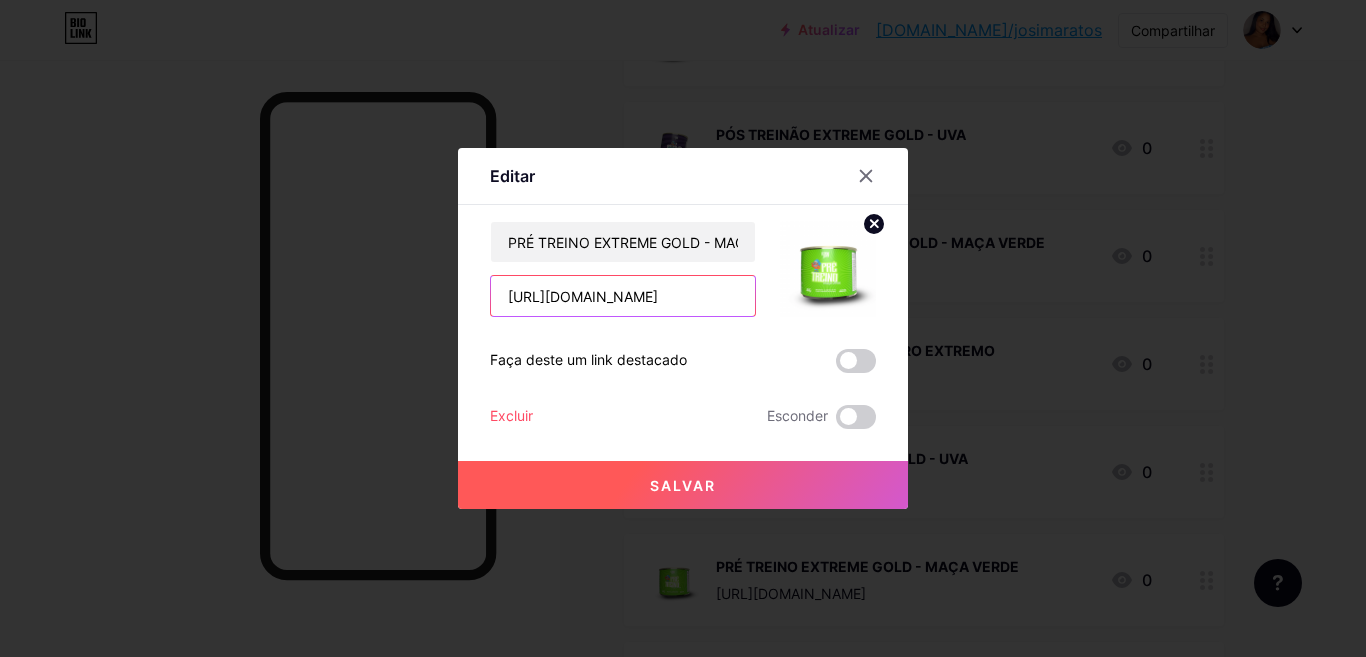 scroll, scrollTop: 0, scrollLeft: 77, axis: horizontal 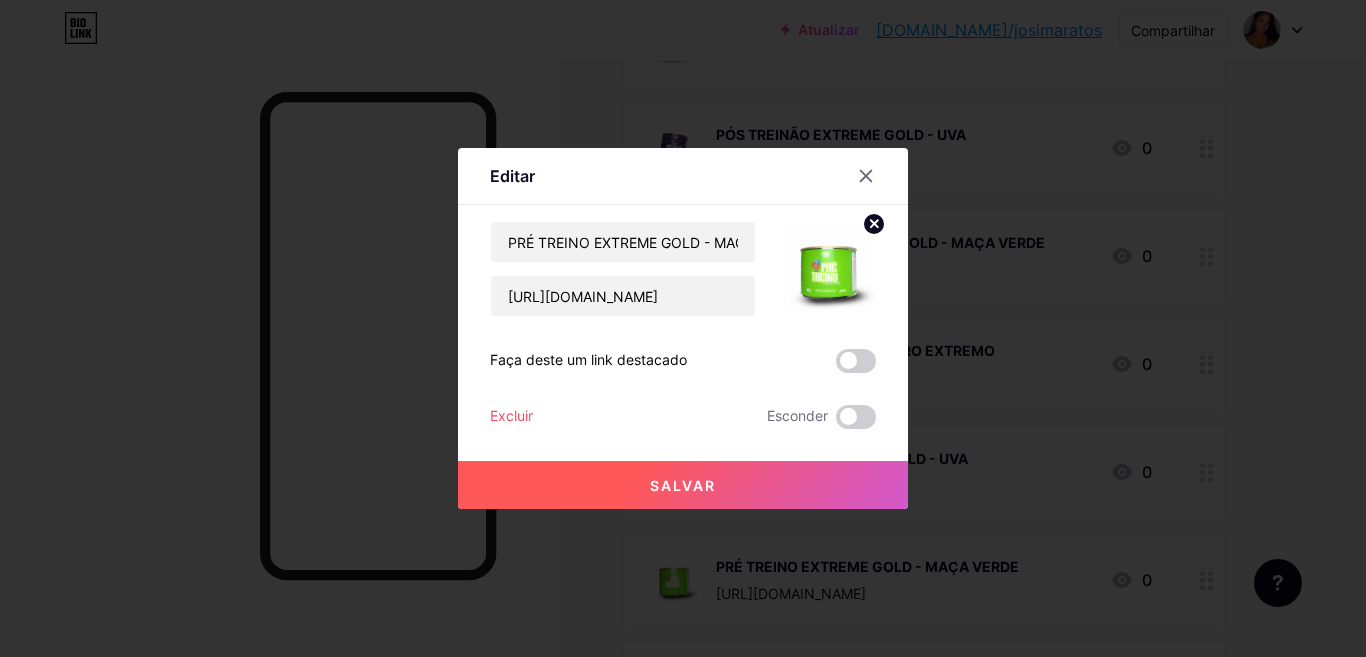click on "Salvar" at bounding box center [683, 485] 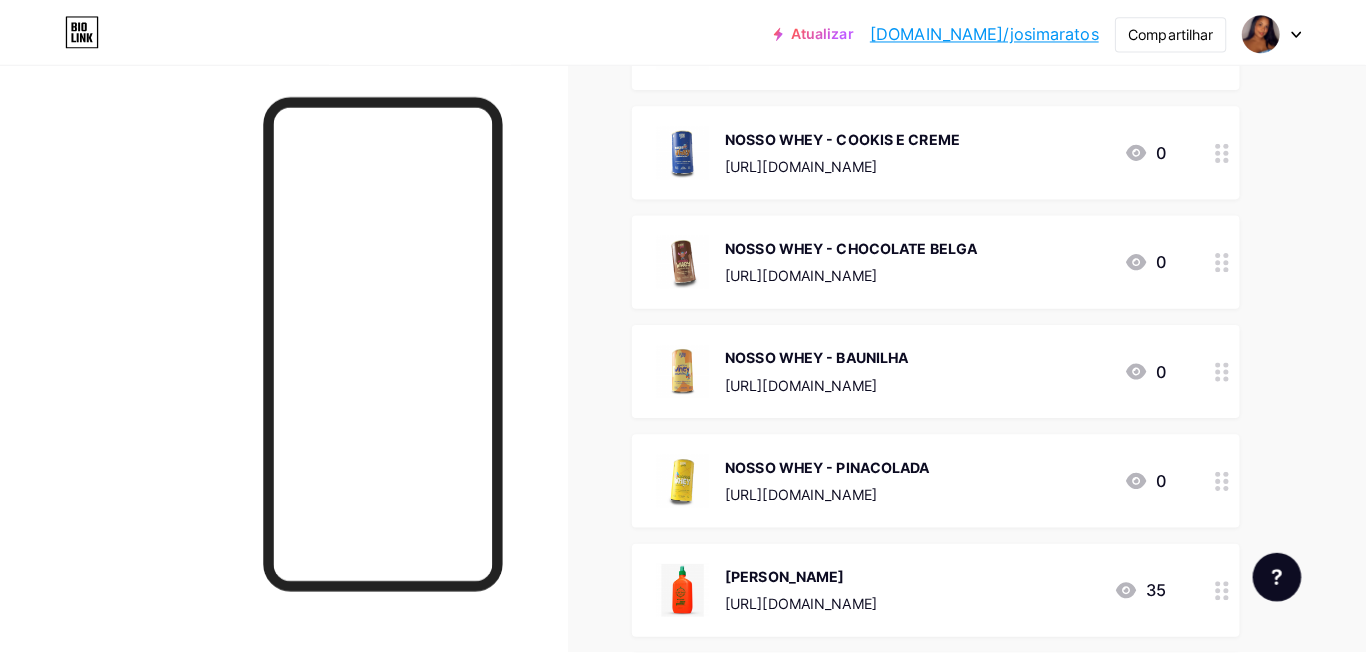 scroll, scrollTop: 1197, scrollLeft: 0, axis: vertical 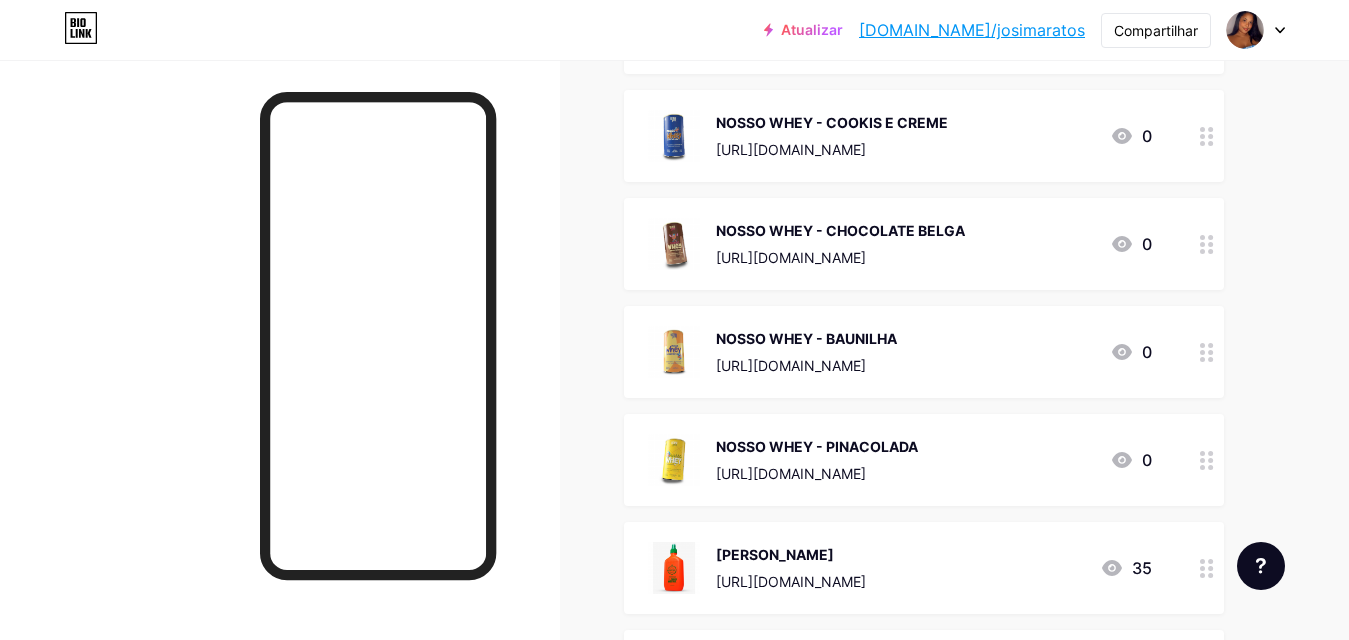 click on "NOSSO WHEY - COOKIS E CREME
[URL][DOMAIN_NAME]" at bounding box center (832, 136) 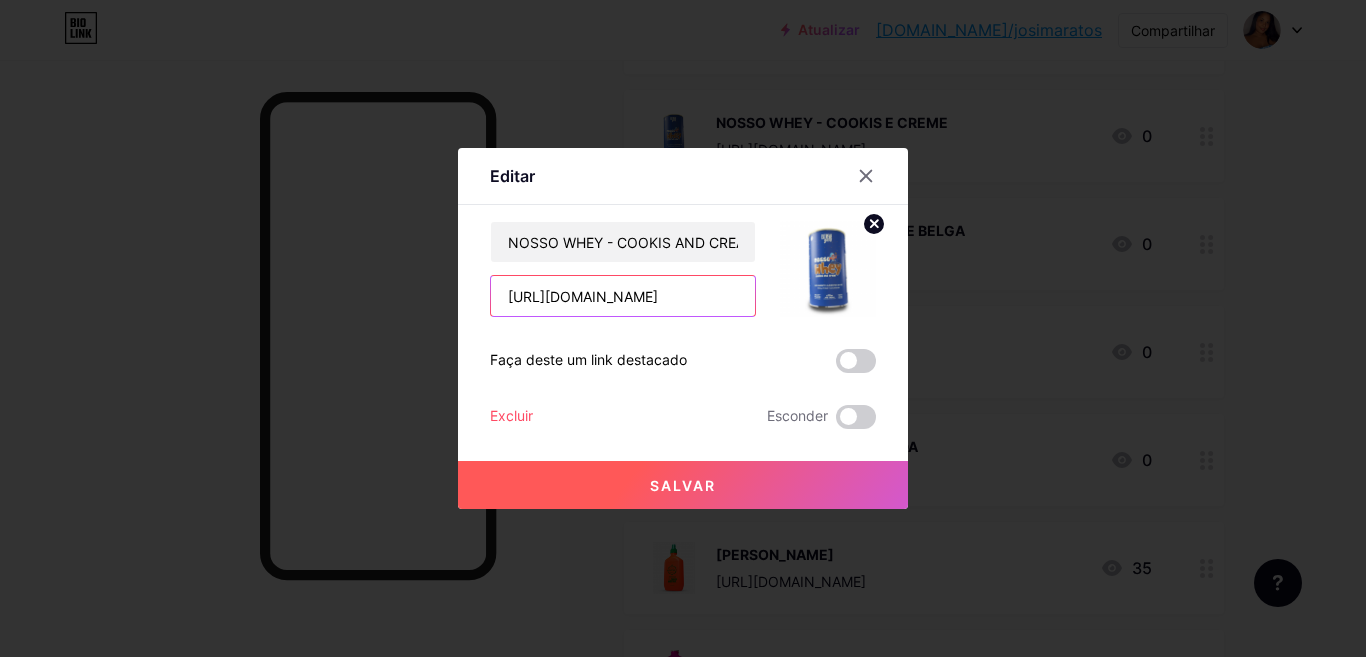 scroll, scrollTop: 0, scrollLeft: 79, axis: horizontal 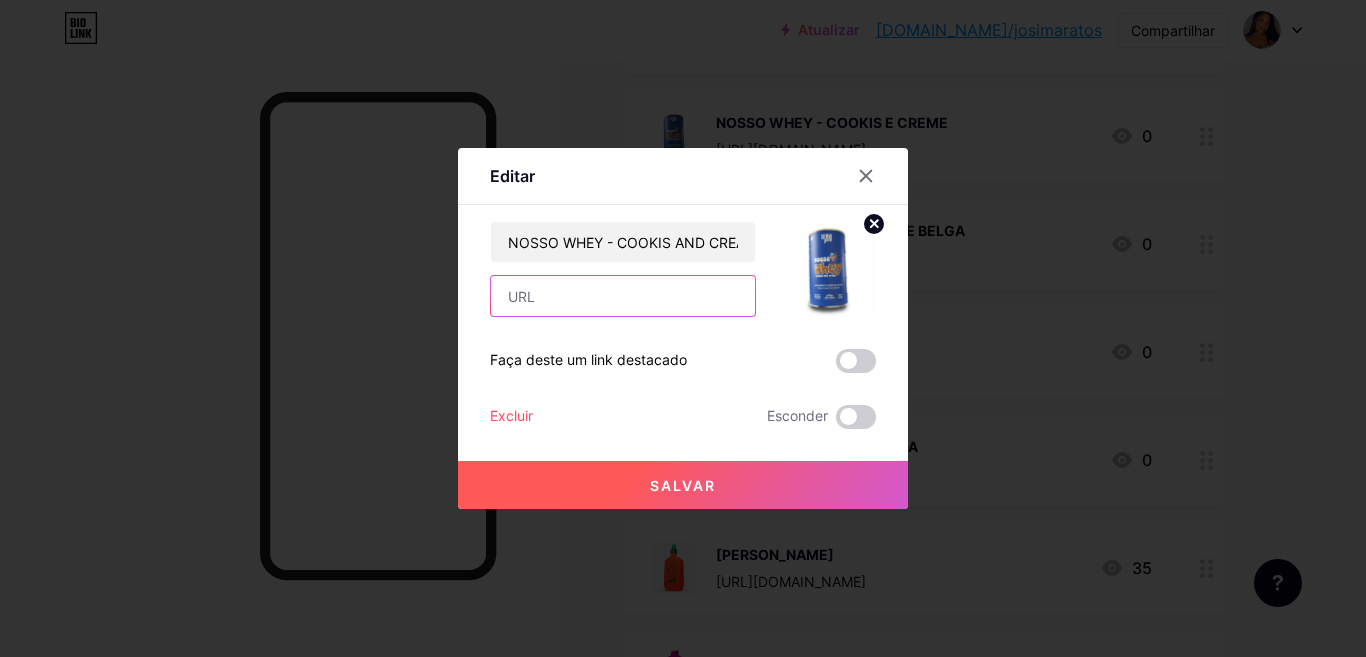 paste on "[URL][DOMAIN_NAME]" 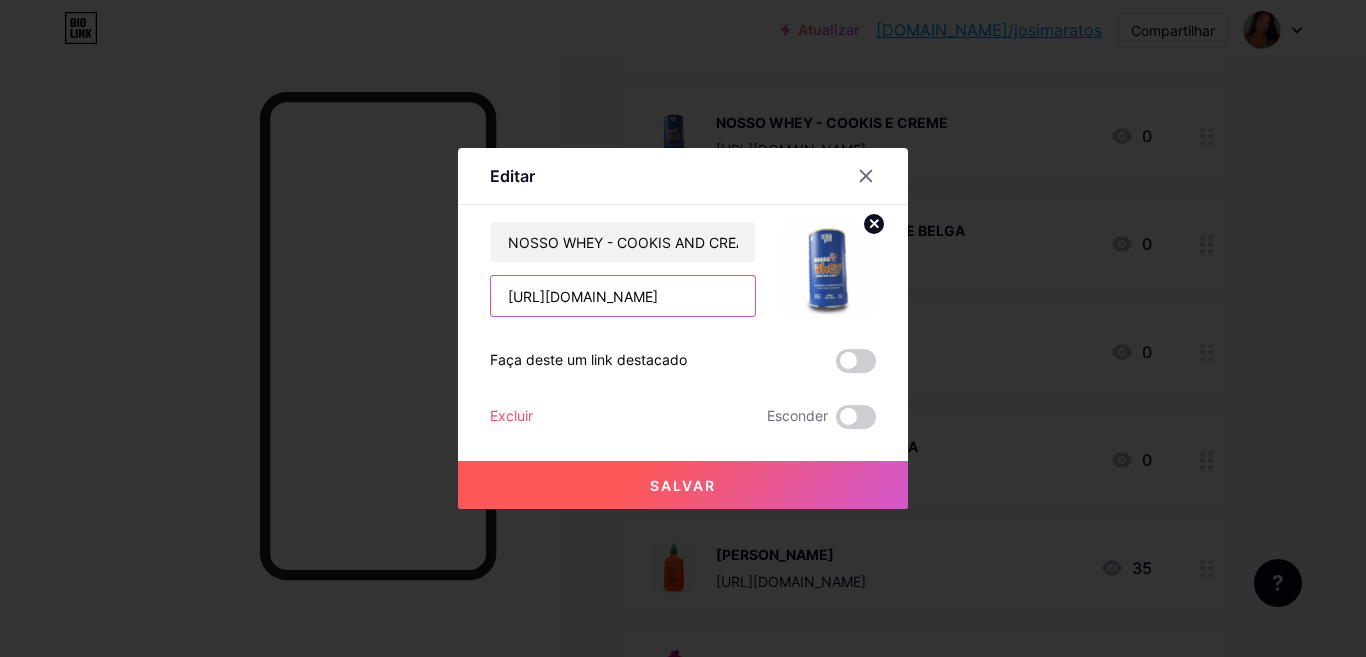 scroll, scrollTop: 0, scrollLeft: 79, axis: horizontal 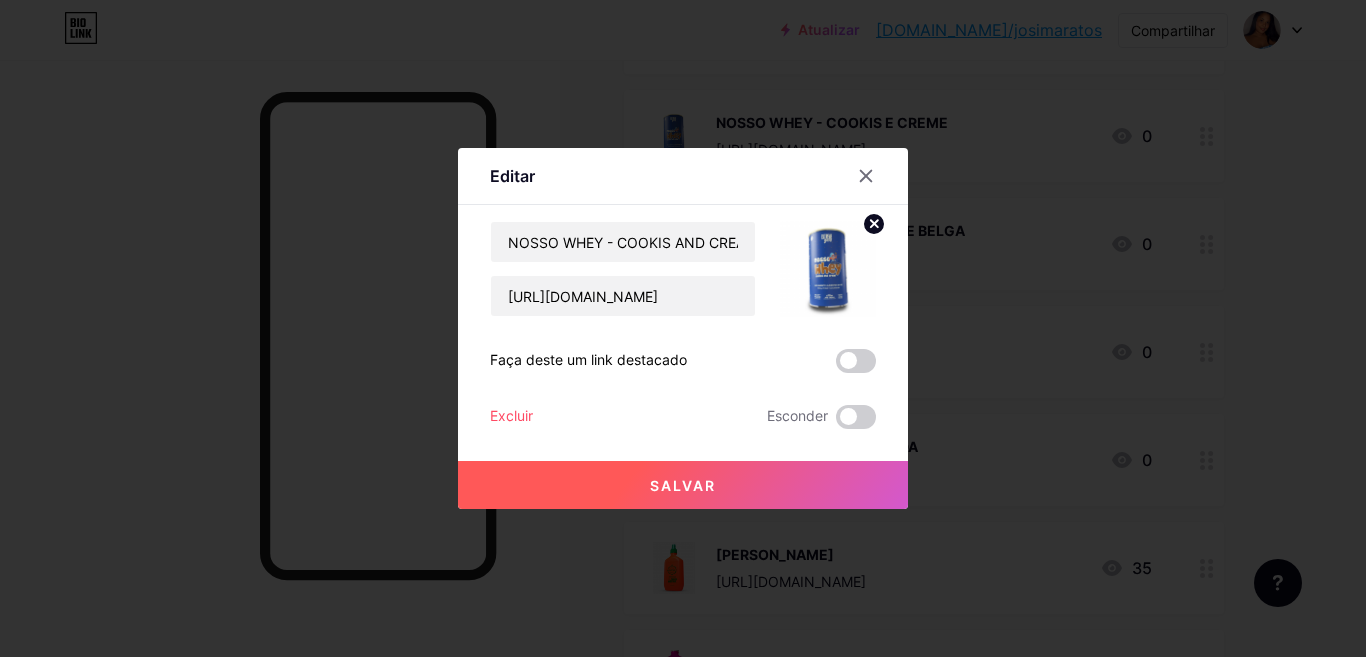 click on "Salvar" at bounding box center (683, 485) 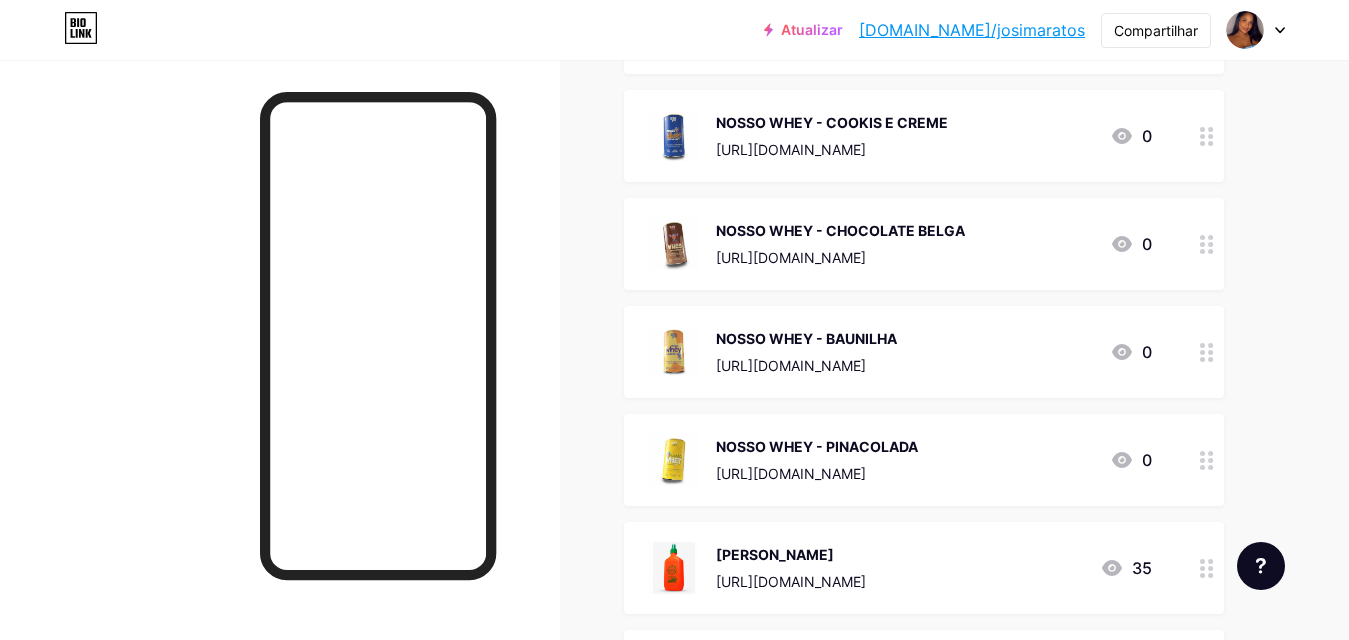 click on "NOSSO WHEY - CHOCOLATE BELGA" at bounding box center (840, 230) 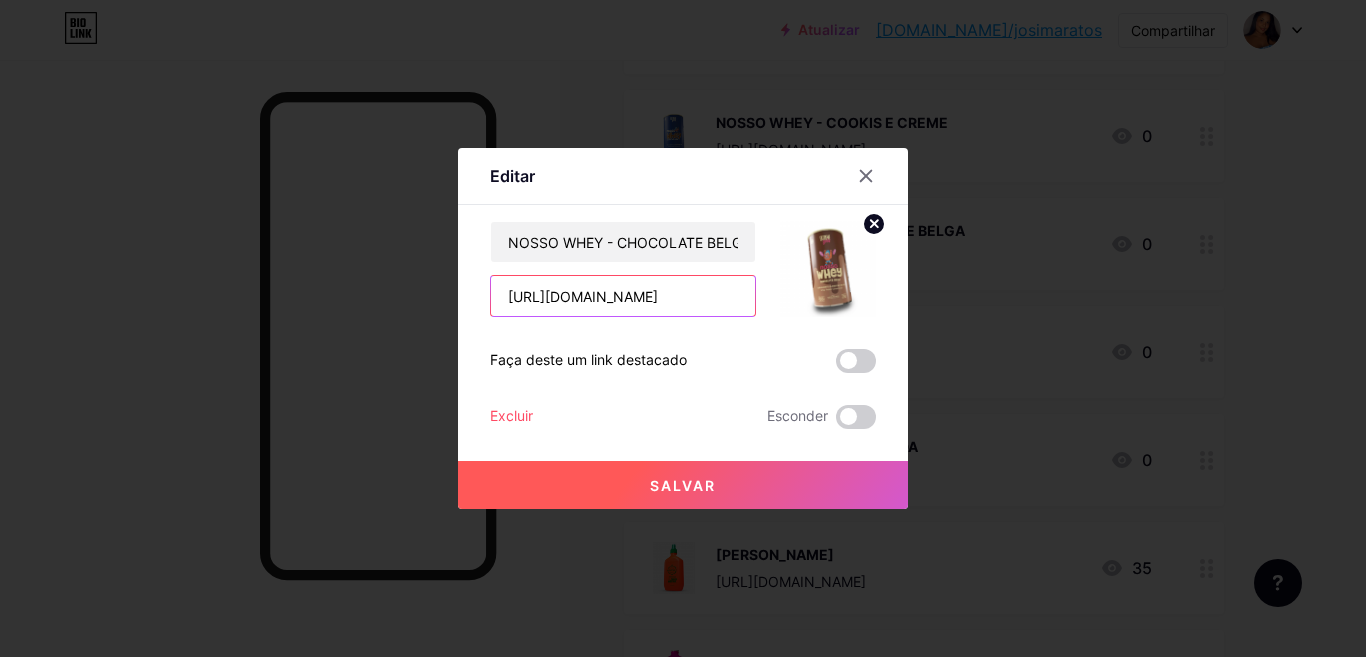 drag, startPoint x: 496, startPoint y: 298, endPoint x: 934, endPoint y: 336, distance: 439.64532 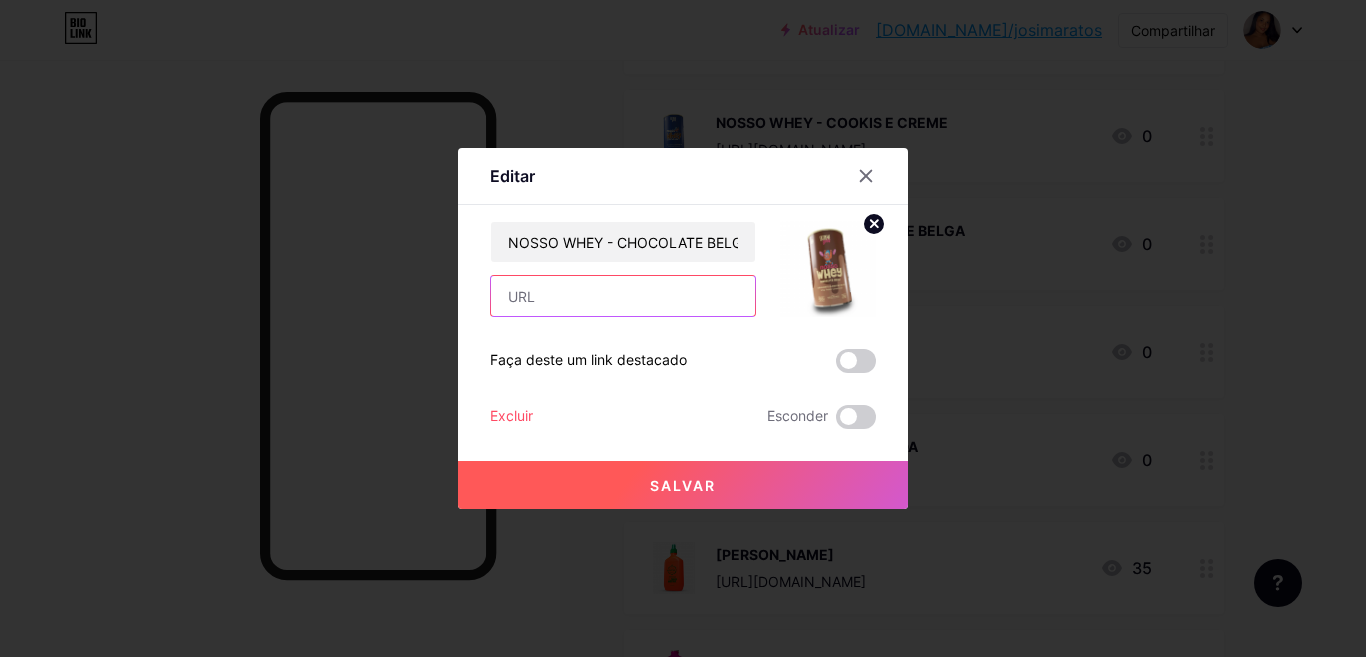scroll, scrollTop: 0, scrollLeft: 0, axis: both 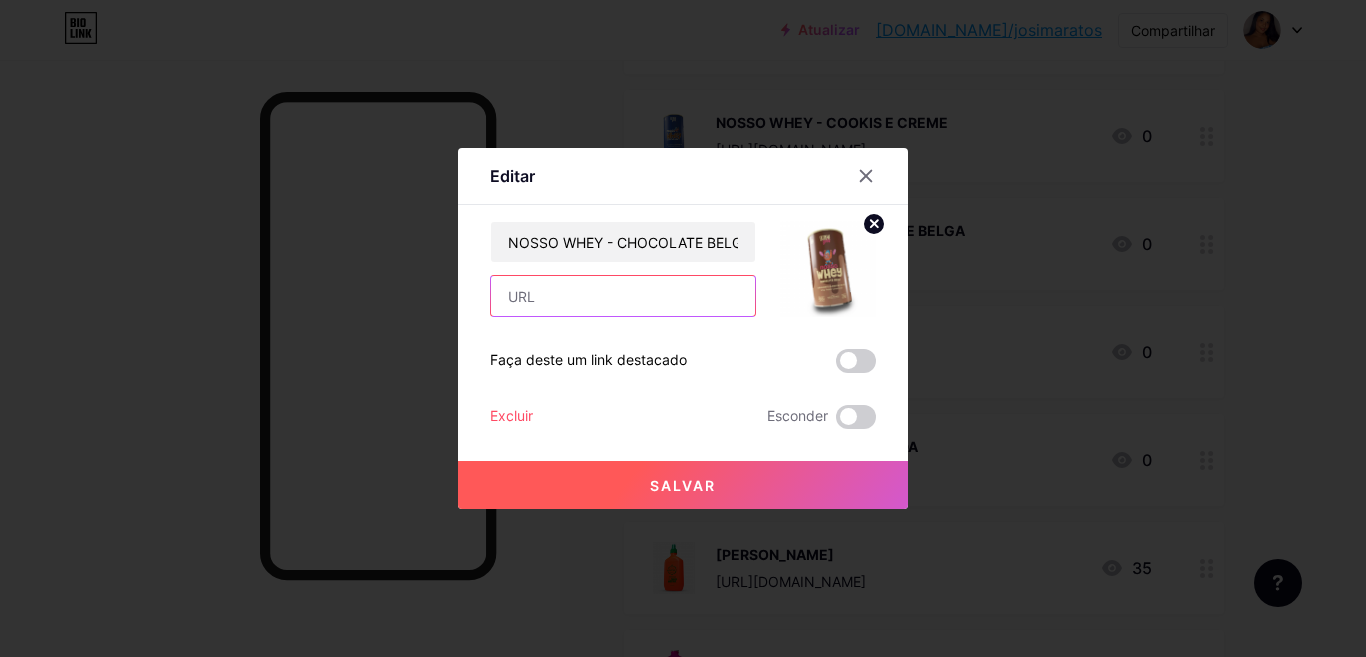 paste on "[URL][DOMAIN_NAME]" 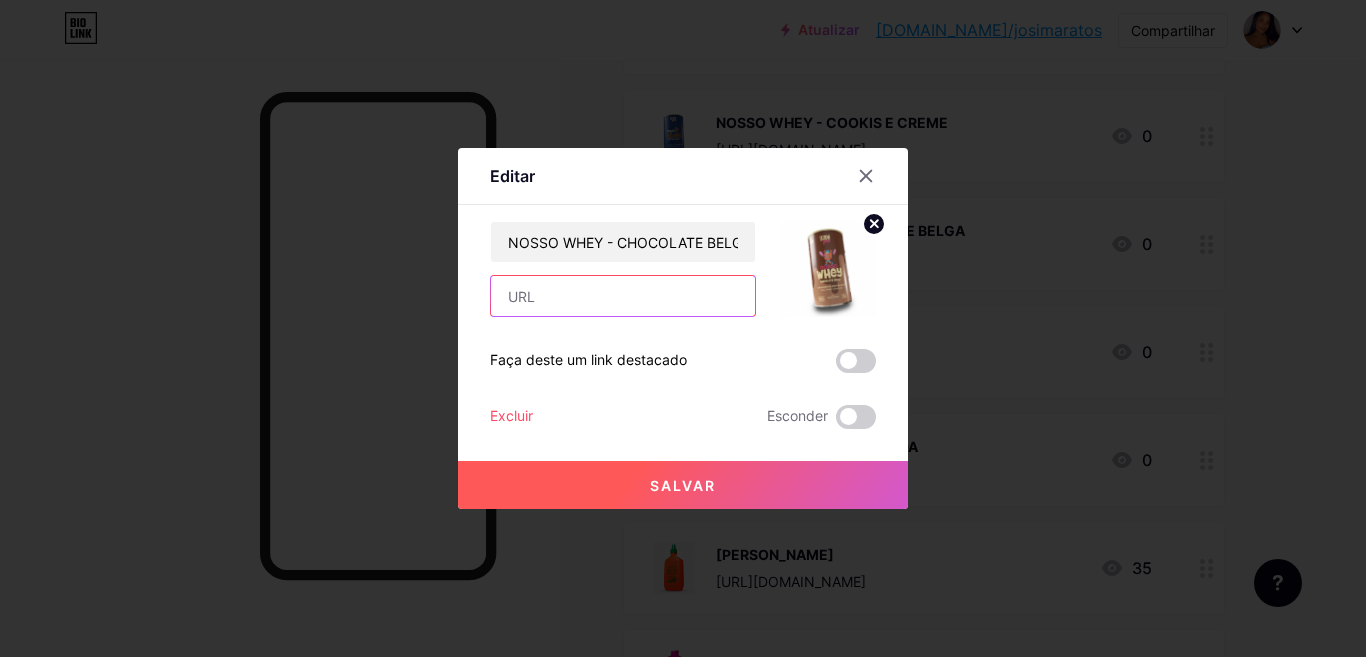 type on "[URL][DOMAIN_NAME]" 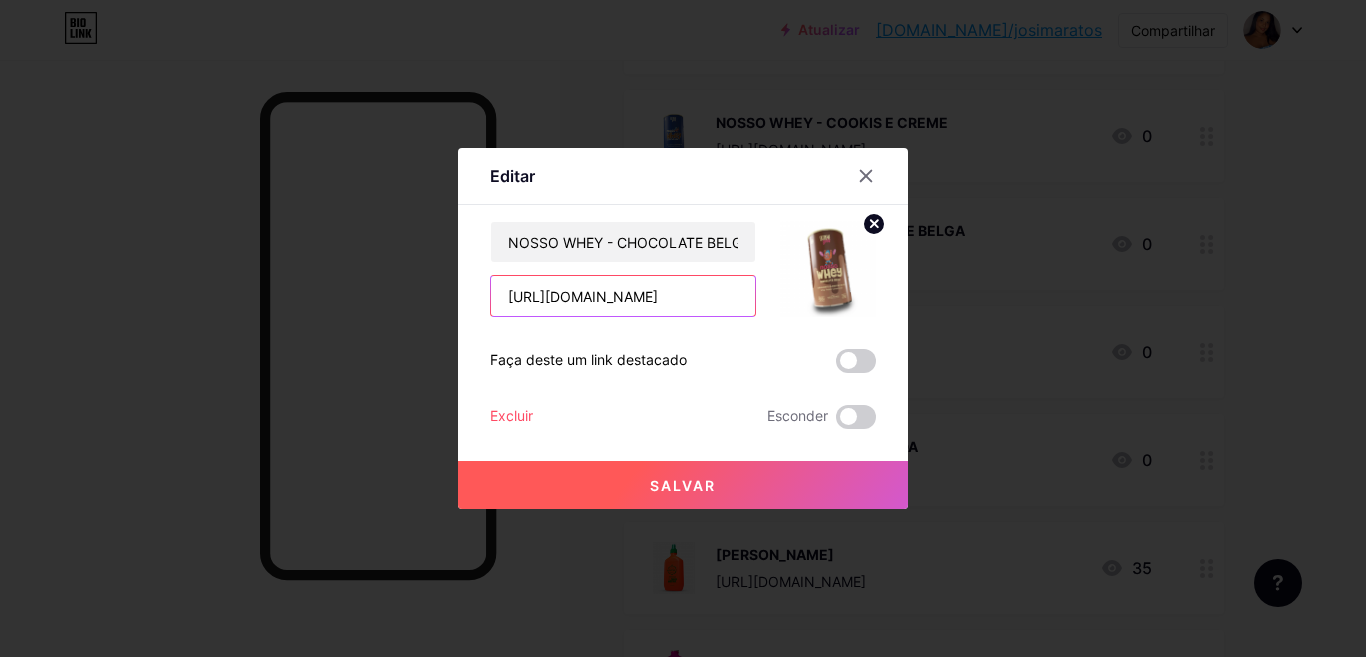 scroll, scrollTop: 0, scrollLeft: 77, axis: horizontal 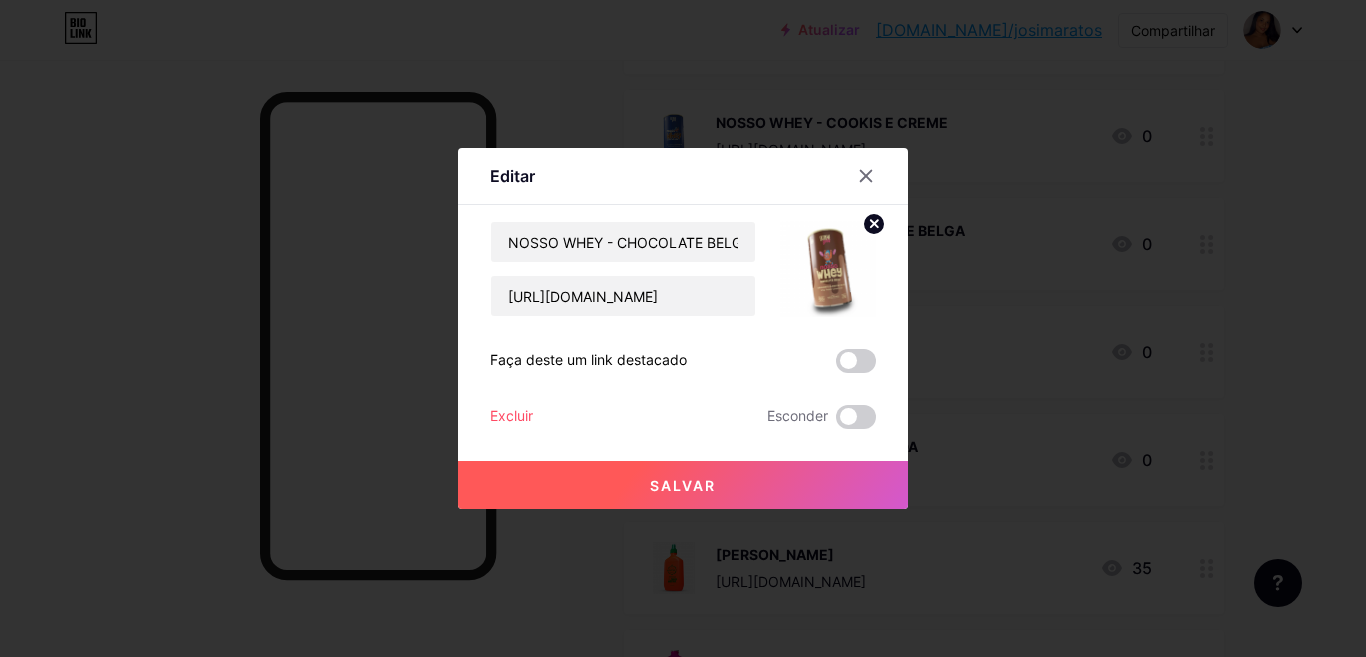click on "Salvar" at bounding box center (683, 485) 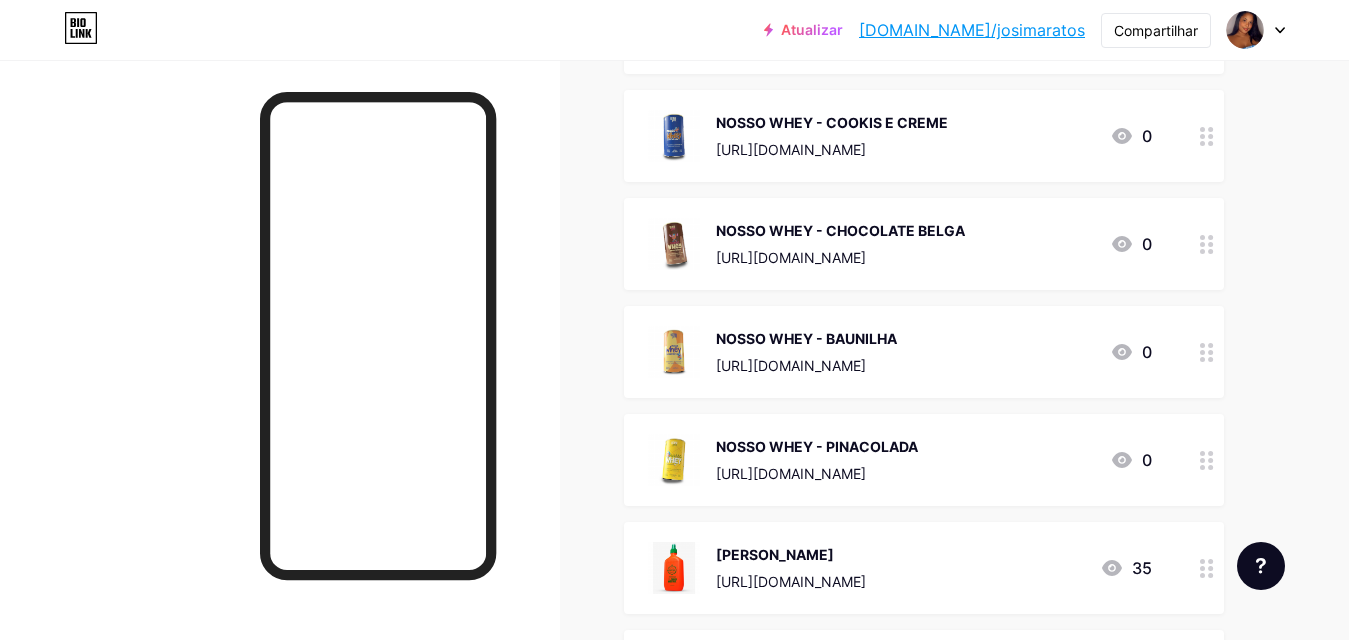 click on "[URL][DOMAIN_NAME]" at bounding box center (791, 365) 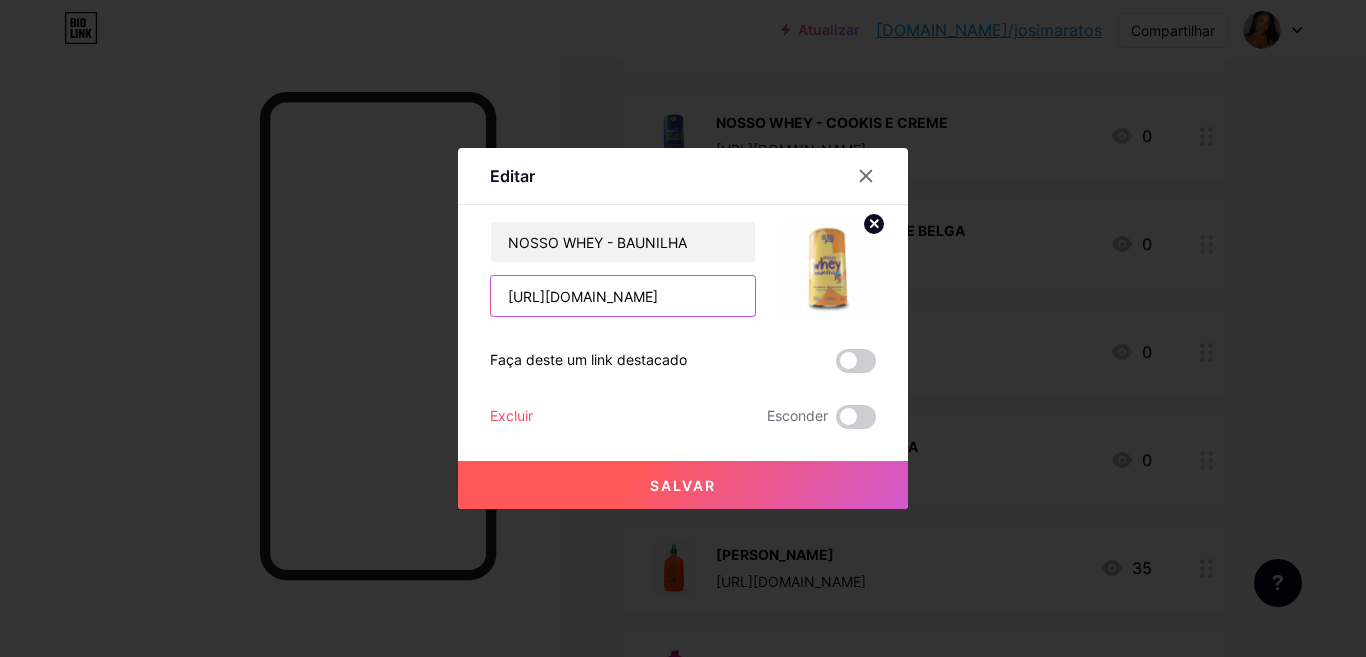 scroll, scrollTop: 0, scrollLeft: 82, axis: horizontal 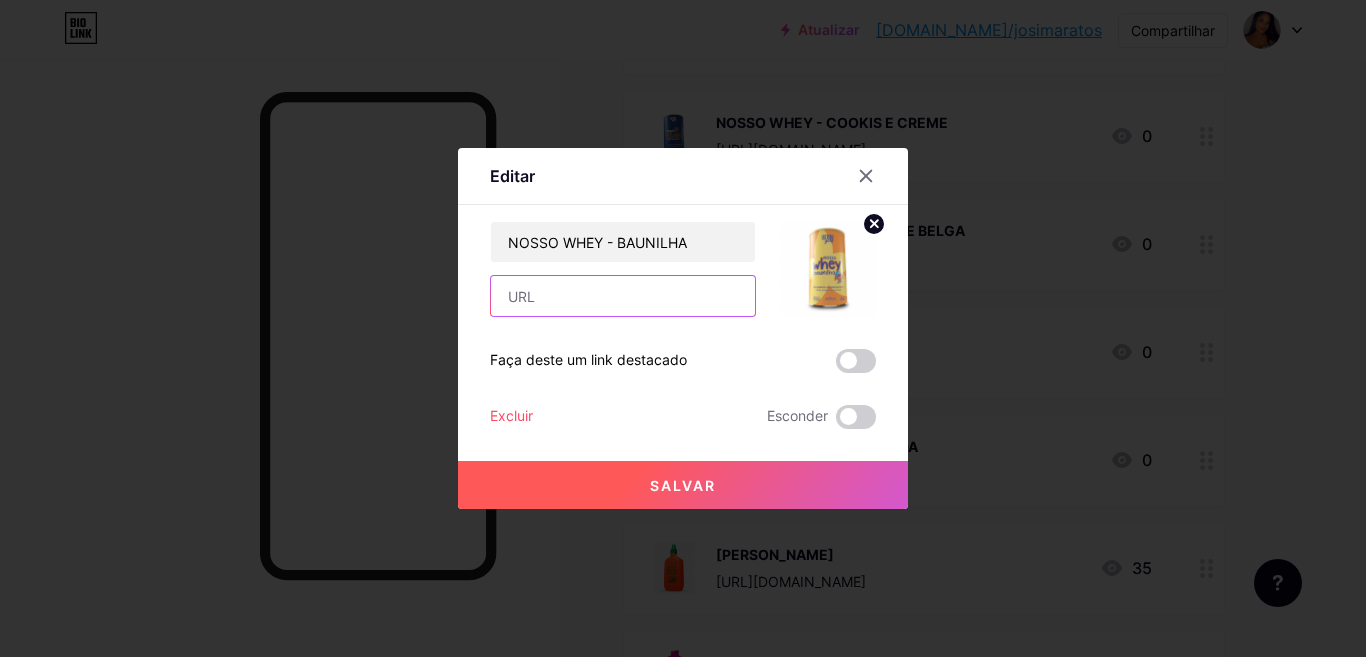 paste on "[URL][DOMAIN_NAME]" 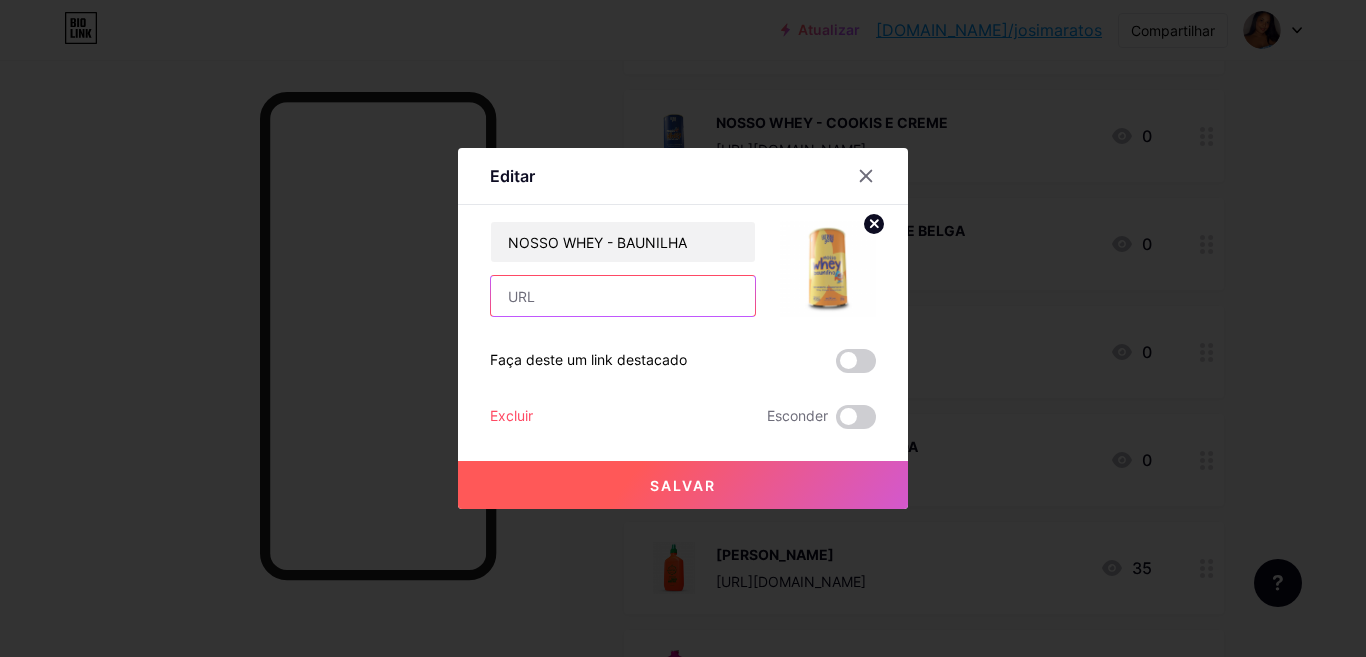 type on "[URL][DOMAIN_NAME]" 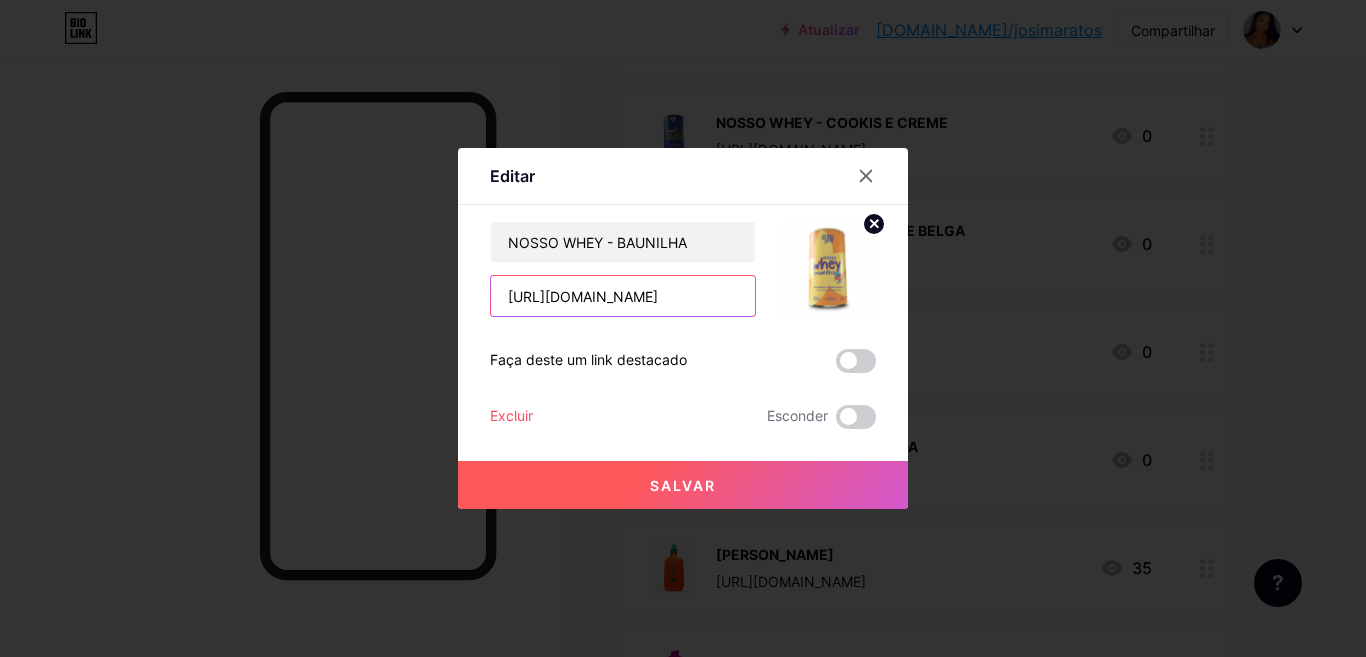 scroll, scrollTop: 0, scrollLeft: 82, axis: horizontal 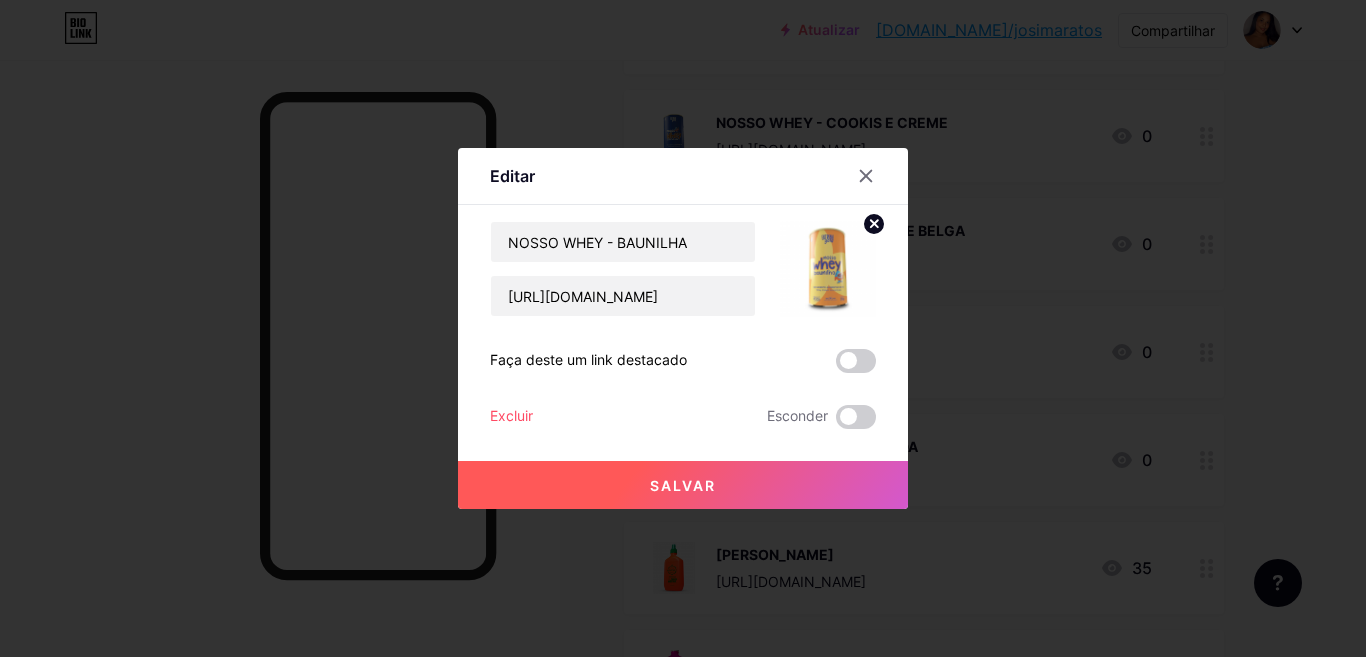 click on "Salvar" at bounding box center [683, 485] 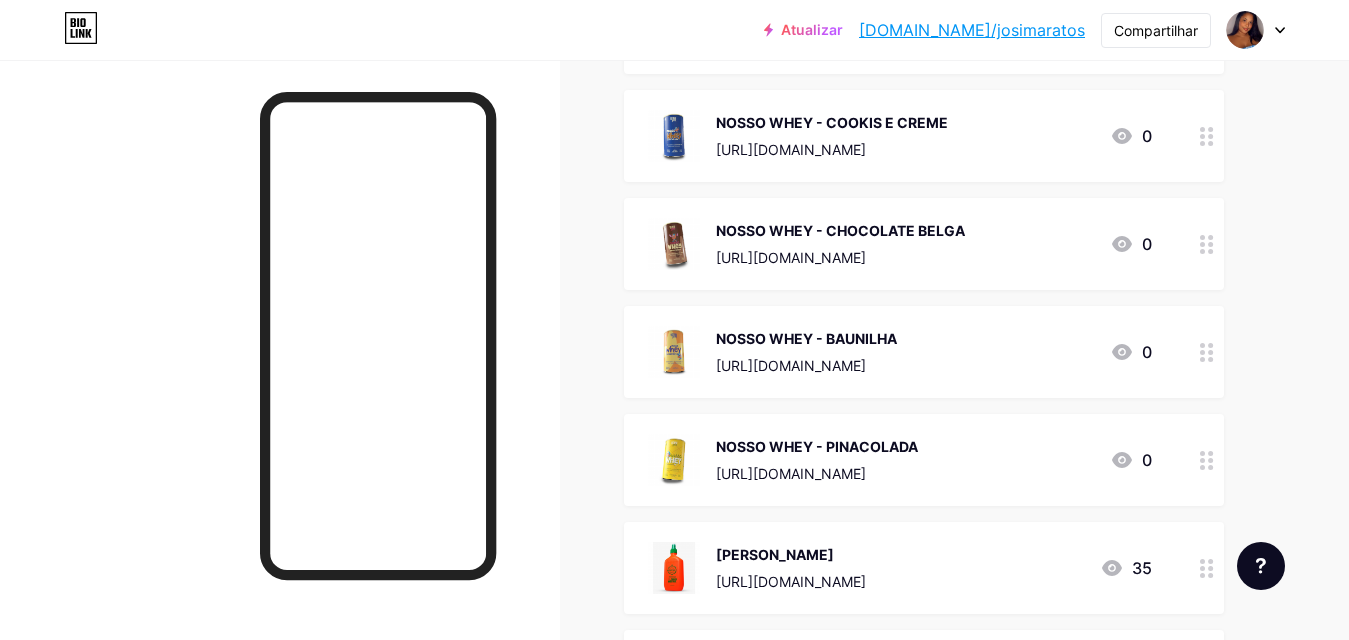 click on "[URL][DOMAIN_NAME]" at bounding box center [791, 473] 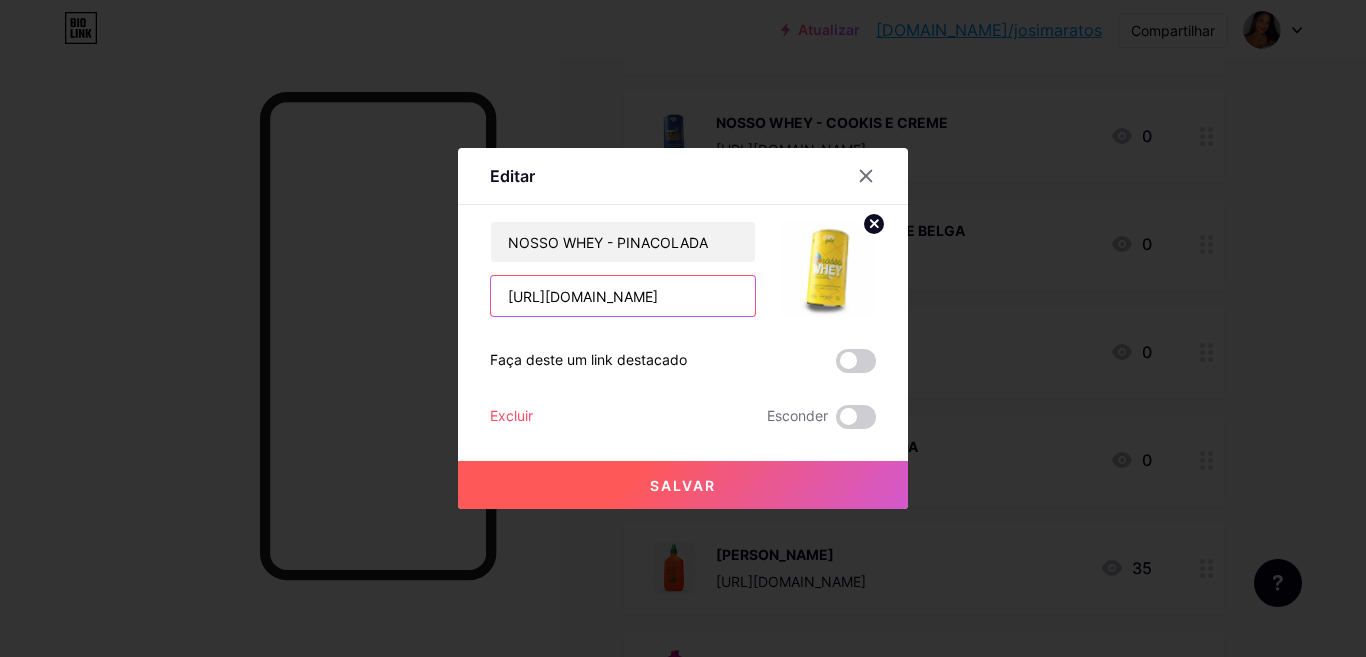 scroll, scrollTop: 0, scrollLeft: 85, axis: horizontal 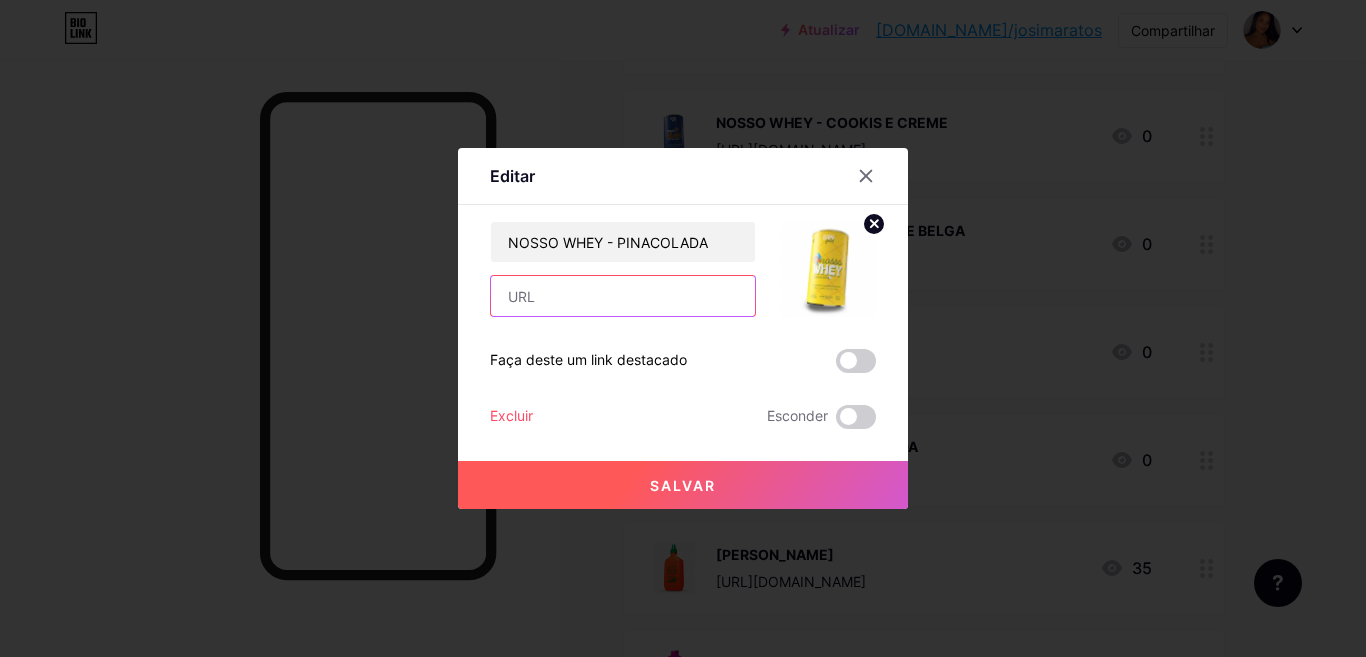 paste on "[URL][DOMAIN_NAME]" 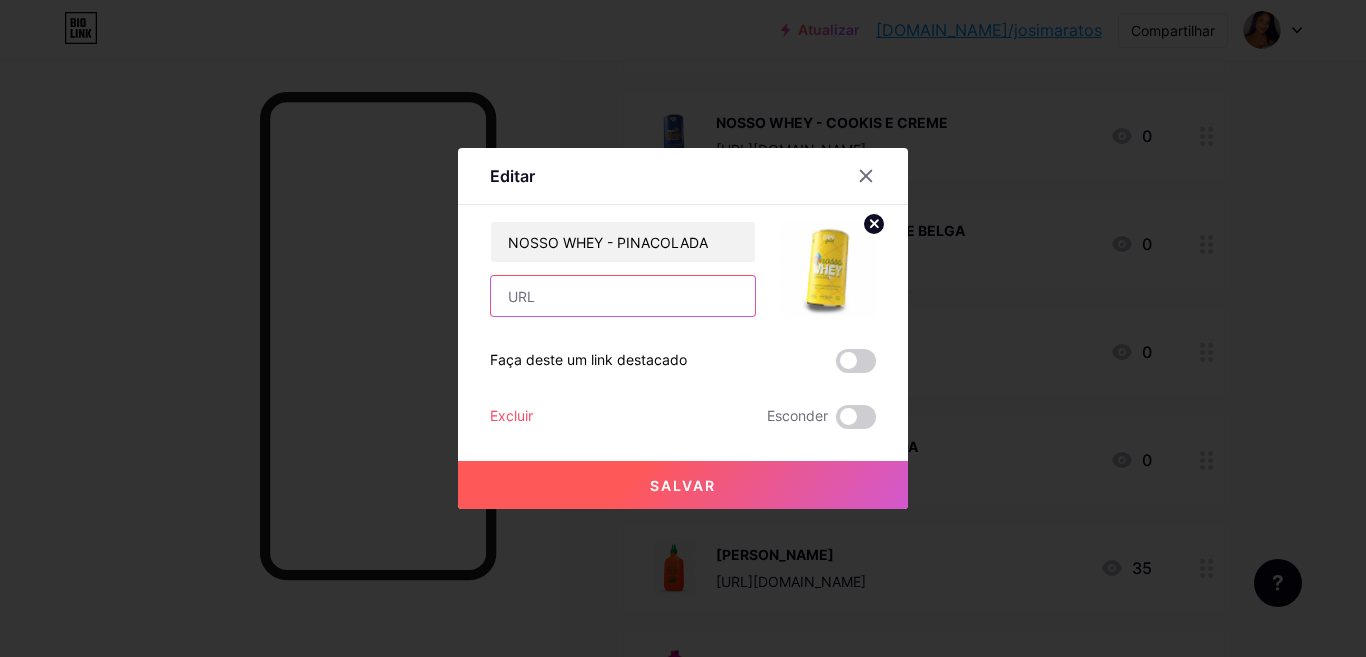 type on "[URL][DOMAIN_NAME]" 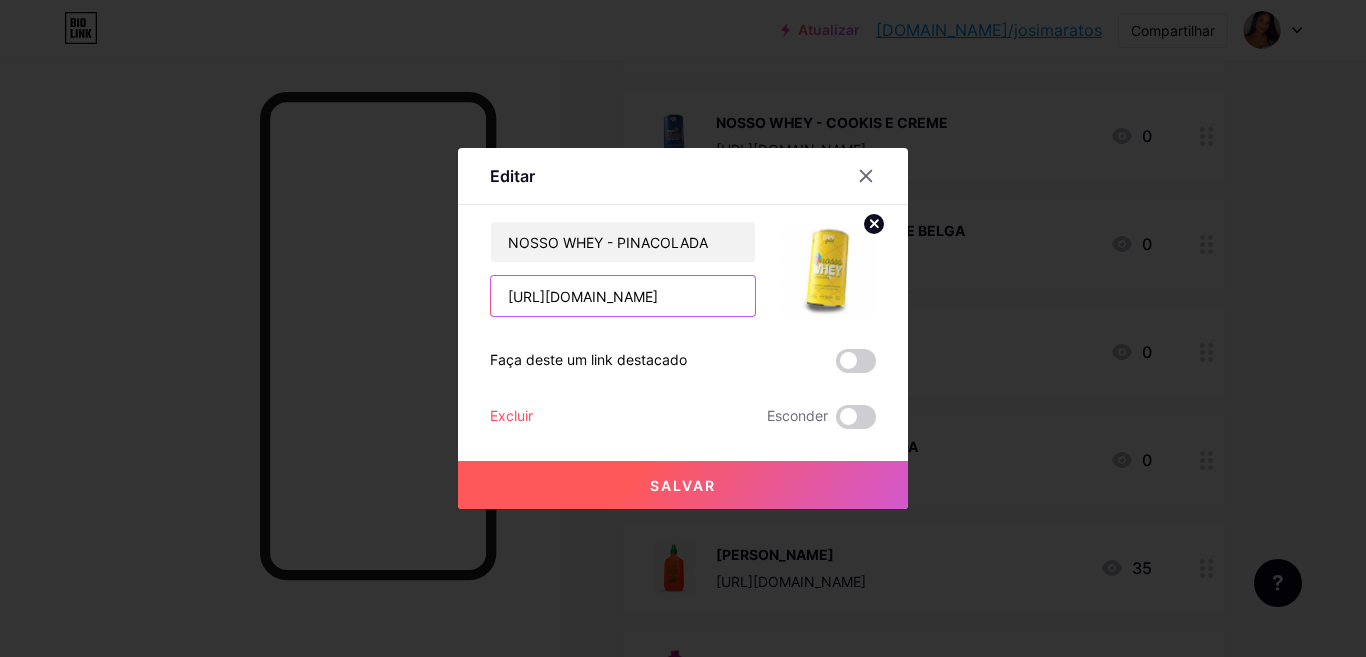 scroll, scrollTop: 0, scrollLeft: 85, axis: horizontal 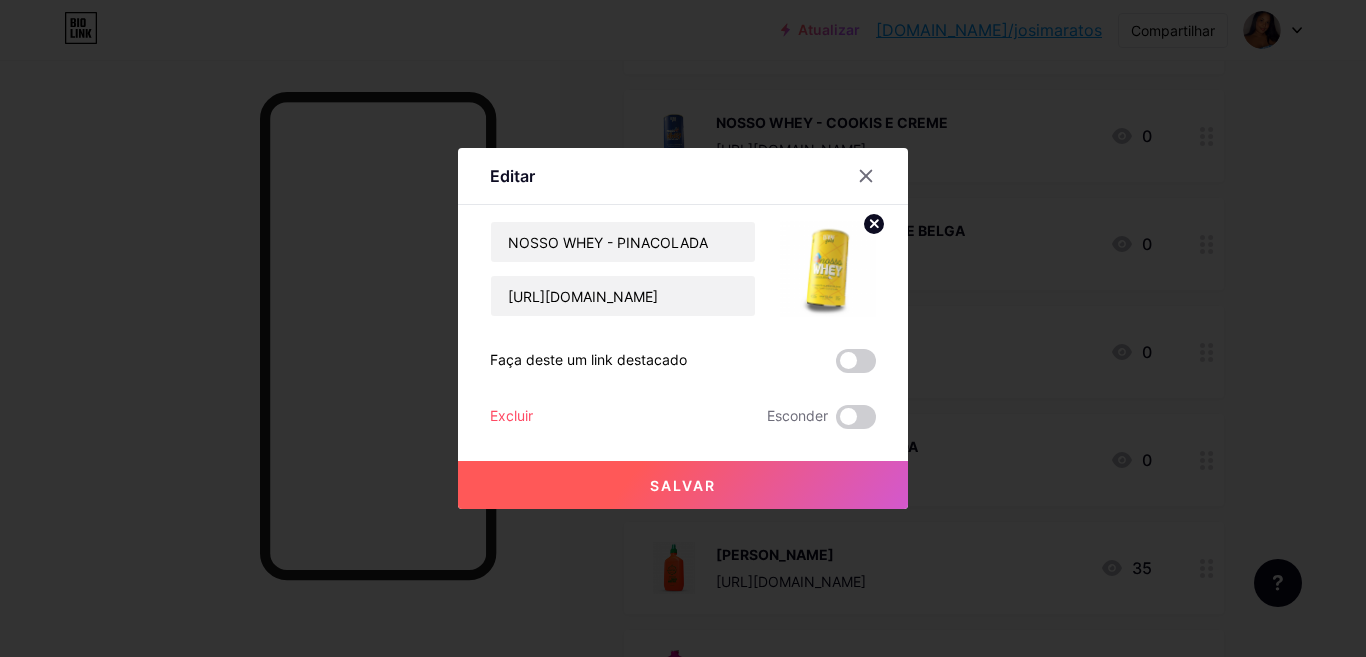 click on "Salvar" at bounding box center (683, 485) 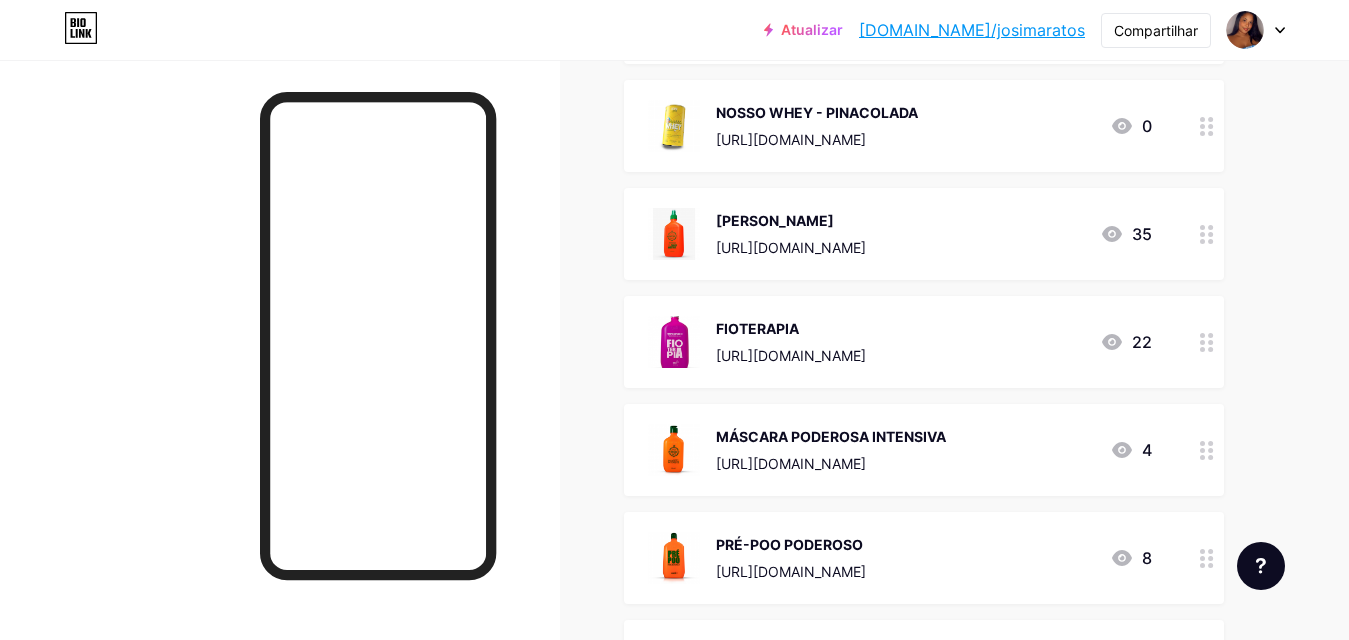 scroll, scrollTop: 1554, scrollLeft: 0, axis: vertical 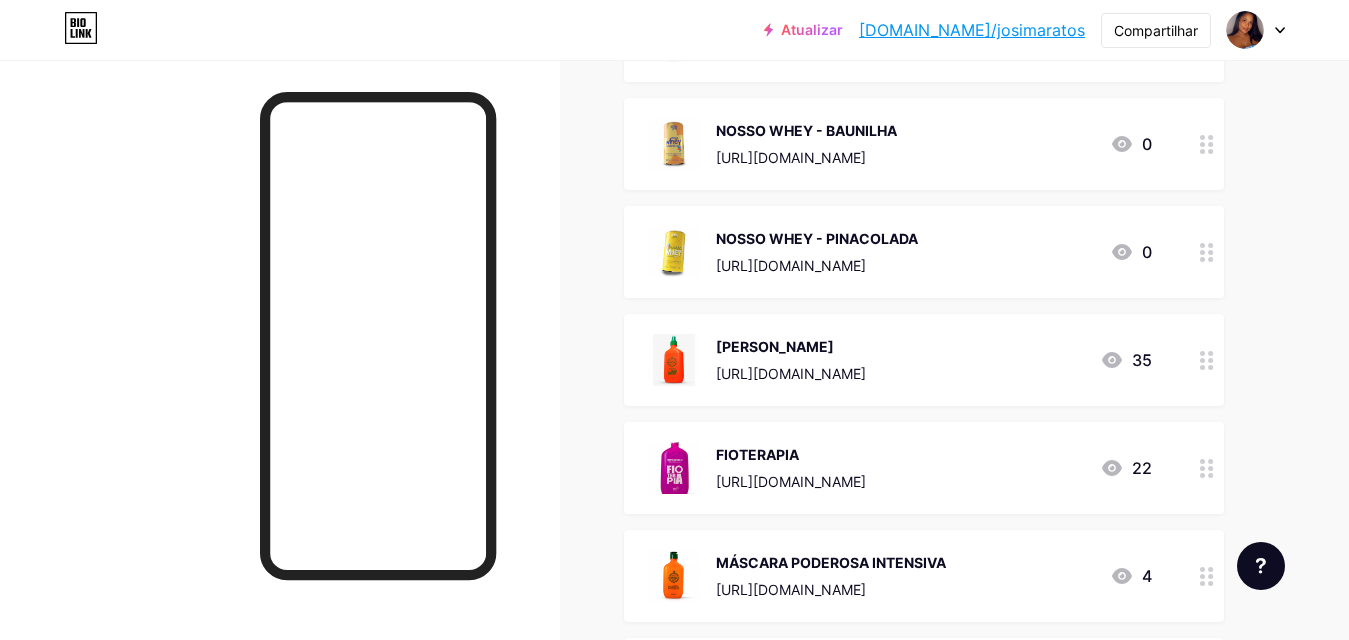 click on "[URL][DOMAIN_NAME]" at bounding box center (791, 265) 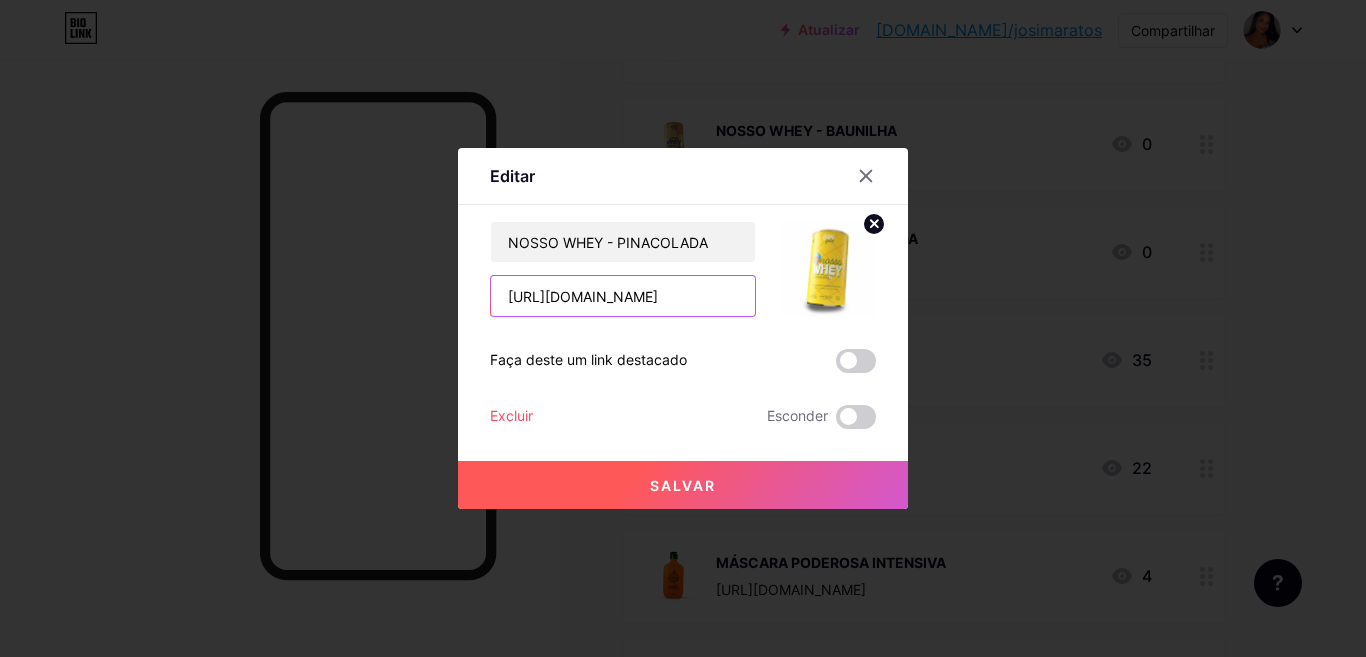 scroll, scrollTop: 0, scrollLeft: 85, axis: horizontal 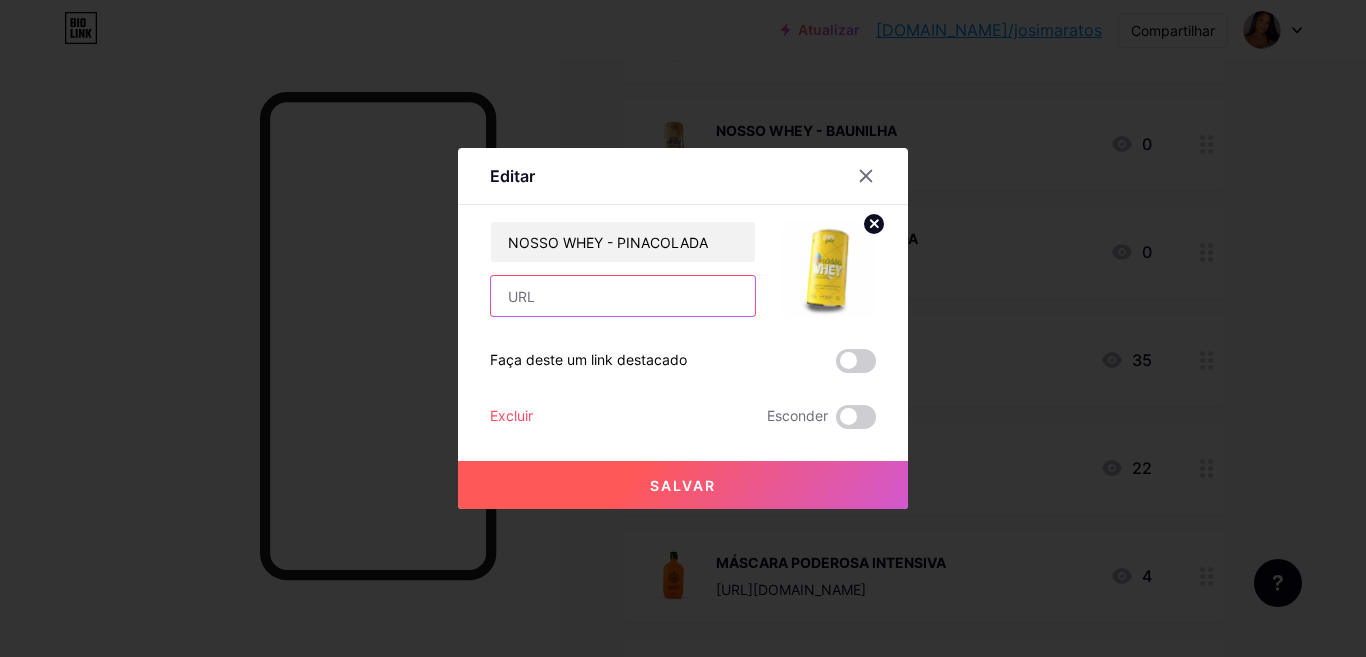 click at bounding box center [623, 296] 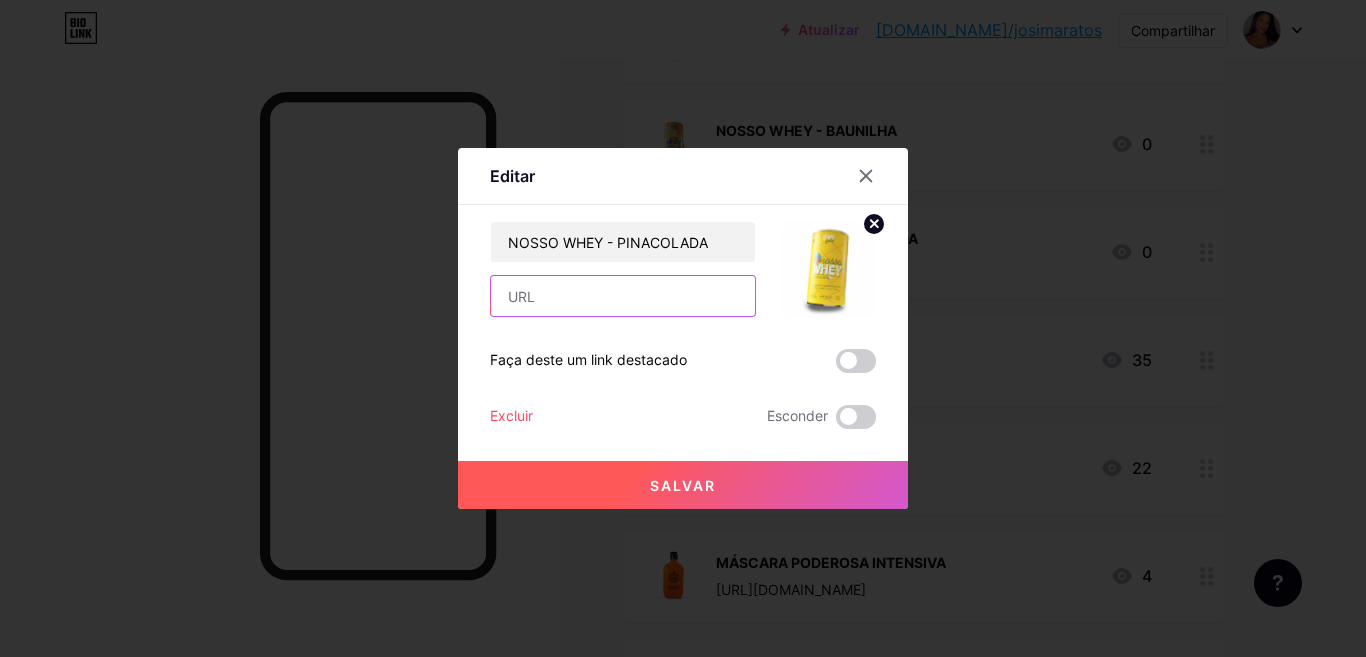 paste on "[URL][DOMAIN_NAME]" 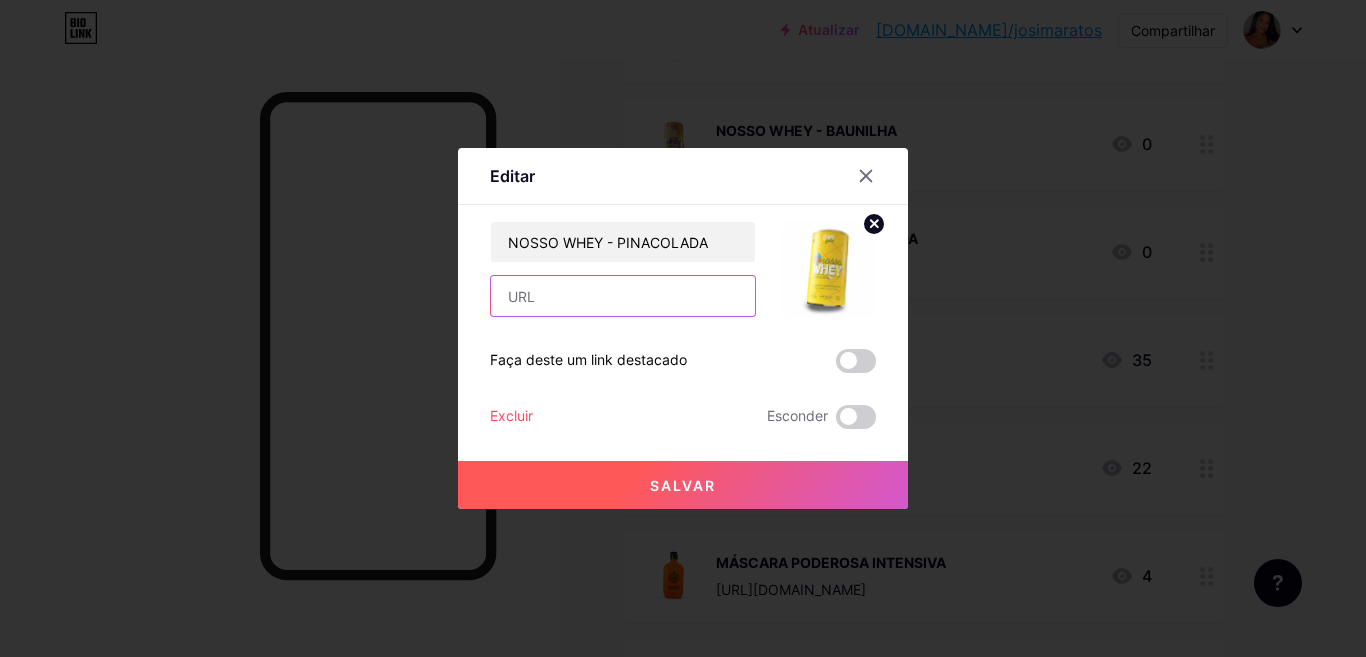 type on "[URL][DOMAIN_NAME]" 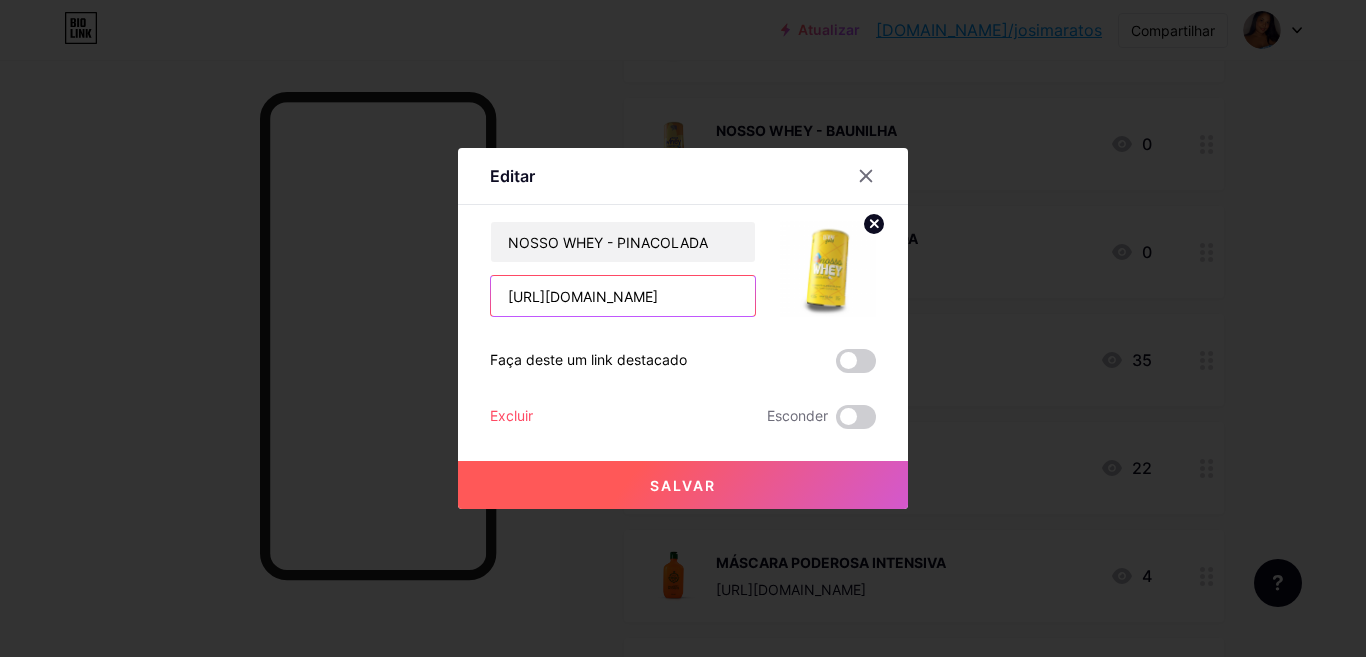 scroll, scrollTop: 0, scrollLeft: 85, axis: horizontal 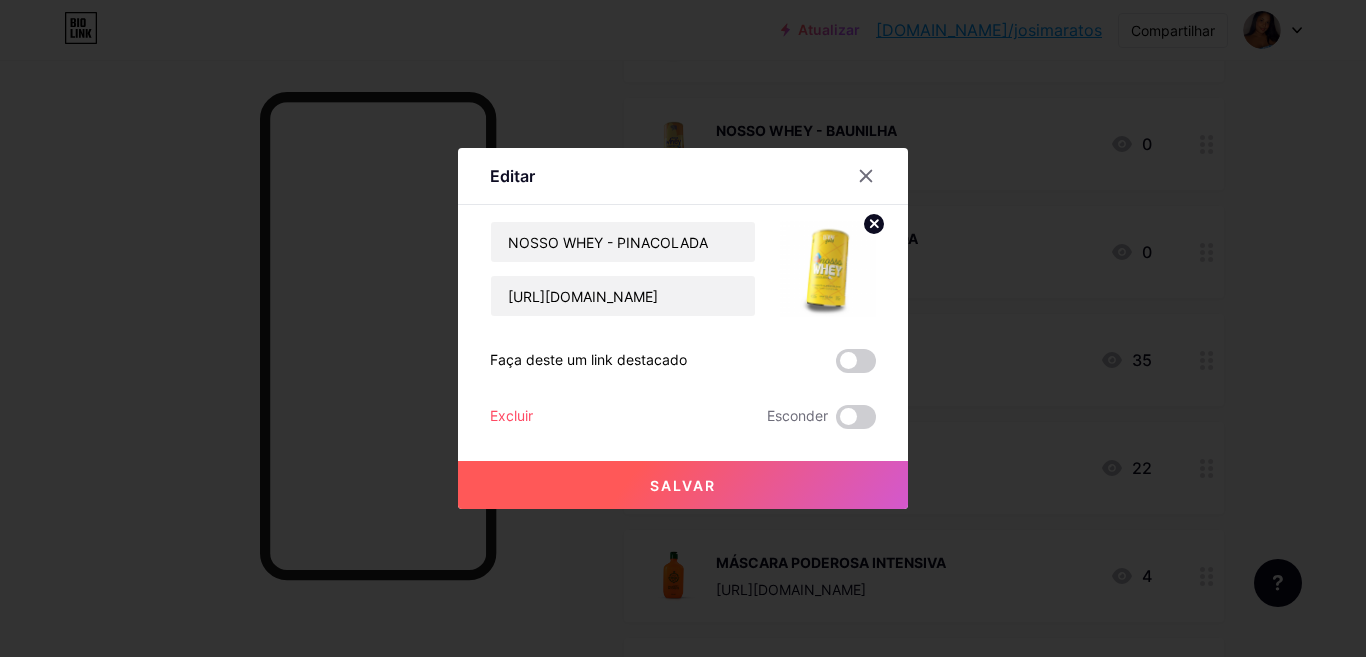 click on "Salvar" at bounding box center [683, 469] 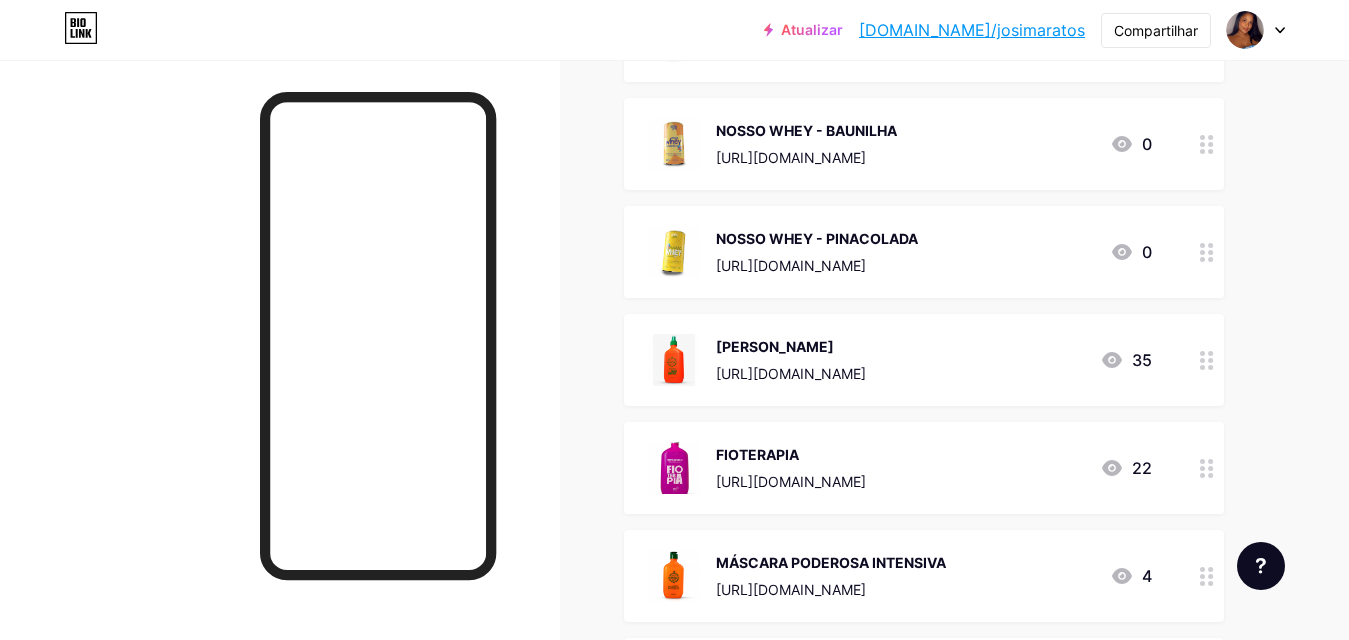 click at bounding box center (674, 252) 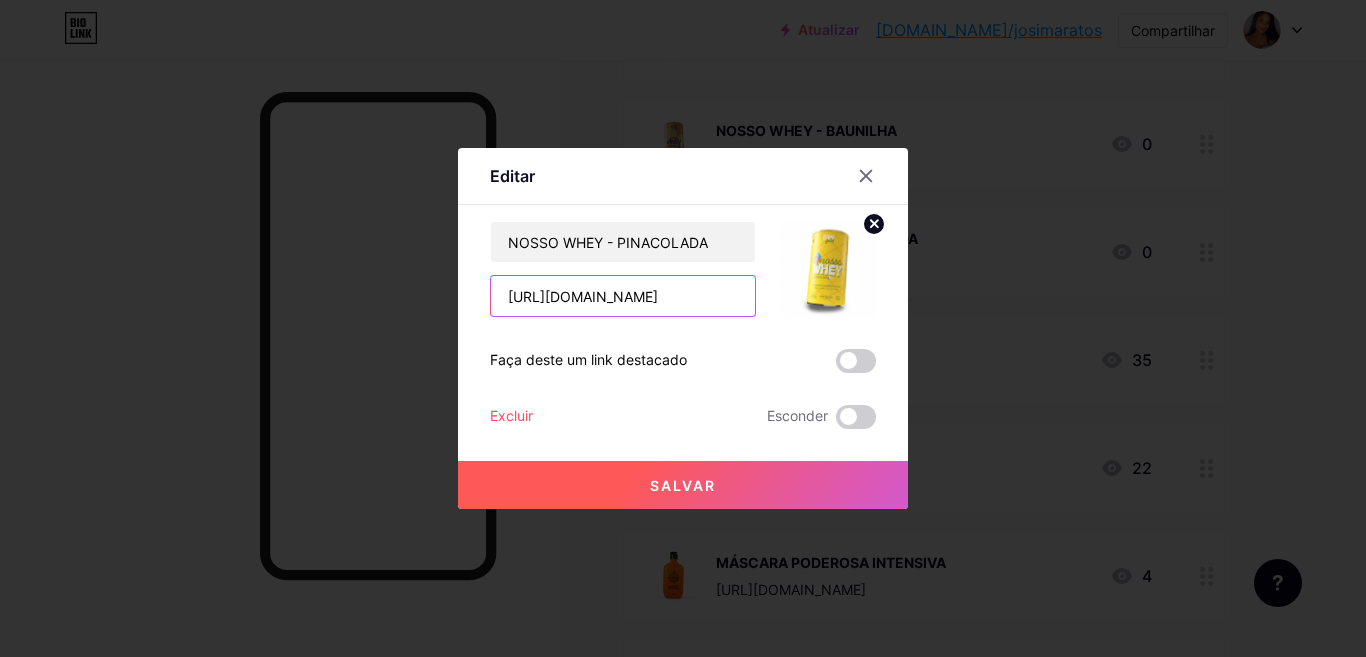 scroll, scrollTop: 0, scrollLeft: 85, axis: horizontal 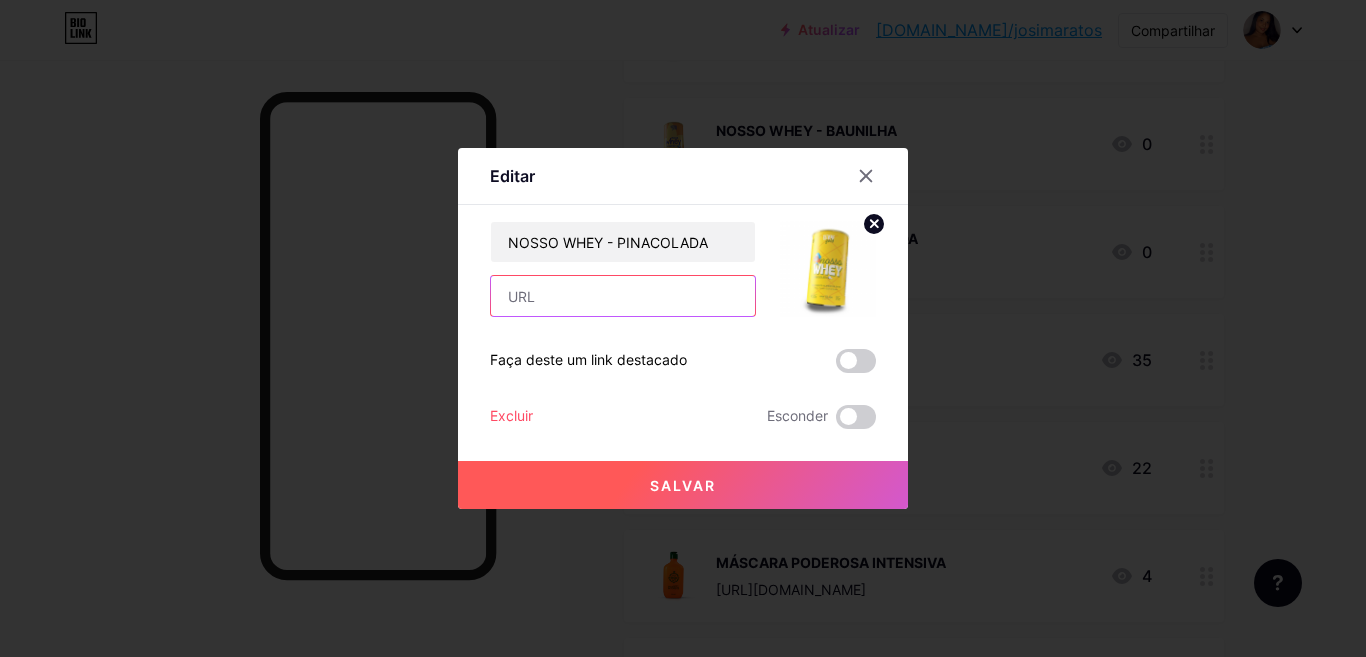 paste on "[URL][DOMAIN_NAME]" 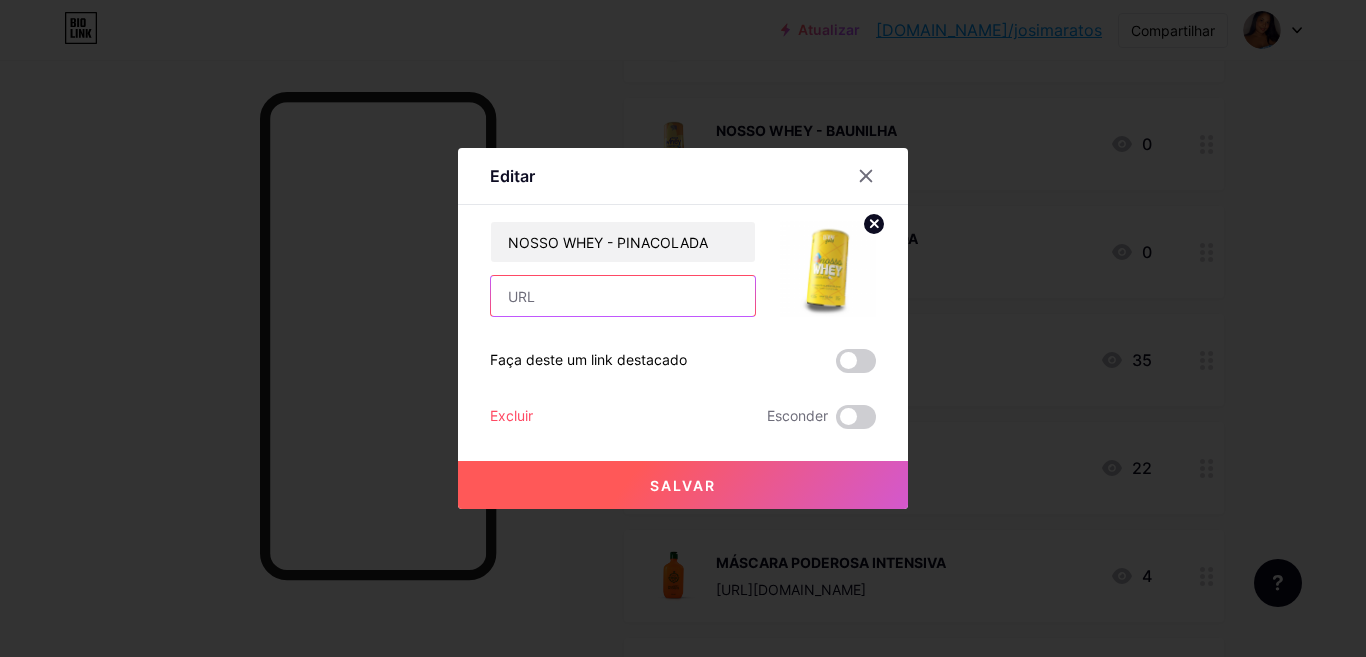 type on "[URL][DOMAIN_NAME]" 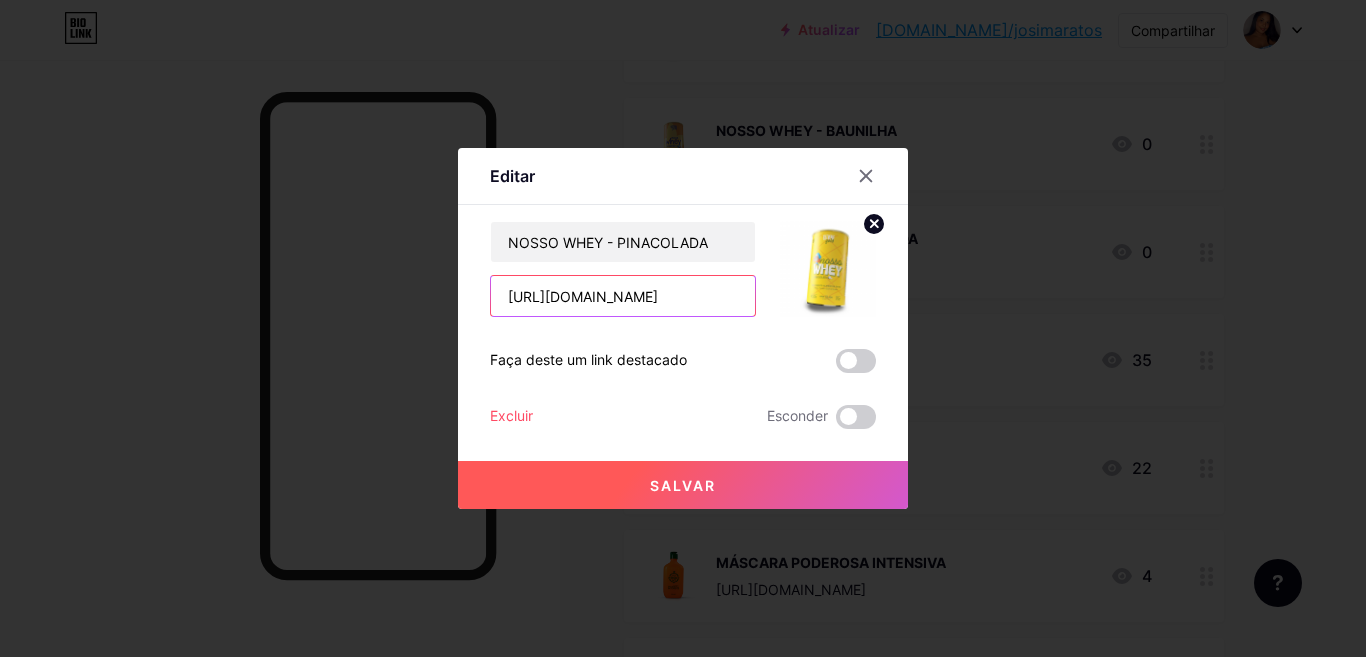 scroll, scrollTop: 0, scrollLeft: 85, axis: horizontal 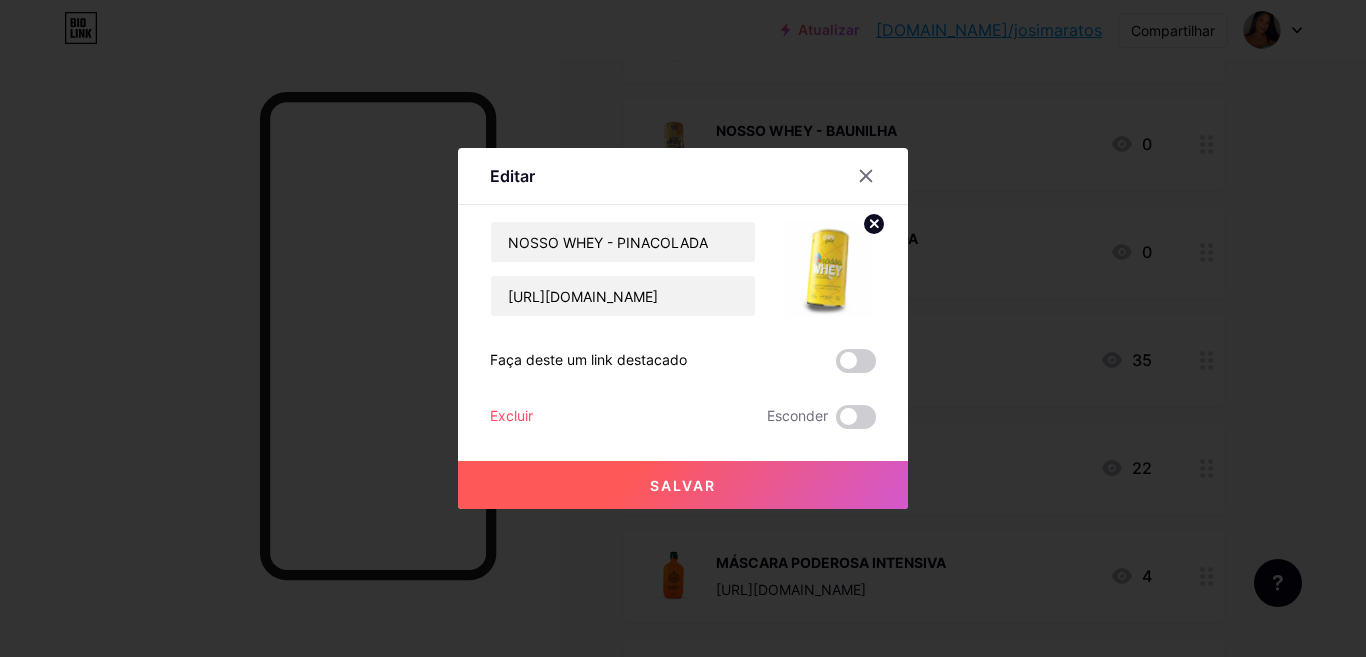 click on "Salvar" at bounding box center (683, 485) 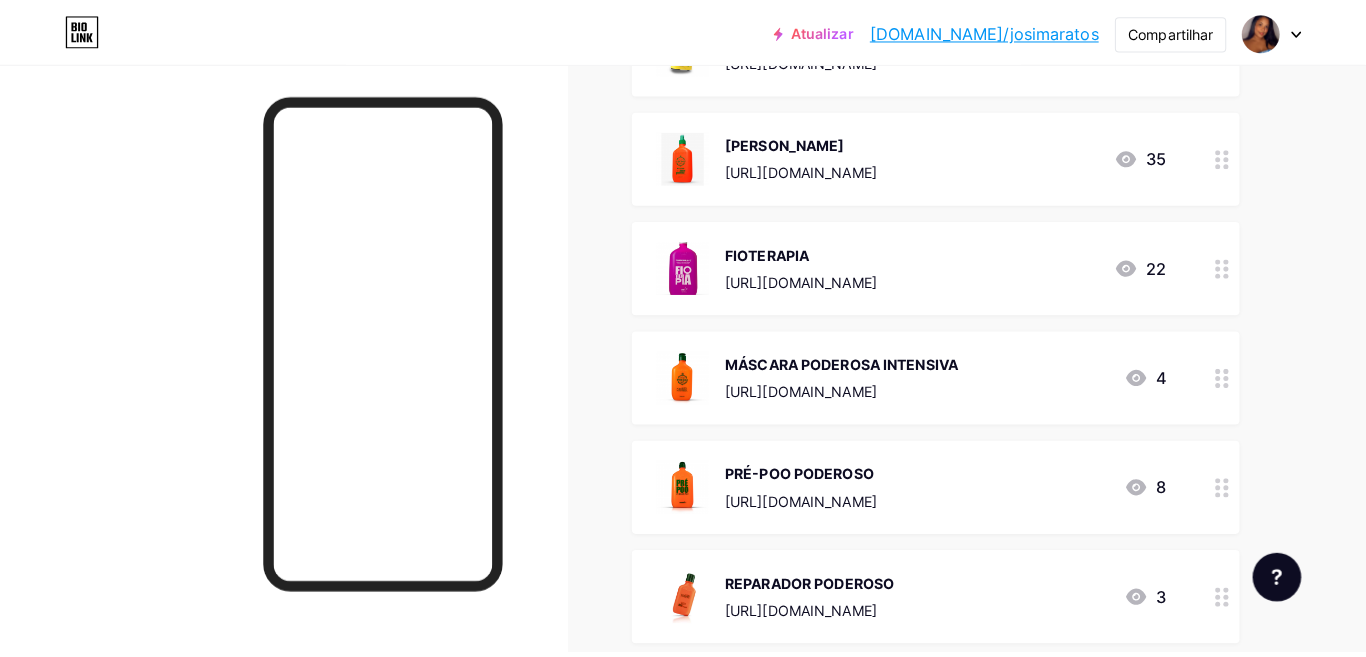 scroll, scrollTop: 1623, scrollLeft: 0, axis: vertical 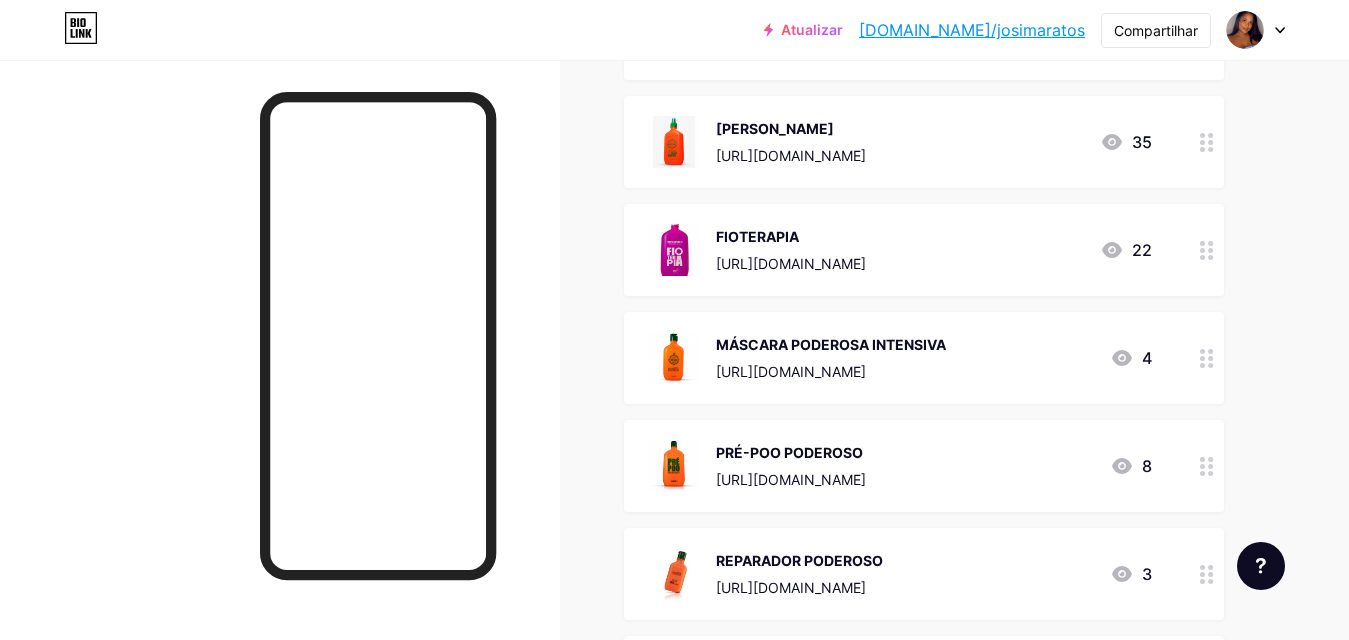 click on "[PERSON_NAME]" at bounding box center [791, 128] 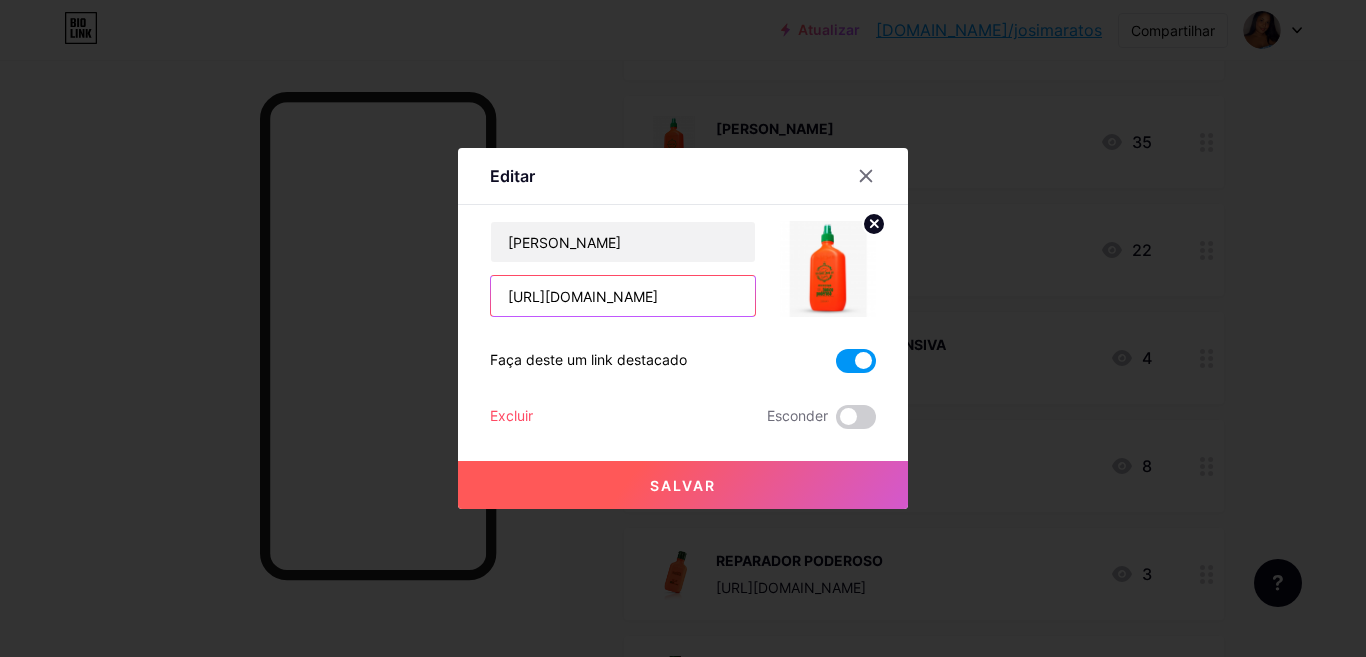 scroll, scrollTop: 0, scrollLeft: 76, axis: horizontal 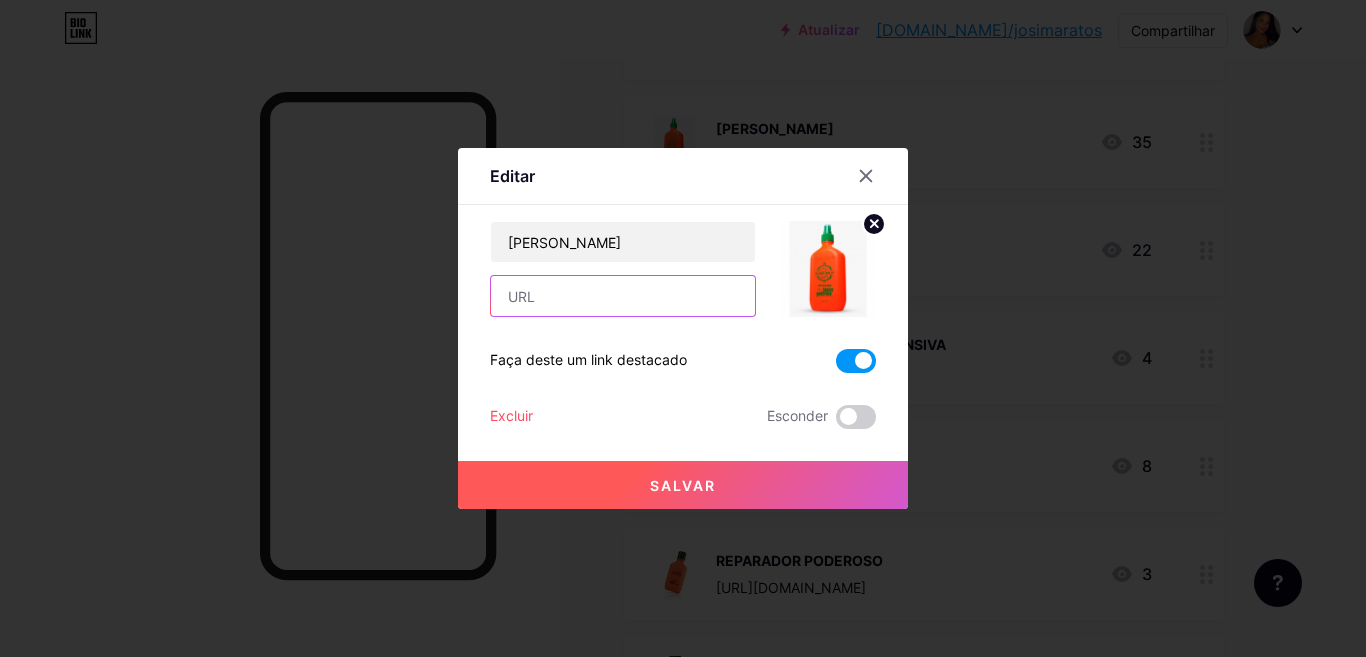 paste on "[URL][DOMAIN_NAME]" 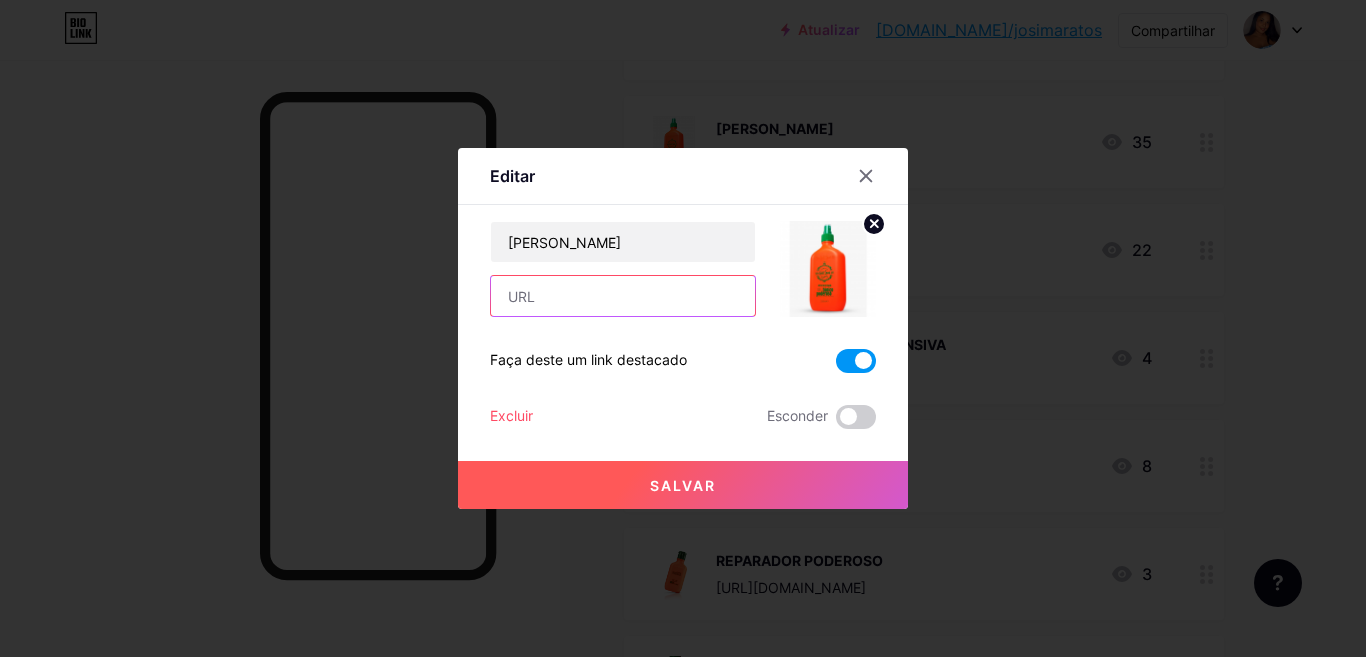 type on "[URL][DOMAIN_NAME]" 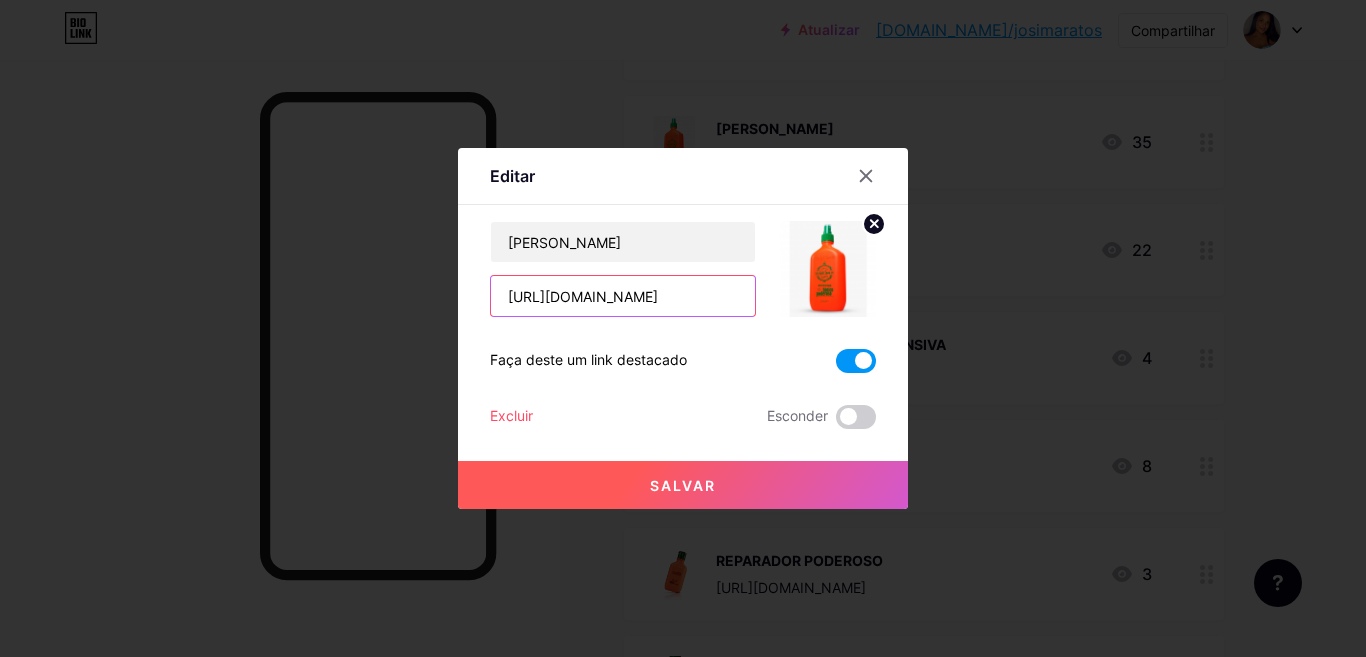 scroll, scrollTop: 0, scrollLeft: 76, axis: horizontal 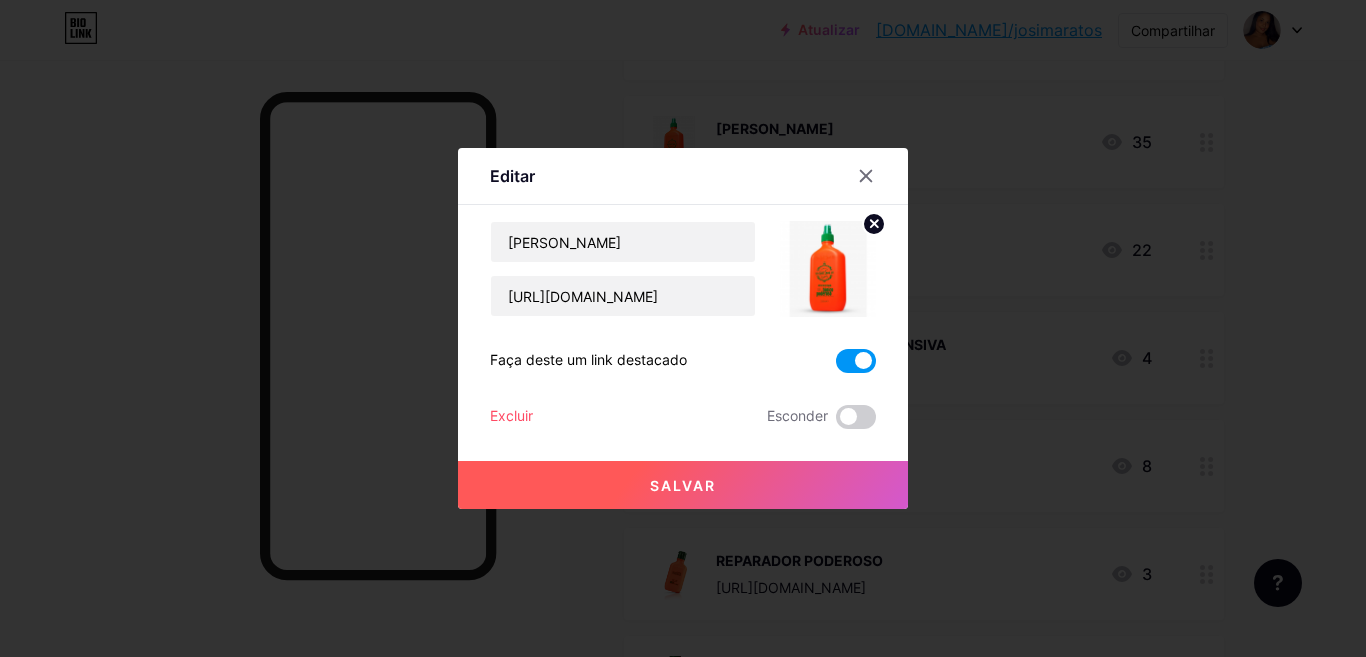 click on "Salvar" at bounding box center (683, 485) 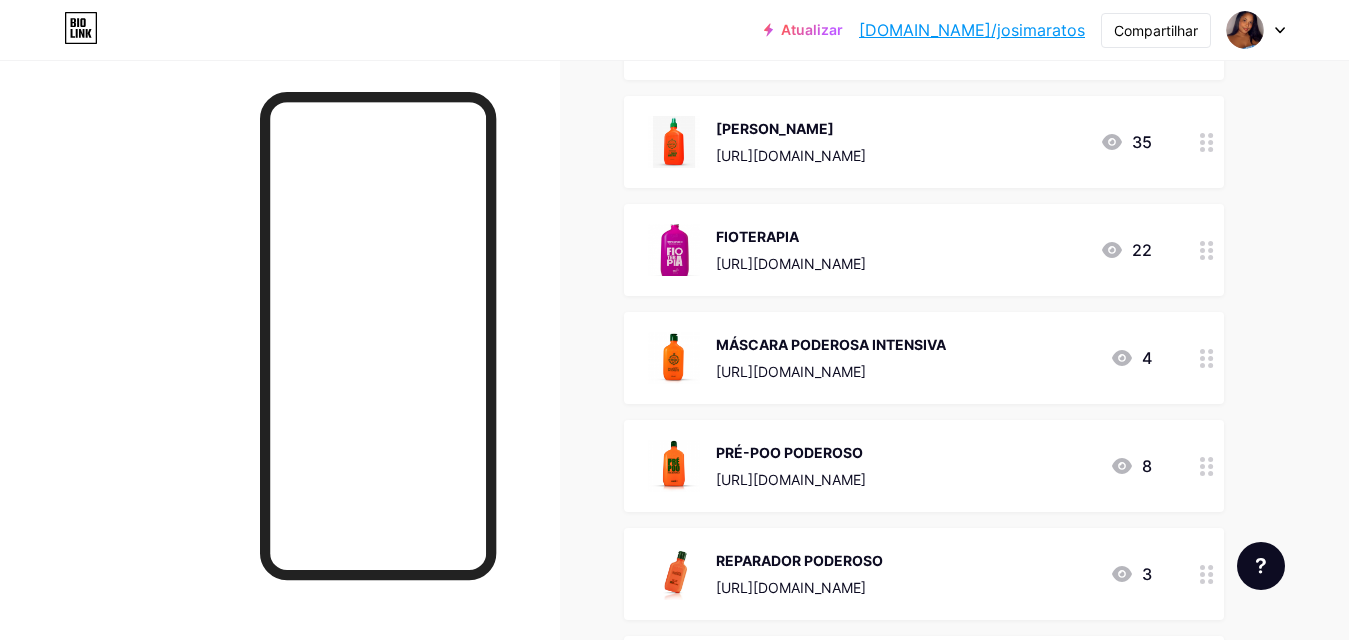 click on "FIOTERAPIA
[URL][DOMAIN_NAME]" at bounding box center [791, 250] 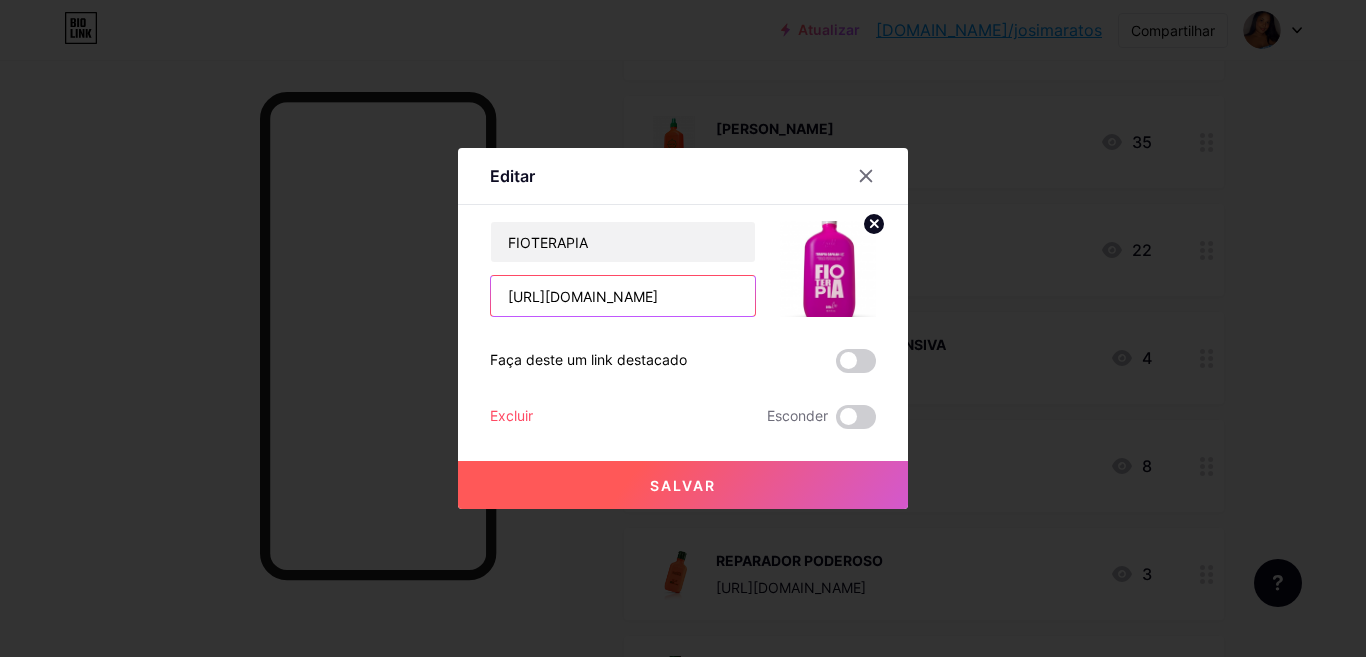 scroll, scrollTop: 0, scrollLeft: 87, axis: horizontal 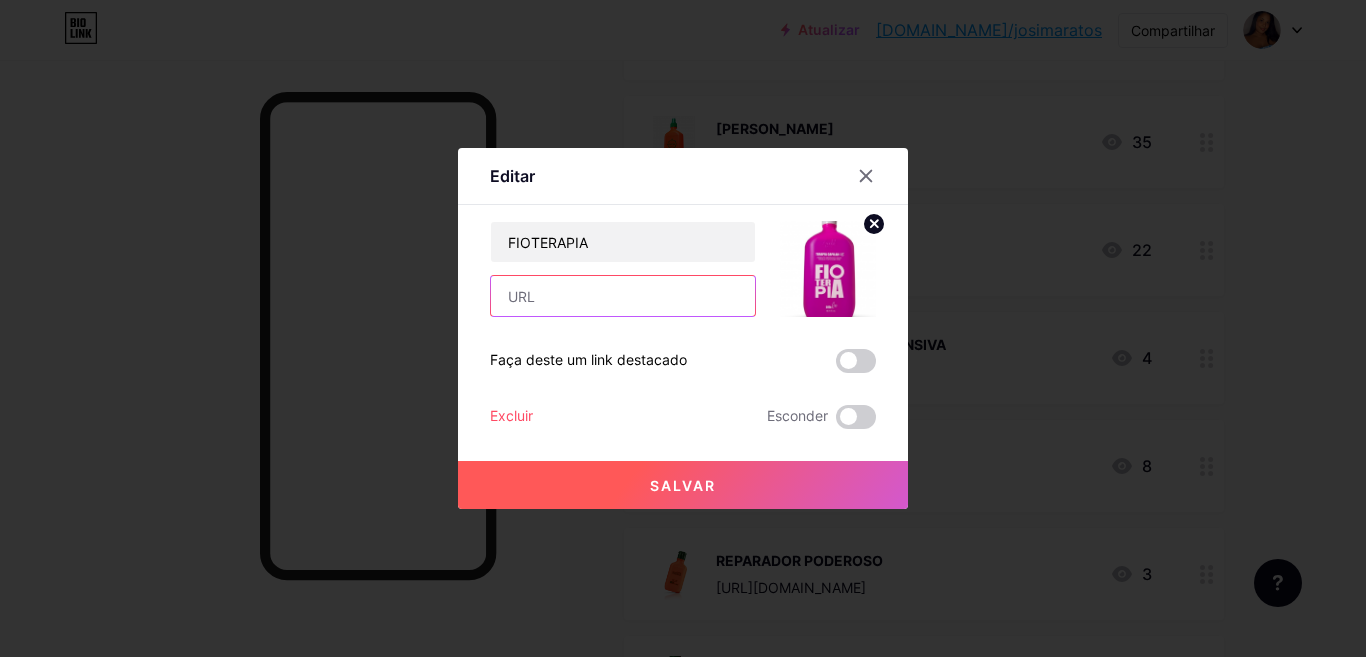 paste on "[URL][DOMAIN_NAME]" 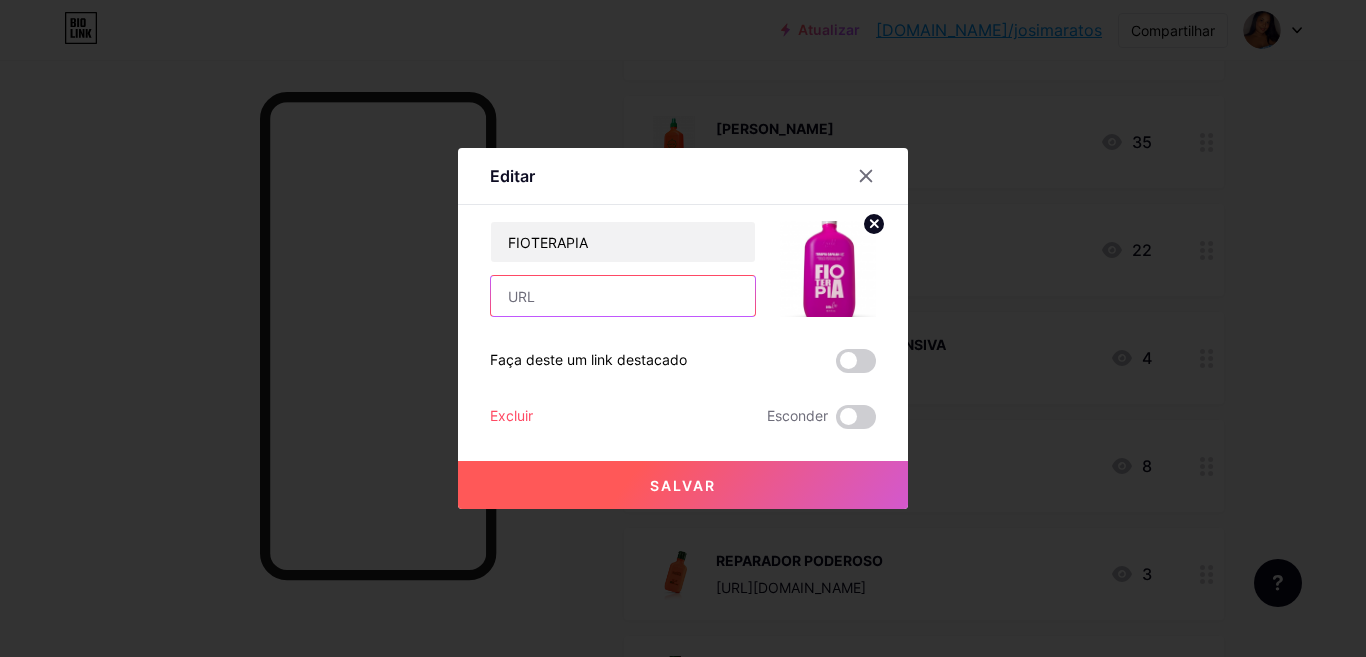 type on "[URL][DOMAIN_NAME]" 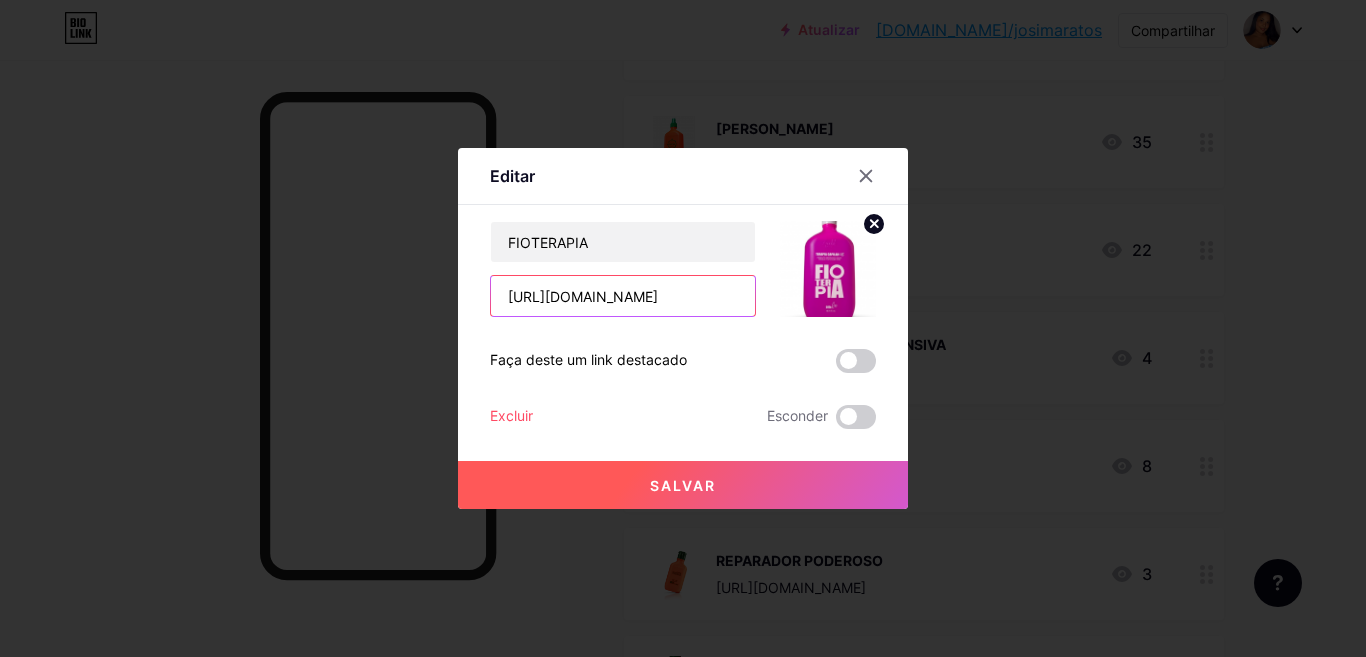 scroll, scrollTop: 0, scrollLeft: 87, axis: horizontal 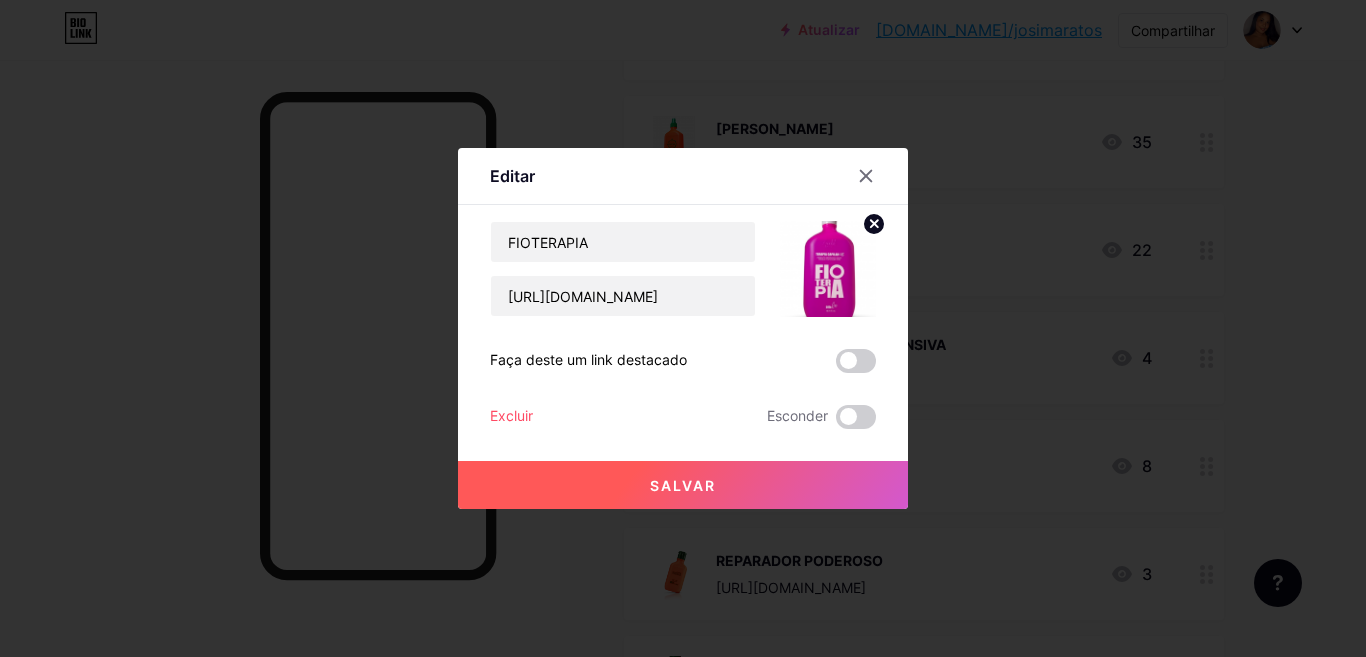 click on "Salvar" at bounding box center [683, 485] 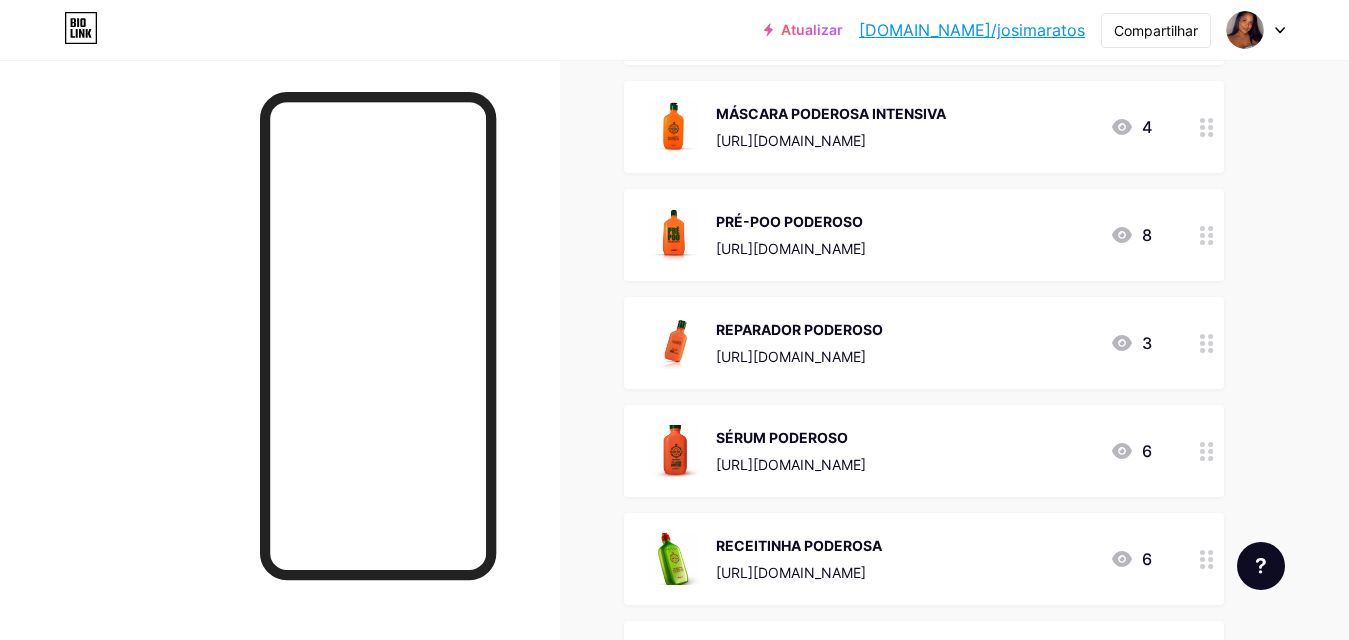 scroll, scrollTop: 1865, scrollLeft: 0, axis: vertical 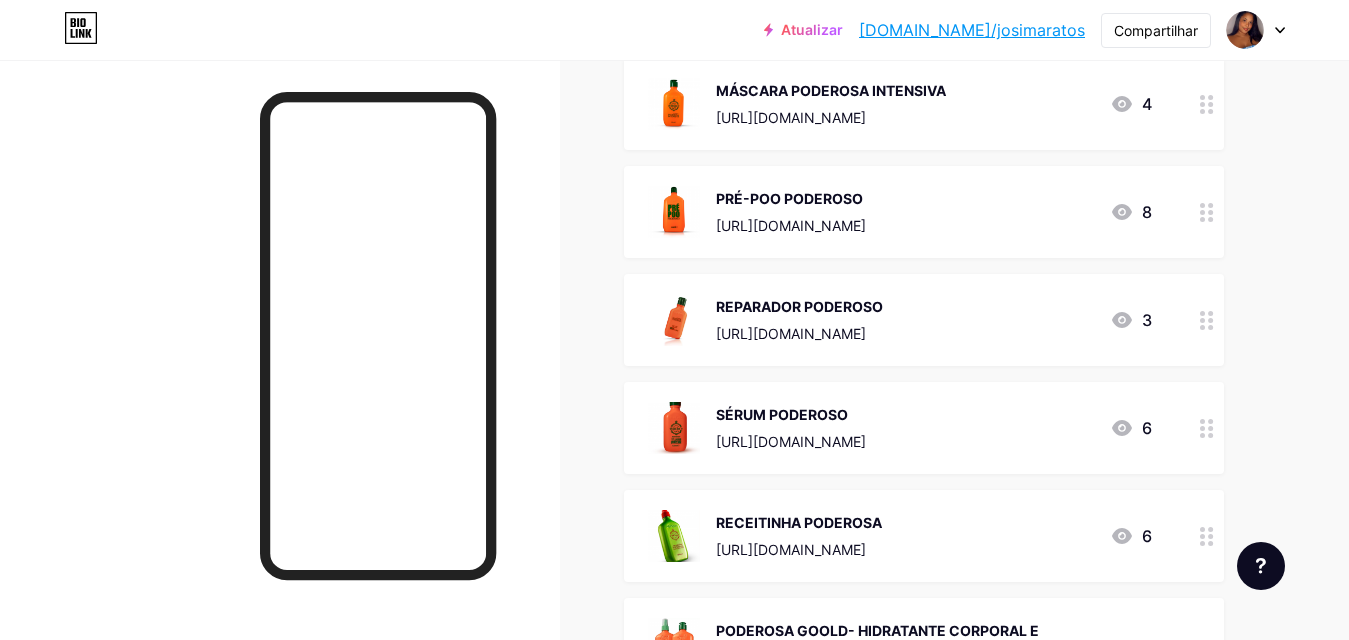 click on "MÁSCARA PODEROSA INTENSIVA
[URL][DOMAIN_NAME]" at bounding box center (831, 104) 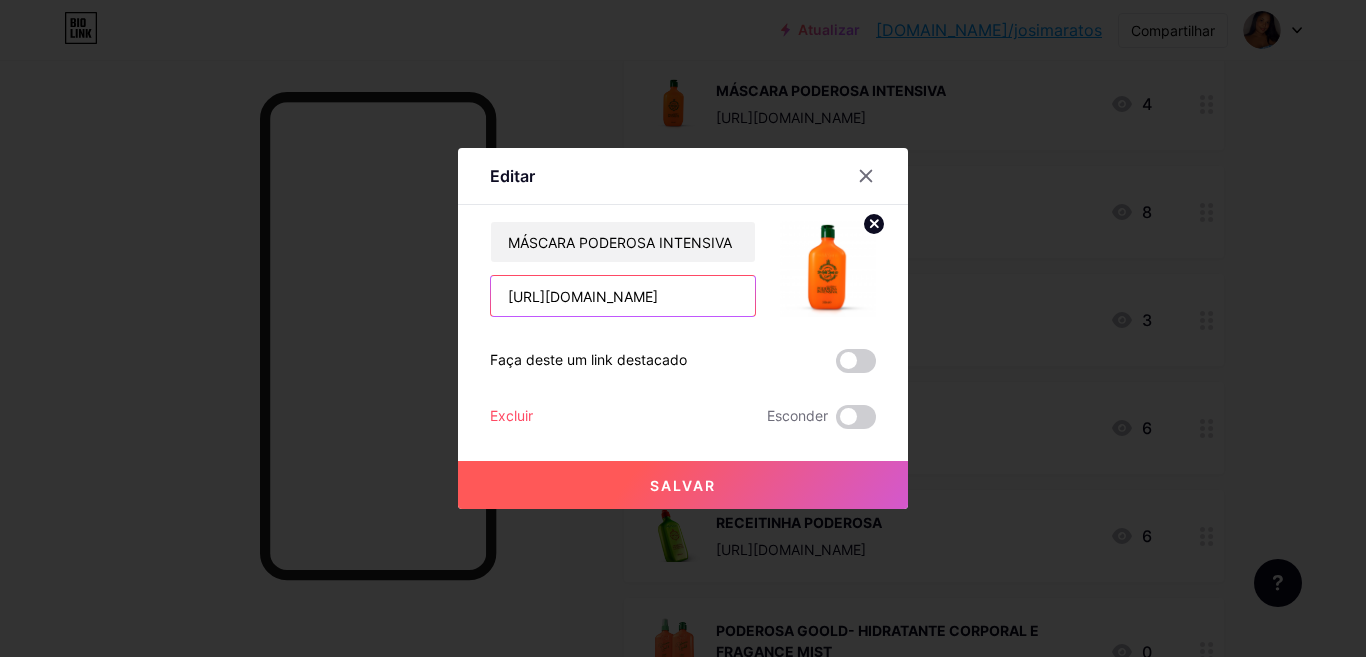 scroll, scrollTop: 0, scrollLeft: 83, axis: horizontal 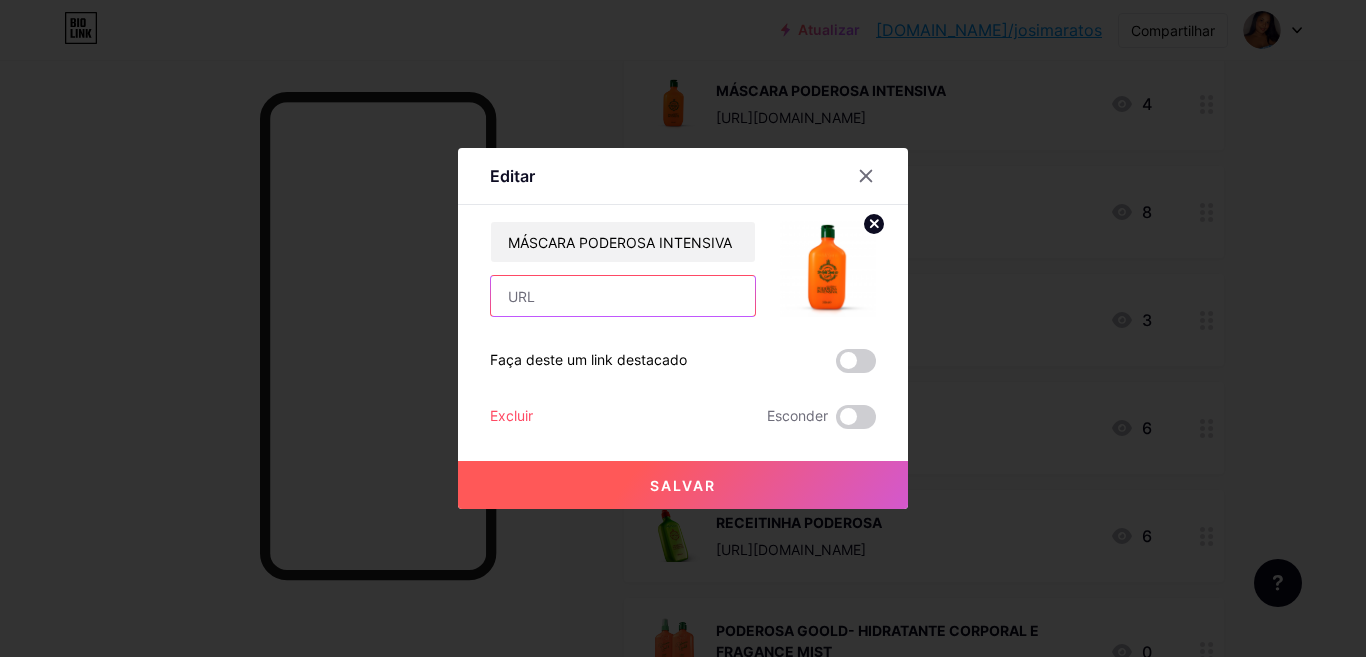 paste on "[URL][DOMAIN_NAME]" 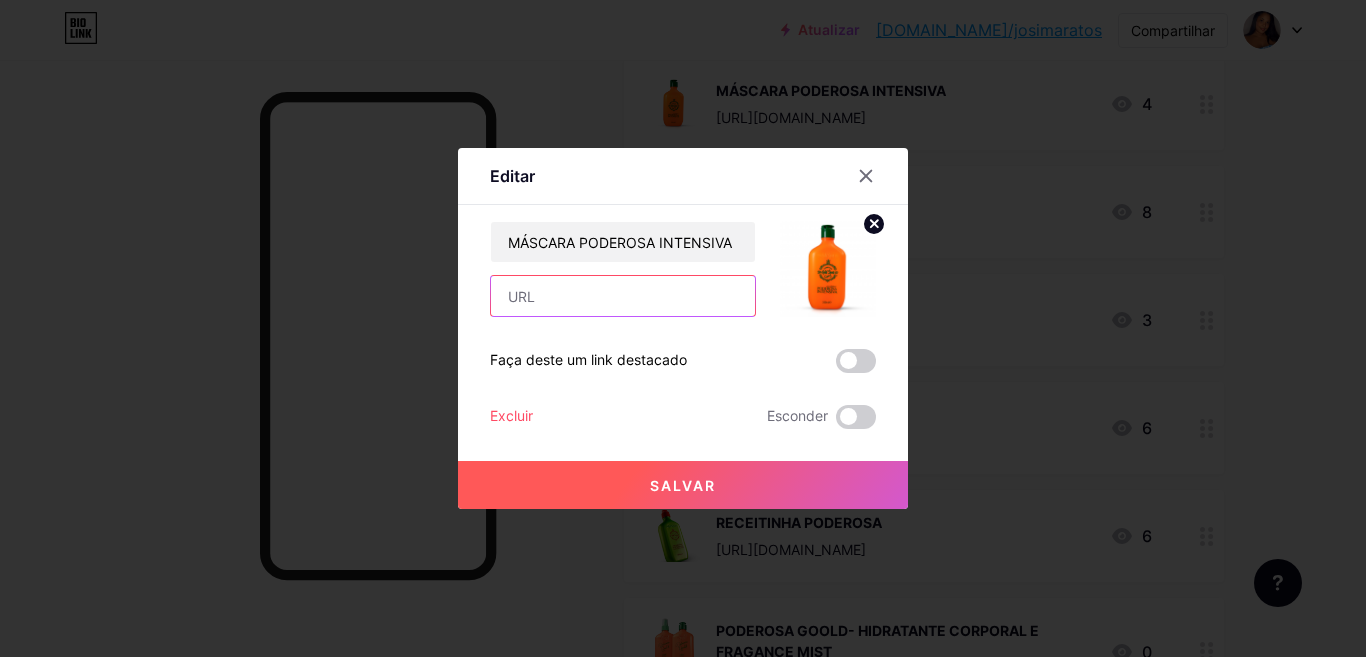 type on "[URL][DOMAIN_NAME]" 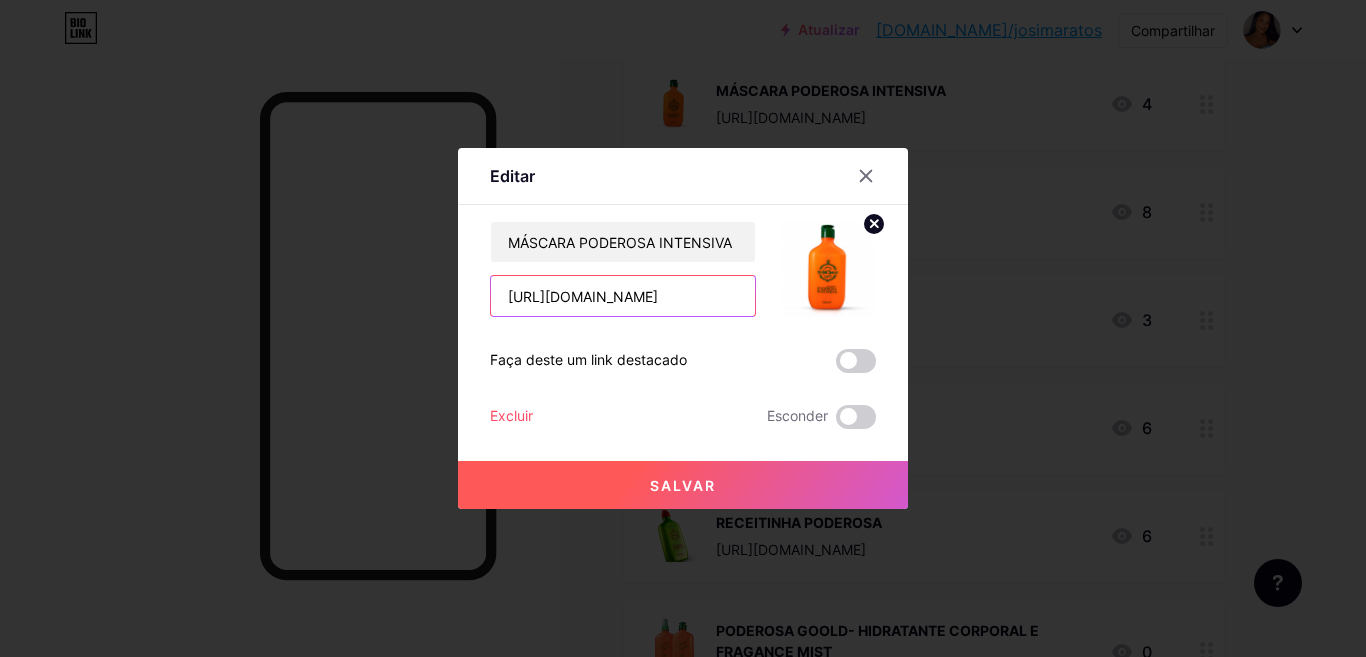 scroll, scrollTop: 0, scrollLeft: 83, axis: horizontal 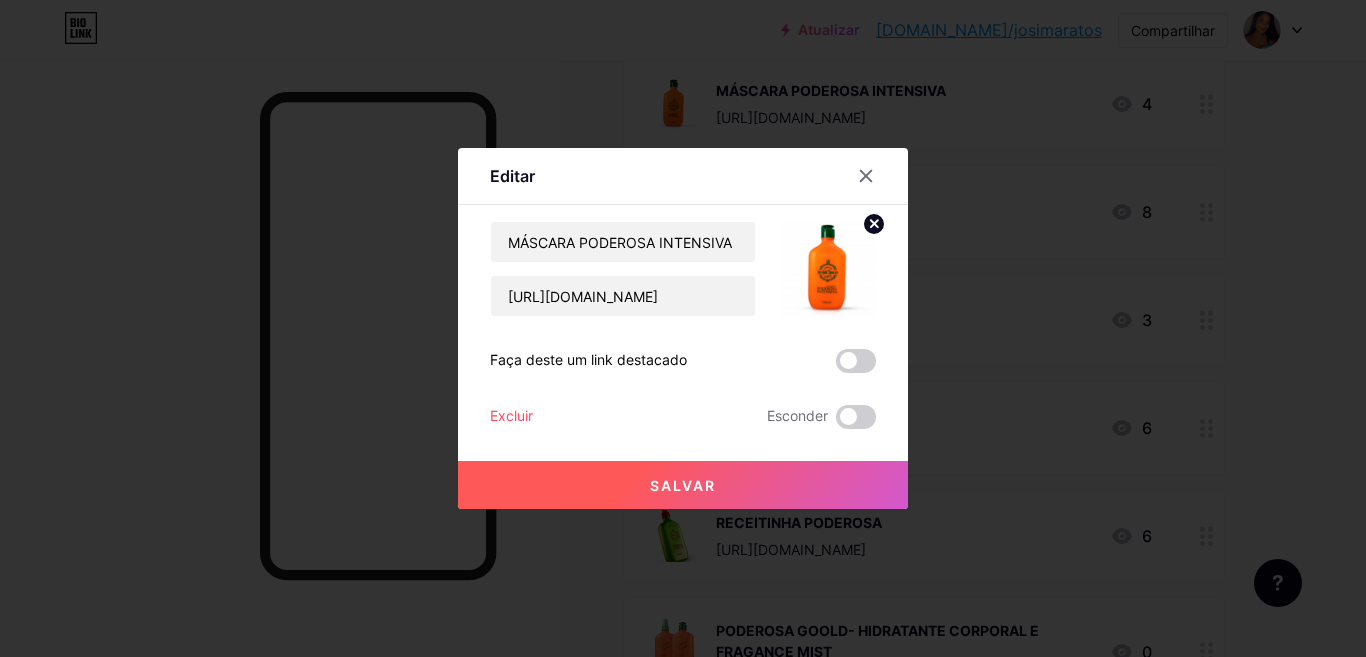 click on "Salvar" at bounding box center (683, 485) 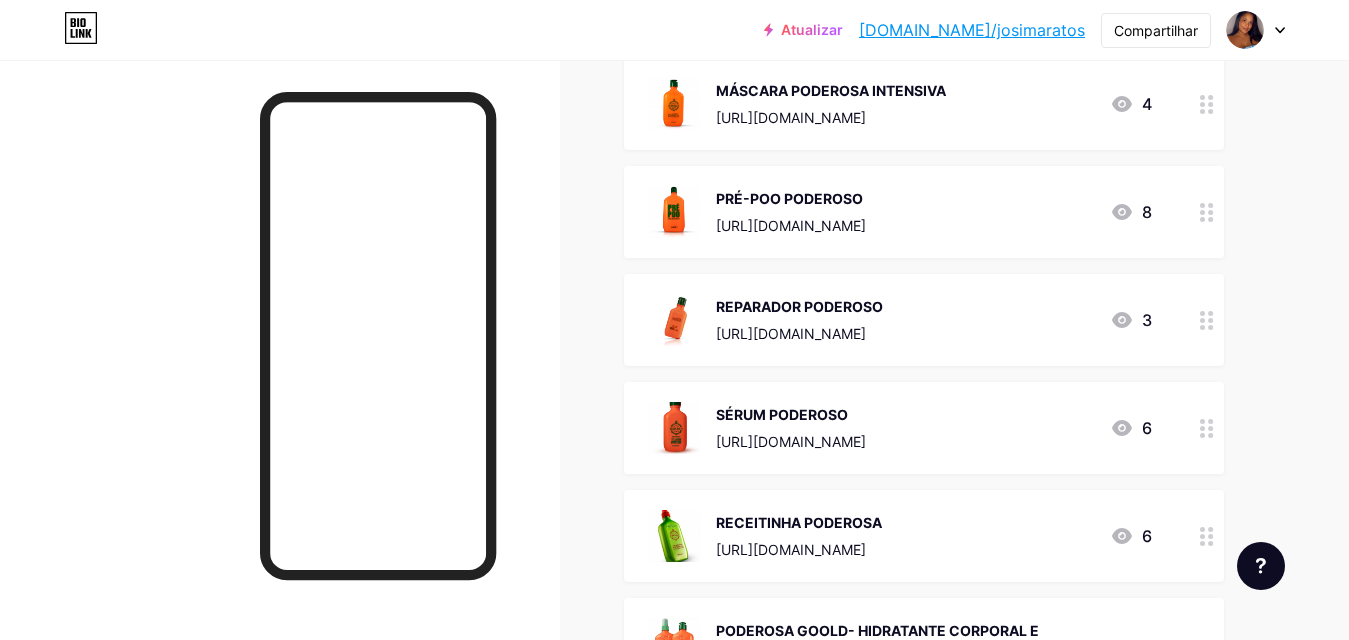 click on "[URL][DOMAIN_NAME]" at bounding box center [791, 117] 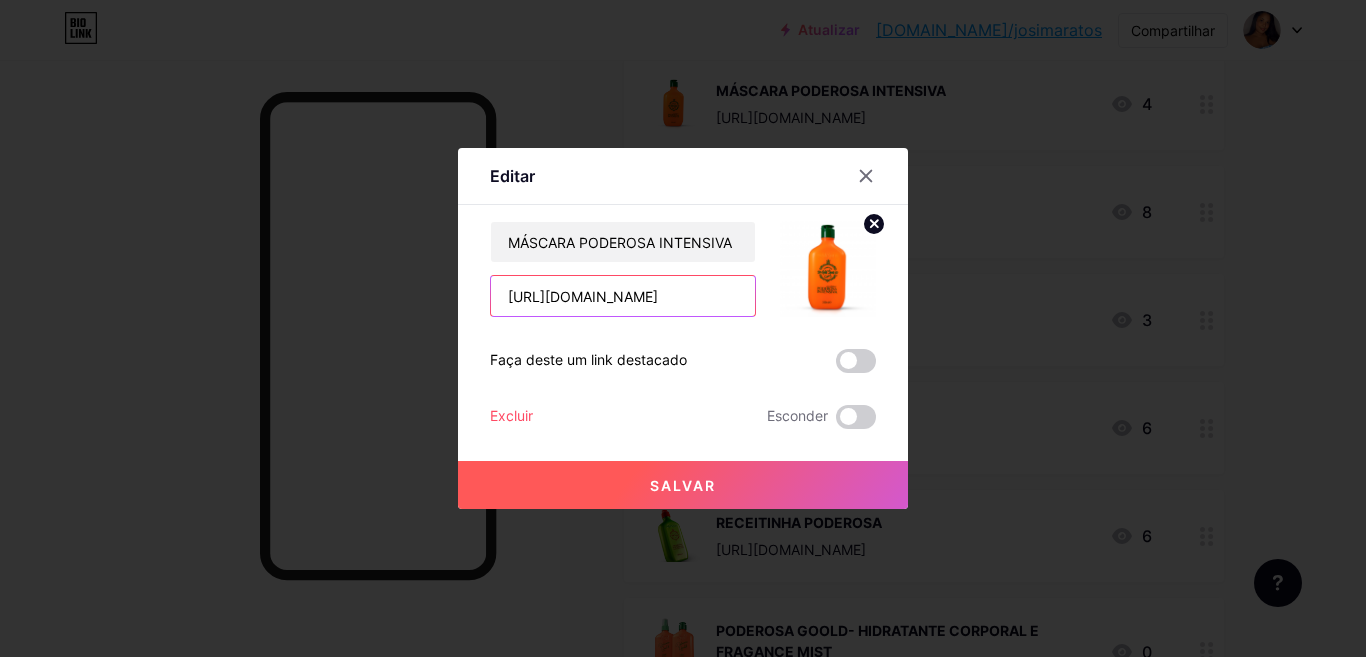 scroll, scrollTop: 0, scrollLeft: 83, axis: horizontal 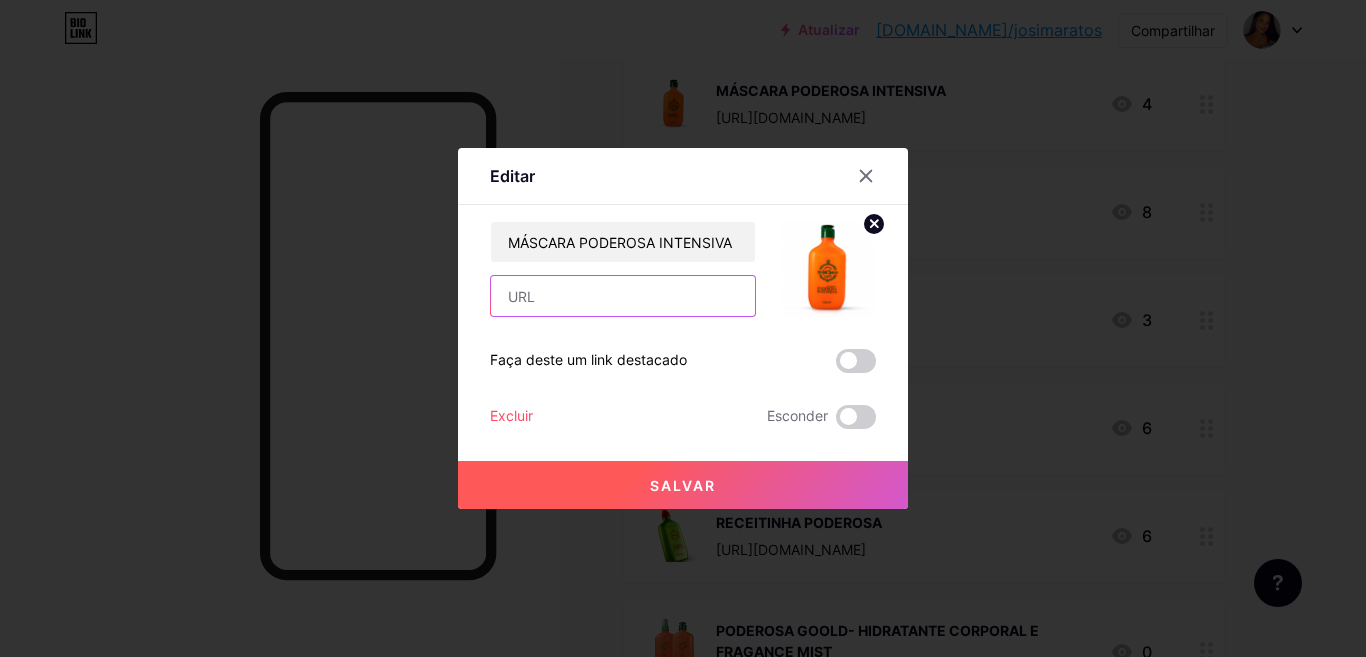 paste on "[URL][DOMAIN_NAME]" 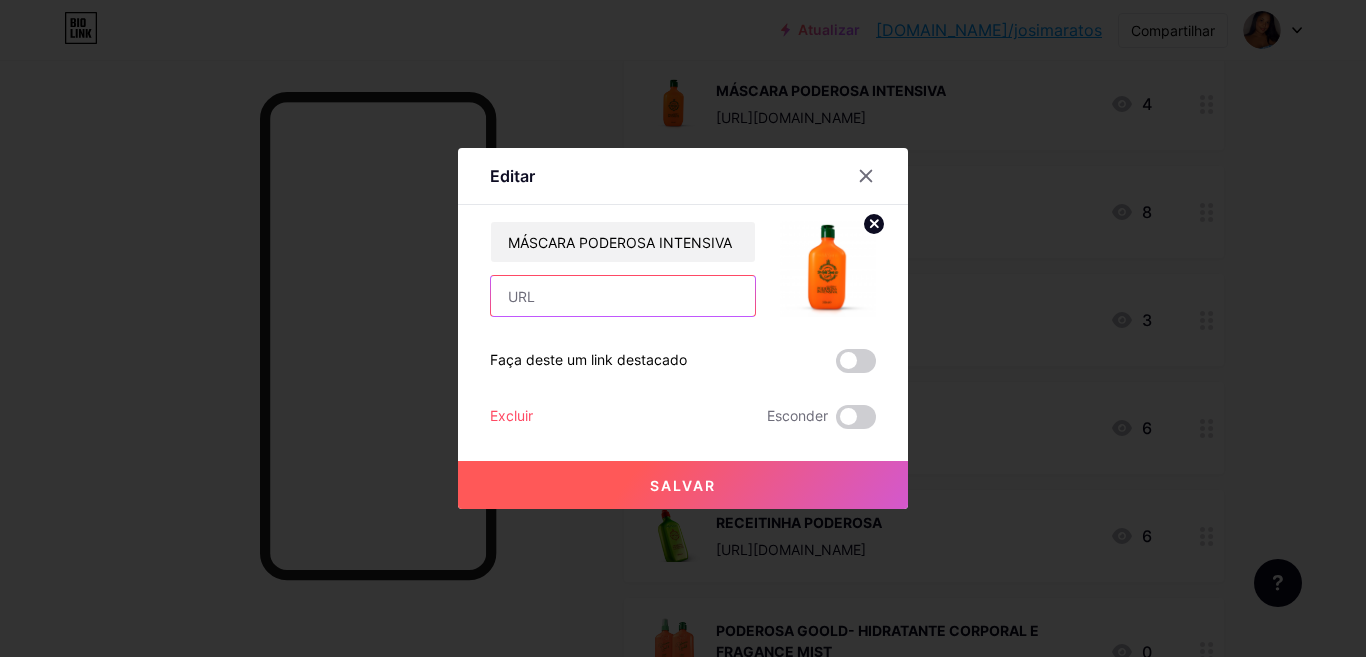 type on "[URL][DOMAIN_NAME]" 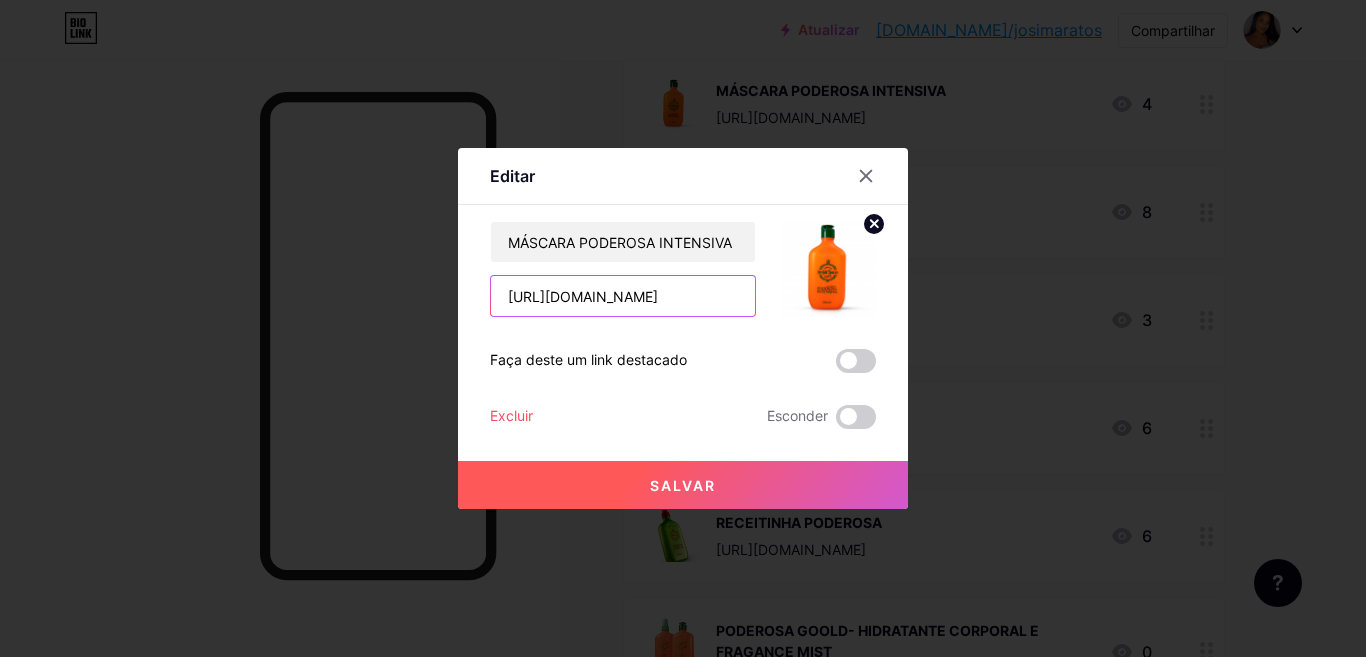 scroll, scrollTop: 0, scrollLeft: 83, axis: horizontal 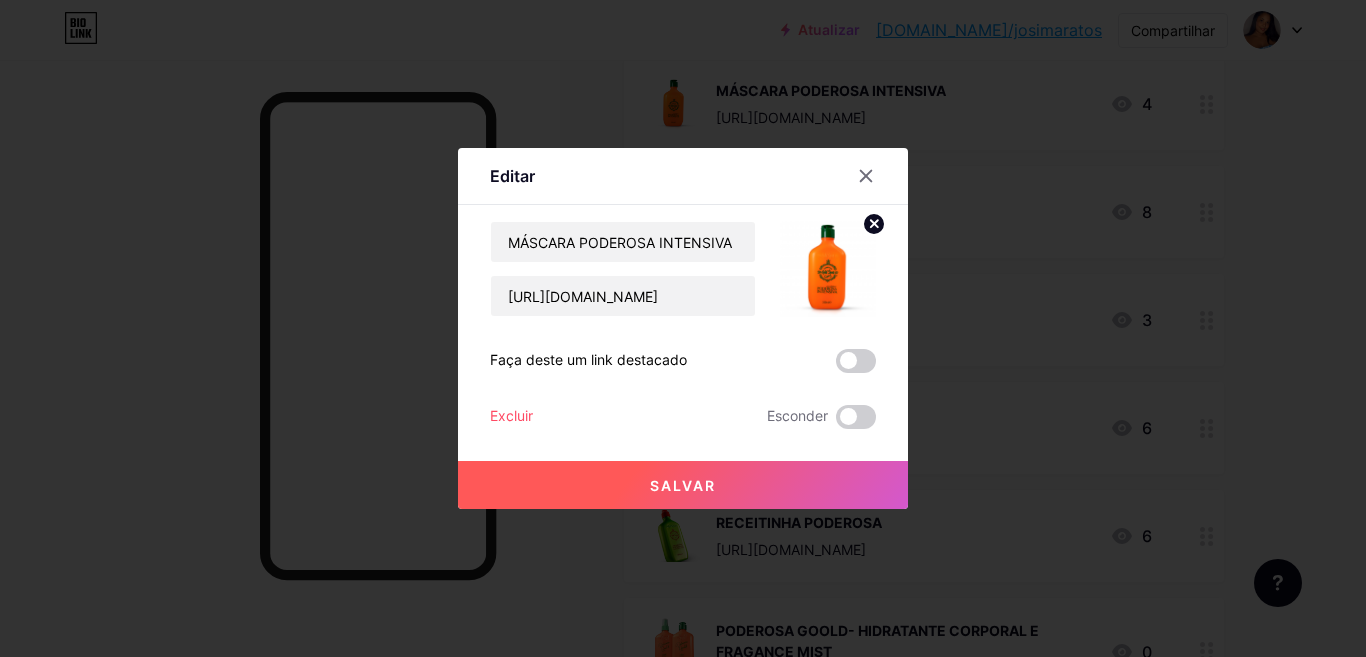 click on "Salvar" at bounding box center (683, 485) 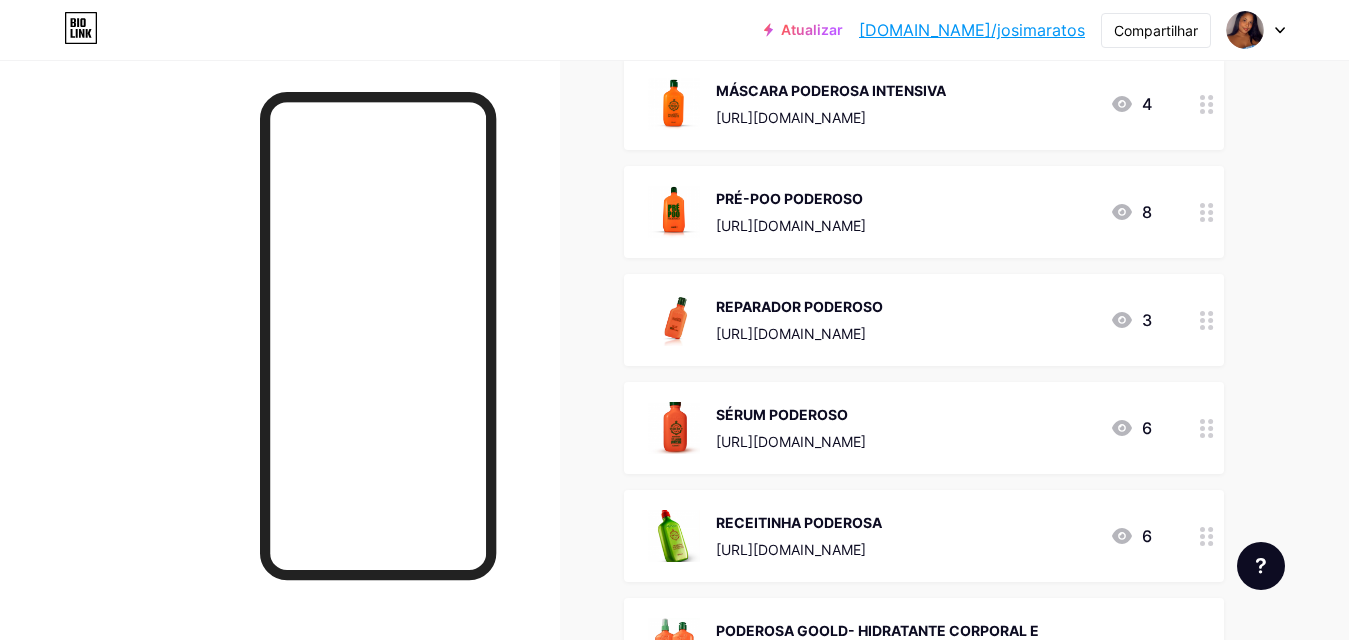 click on "PRÉ-POO PODEROSO
[URL][DOMAIN_NAME]" at bounding box center [791, 212] 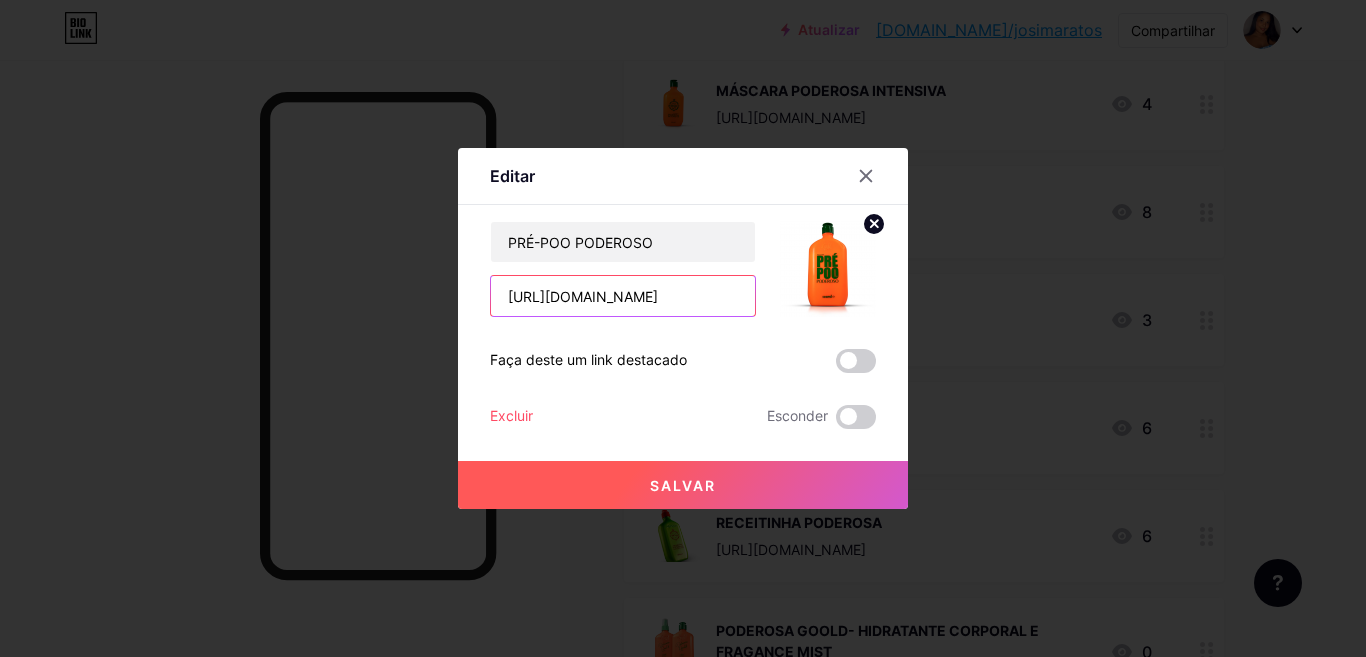 scroll, scrollTop: 0, scrollLeft: 78, axis: horizontal 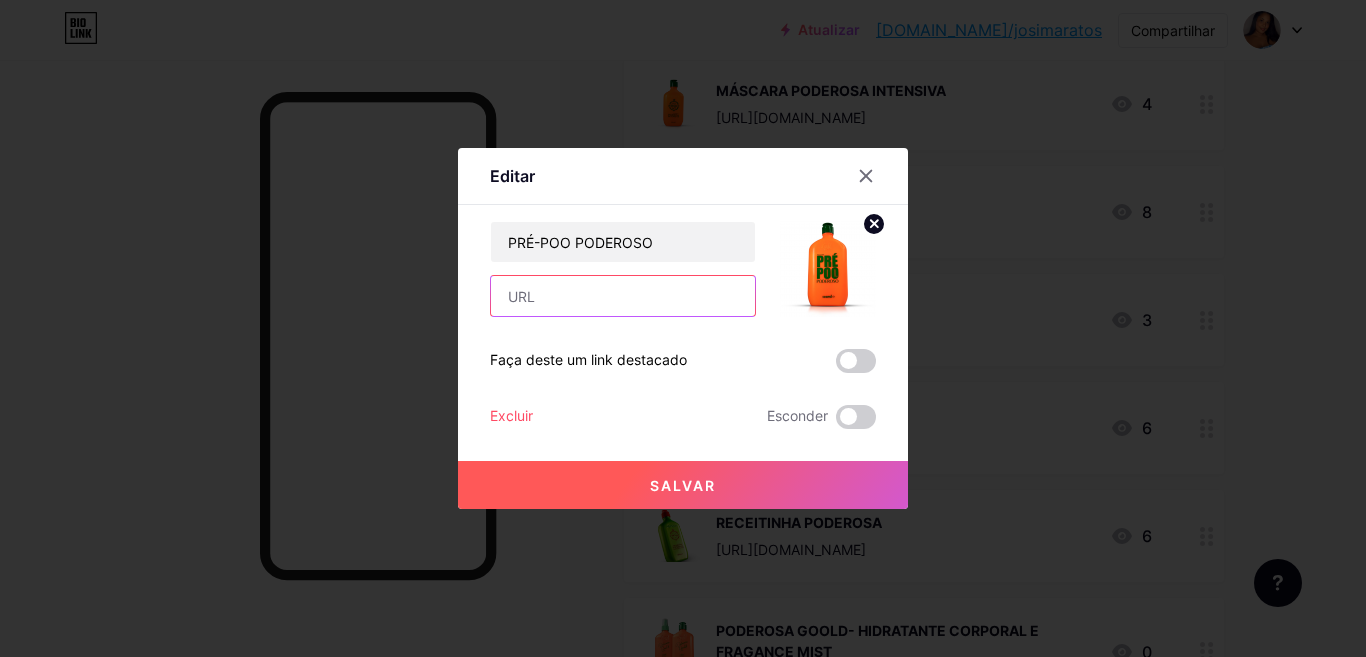 paste on "[URL][DOMAIN_NAME]" 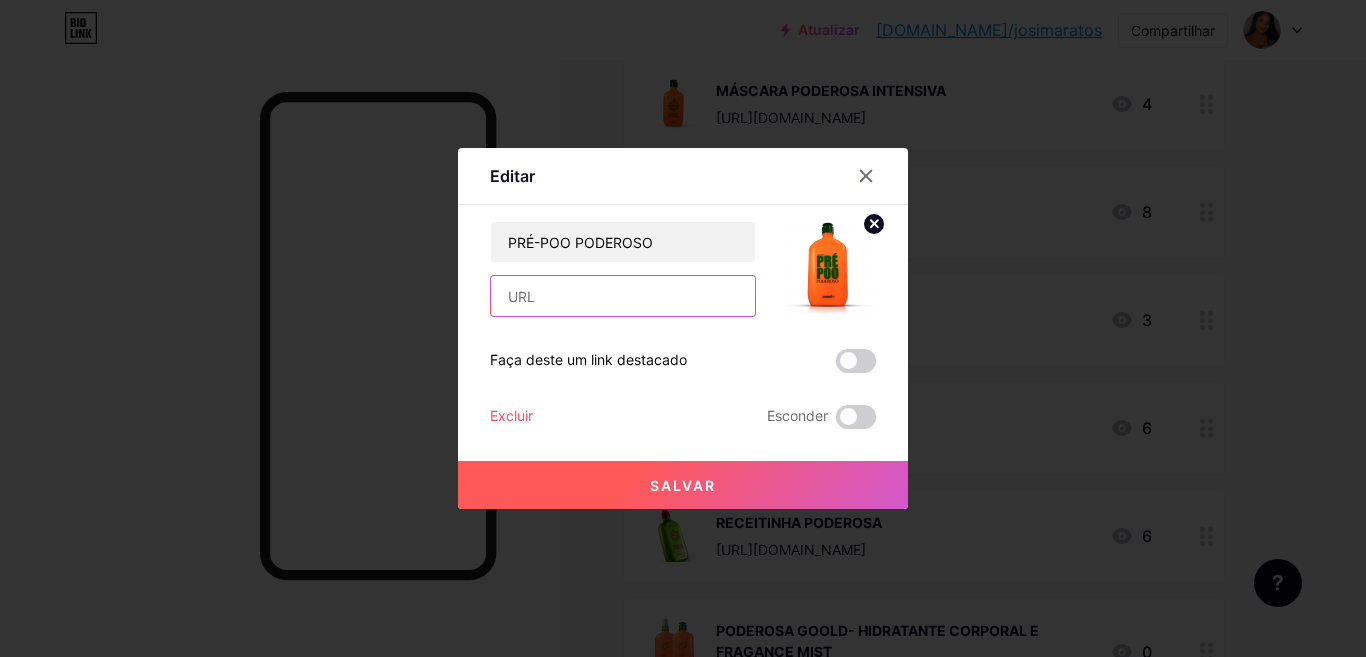 type on "[URL][DOMAIN_NAME]" 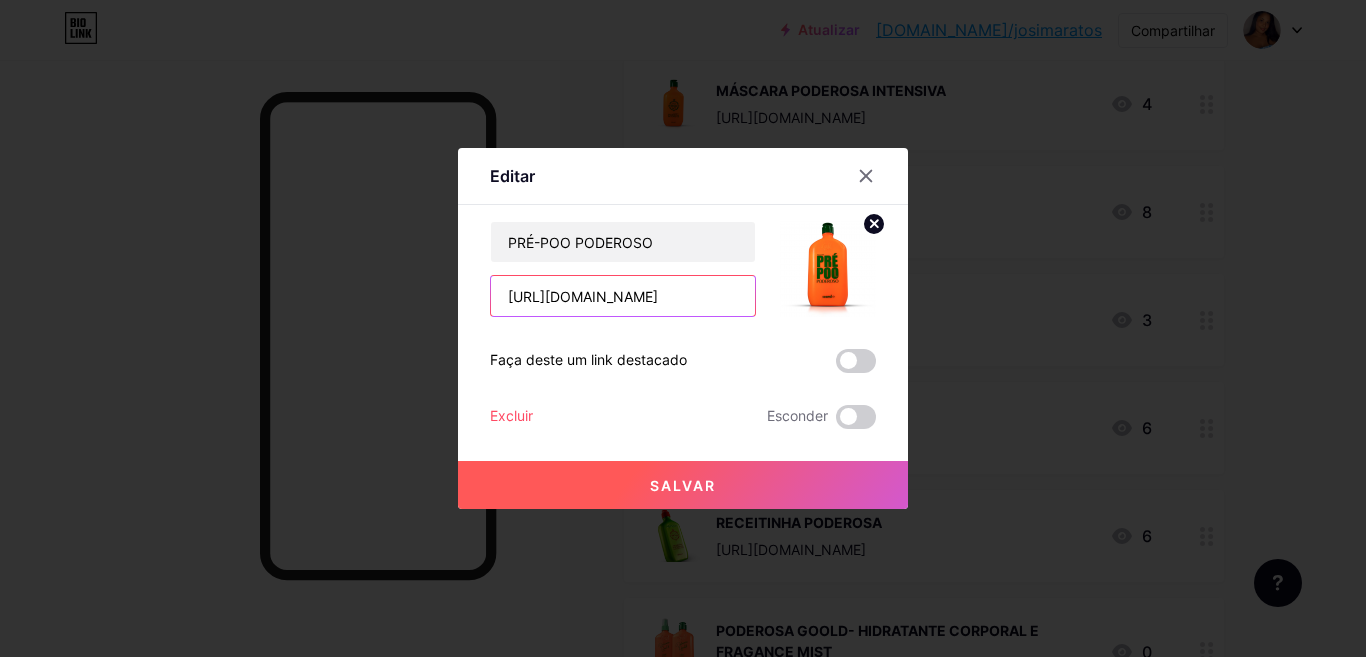 scroll, scrollTop: 0, scrollLeft: 78, axis: horizontal 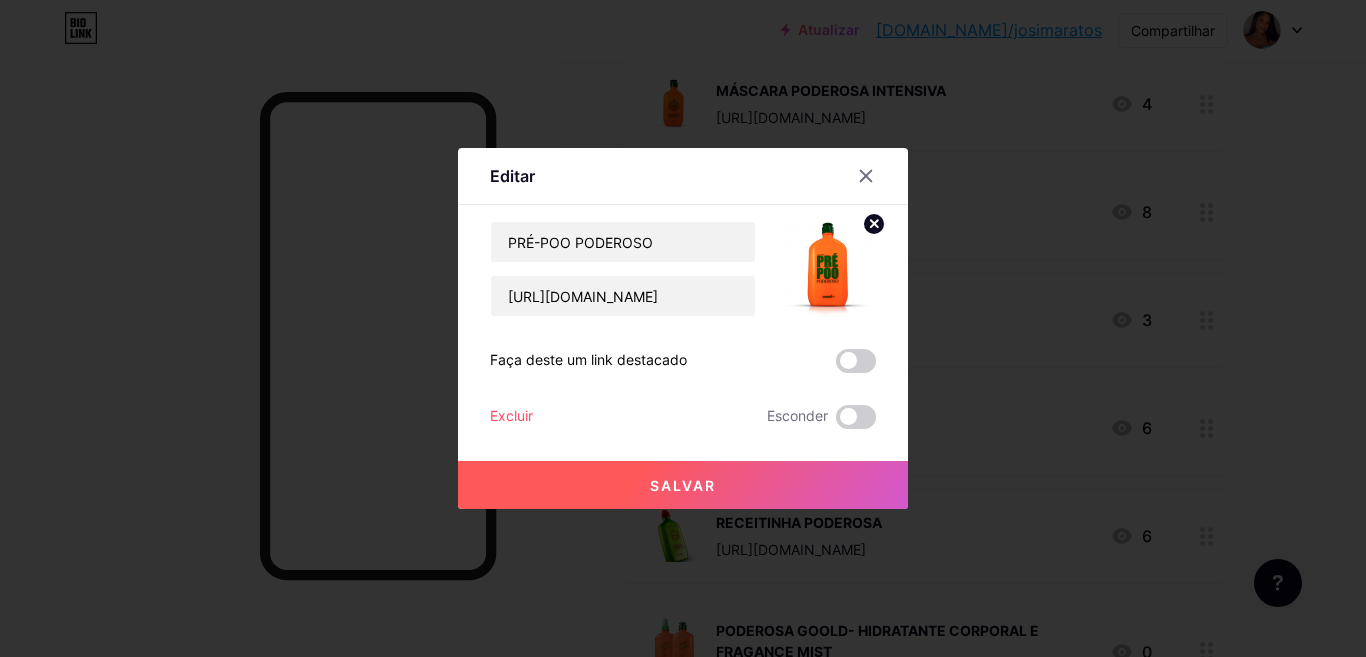 click on "Salvar" at bounding box center (683, 485) 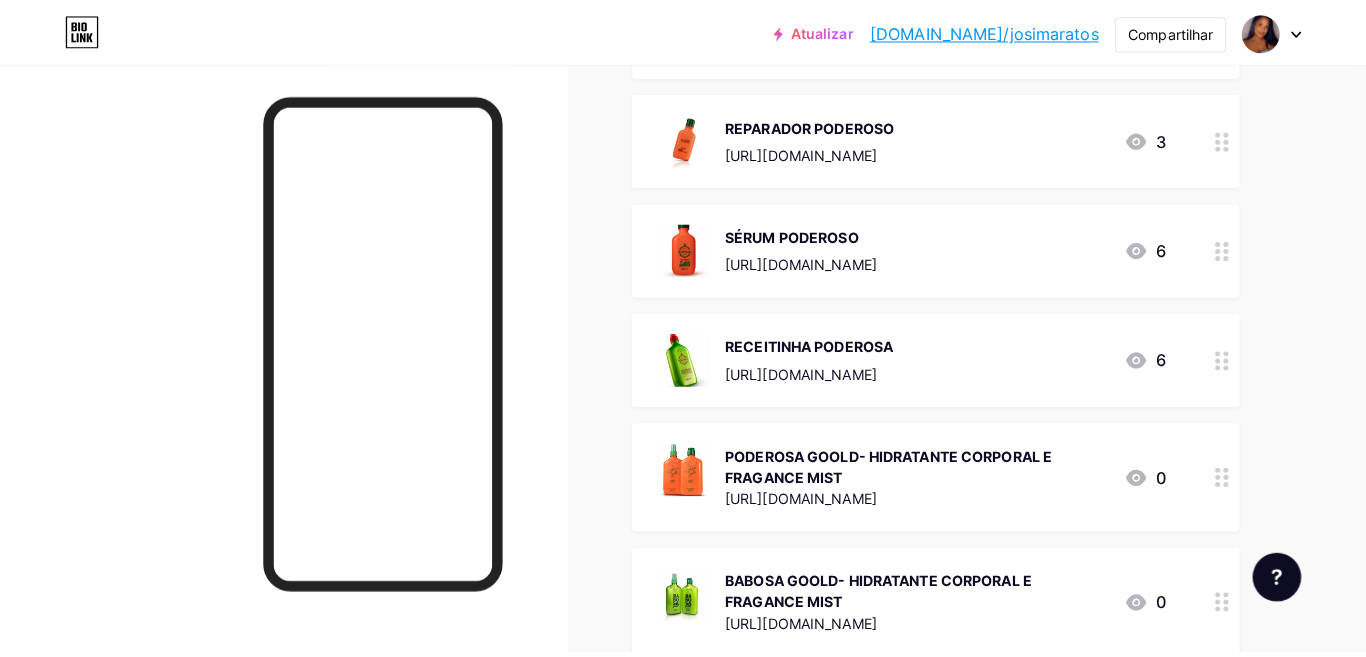 scroll, scrollTop: 2072, scrollLeft: 0, axis: vertical 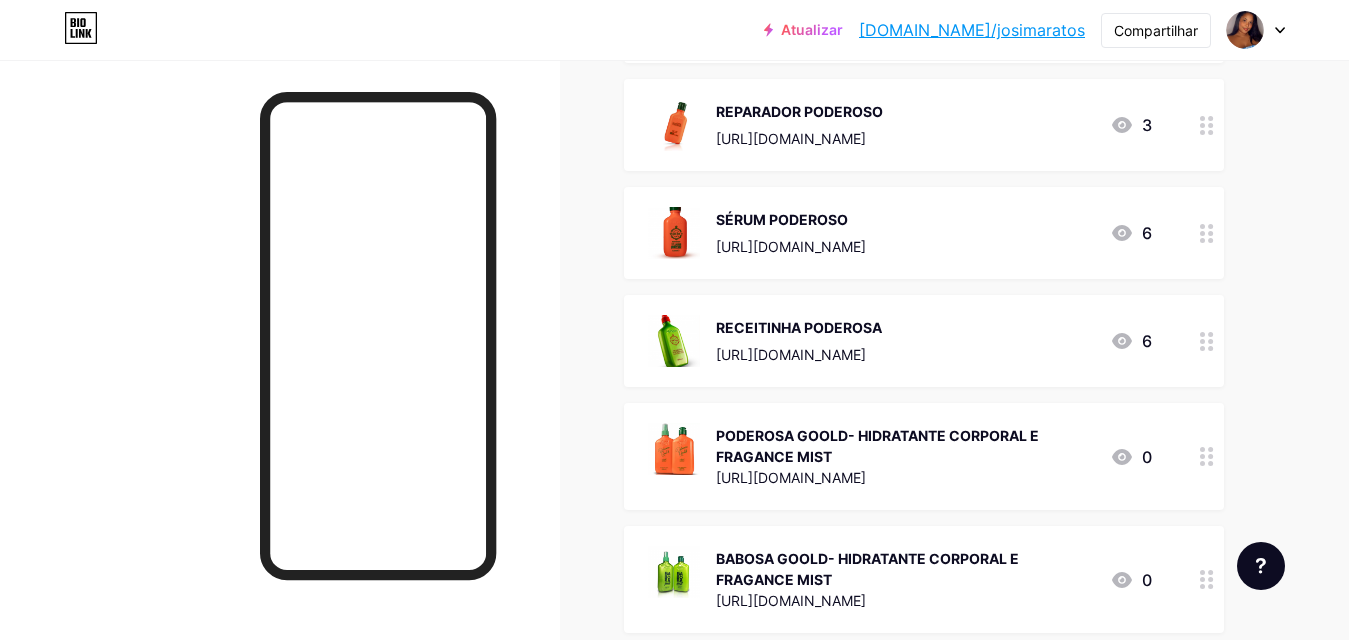 click on "REPARADOR PODEROSO" at bounding box center (799, 111) 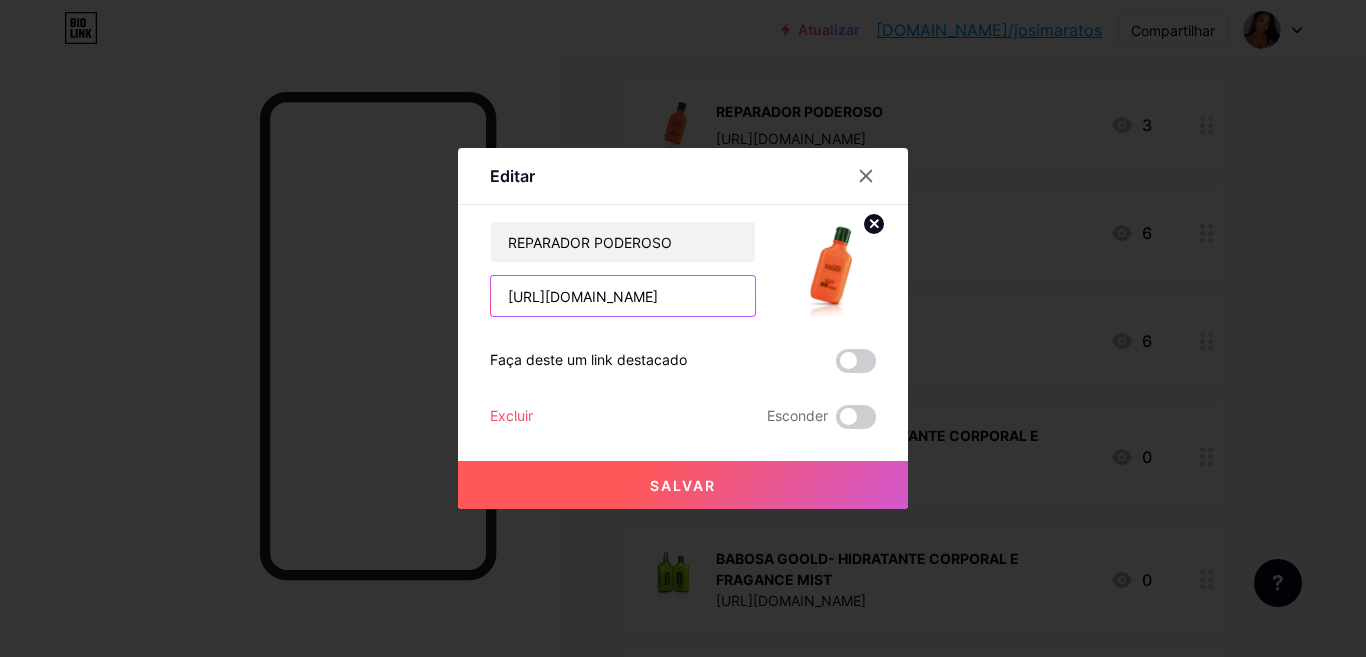 scroll, scrollTop: 0, scrollLeft: 80, axis: horizontal 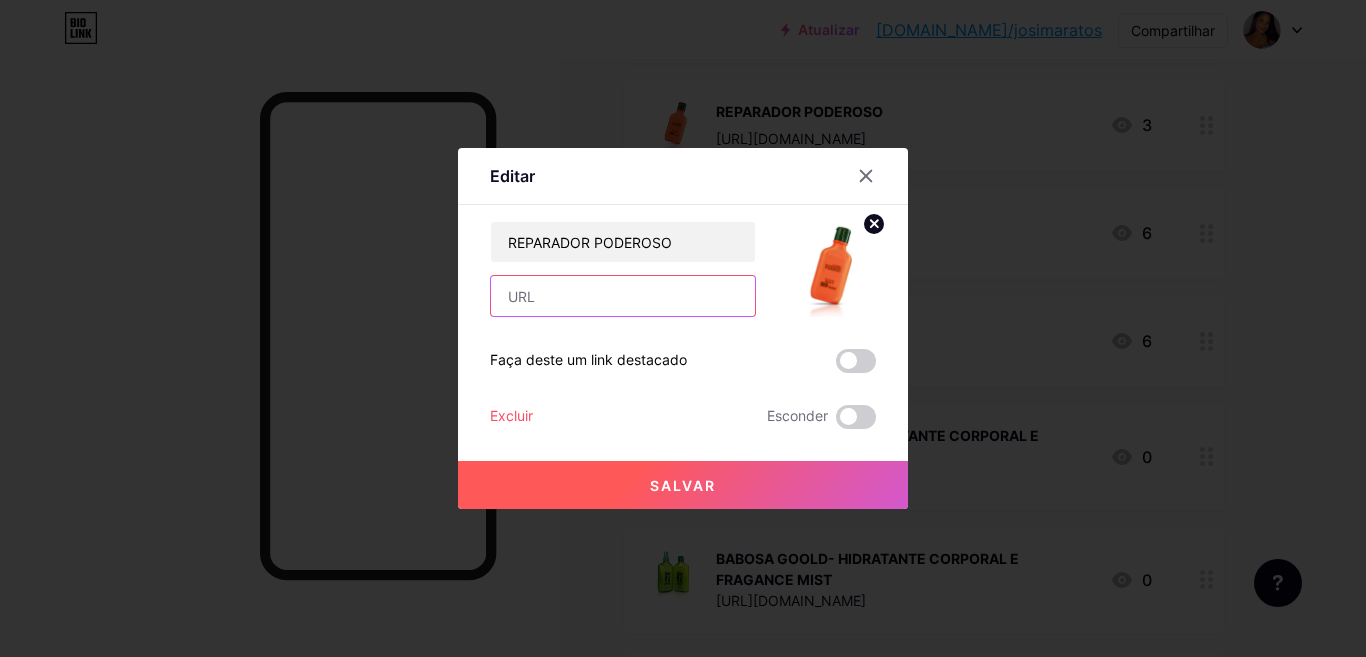 paste on "[URL][DOMAIN_NAME]" 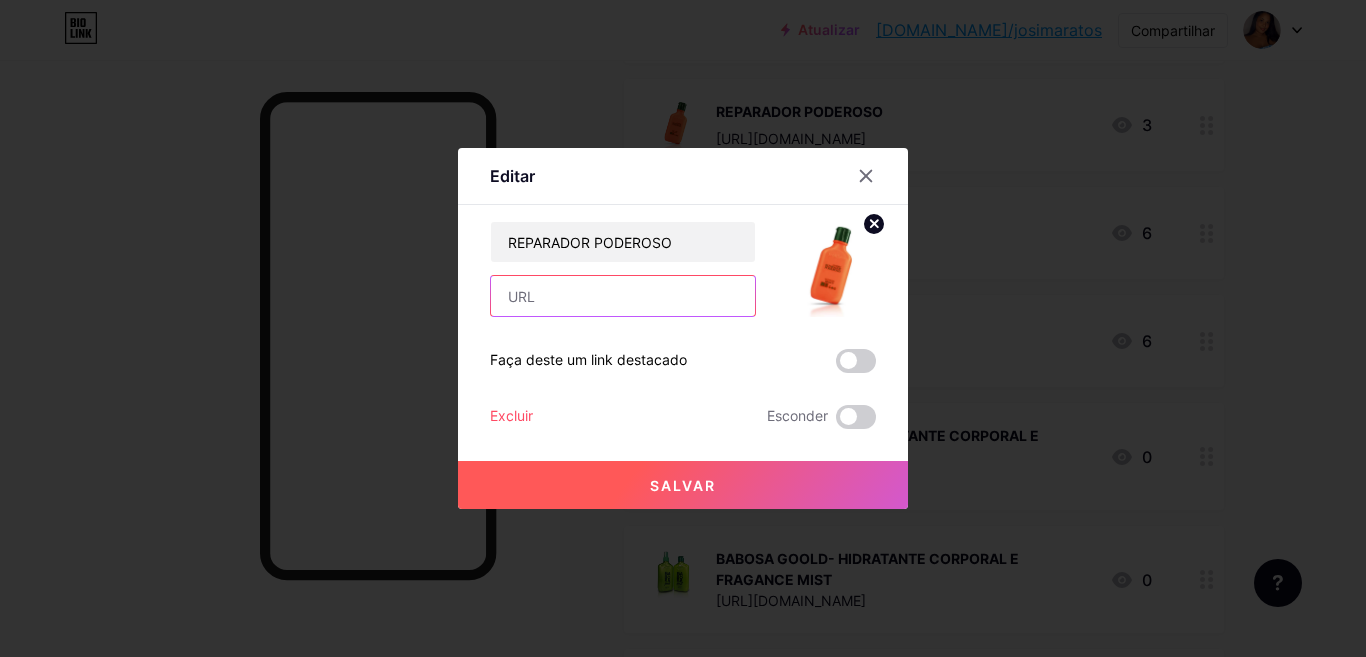 type on "[URL][DOMAIN_NAME]" 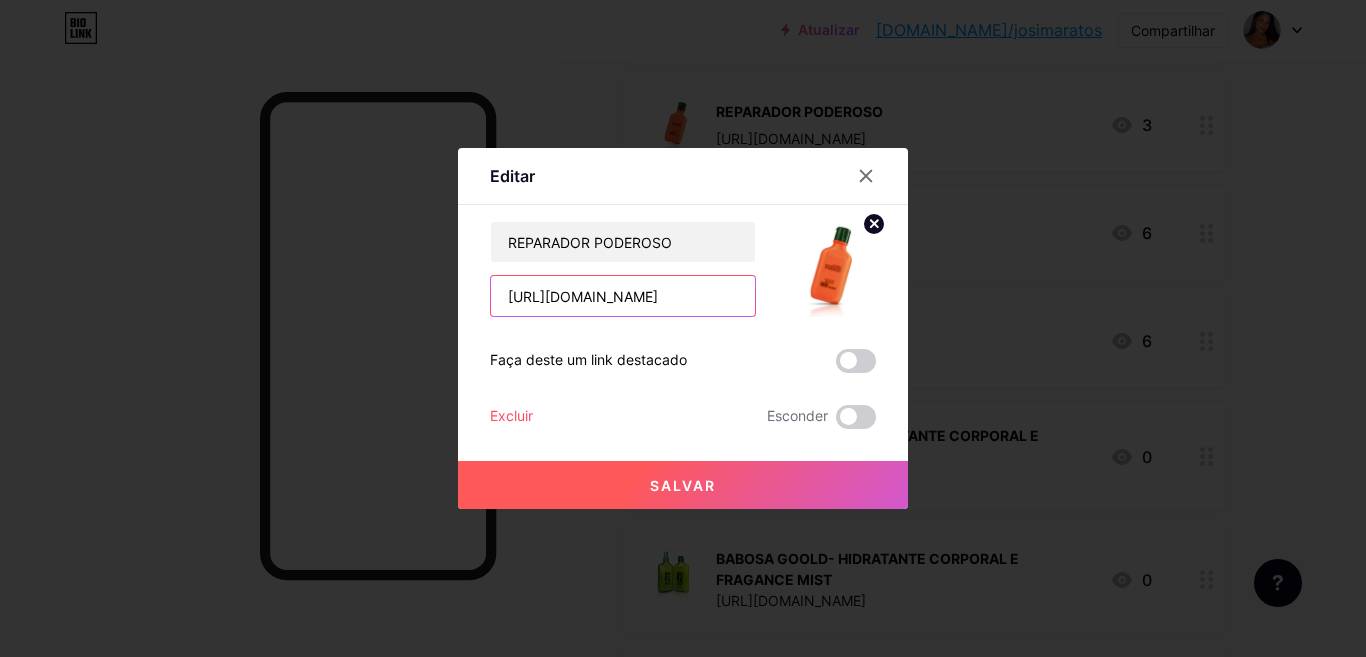 scroll, scrollTop: 0, scrollLeft: 80, axis: horizontal 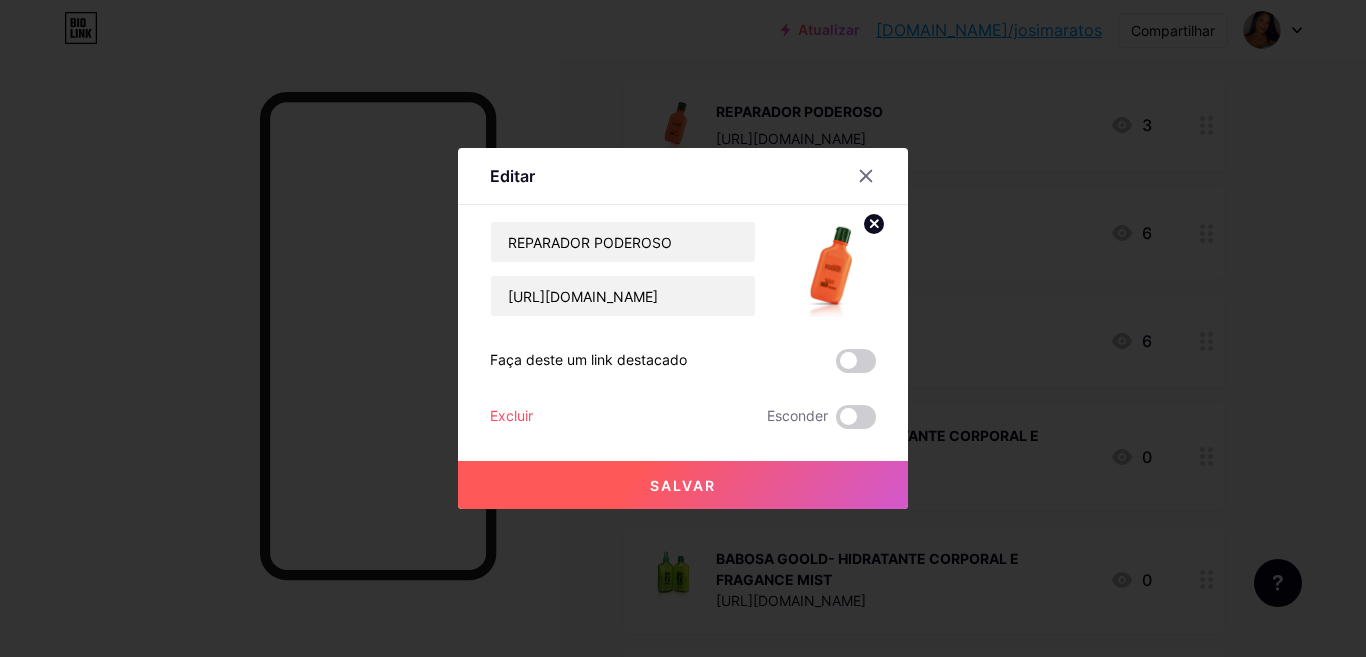 click on "Salvar" at bounding box center [683, 485] 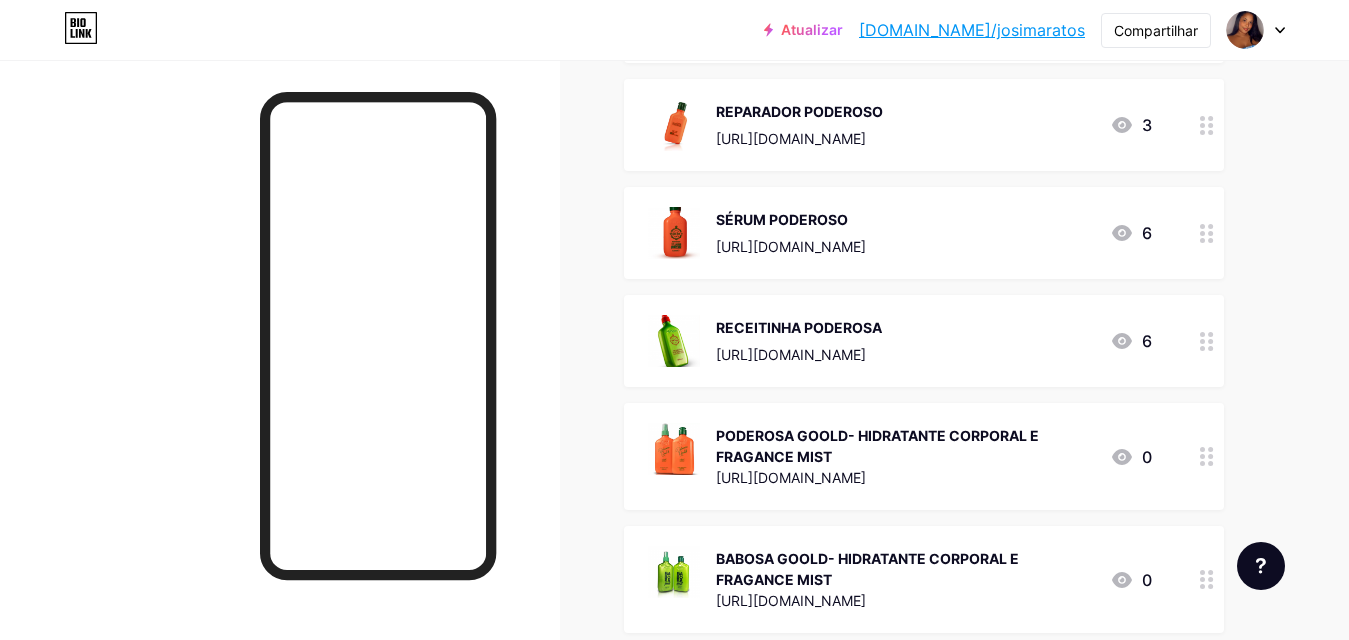 click on "SÉRUM PODEROSO
[URL][DOMAIN_NAME]" at bounding box center [791, 233] 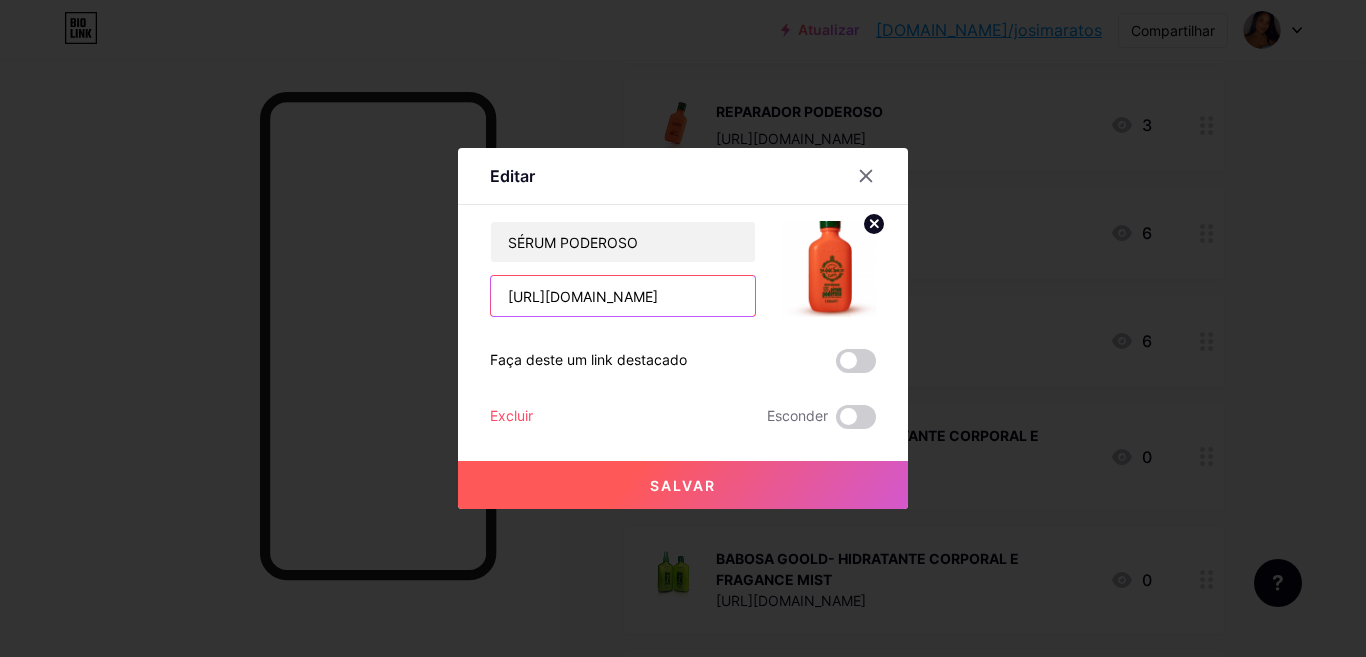 scroll, scrollTop: 0, scrollLeft: 75, axis: horizontal 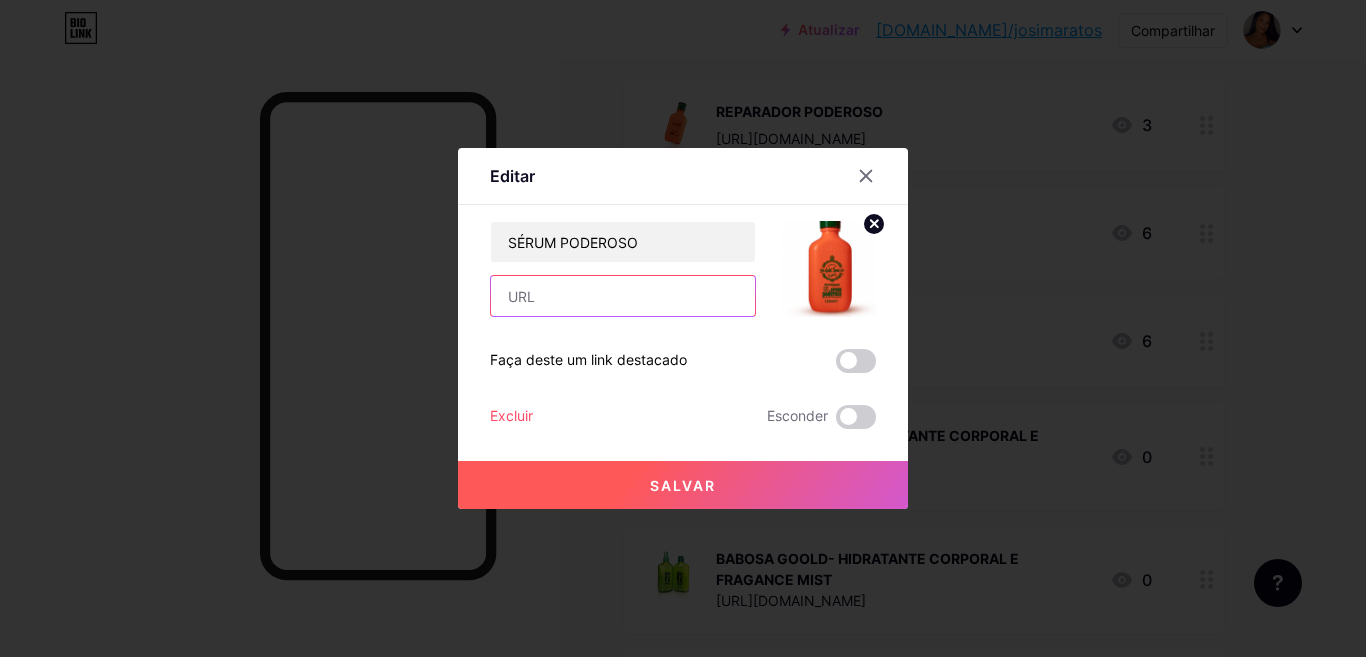 paste on "[URL][DOMAIN_NAME]" 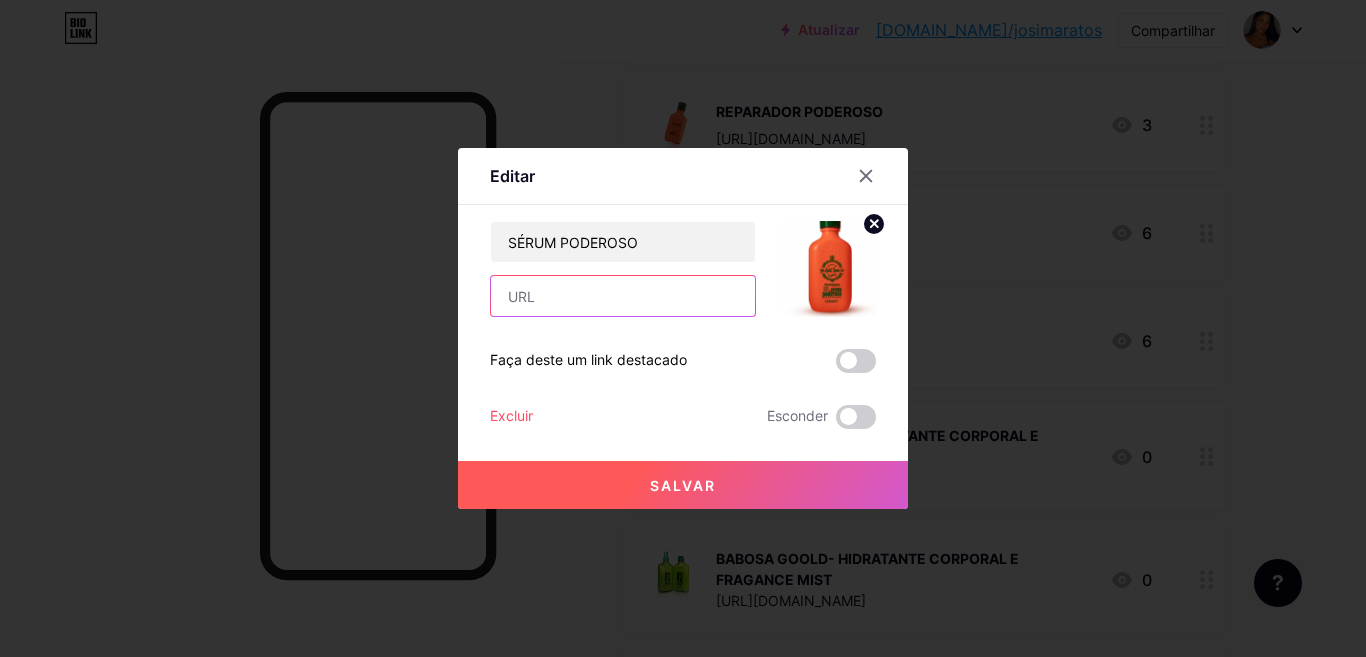 type on "[URL][DOMAIN_NAME]" 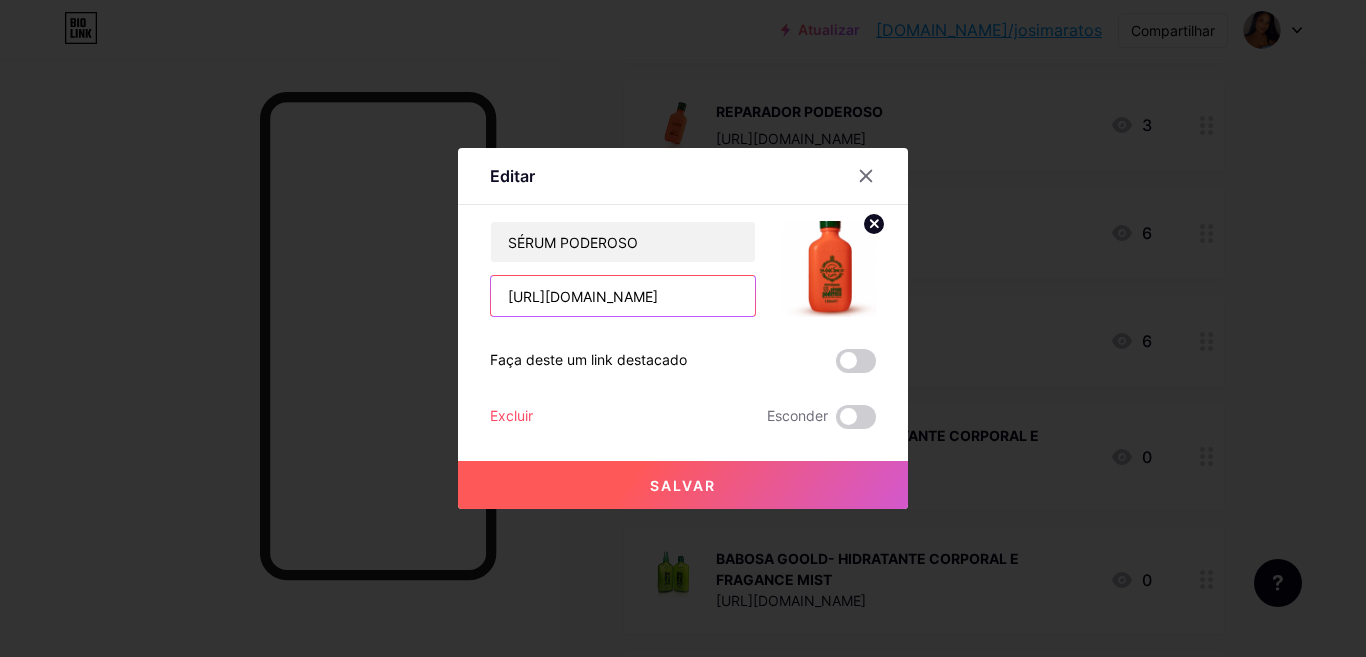 scroll, scrollTop: 0, scrollLeft: 75, axis: horizontal 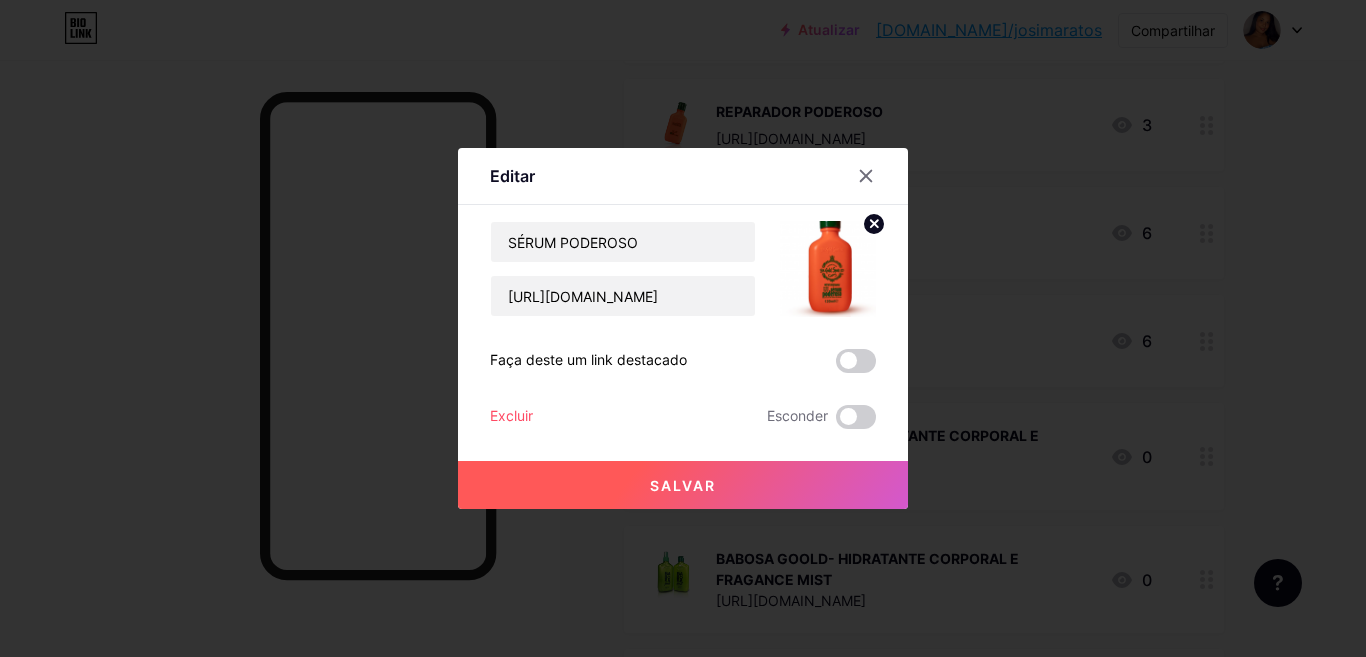 click on "Salvar" at bounding box center (683, 485) 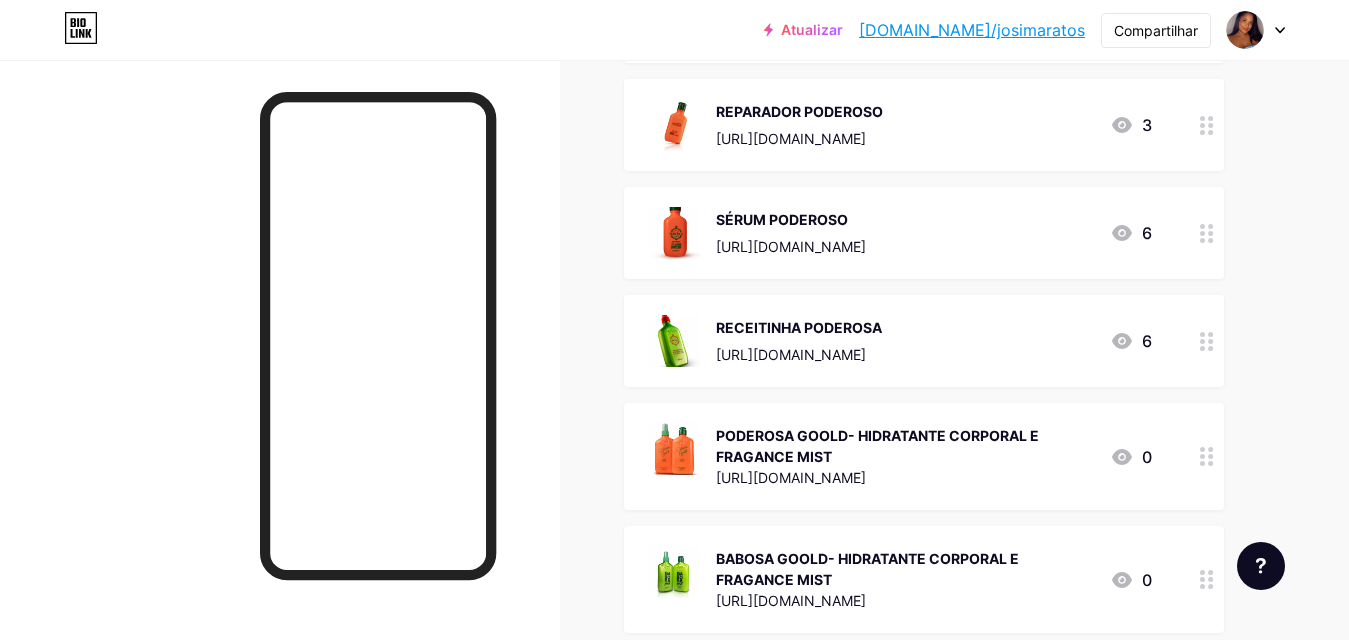 click on "RECEITINHA PODEROSA" at bounding box center (799, 327) 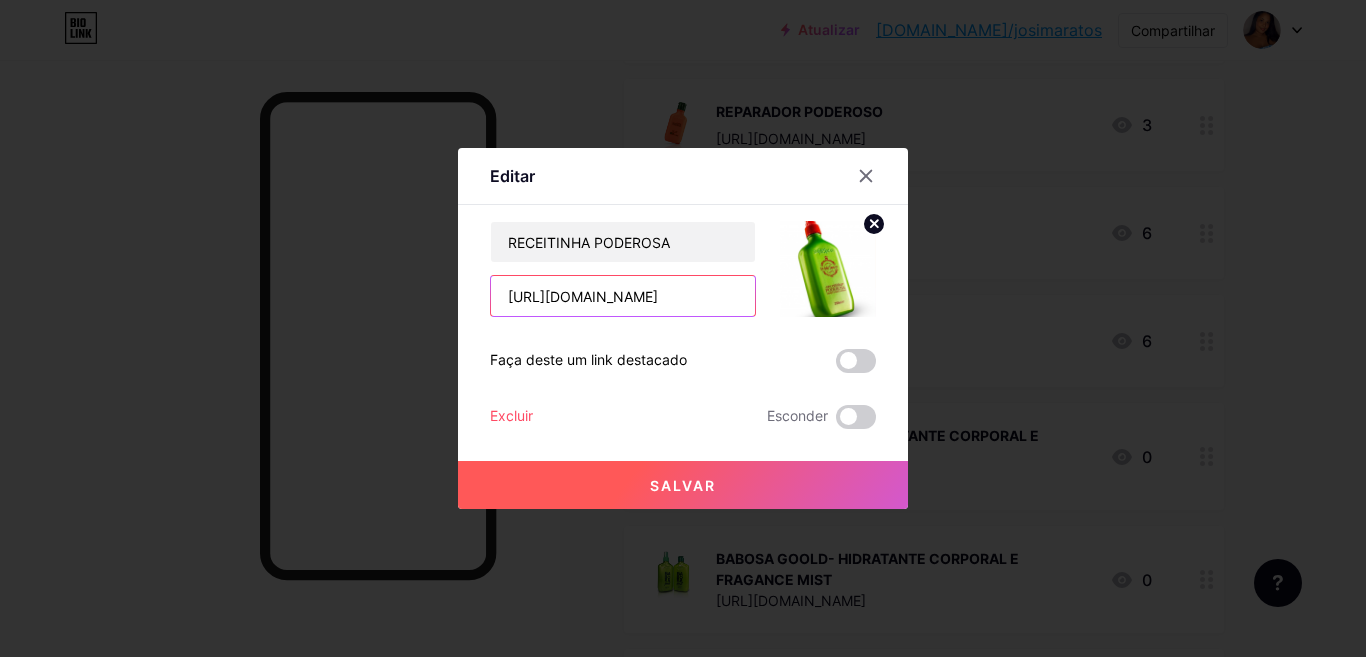 scroll, scrollTop: 0, scrollLeft: 81, axis: horizontal 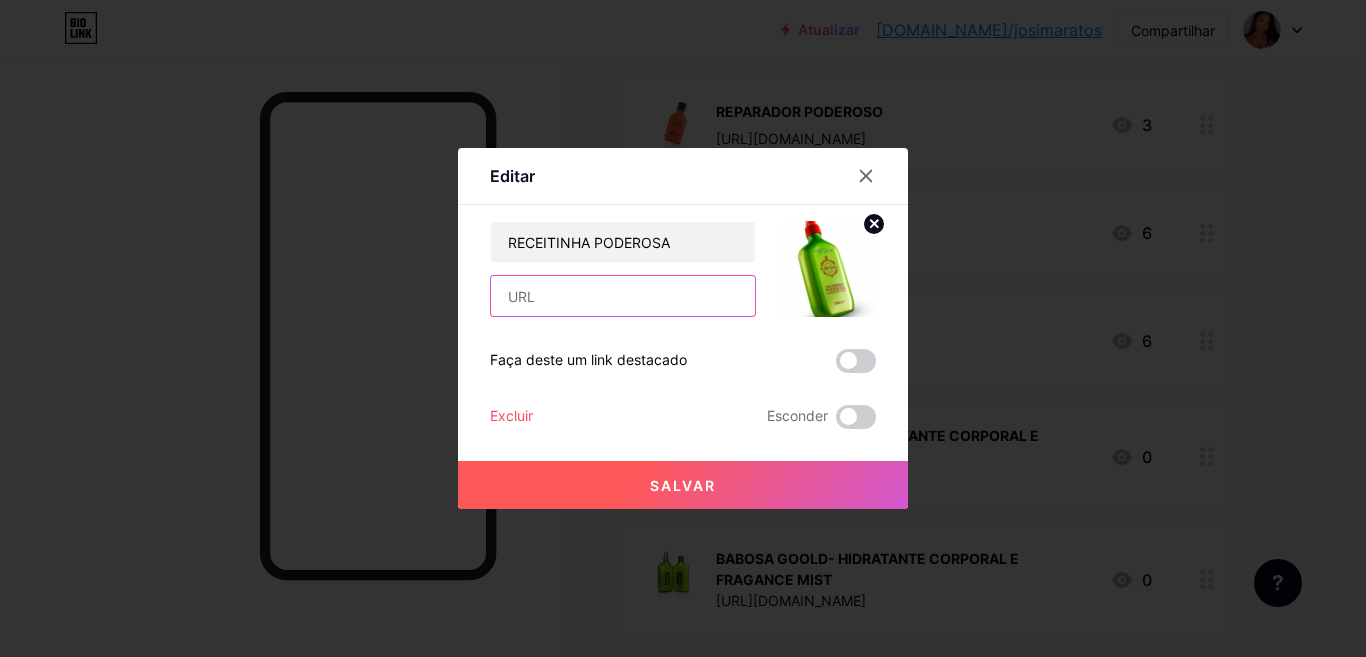 paste on "[URL][DOMAIN_NAME]" 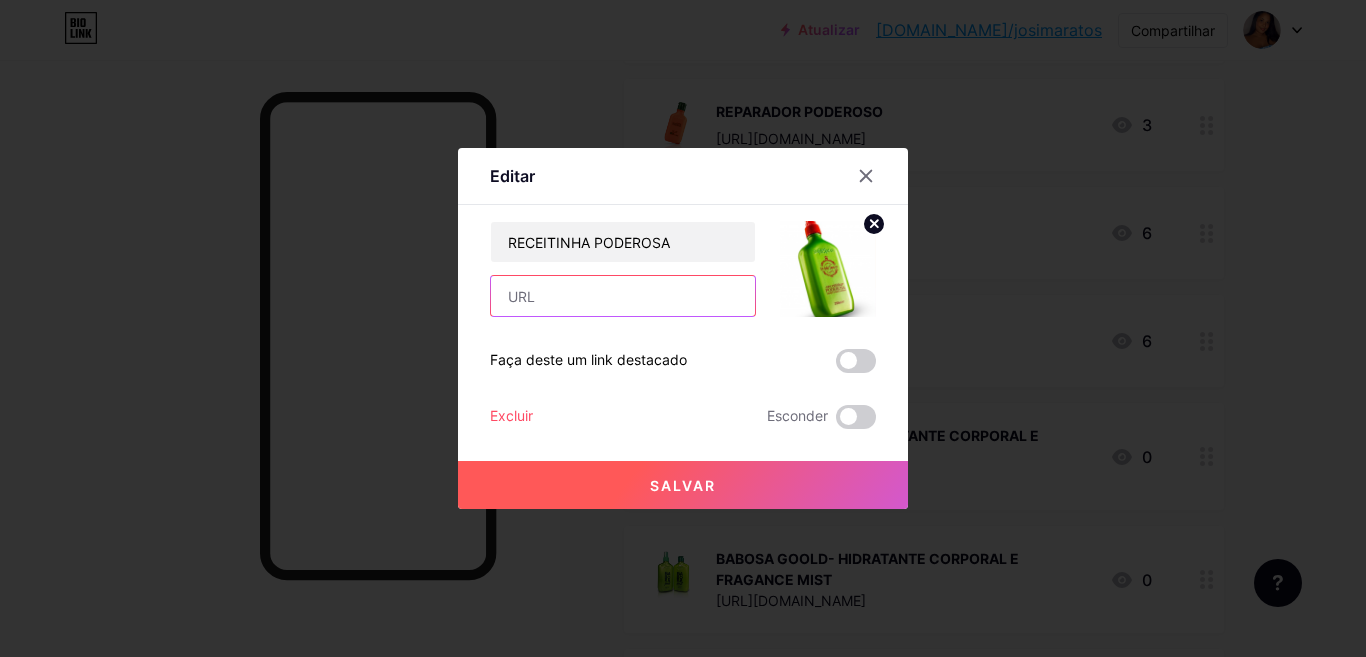 type on "[URL][DOMAIN_NAME]" 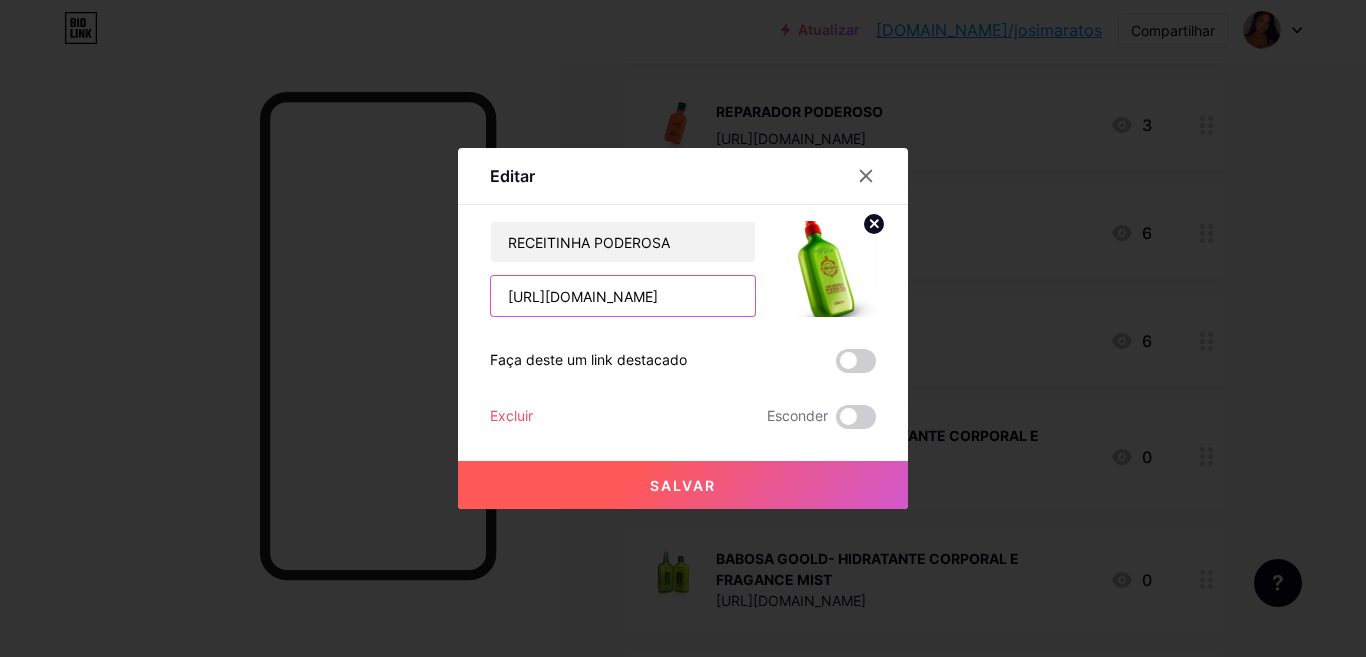 scroll, scrollTop: 0, scrollLeft: 81, axis: horizontal 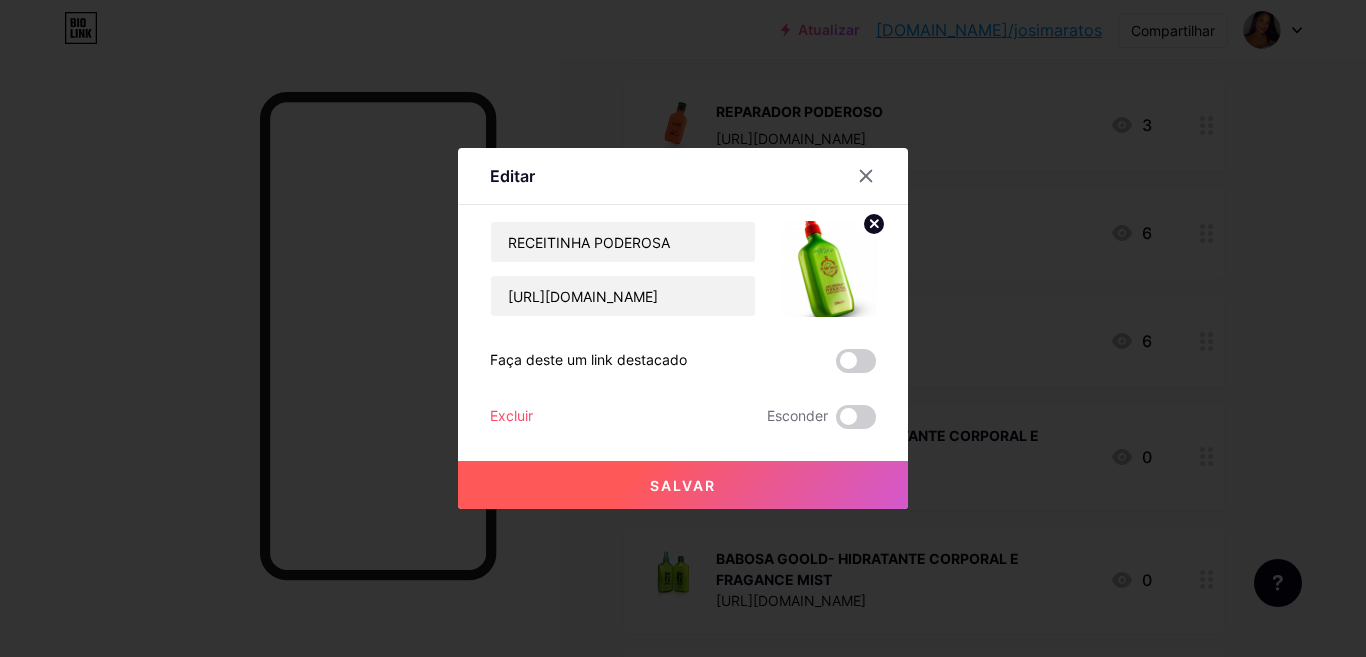 click on "Salvar" at bounding box center [683, 485] 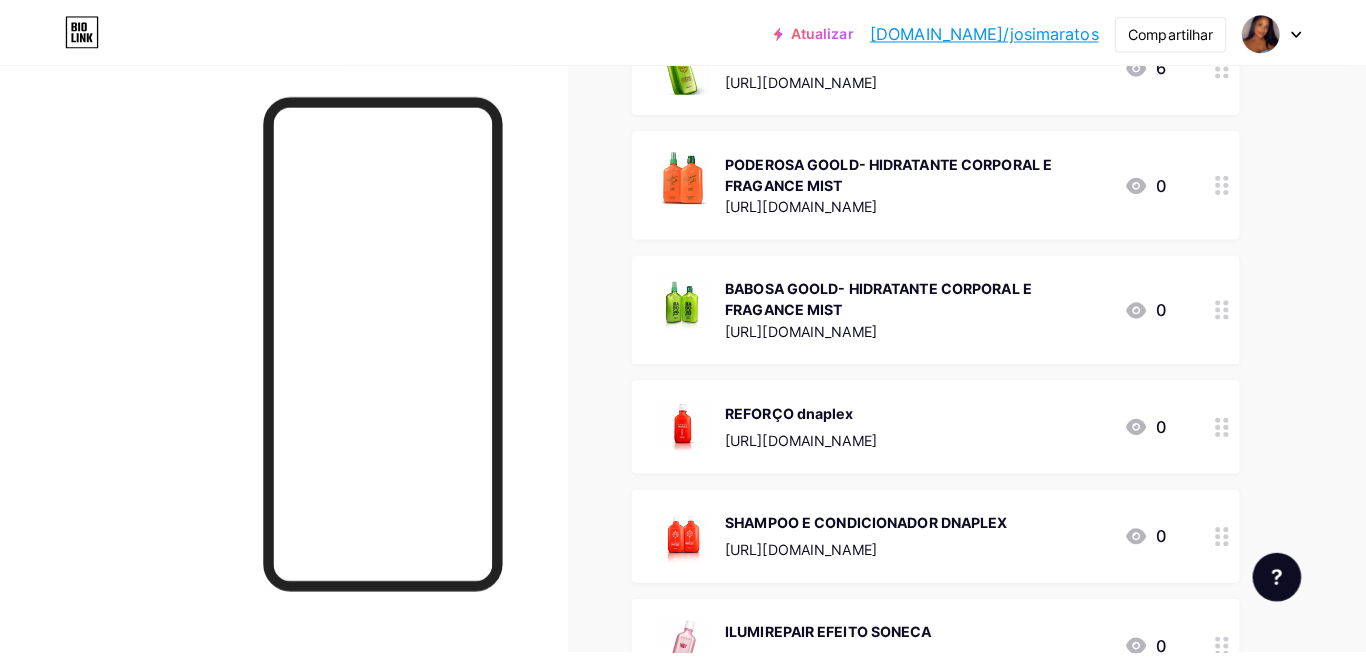 scroll, scrollTop: 2383, scrollLeft: 0, axis: vertical 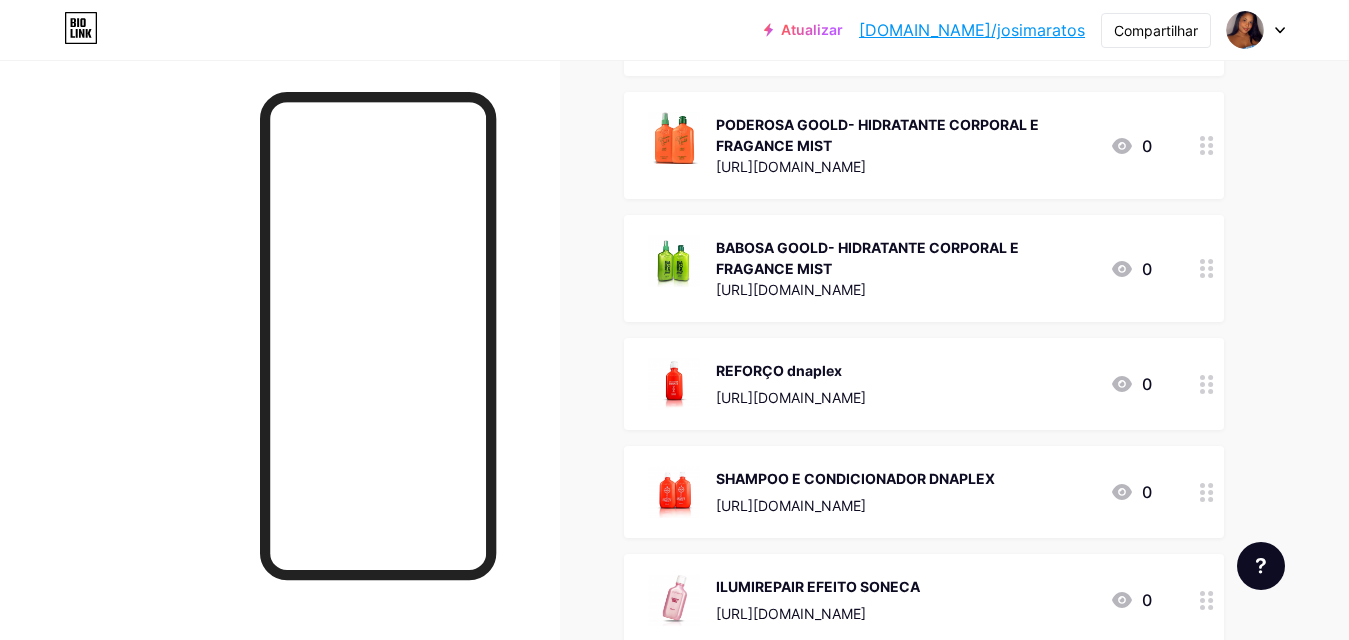 click on "PODEROSA GOOLD- HIDRATANTE CORPORAL E FRAGANCE MIST" at bounding box center [877, 135] 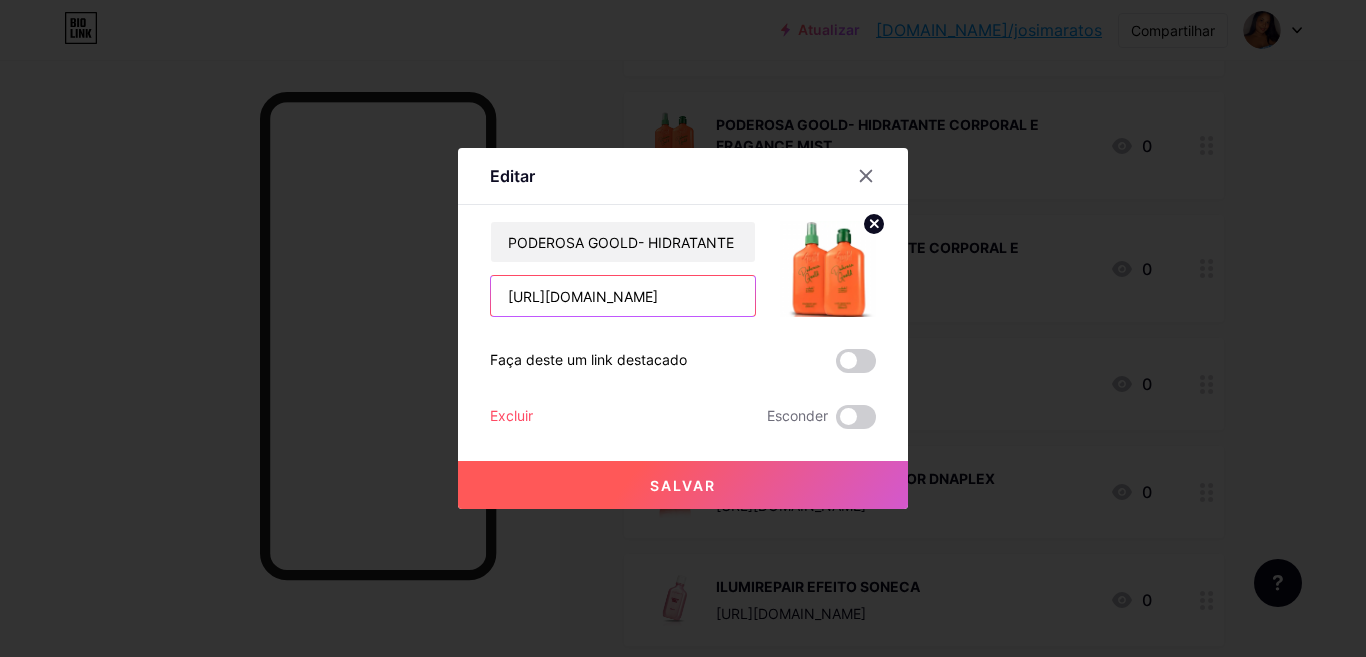 scroll, scrollTop: 0, scrollLeft: 72, axis: horizontal 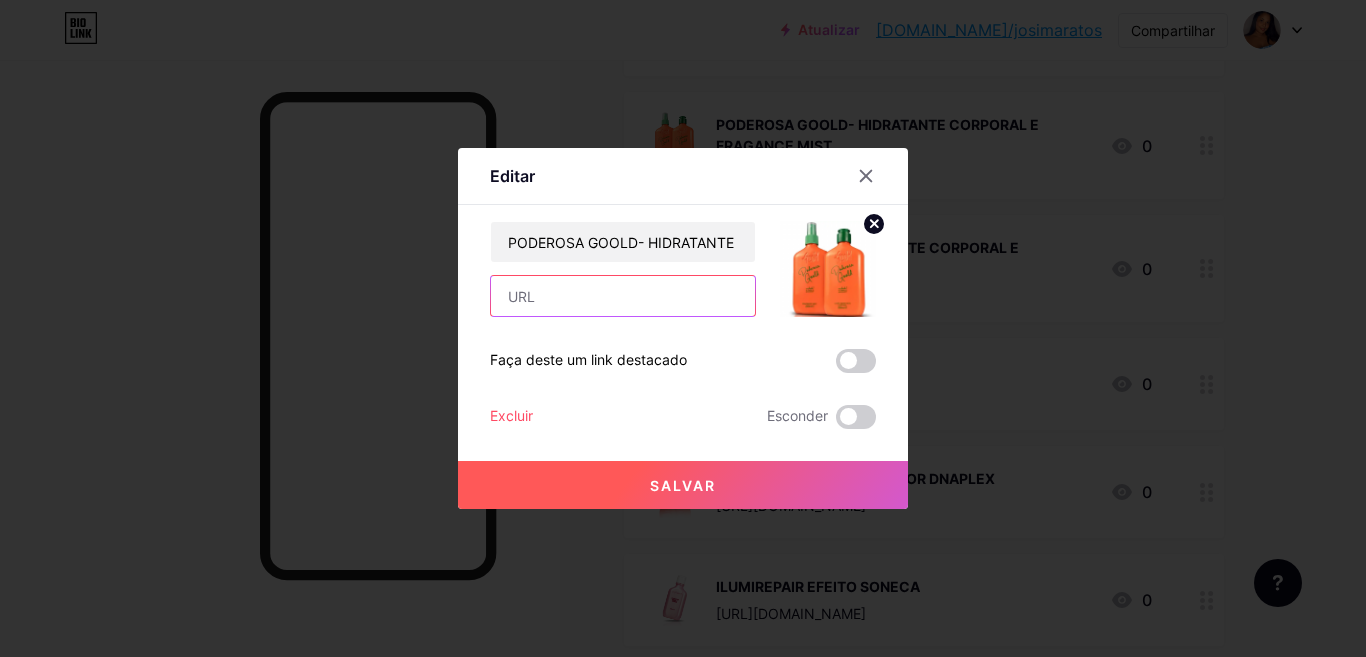 paste on "[URL][DOMAIN_NAME]" 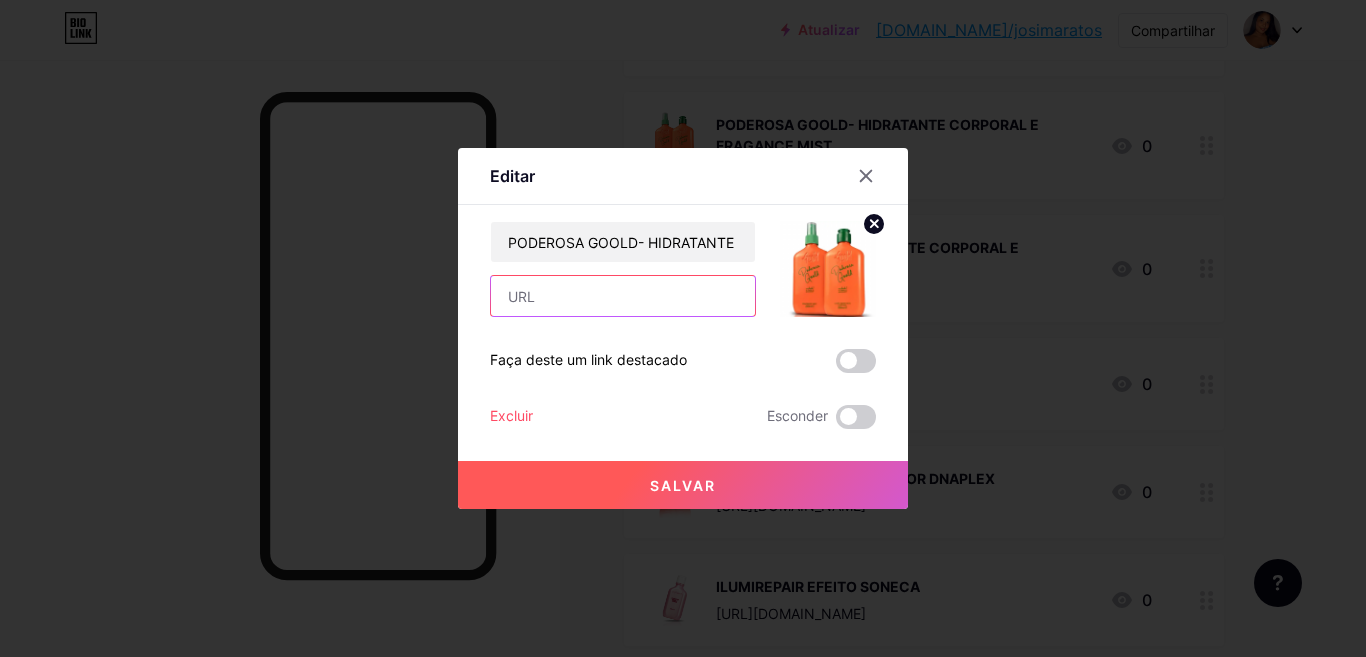 type on "[URL][DOMAIN_NAME]" 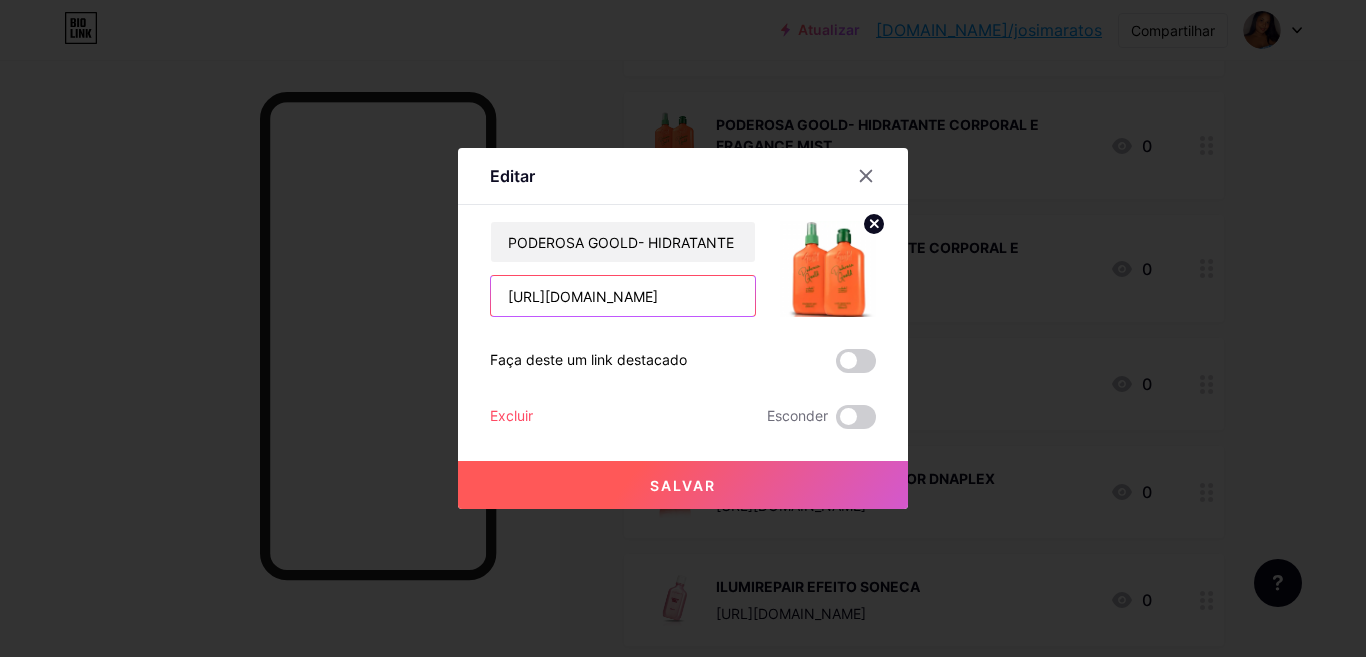 scroll, scrollTop: 0, scrollLeft: 72, axis: horizontal 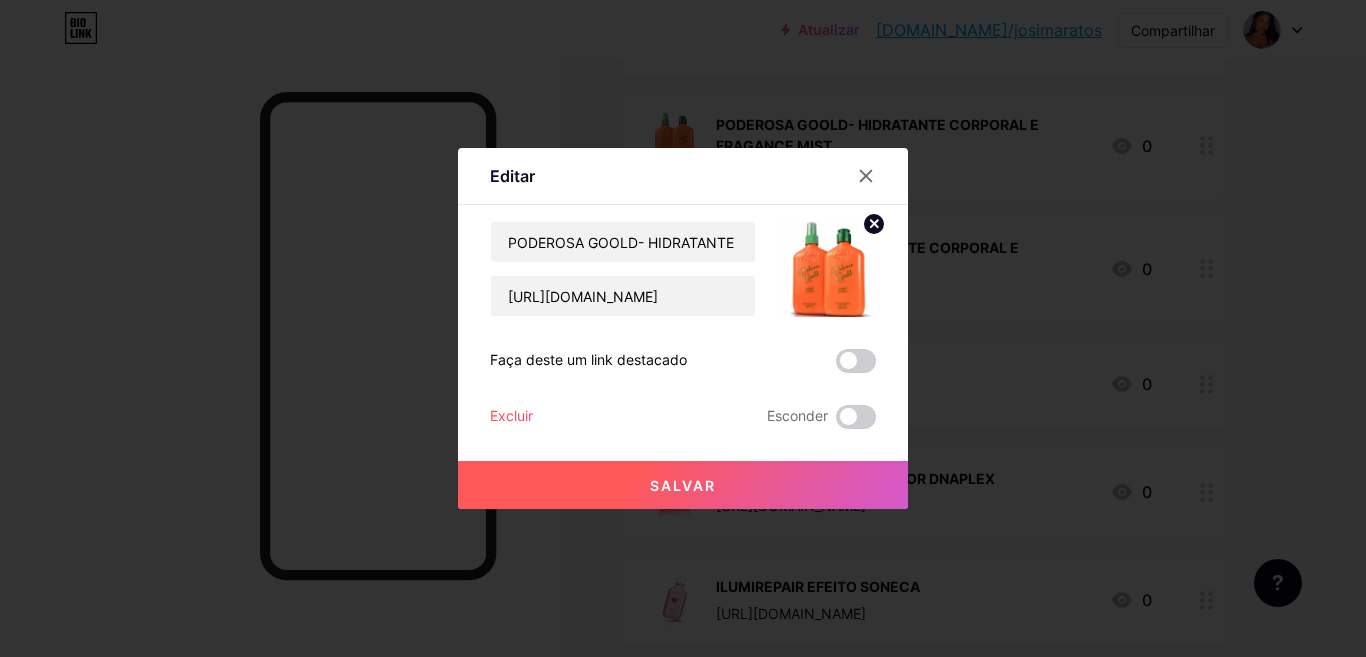 click on "Salvar" at bounding box center [683, 485] 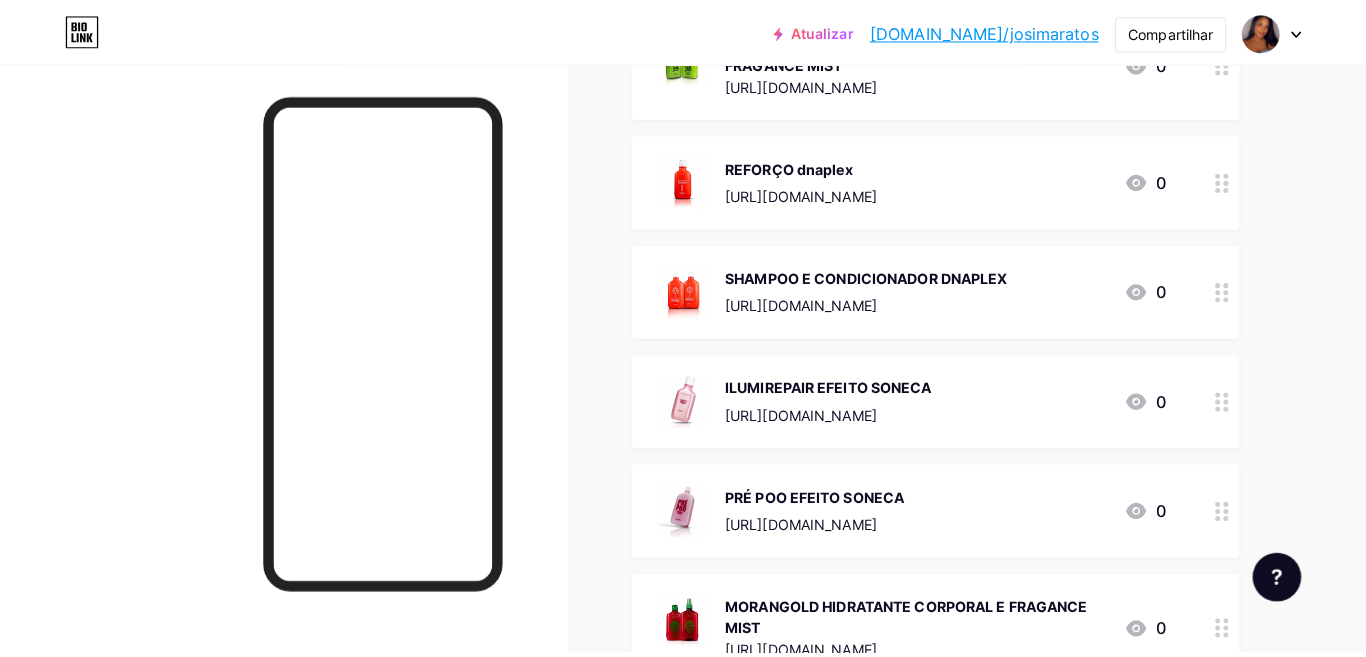 scroll, scrollTop: 2498, scrollLeft: 0, axis: vertical 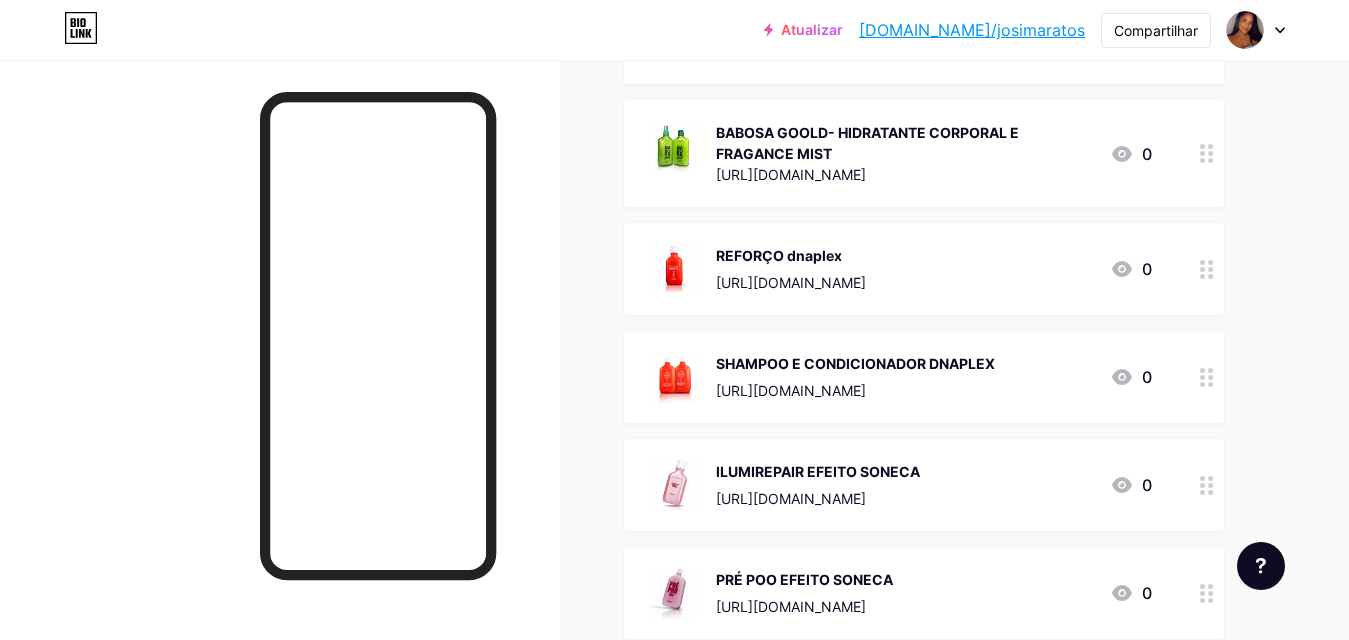 click on "[URL][DOMAIN_NAME]" at bounding box center (905, 174) 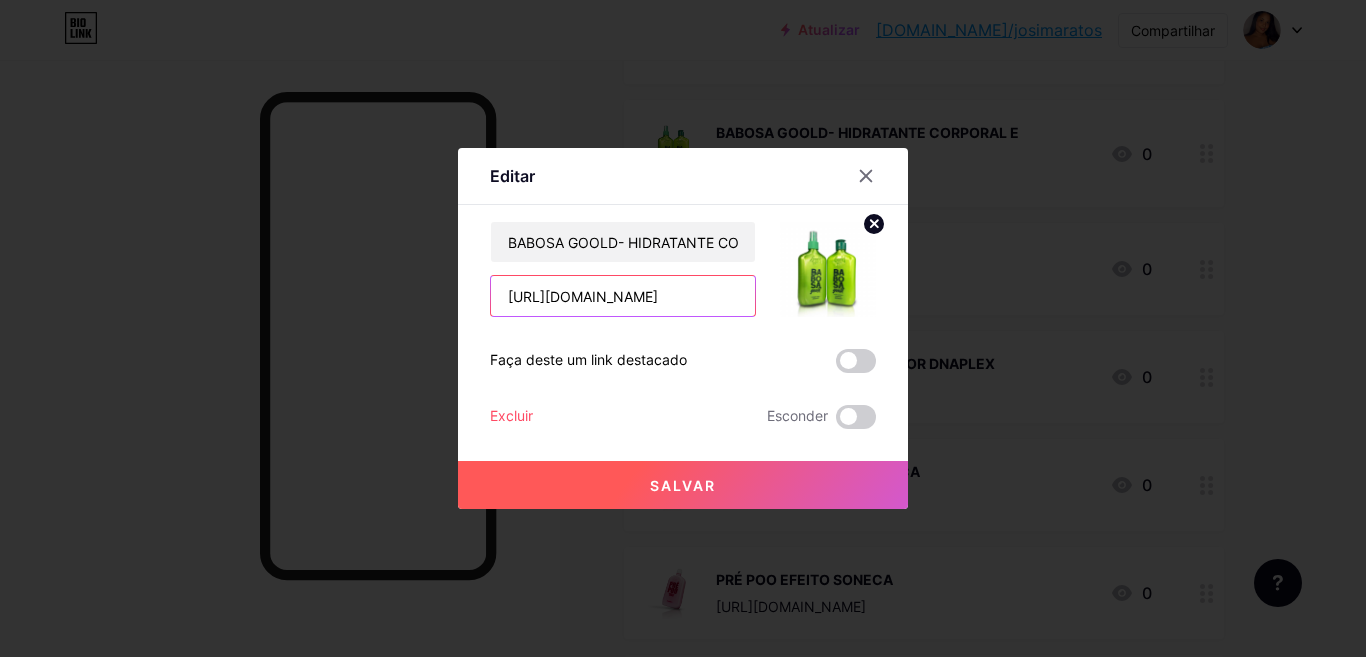 scroll, scrollTop: 0, scrollLeft: 81, axis: horizontal 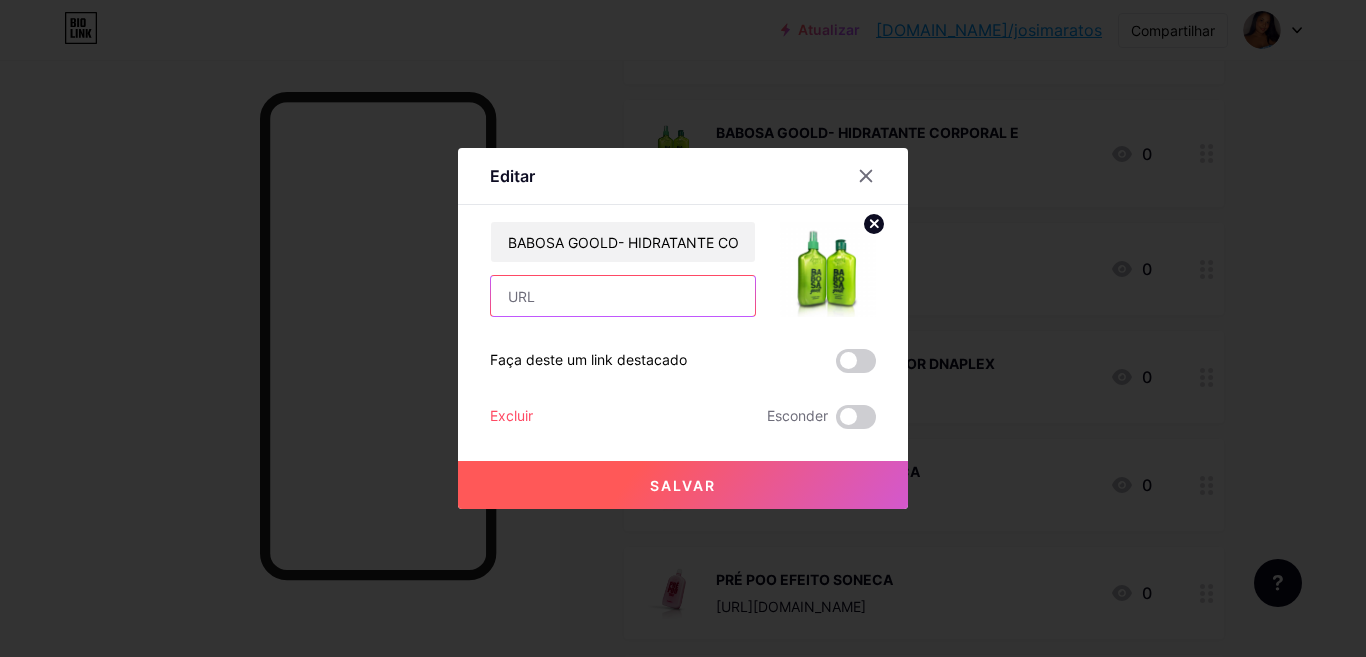 paste on "[URL][DOMAIN_NAME]" 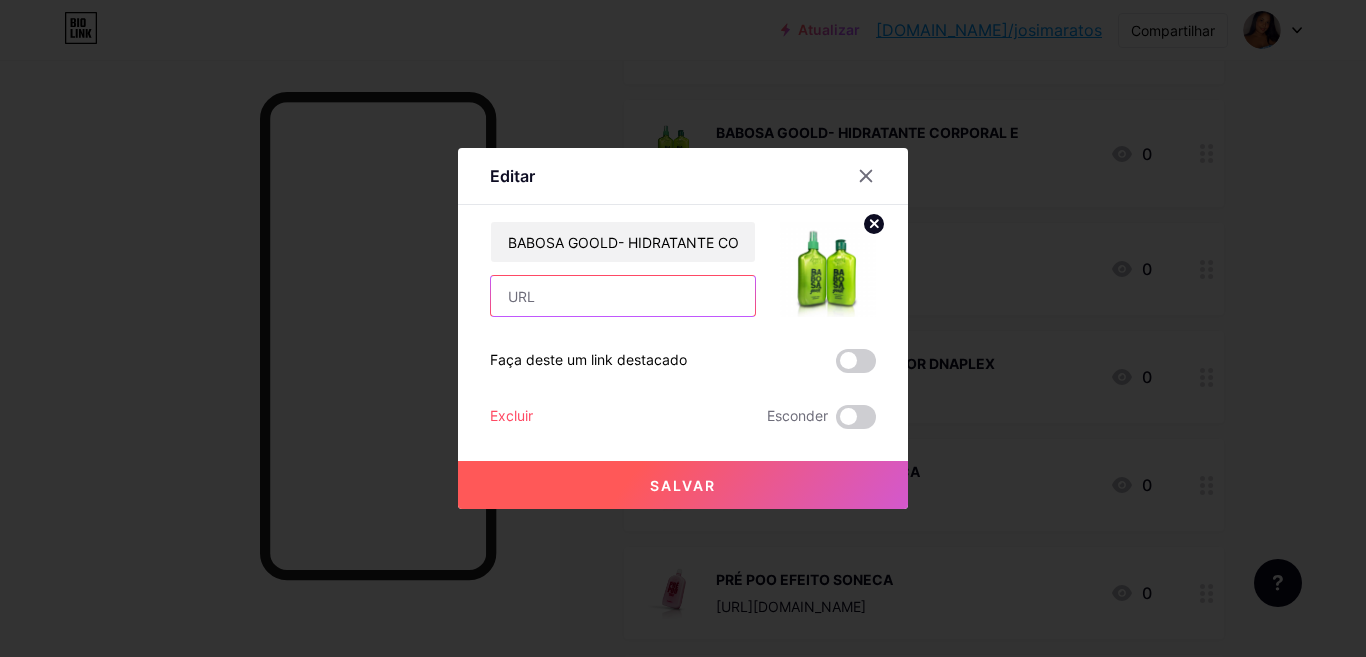 type on "[URL][DOMAIN_NAME]" 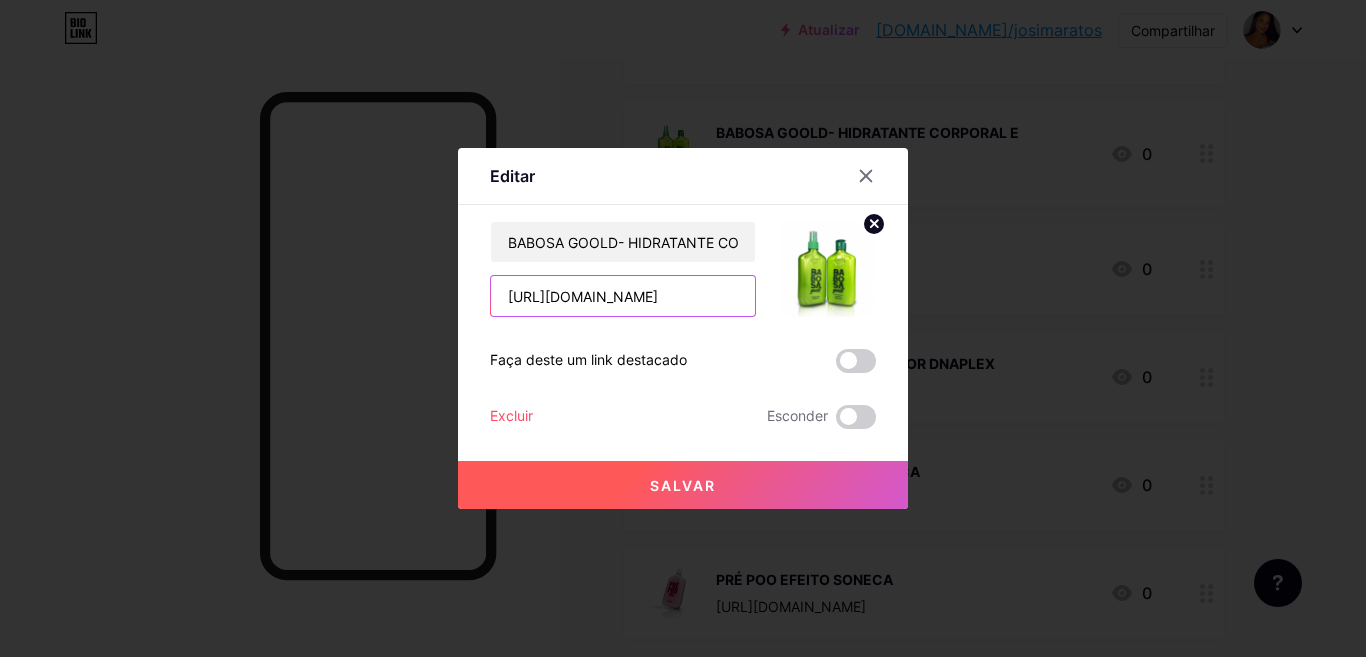 scroll, scrollTop: 0, scrollLeft: 81, axis: horizontal 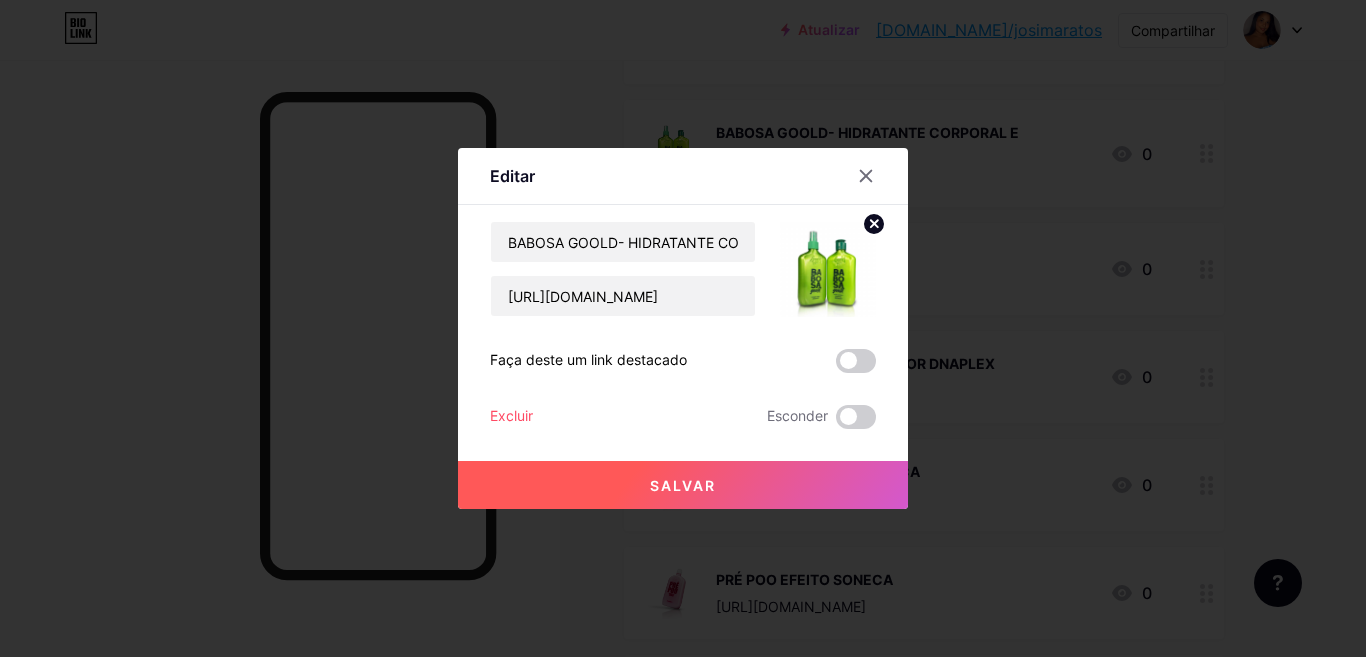 click on "Salvar" at bounding box center [683, 485] 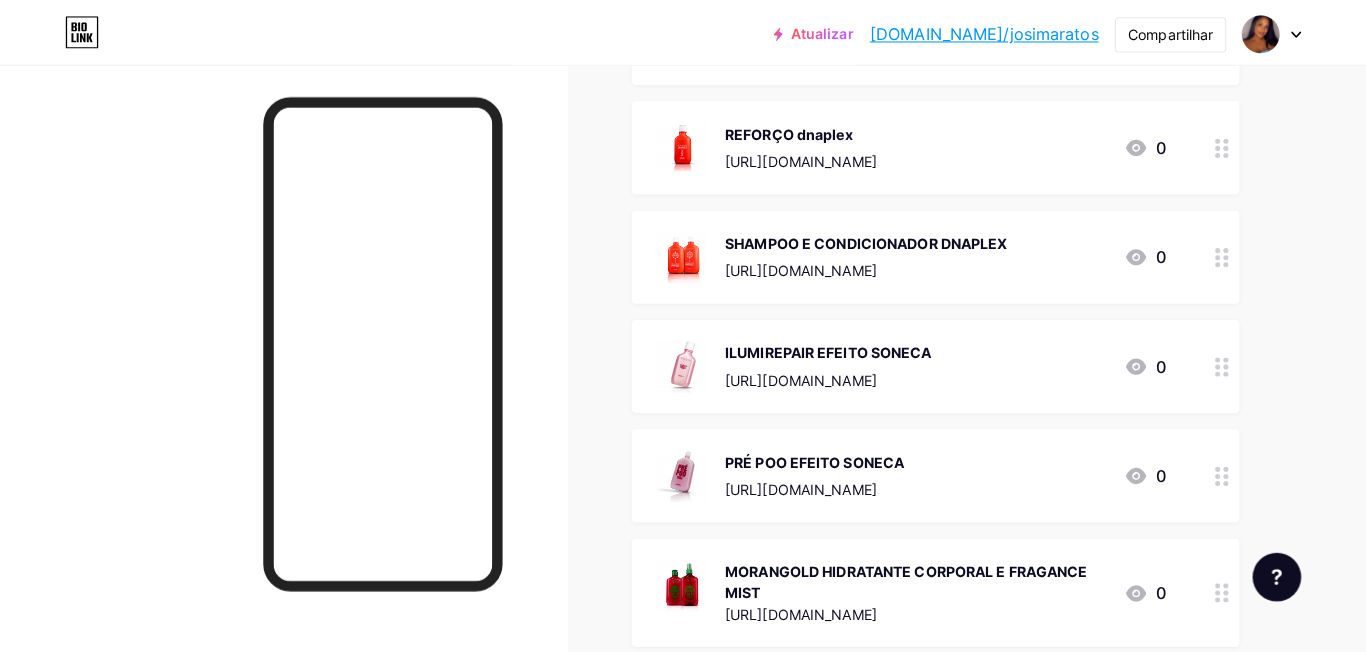 scroll, scrollTop: 2636, scrollLeft: 0, axis: vertical 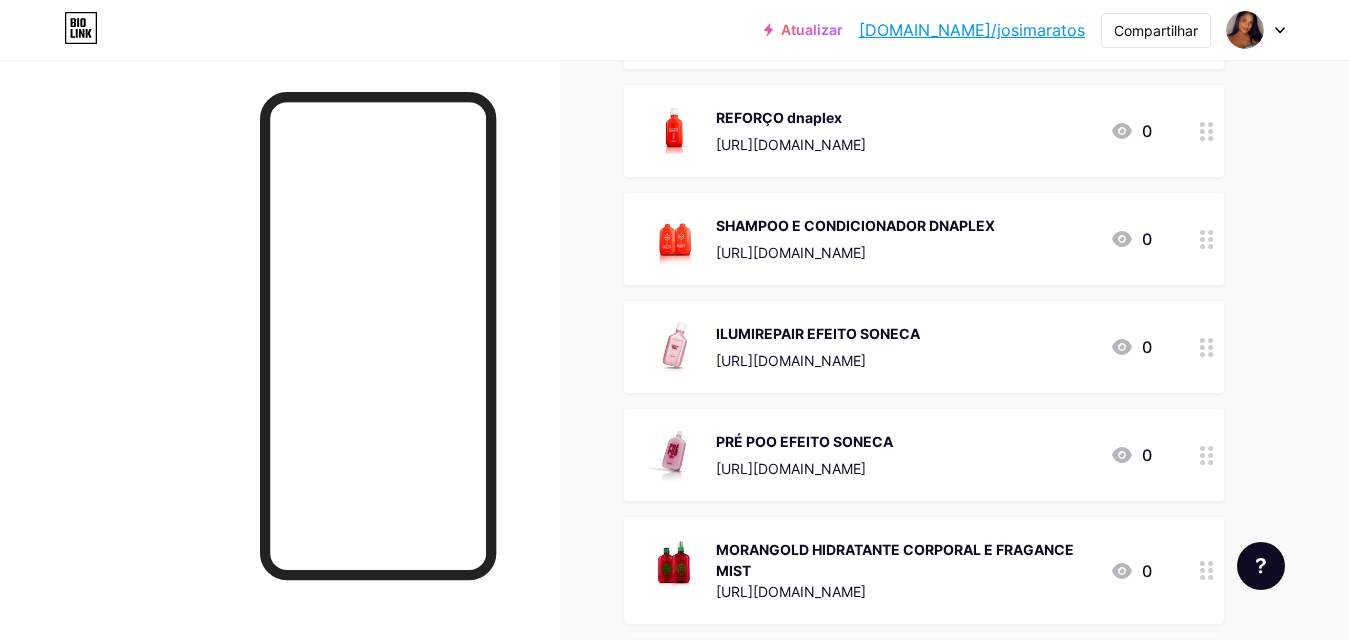 click on "[URL][DOMAIN_NAME]" at bounding box center (791, 144) 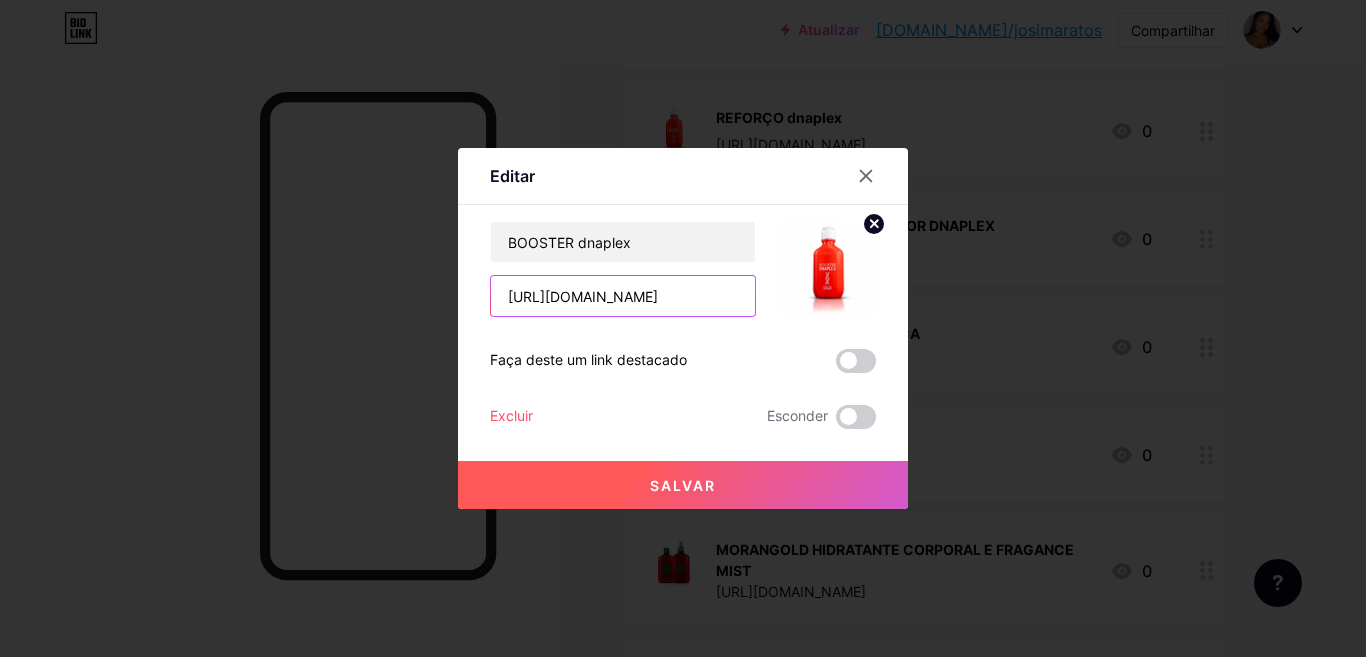 scroll, scrollTop: 0, scrollLeft: 78, axis: horizontal 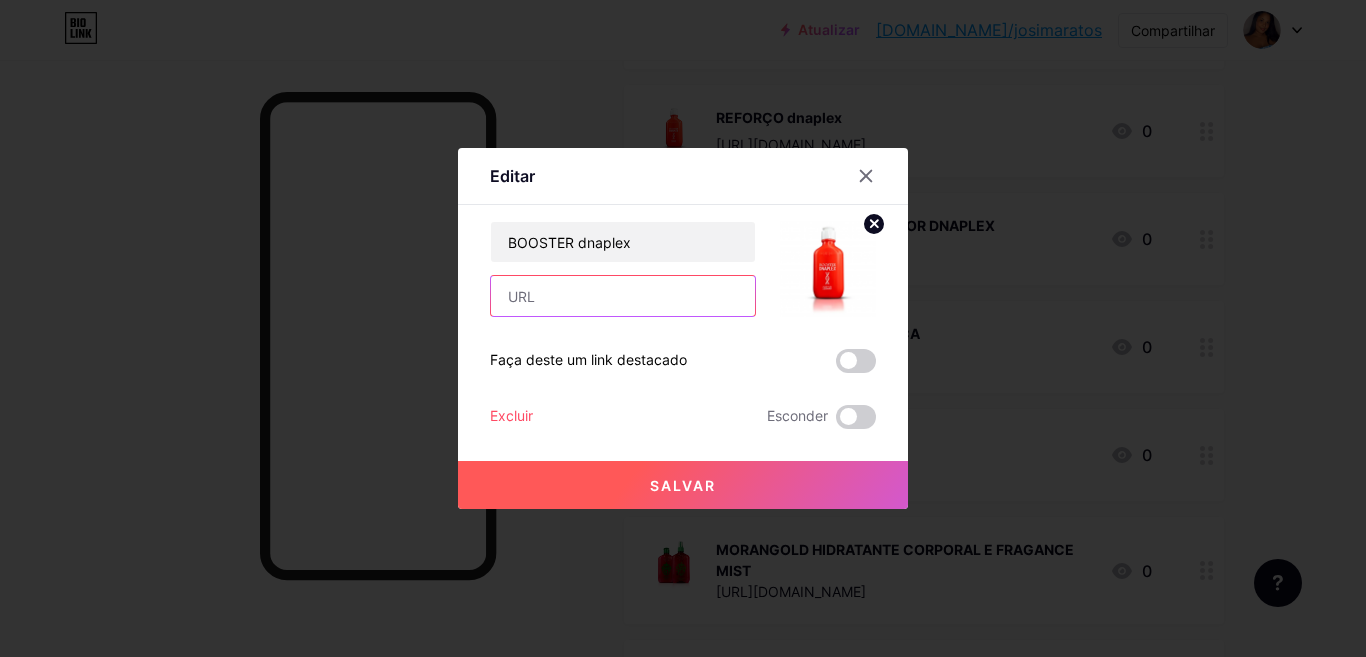 paste on "[URL][DOMAIN_NAME]" 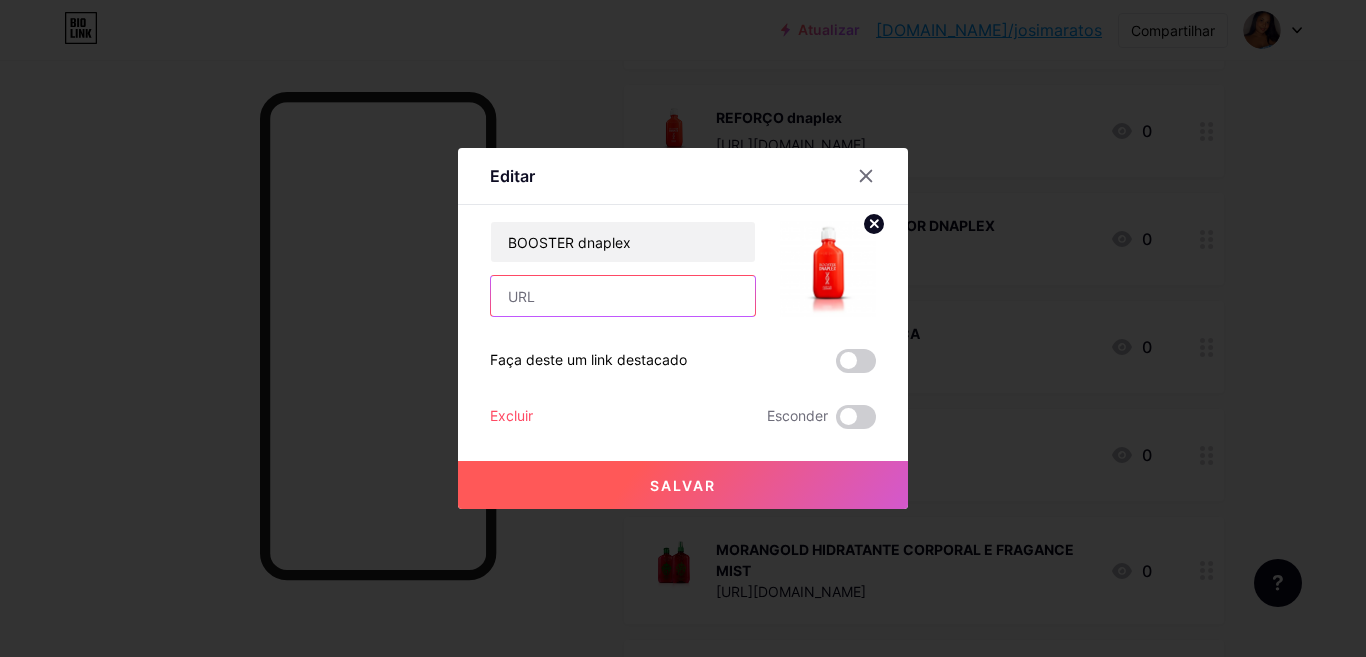 type on "[URL][DOMAIN_NAME]" 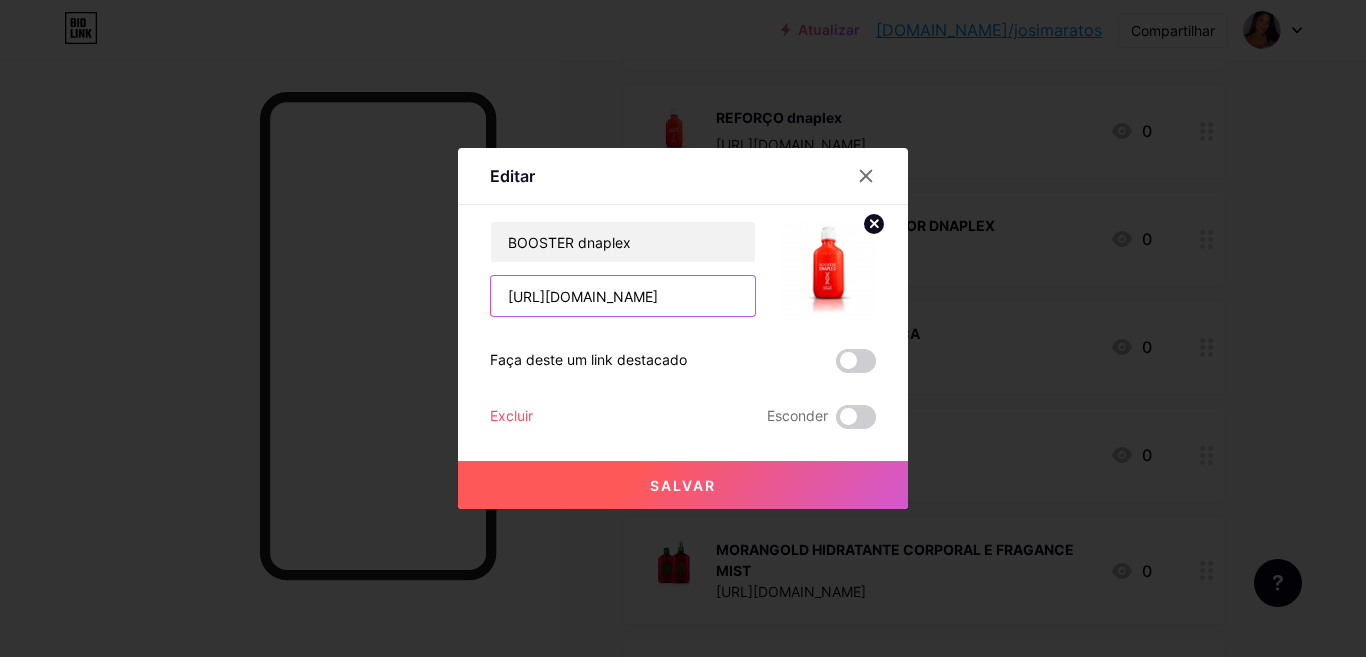 scroll, scrollTop: 0, scrollLeft: 78, axis: horizontal 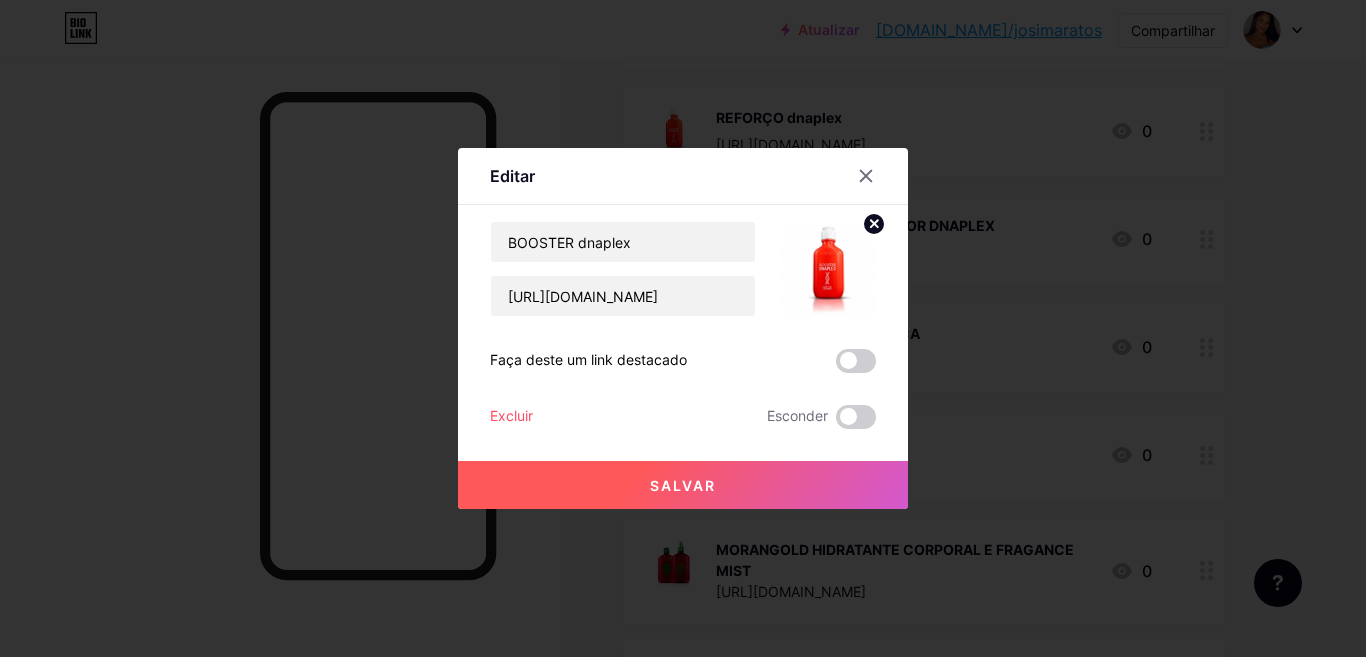 click on "Salvar" at bounding box center (683, 485) 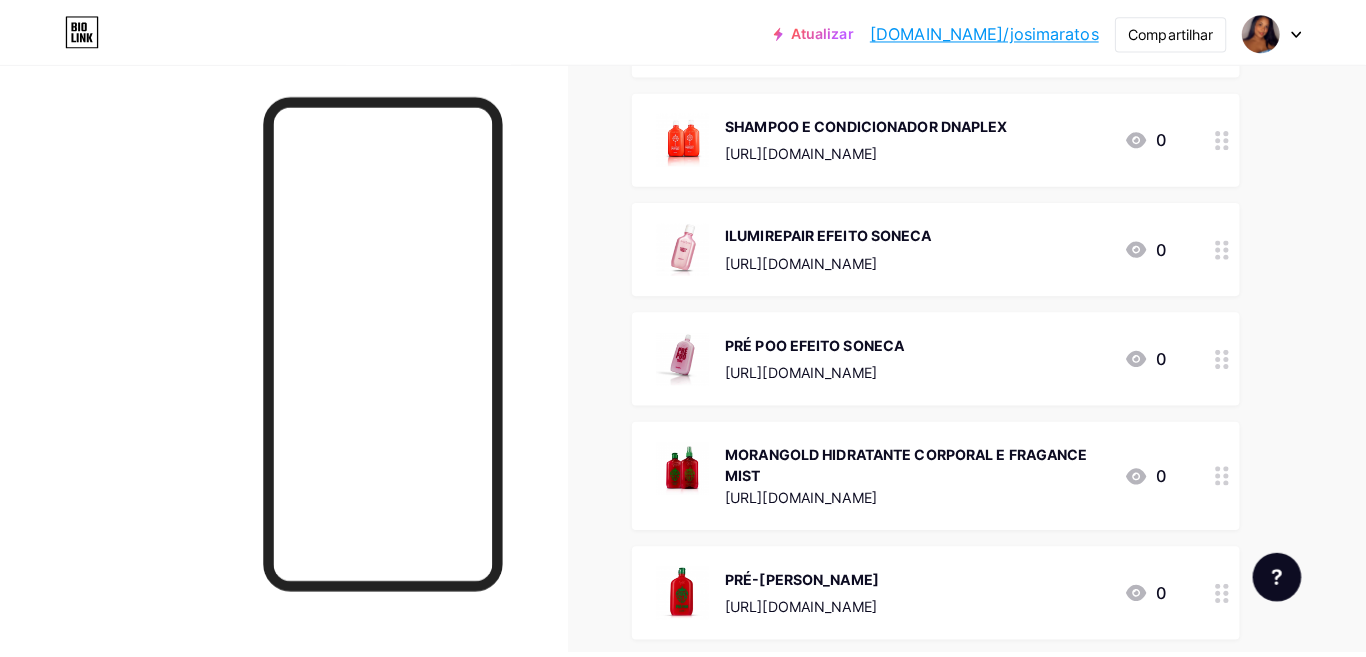 scroll, scrollTop: 2752, scrollLeft: 0, axis: vertical 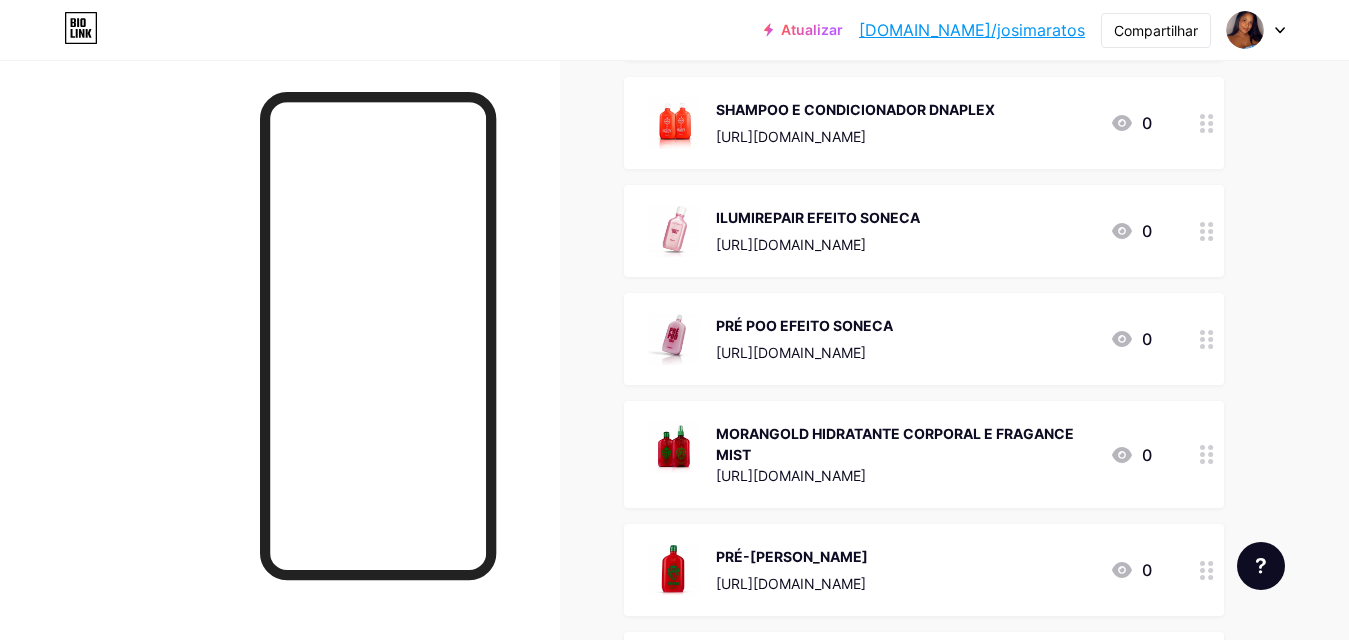 click on "SHAMPOO E CONDICIONADOR DNAPLEX
[URL][DOMAIN_NAME]" at bounding box center (855, 123) 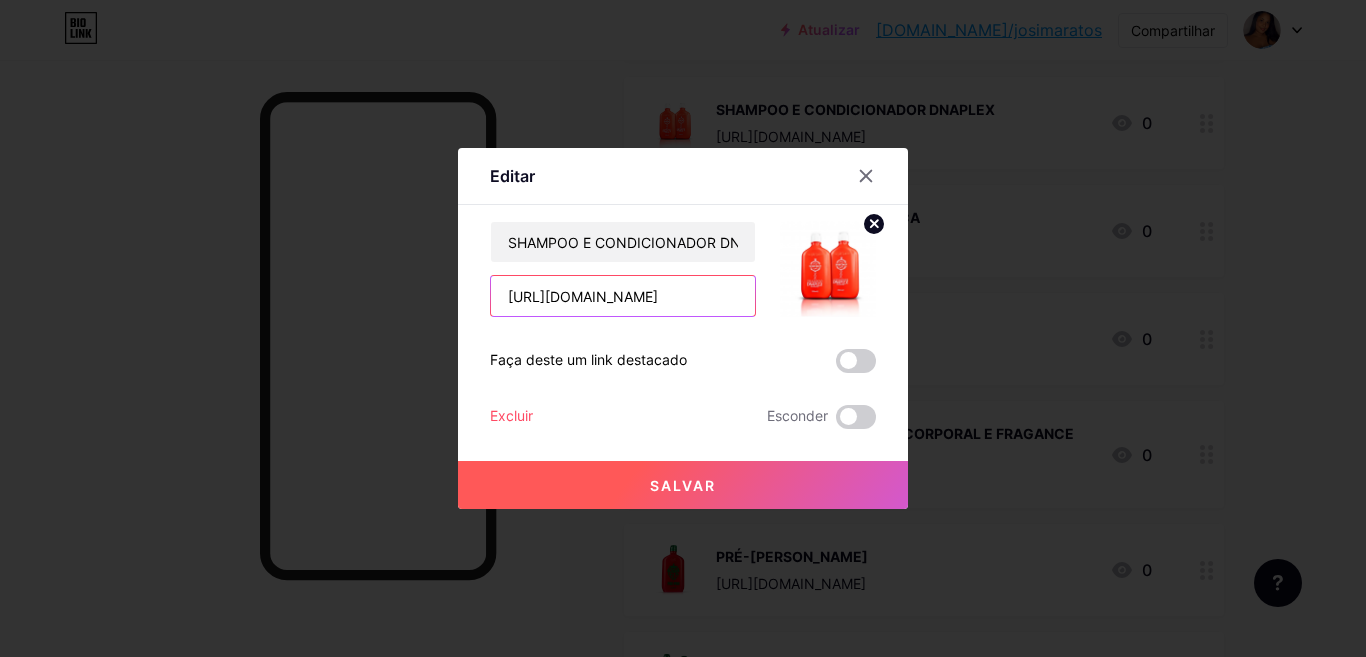 scroll, scrollTop: 0, scrollLeft: 82, axis: horizontal 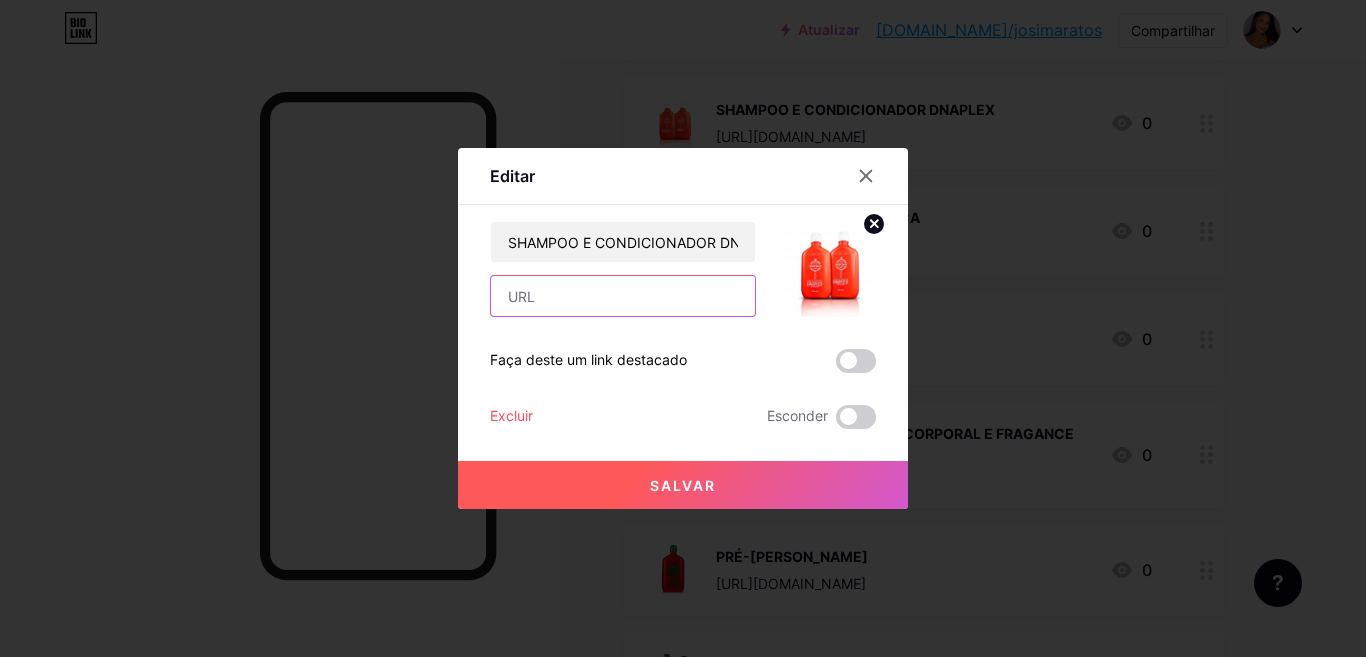 paste on "[URL][DOMAIN_NAME]" 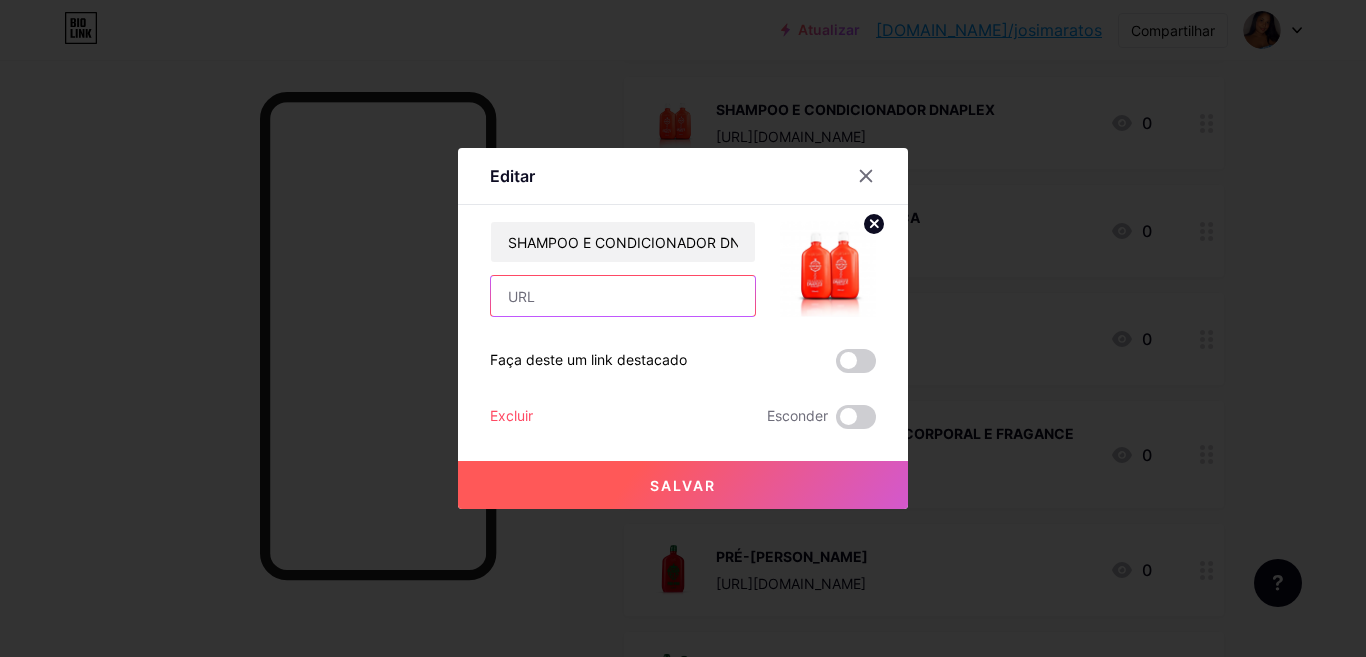 type on "[URL][DOMAIN_NAME]" 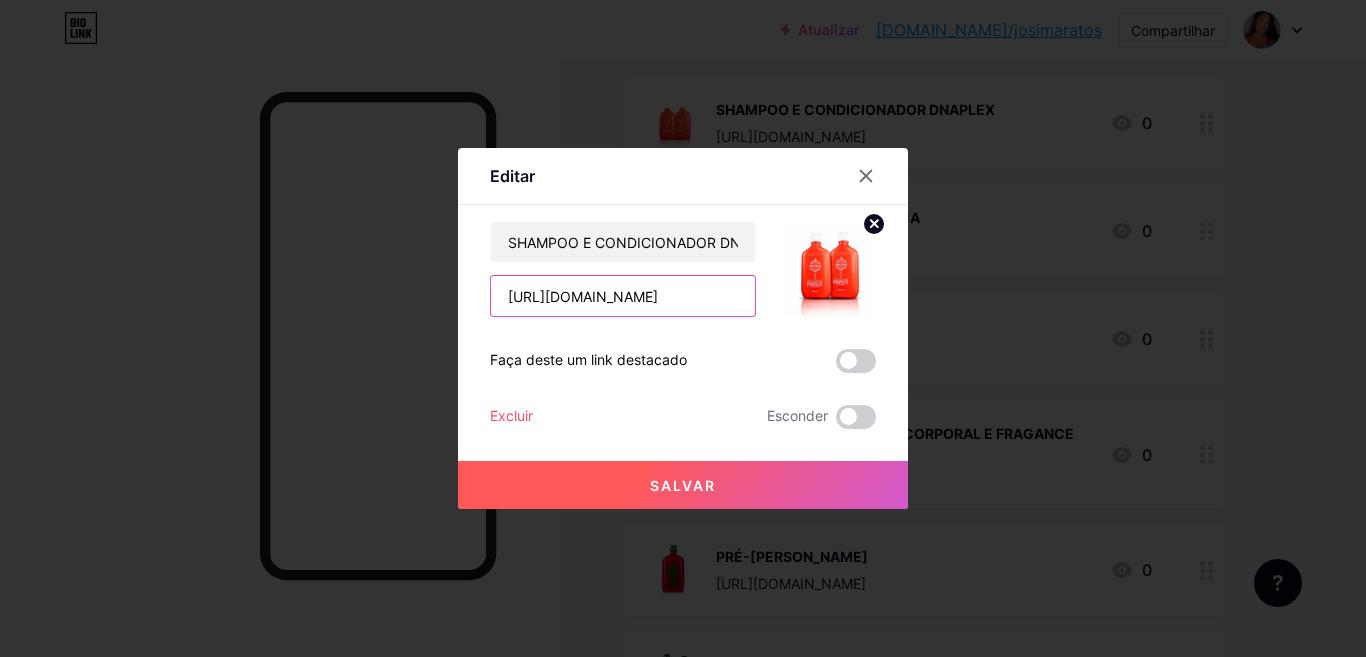 scroll, scrollTop: 0, scrollLeft: 82, axis: horizontal 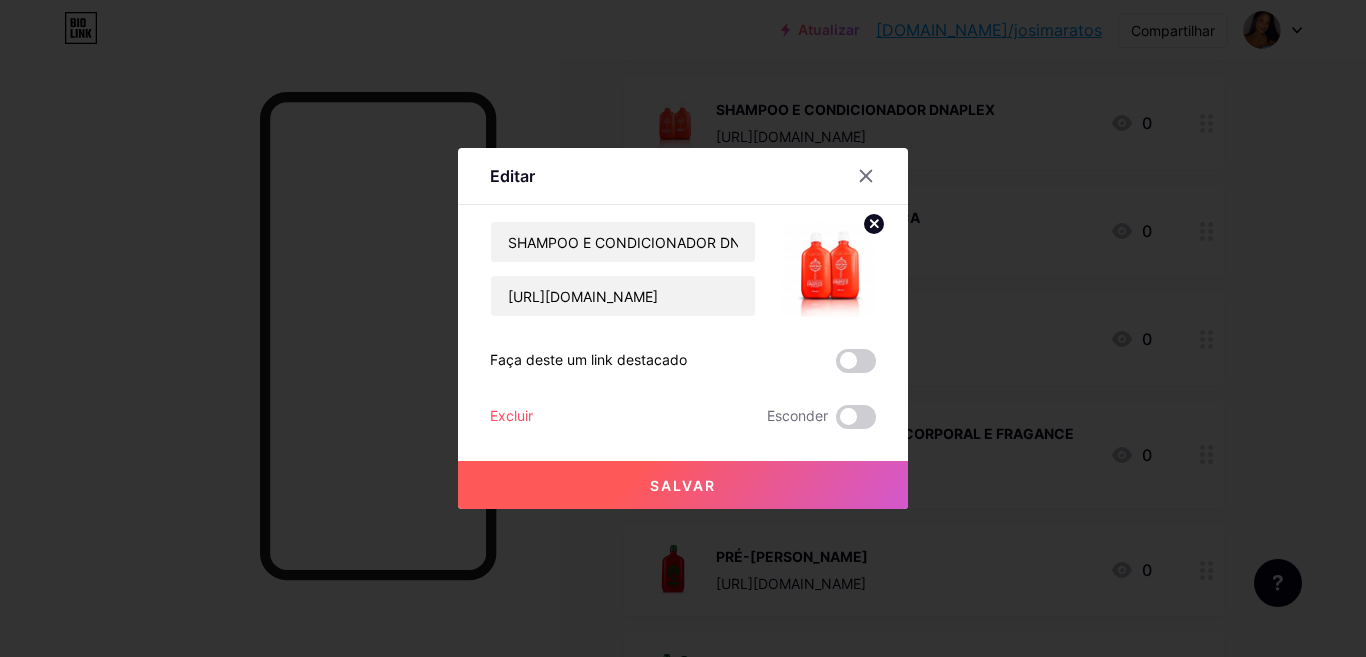 click on "Salvar" at bounding box center [683, 485] 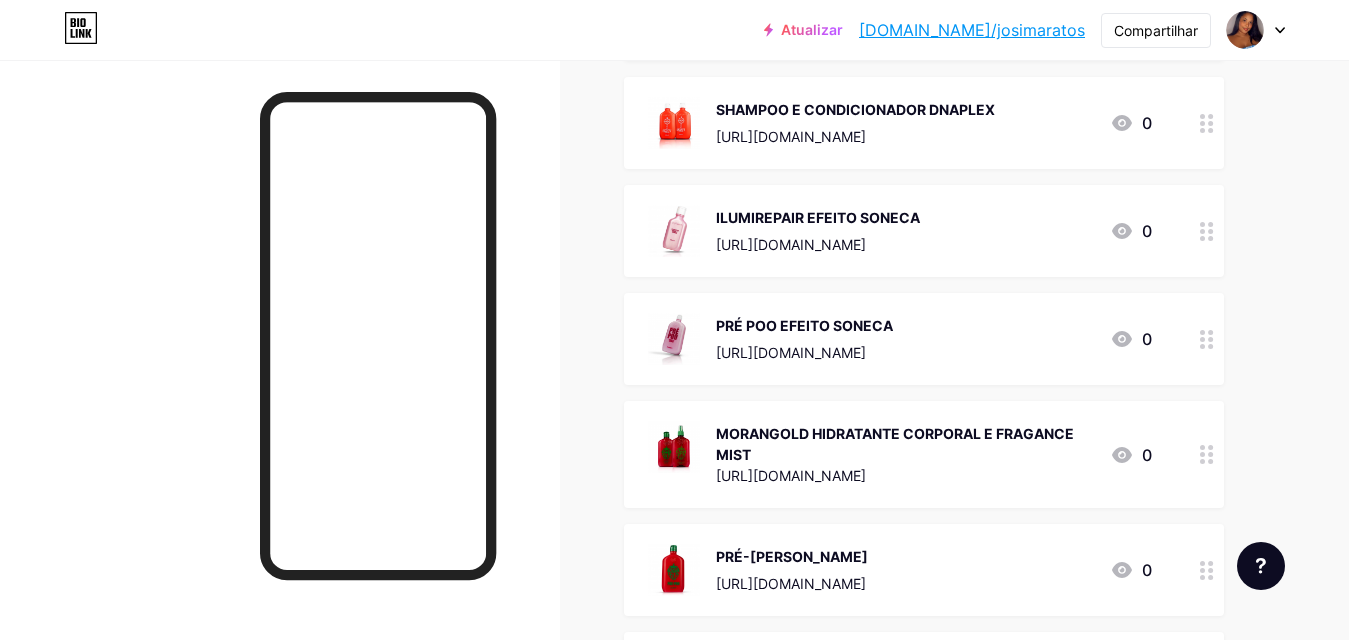 click on "[URL][DOMAIN_NAME]" at bounding box center [791, 244] 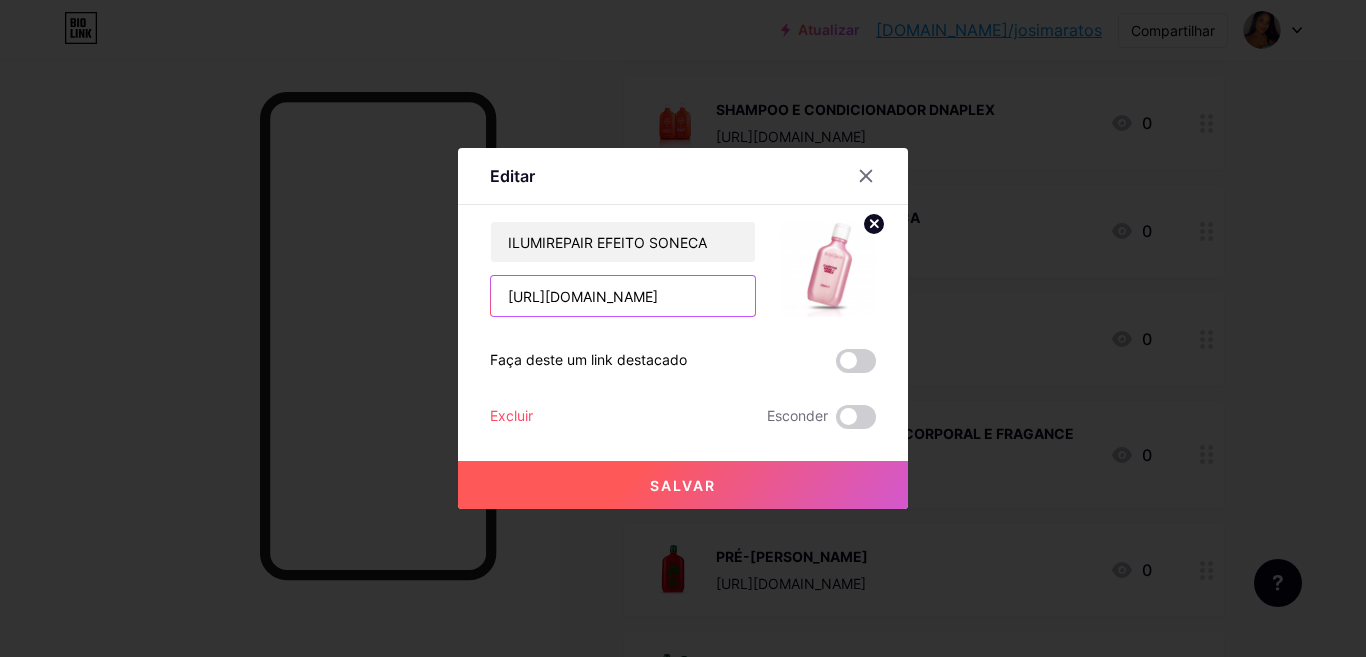 scroll, scrollTop: 0, scrollLeft: 86, axis: horizontal 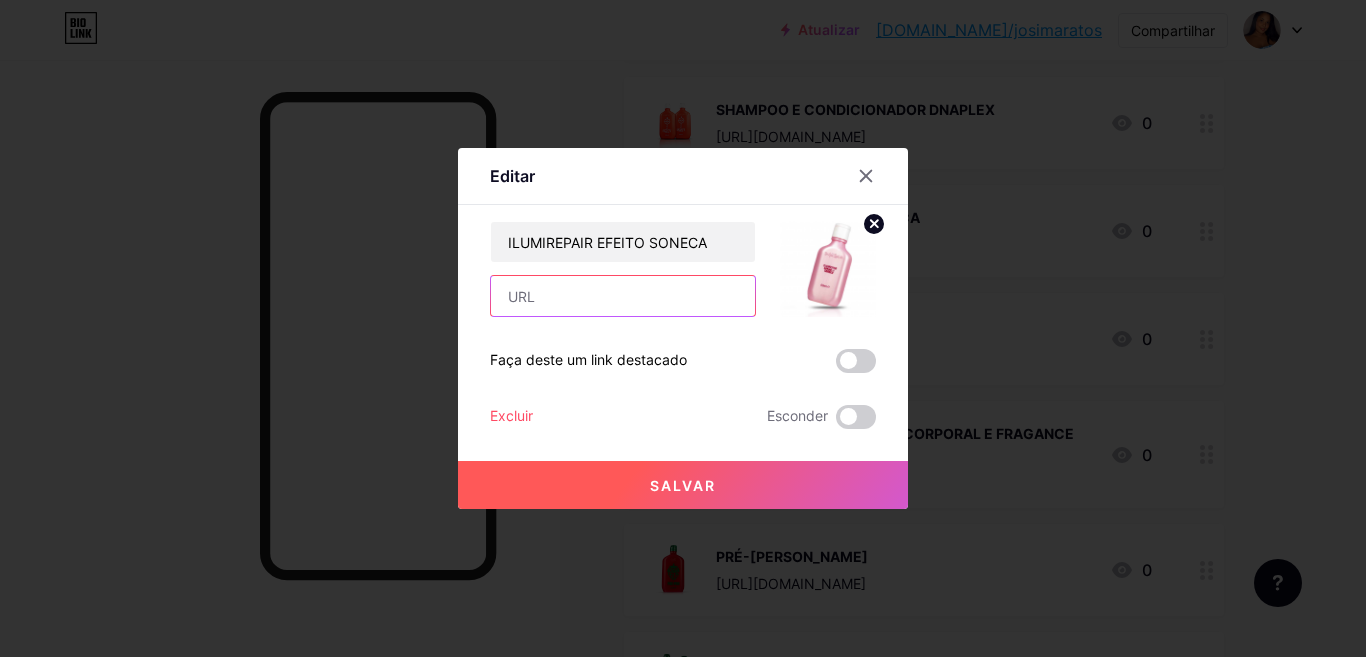 paste on "[URL][DOMAIN_NAME]" 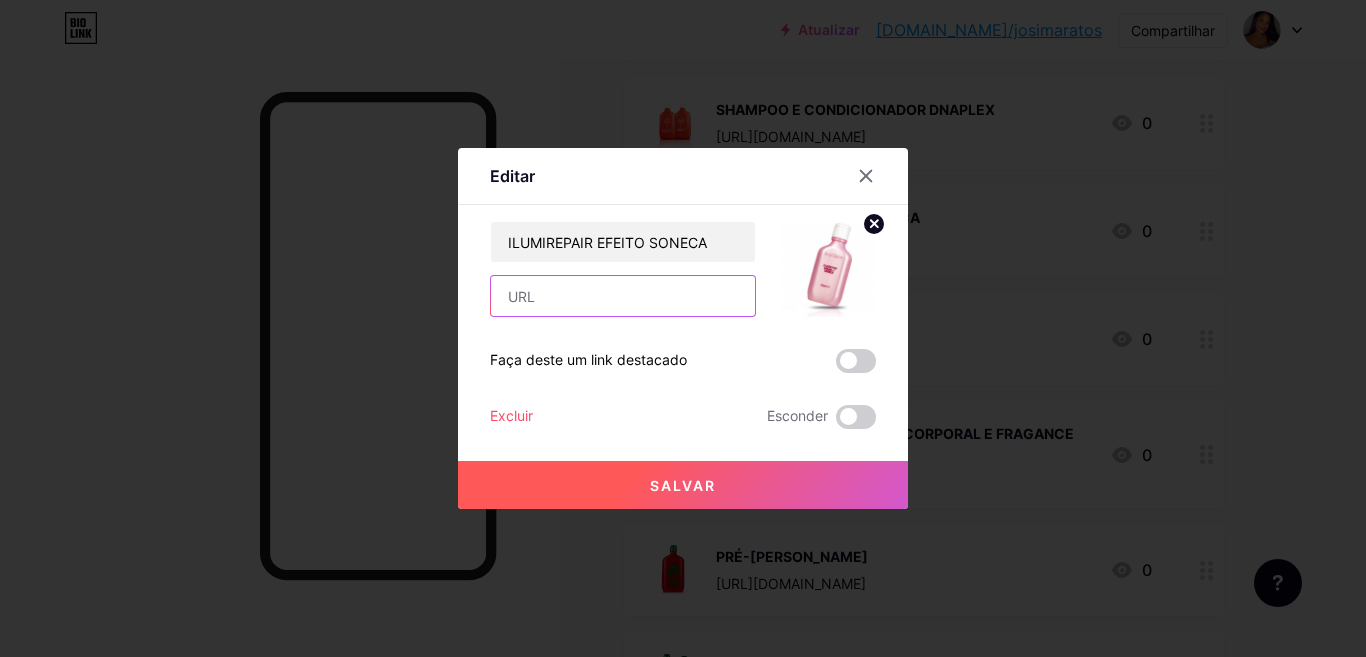 type on "[URL][DOMAIN_NAME]" 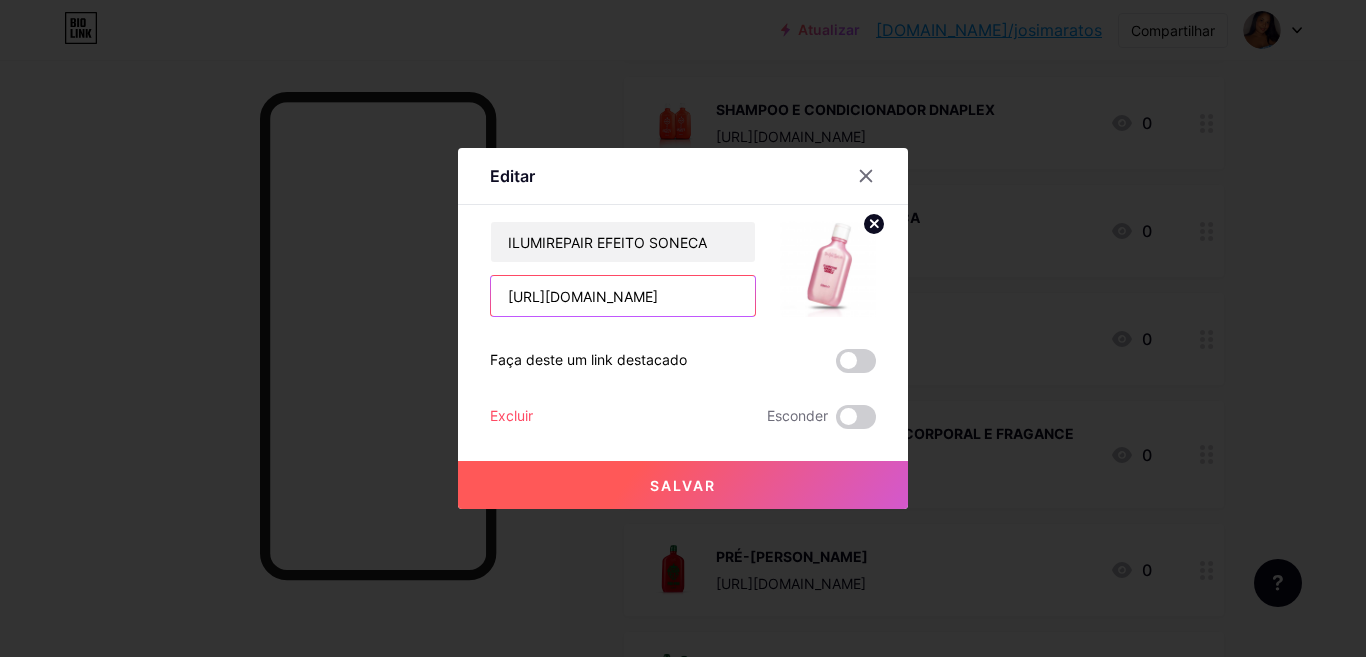 scroll, scrollTop: 0, scrollLeft: 86, axis: horizontal 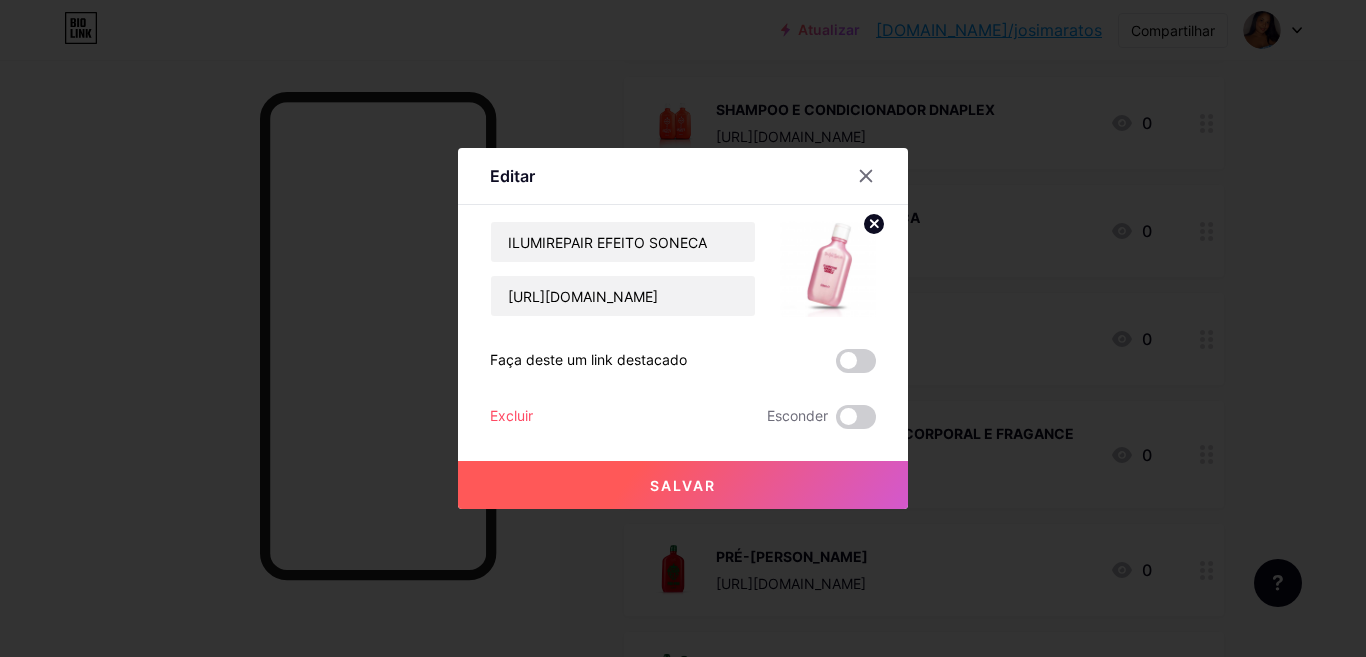 click on "Salvar" at bounding box center [683, 485] 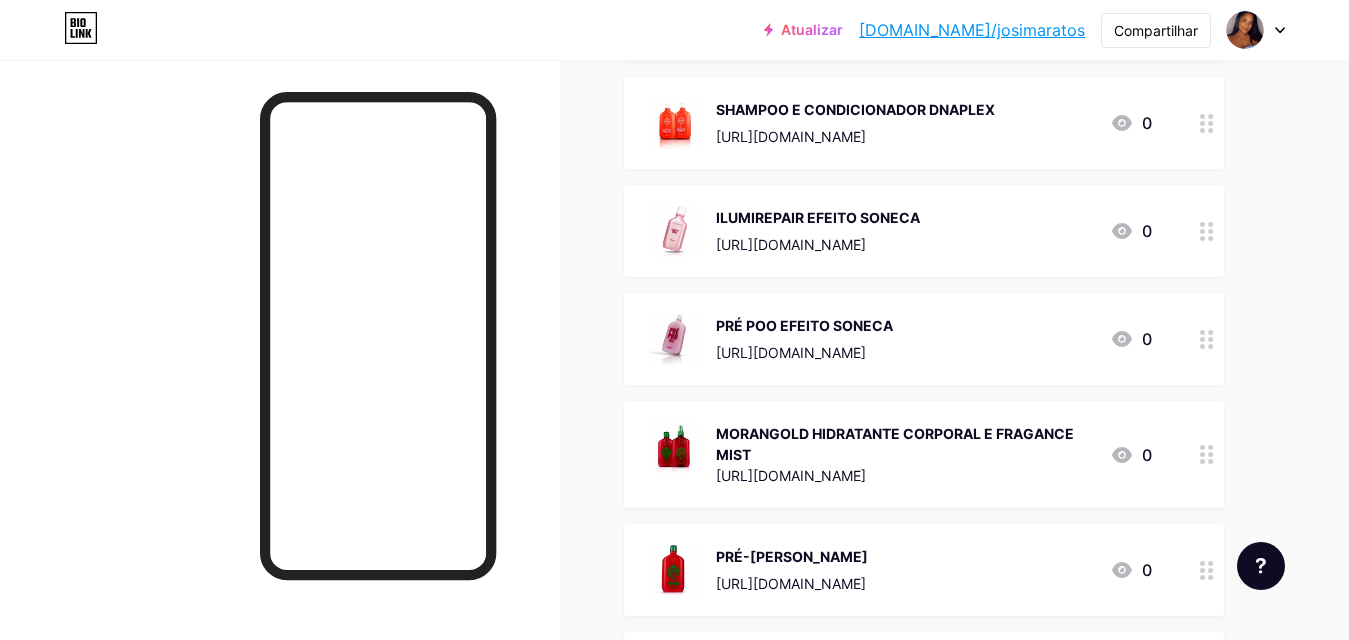 click on "PRÉ POO EFEITO SONECA" at bounding box center (804, 325) 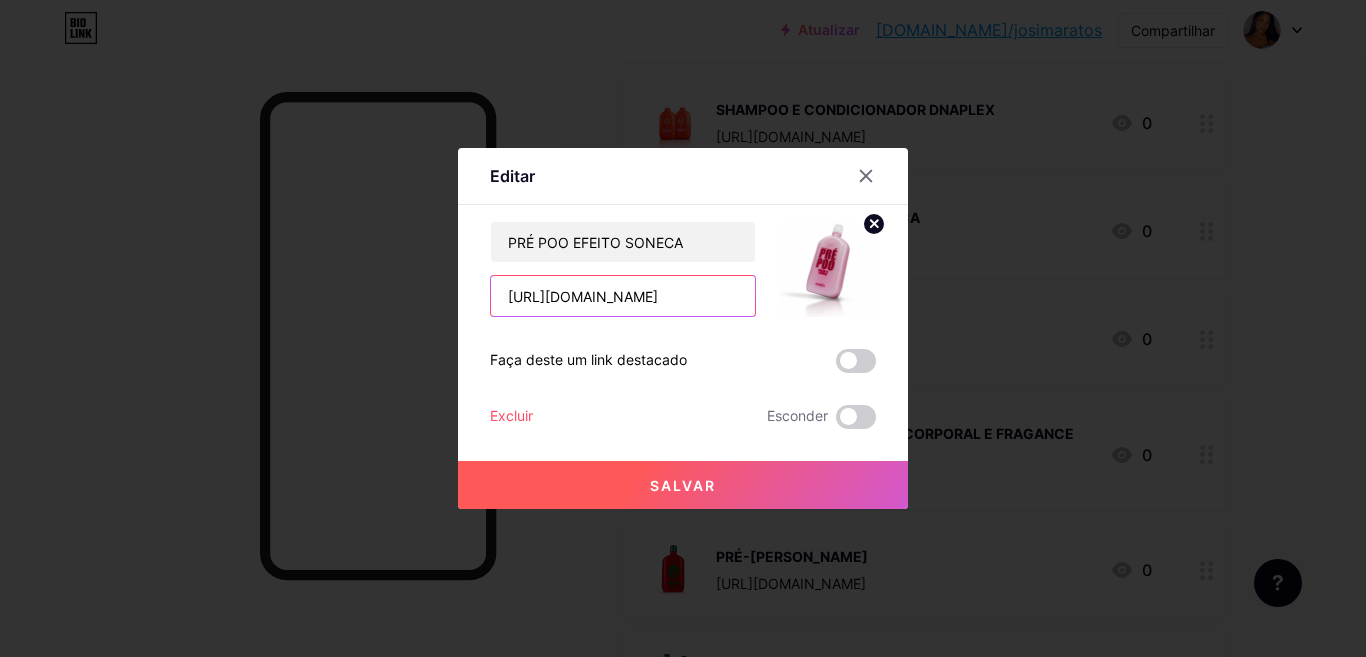 scroll, scrollTop: 0, scrollLeft: 80, axis: horizontal 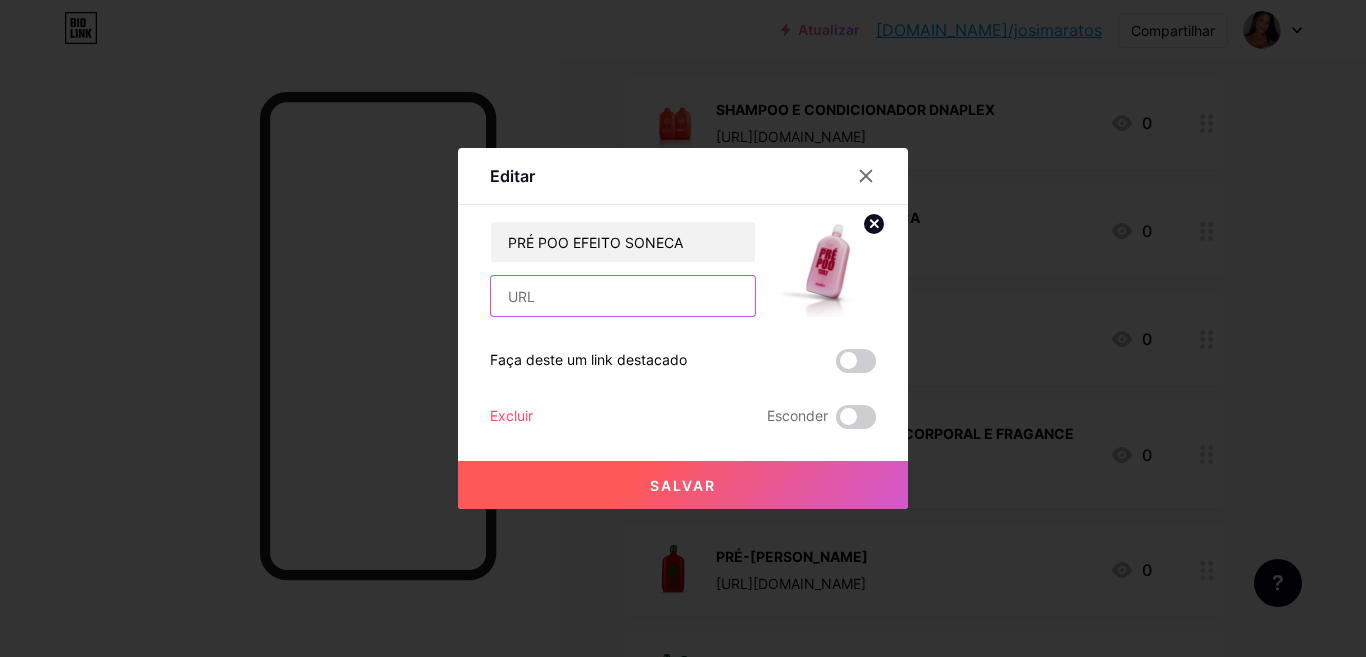 paste on "[URL][DOMAIN_NAME]" 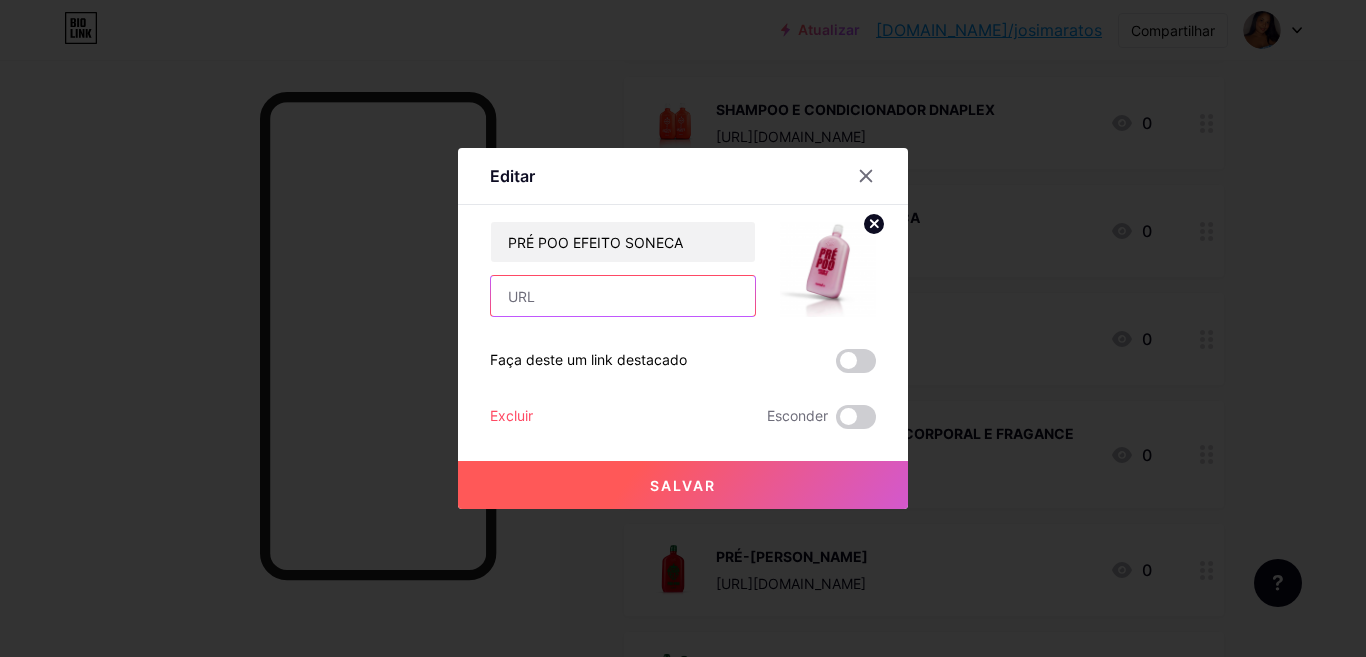 type on "[URL][DOMAIN_NAME]" 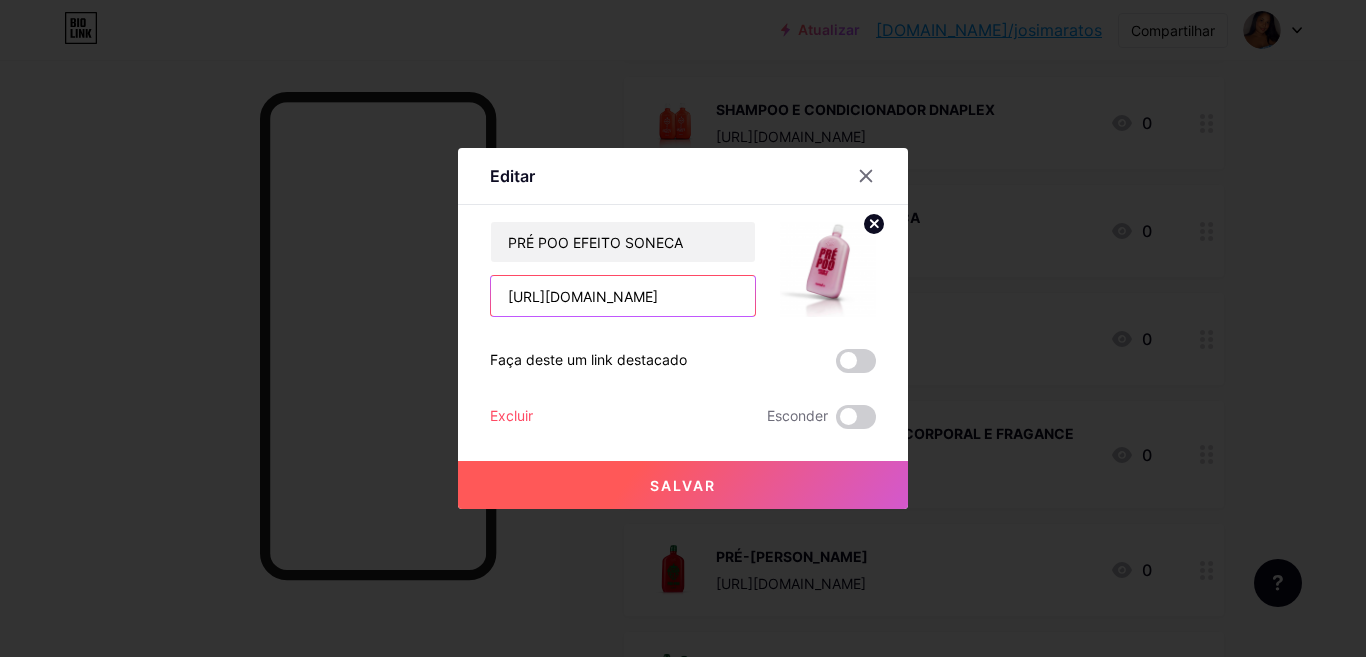 scroll, scrollTop: 0, scrollLeft: 80, axis: horizontal 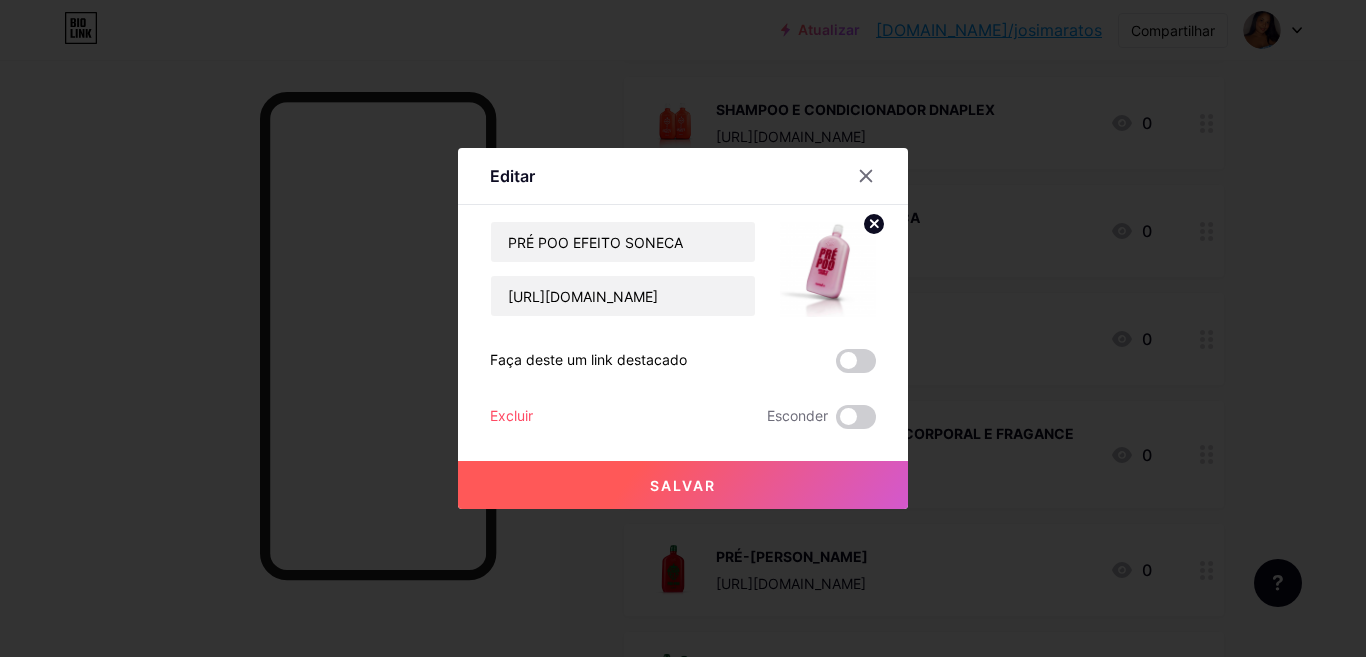 click on "Salvar" at bounding box center (683, 485) 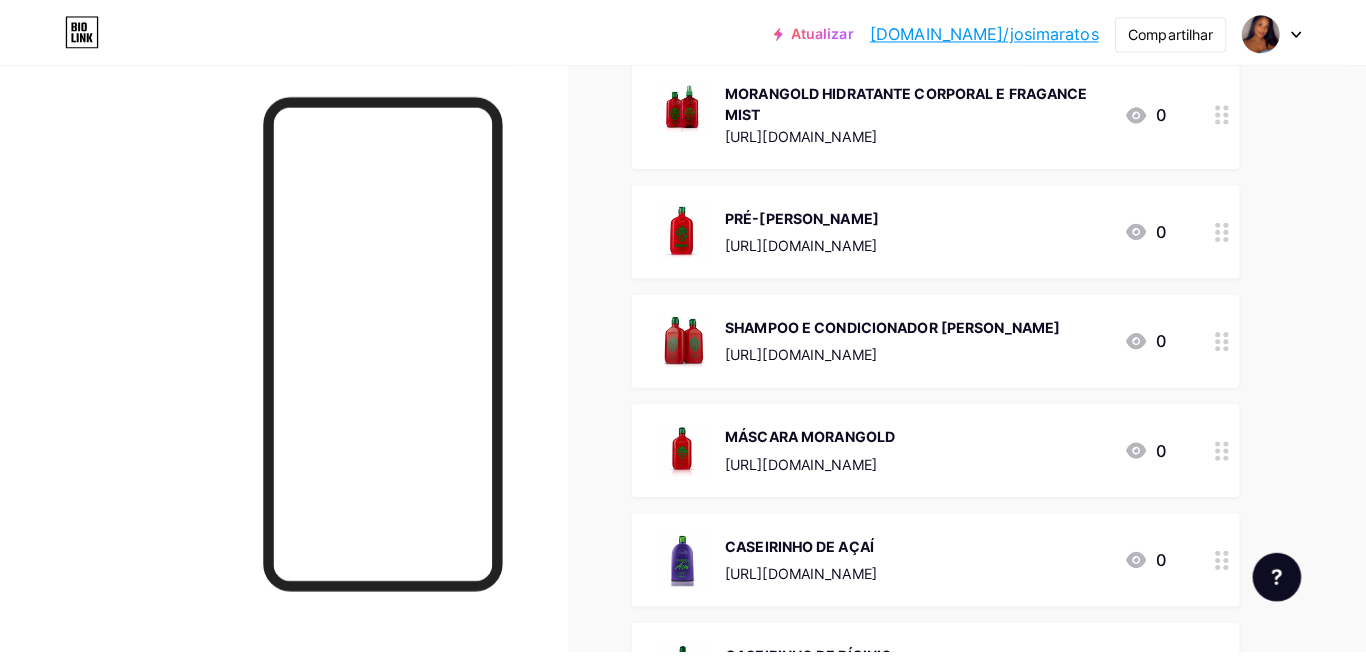scroll, scrollTop: 3085, scrollLeft: 0, axis: vertical 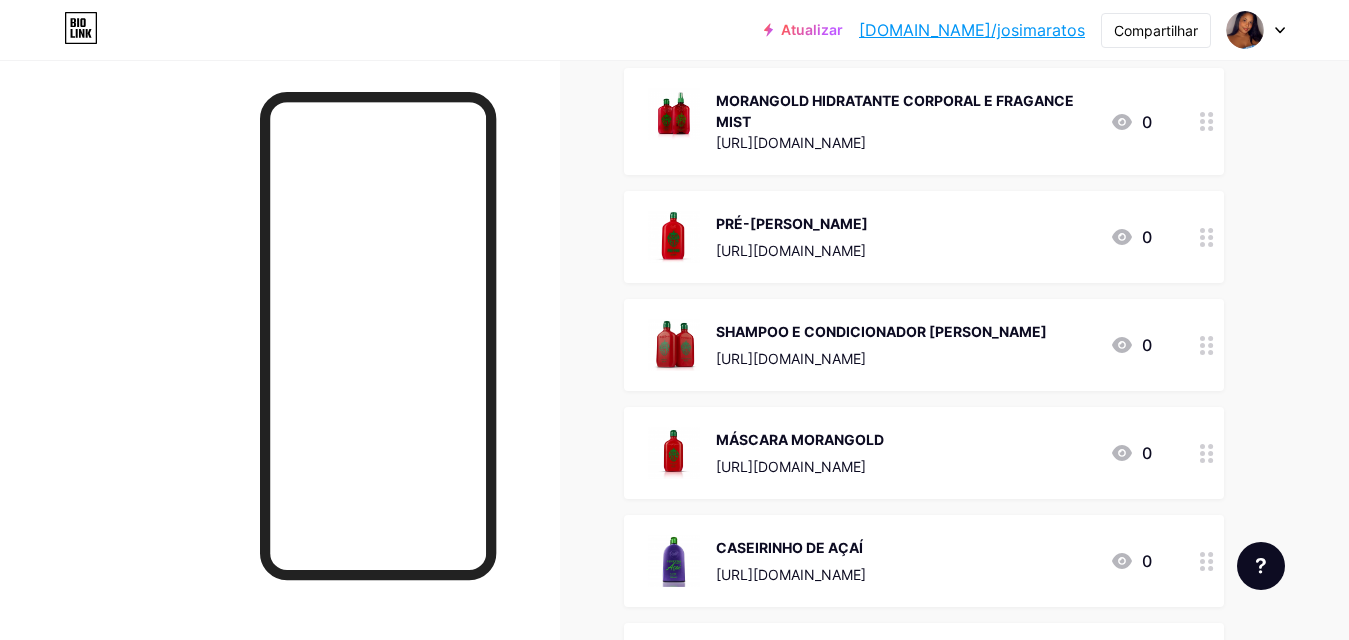 click on "MORANGOLD HIDRATANTE CORPORAL E FRAGANCE MIST" at bounding box center [905, 111] 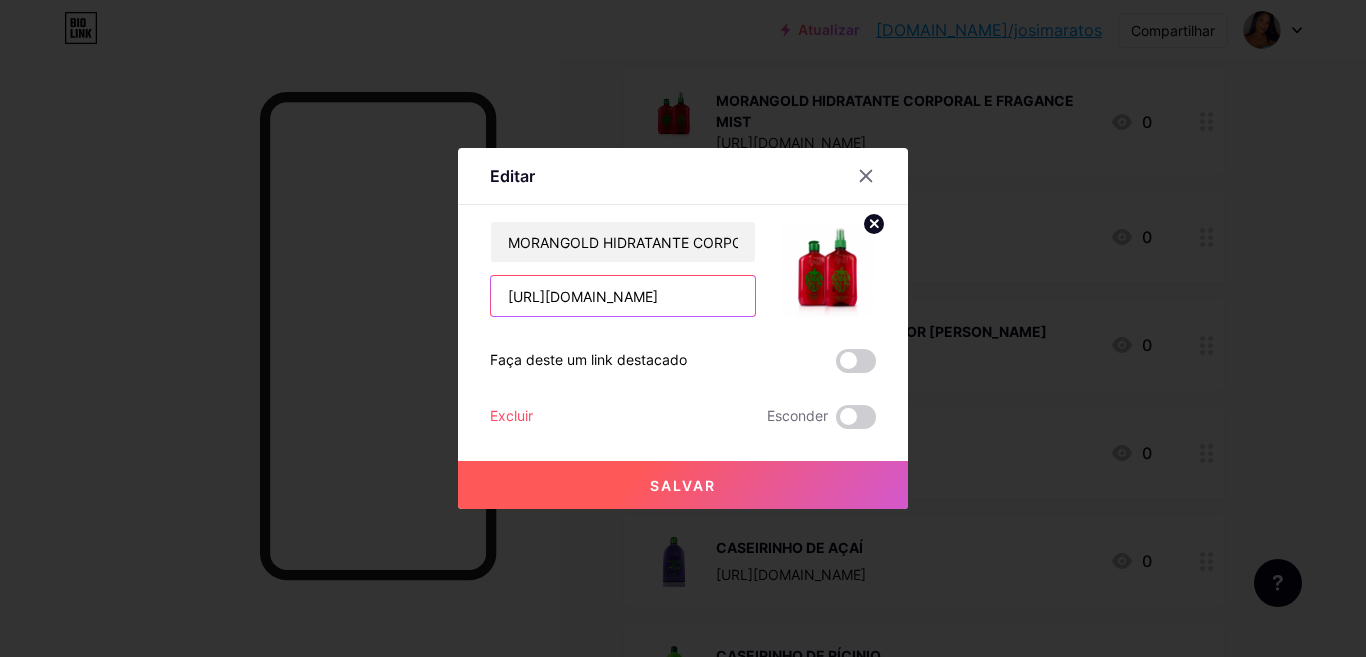 scroll, scrollTop: 0, scrollLeft: 82, axis: horizontal 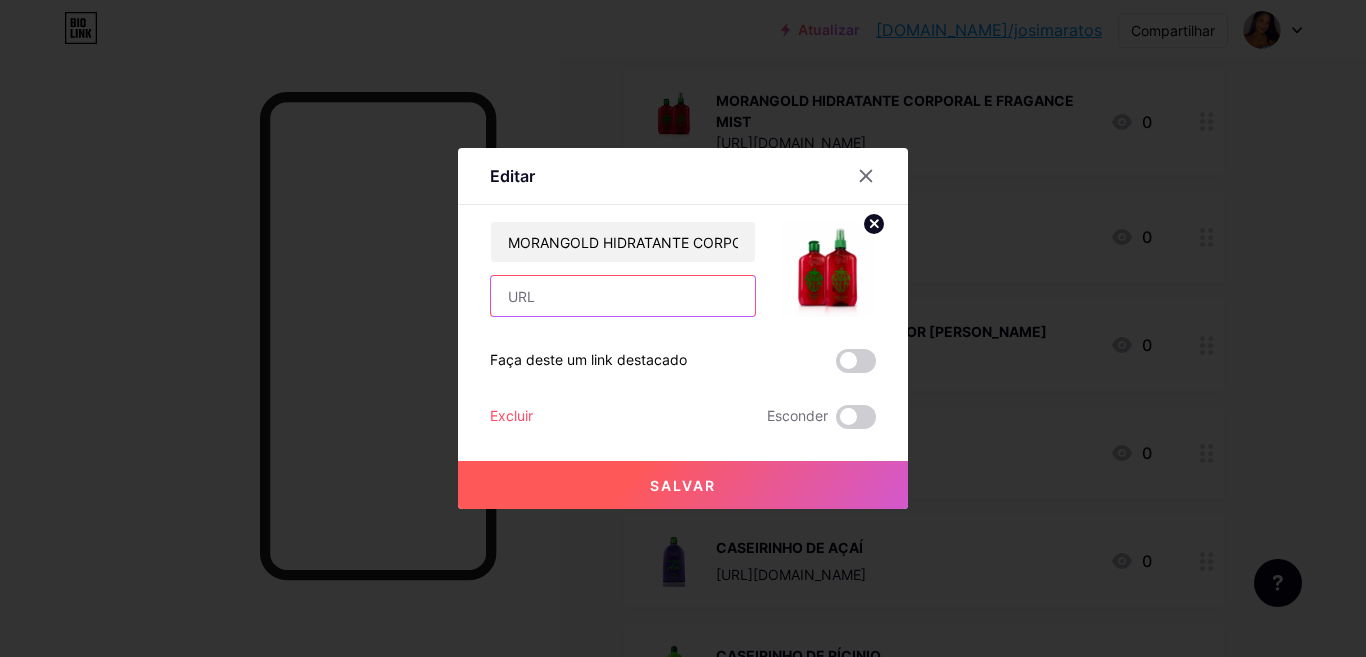 paste on "[URL][DOMAIN_NAME]" 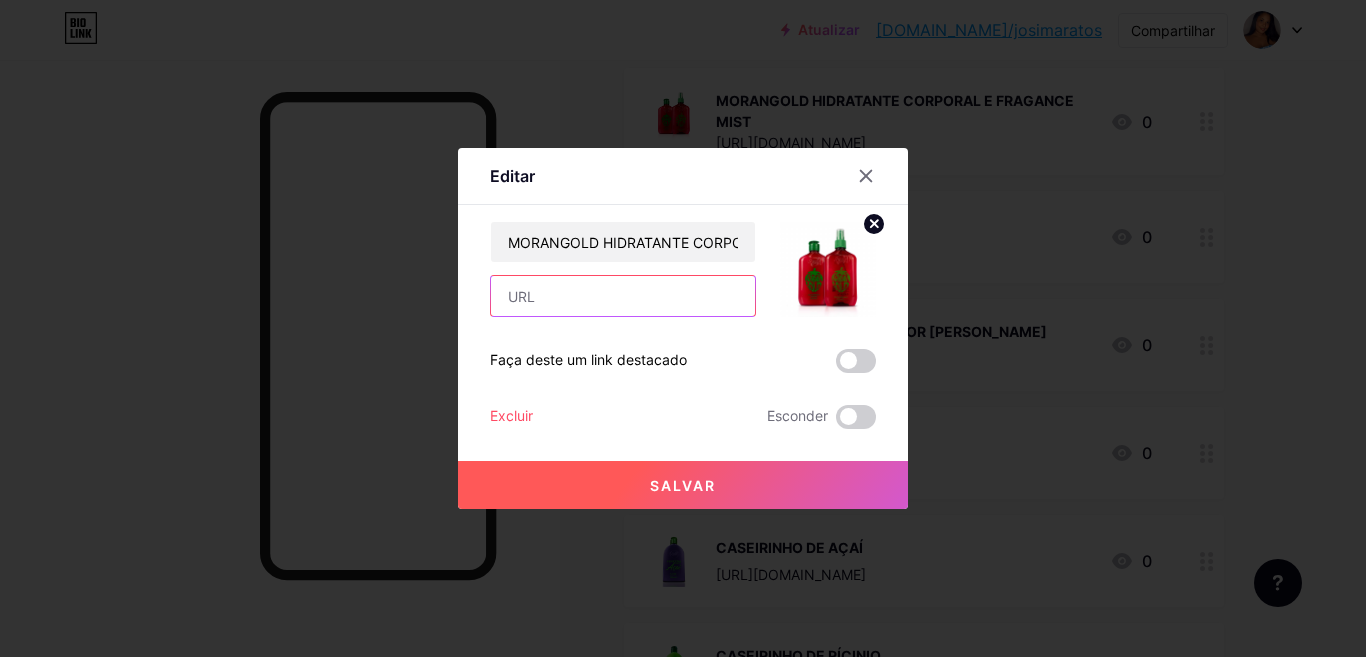 type on "[URL][DOMAIN_NAME]" 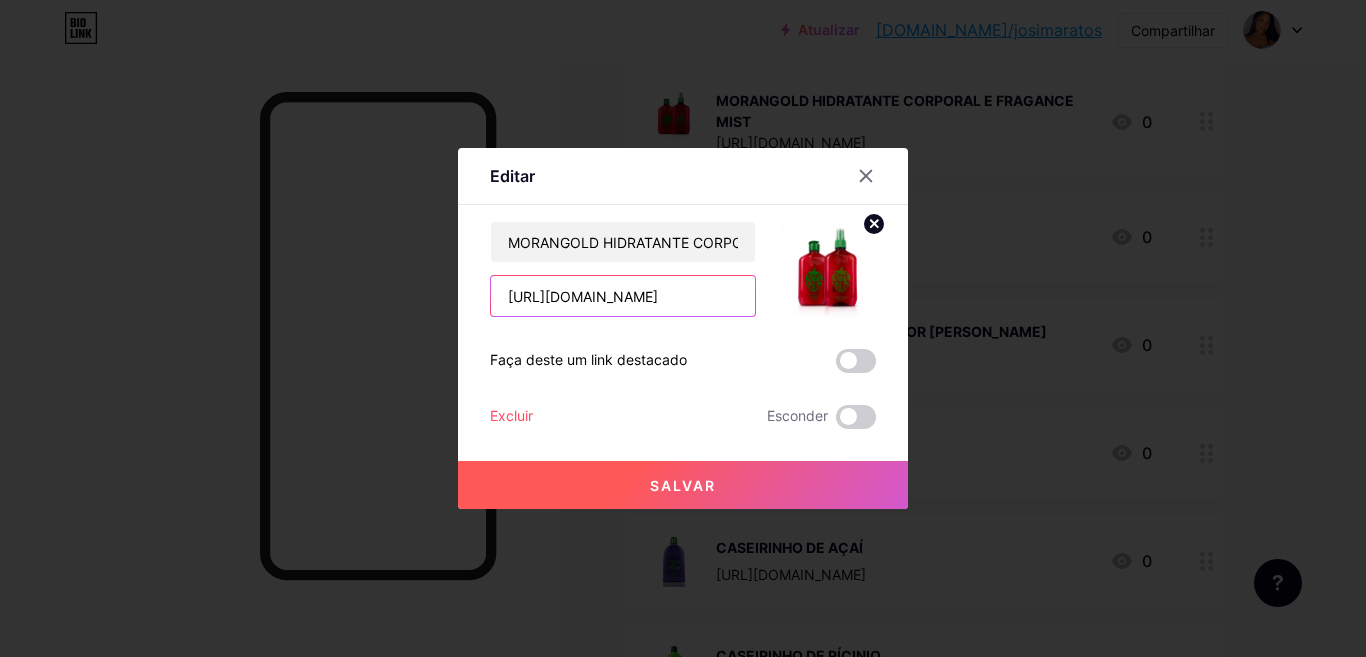 scroll, scrollTop: 0, scrollLeft: 82, axis: horizontal 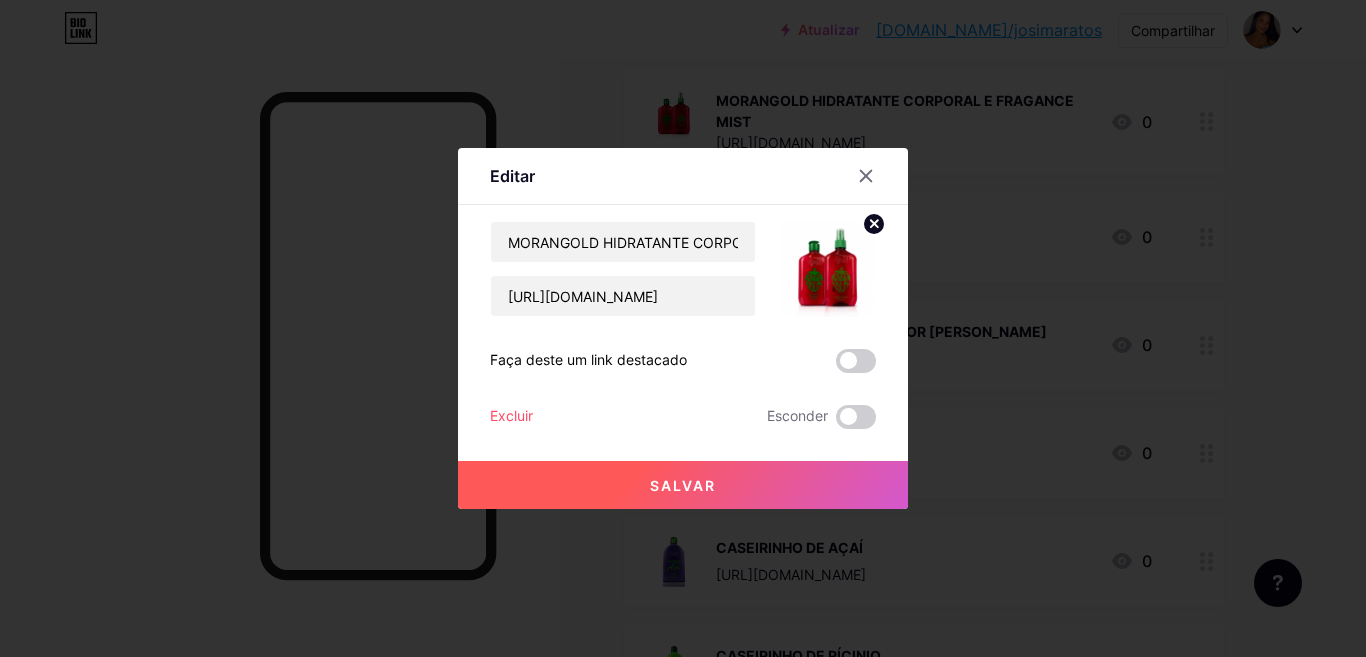 click on "Salvar" at bounding box center [683, 485] 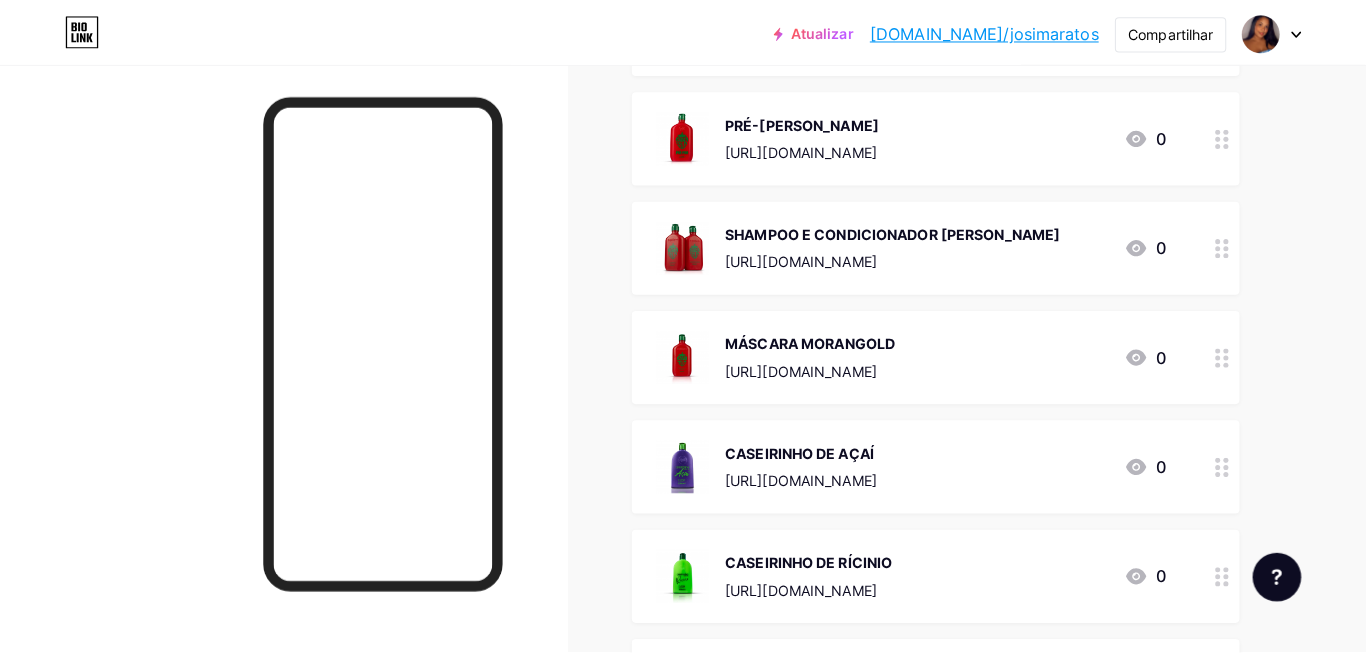 scroll, scrollTop: 3201, scrollLeft: 0, axis: vertical 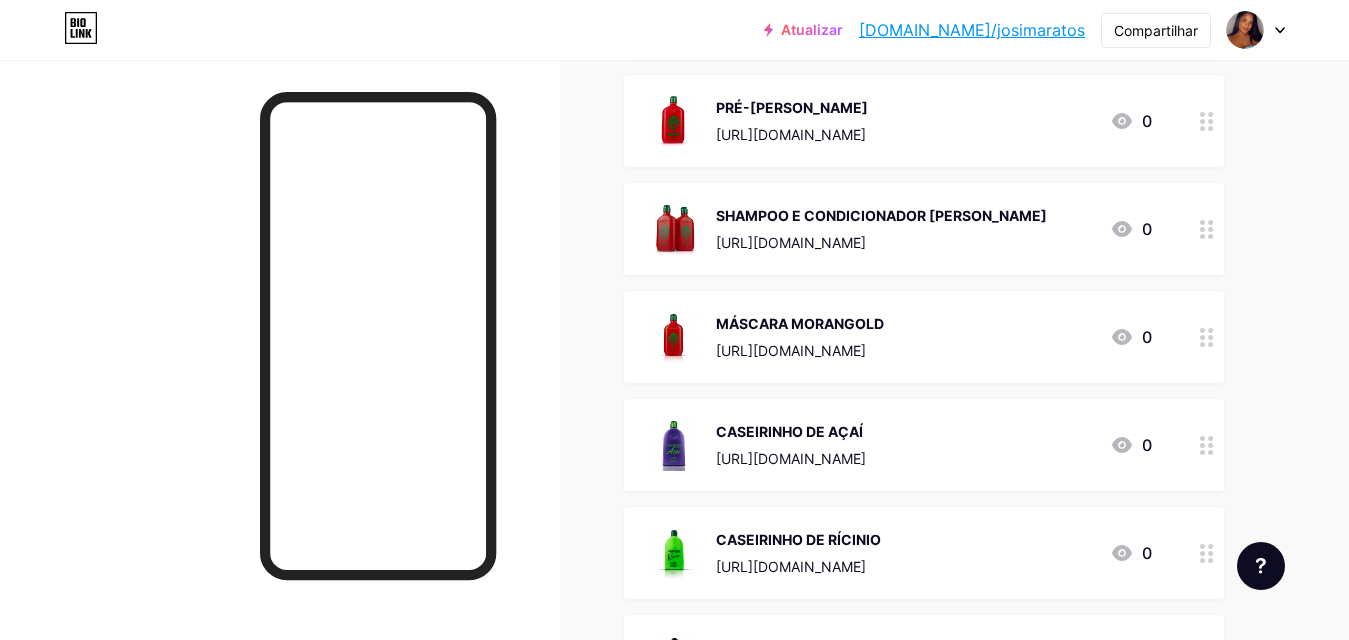 click on "PRÉ-[PERSON_NAME]
[URL][DOMAIN_NAME]
0" at bounding box center (924, 121) 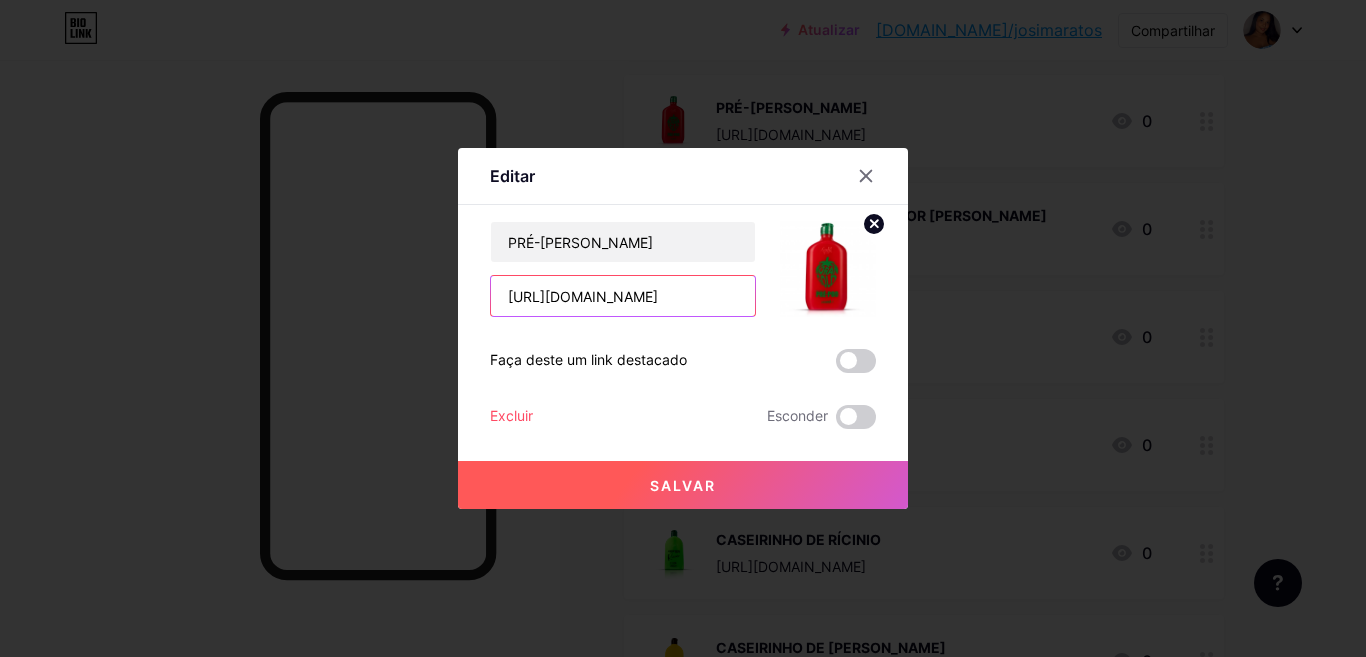scroll, scrollTop: 0, scrollLeft: 86, axis: horizontal 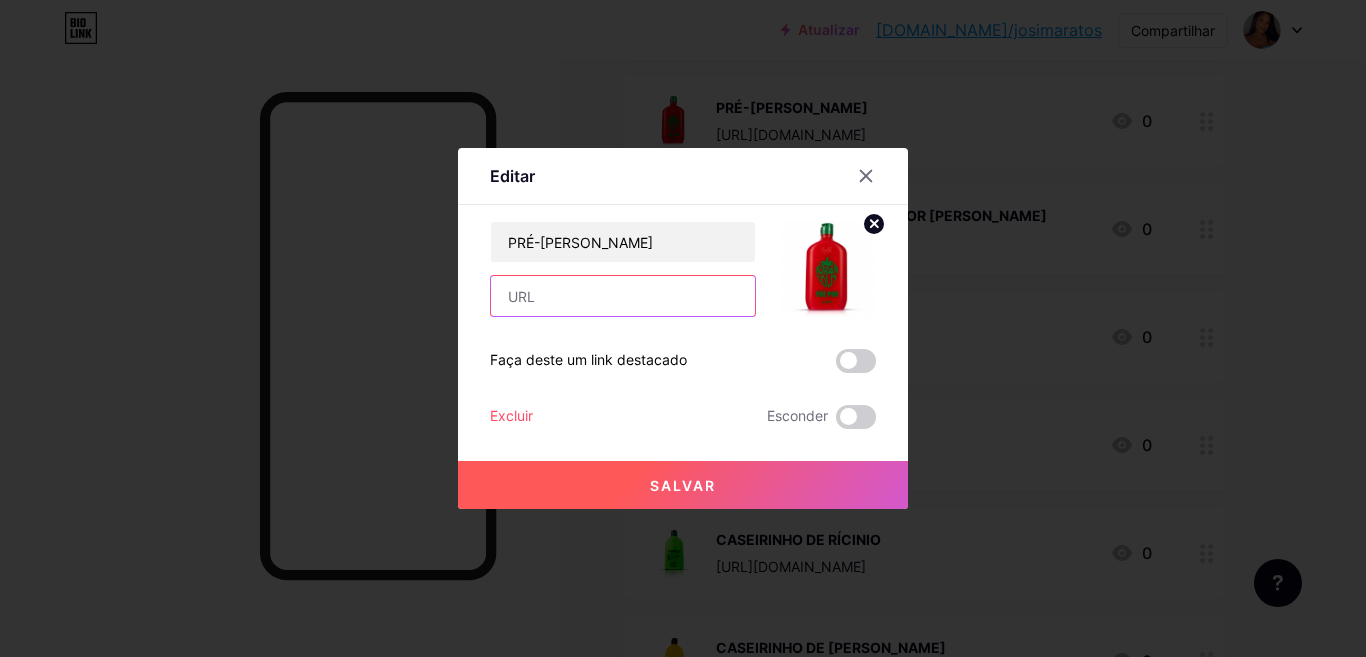 paste on "[URL][DOMAIN_NAME]" 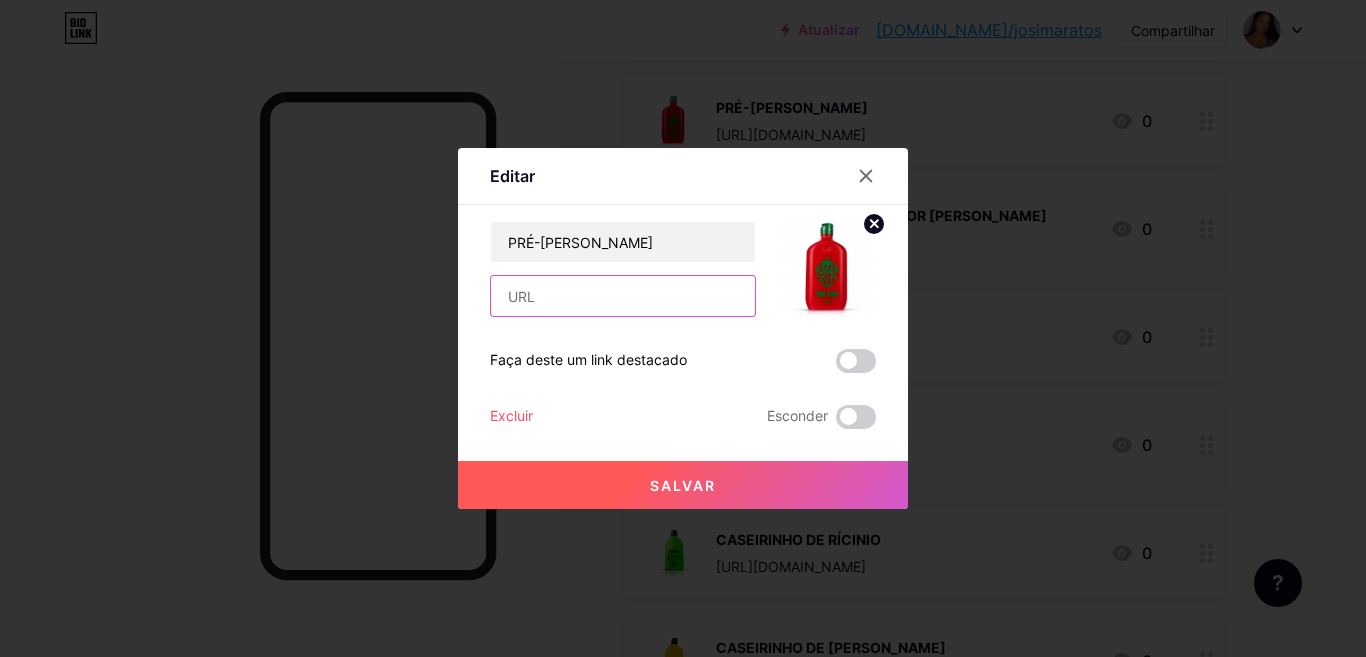 type on "[URL][DOMAIN_NAME]" 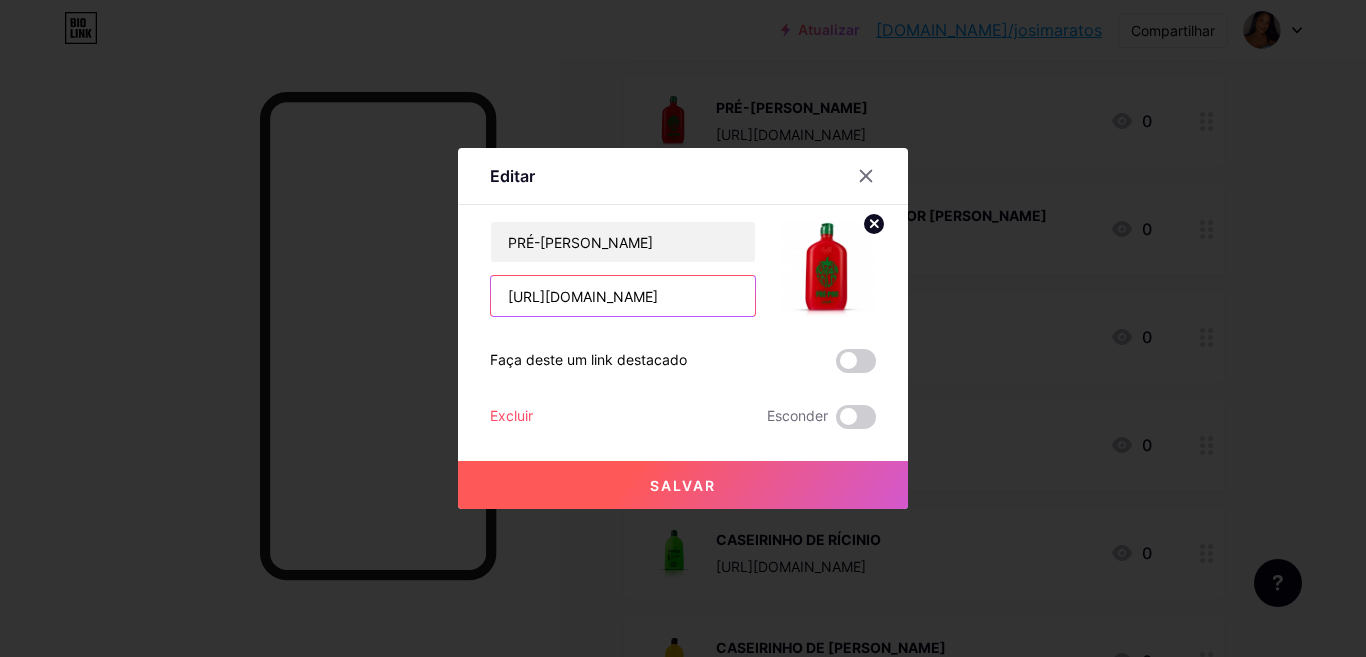scroll, scrollTop: 0, scrollLeft: 86, axis: horizontal 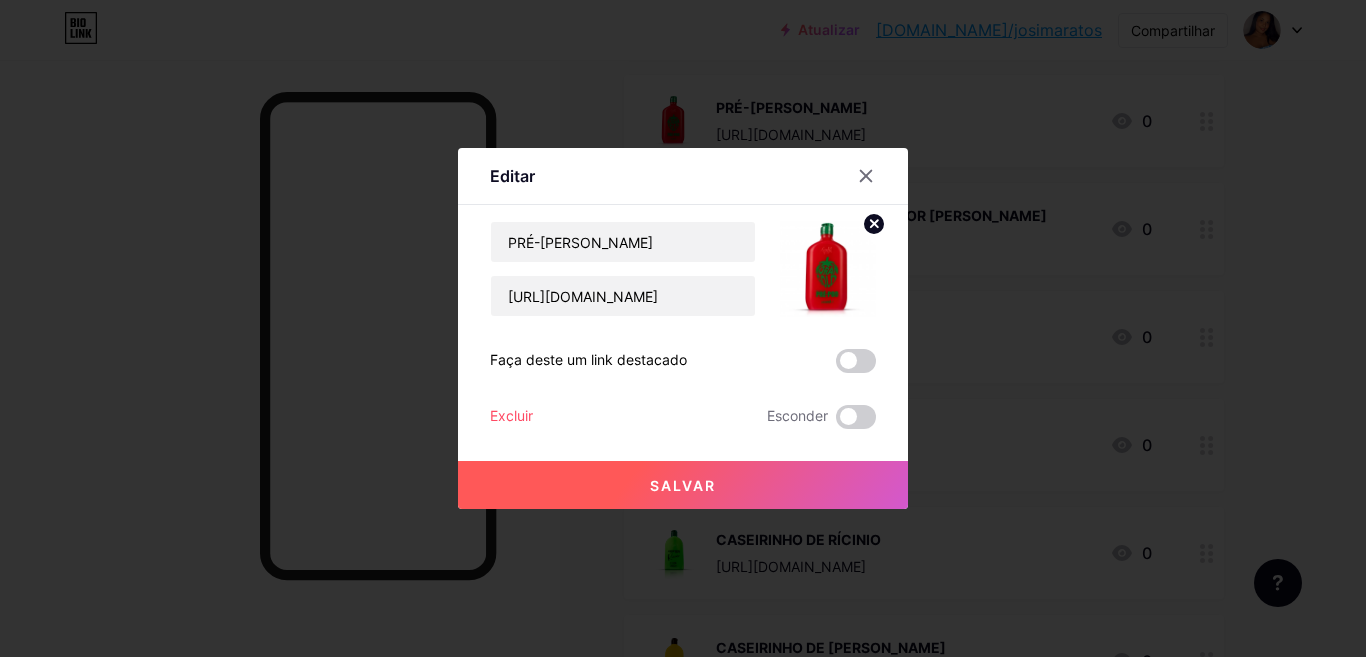 click on "Salvar" at bounding box center [683, 485] 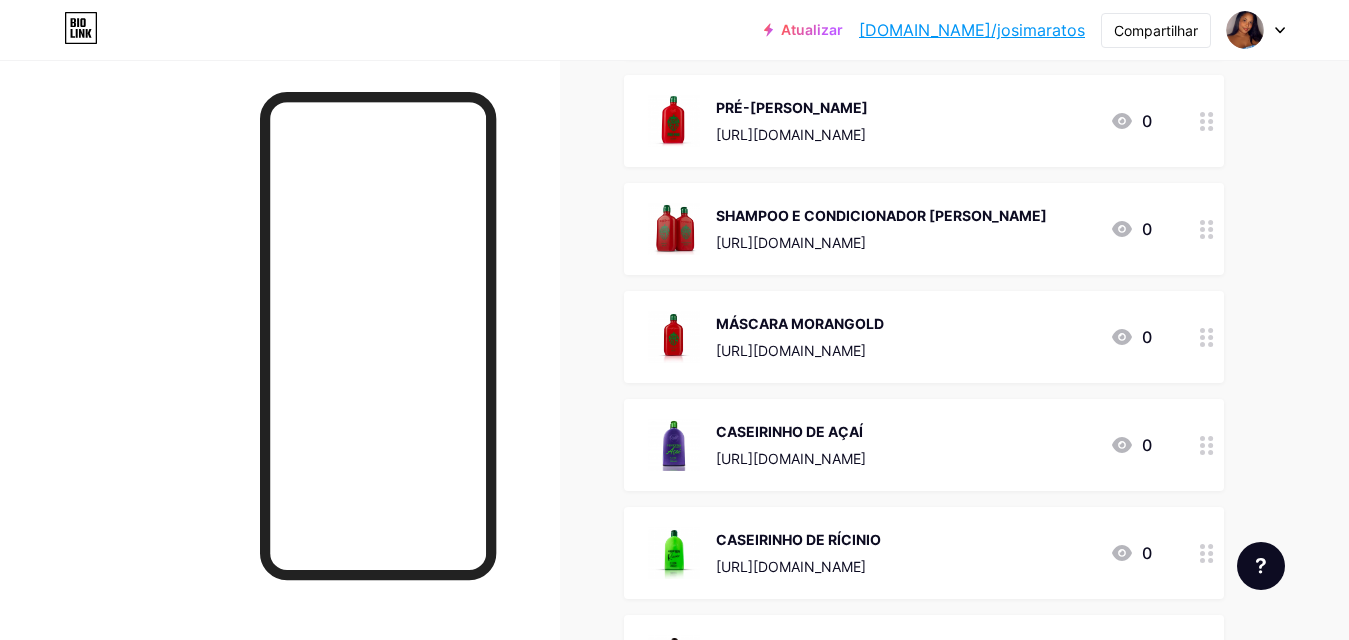 click on "MÁSCARA MORANGOLD
[URL][DOMAIN_NAME]" at bounding box center [800, 337] 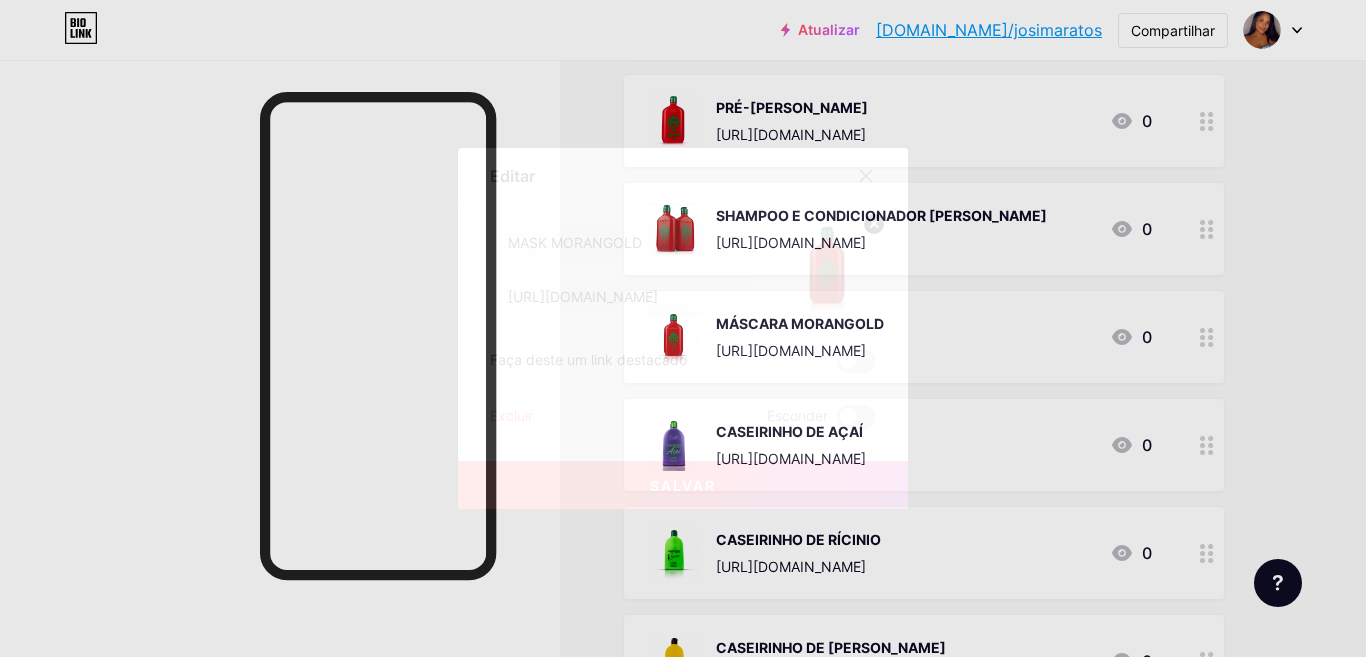 click 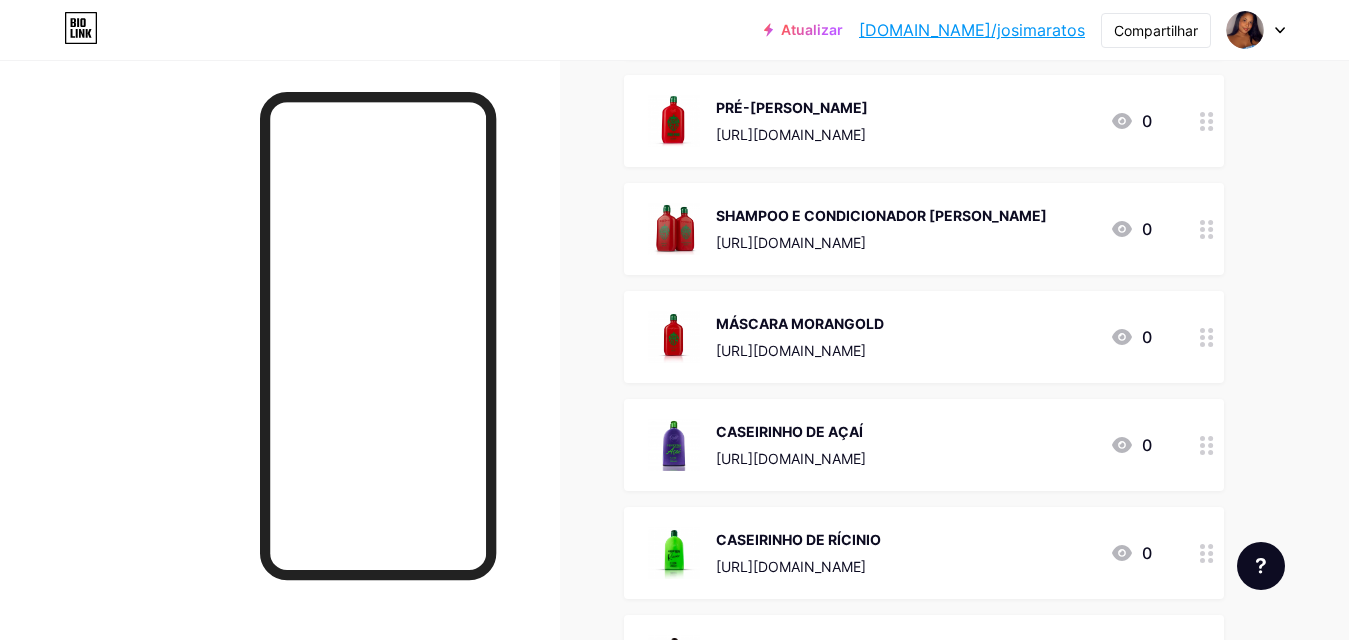 click on "SHAMPOO E CONDICIONADOR [PERSON_NAME]" at bounding box center (881, 215) 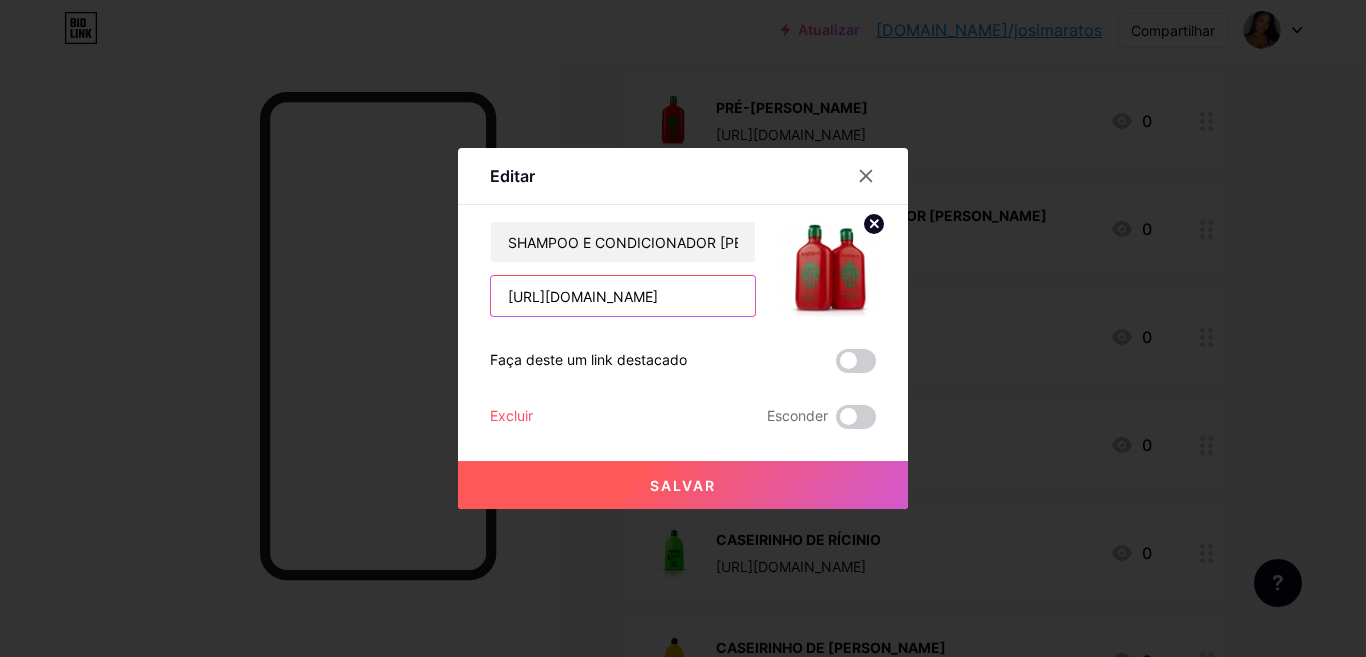 scroll, scrollTop: 0, scrollLeft: 85, axis: horizontal 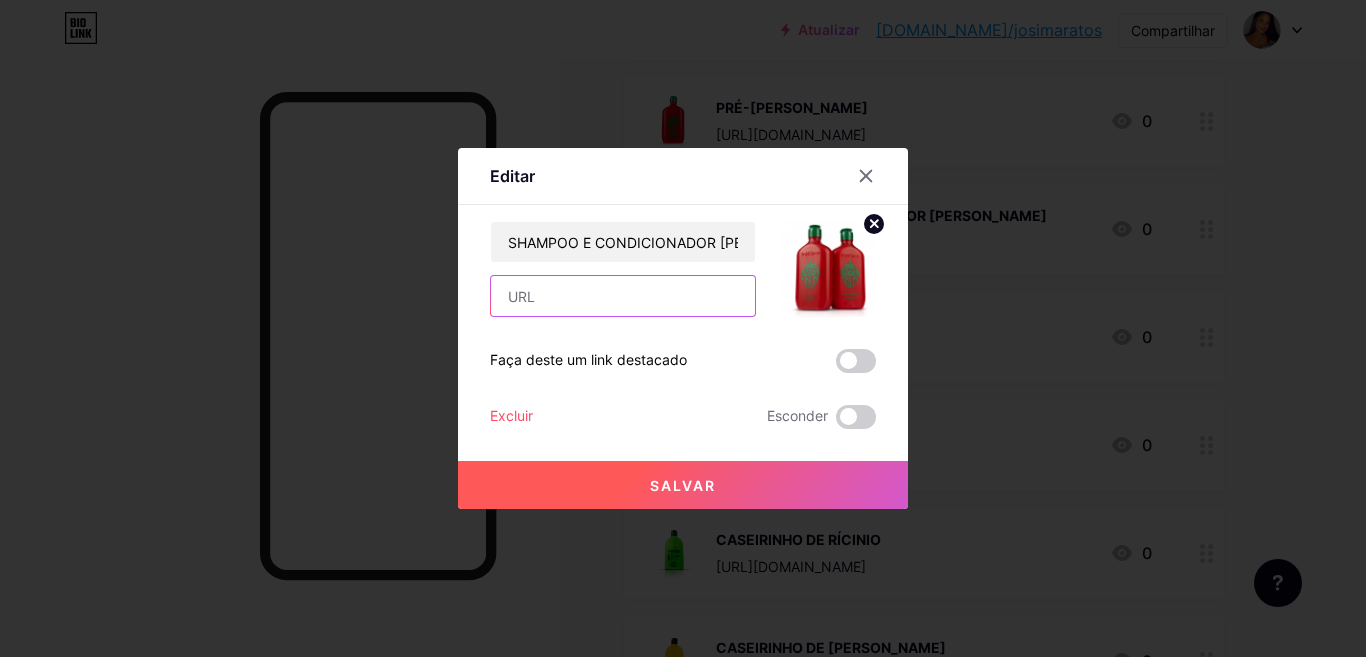 paste on "[URL][DOMAIN_NAME]" 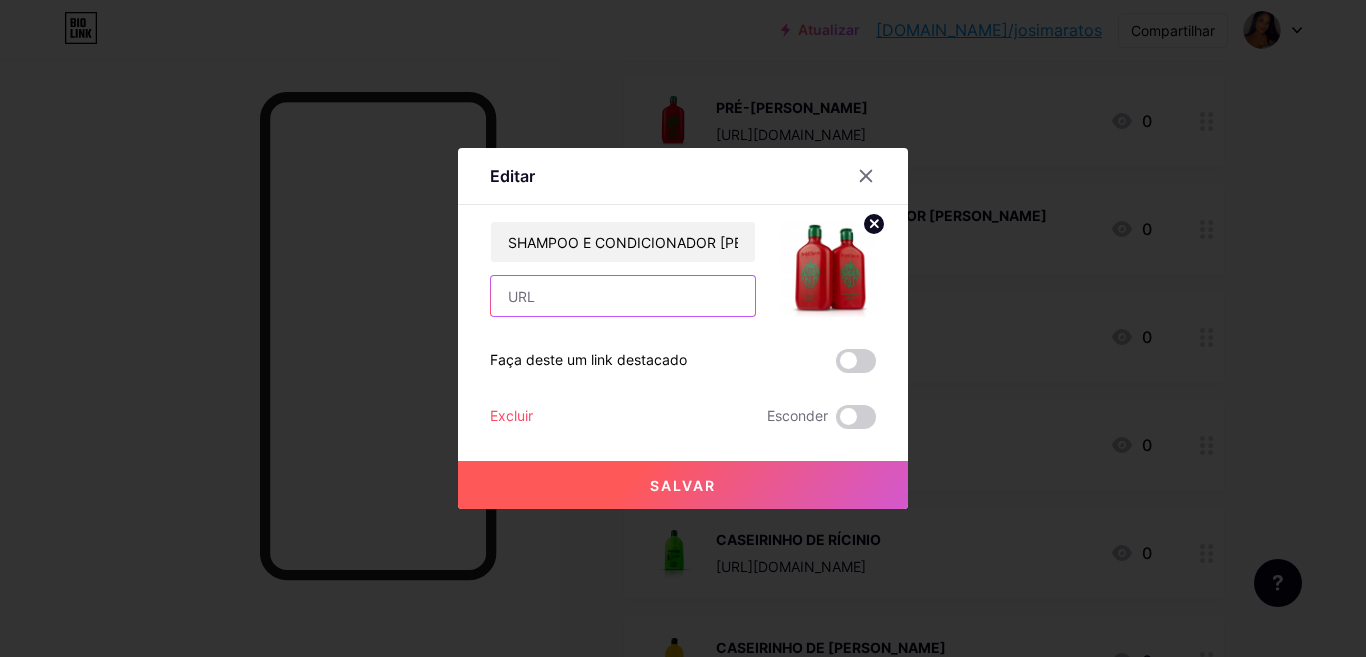 type on "[URL][DOMAIN_NAME]" 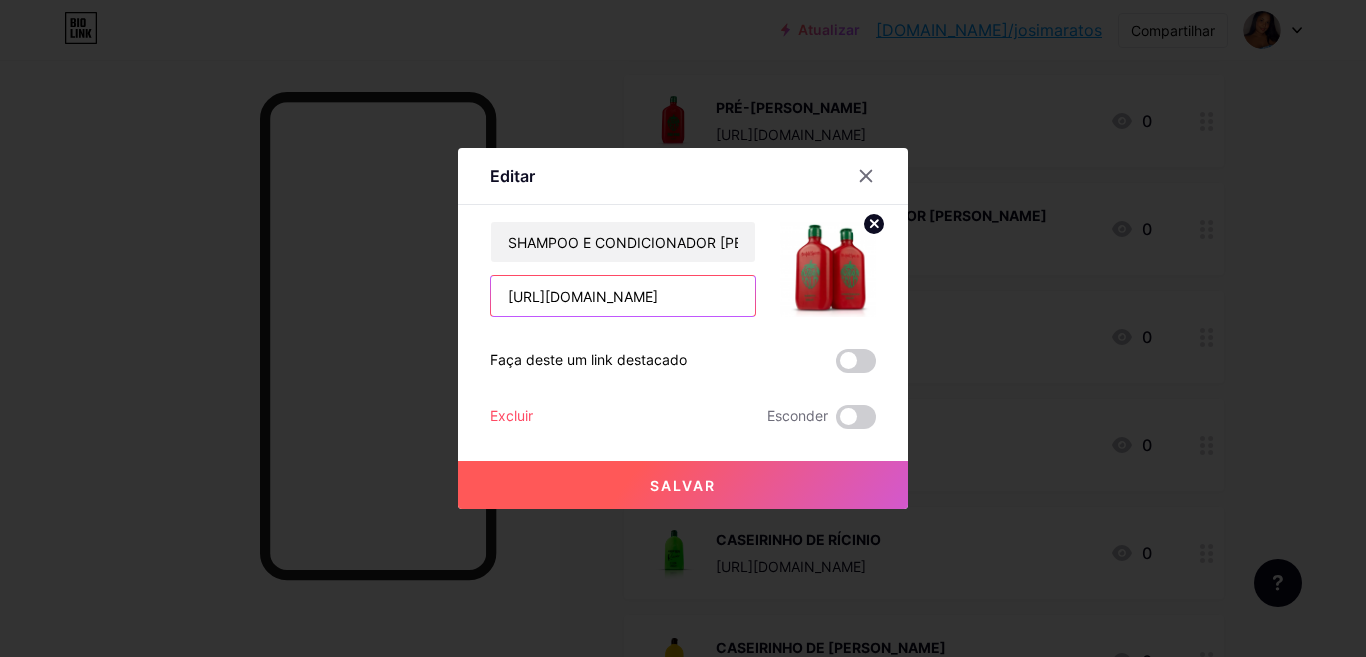 scroll, scrollTop: 0, scrollLeft: 85, axis: horizontal 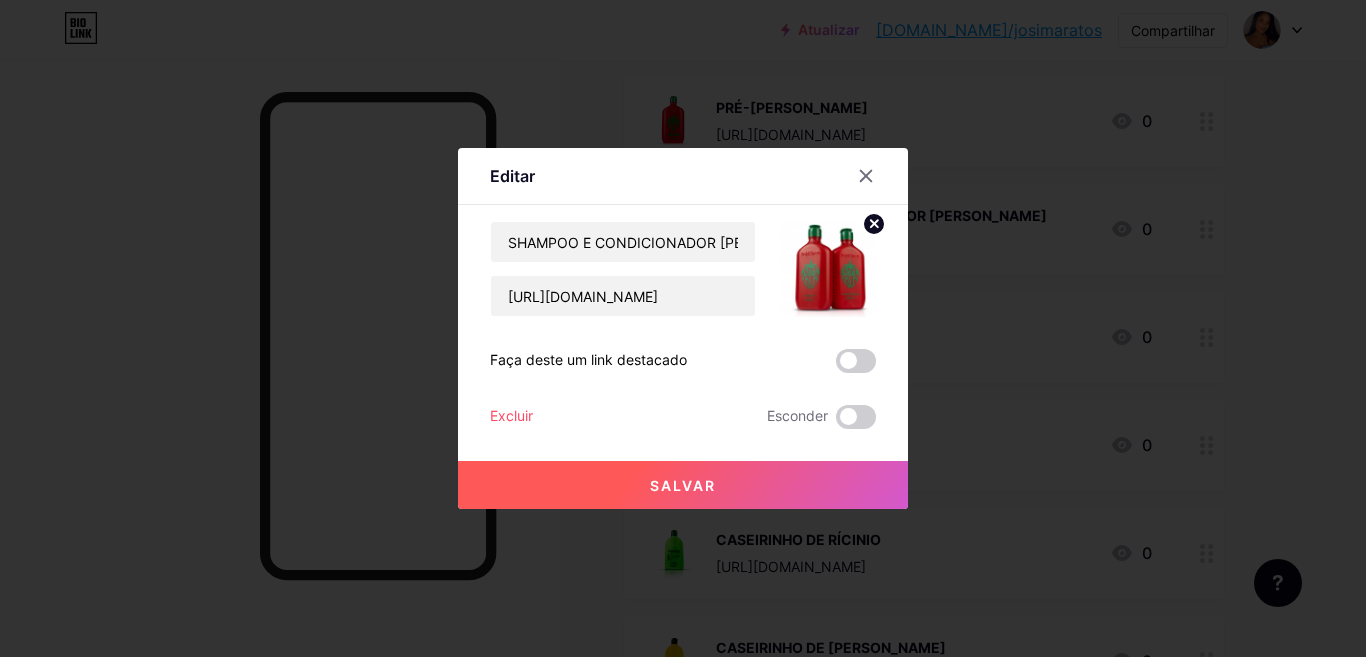 click on "Salvar" at bounding box center (683, 485) 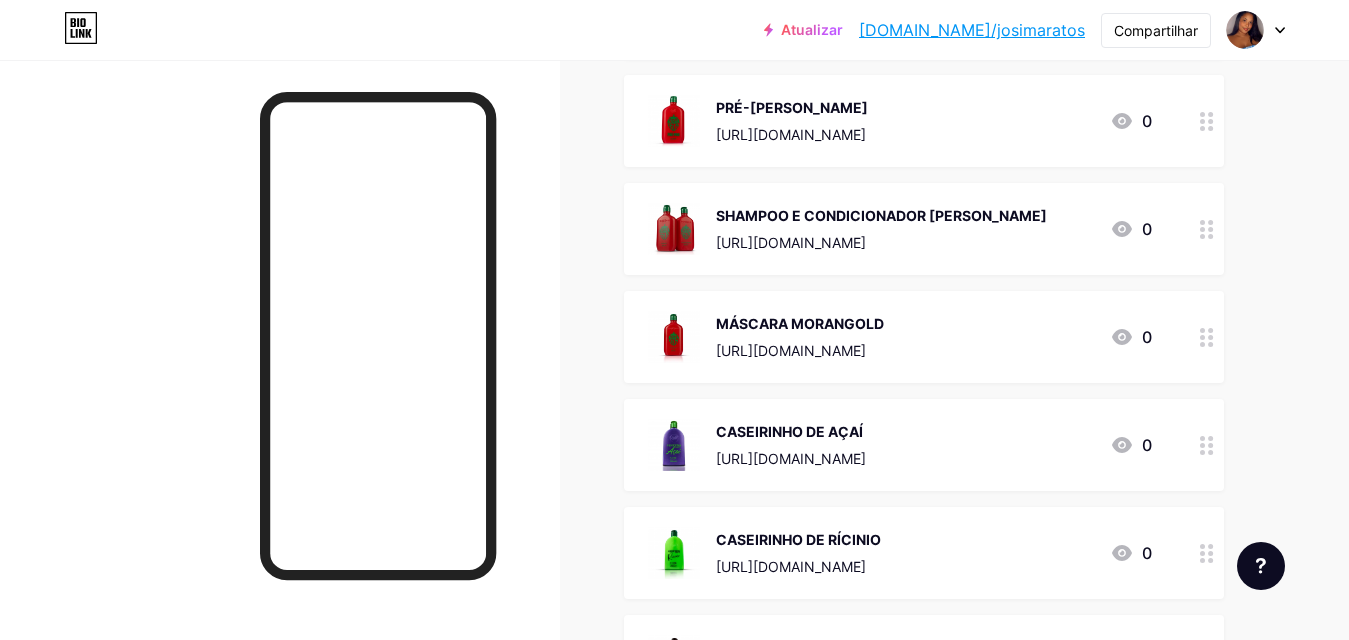 click on "MÁSCARA MORANGOLD" at bounding box center (800, 323) 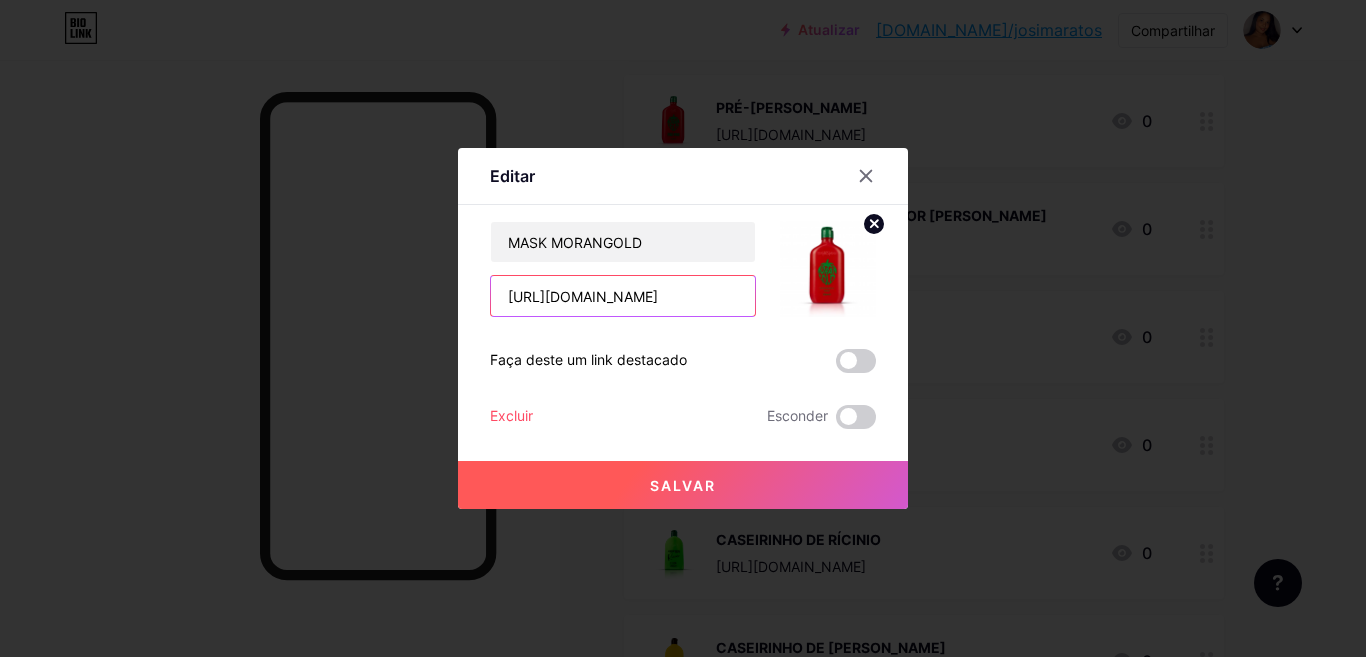 scroll, scrollTop: 0, scrollLeft: 78, axis: horizontal 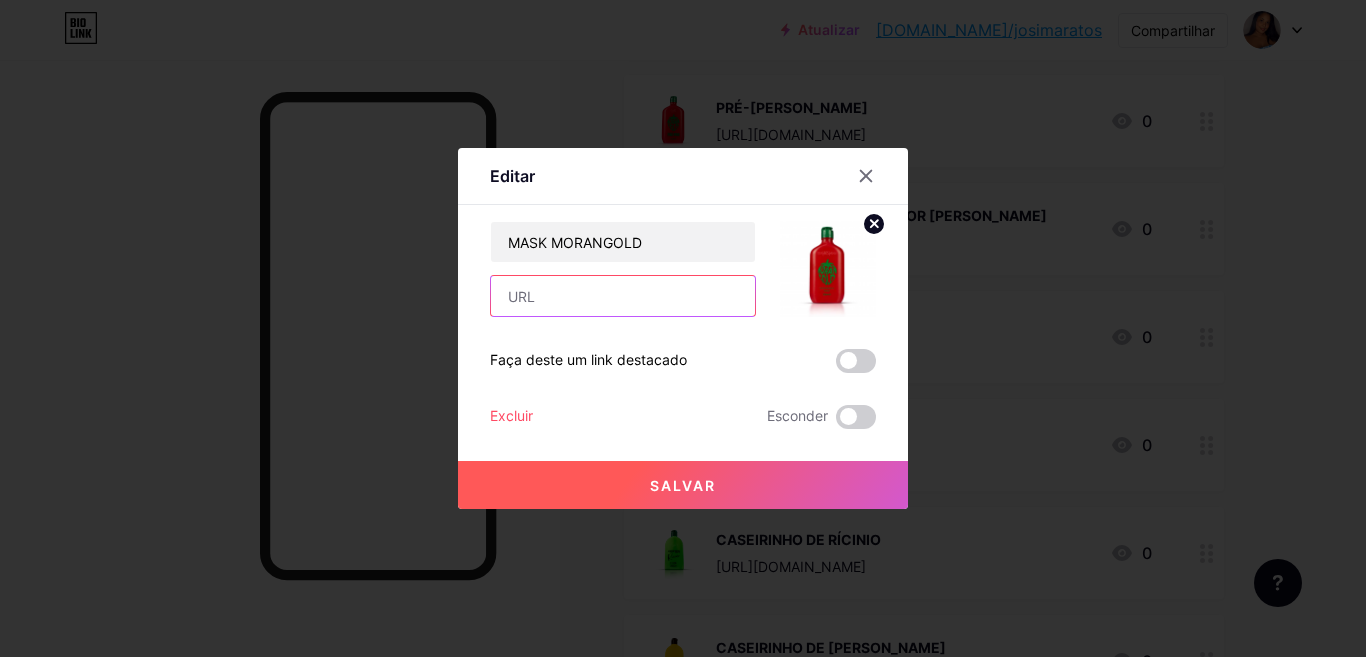 paste on "[URL][DOMAIN_NAME]" 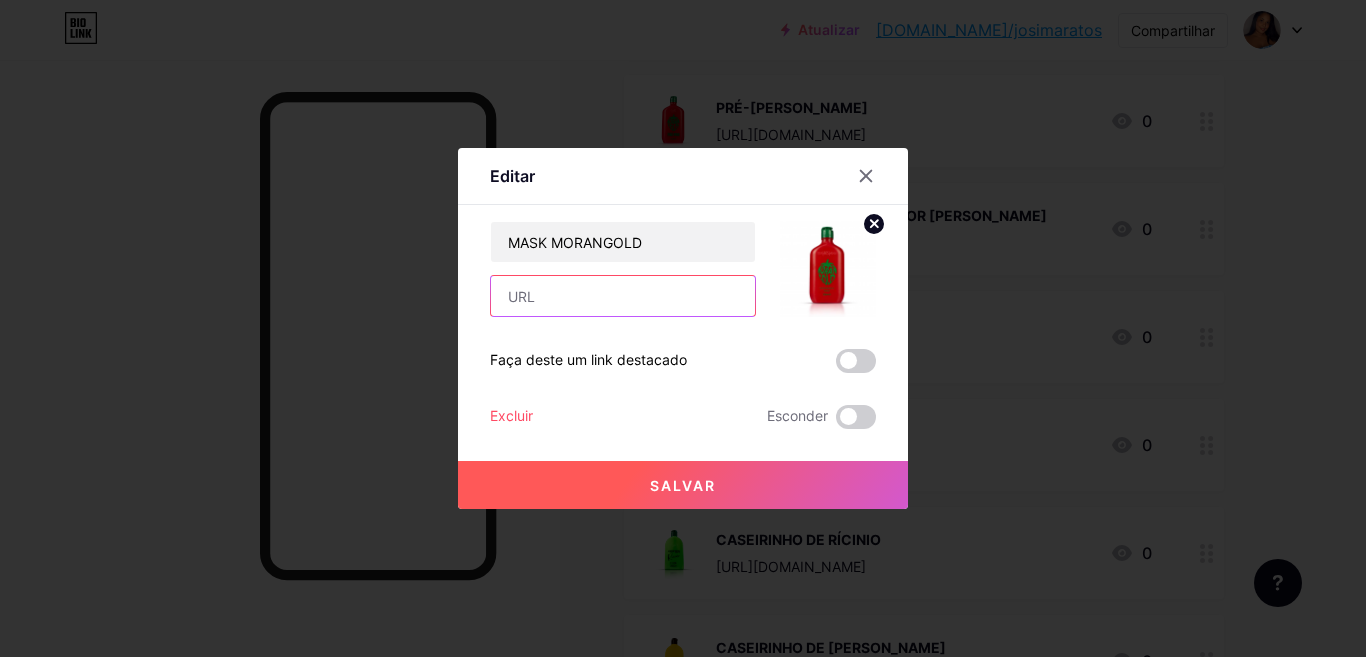 type on "[URL][DOMAIN_NAME]" 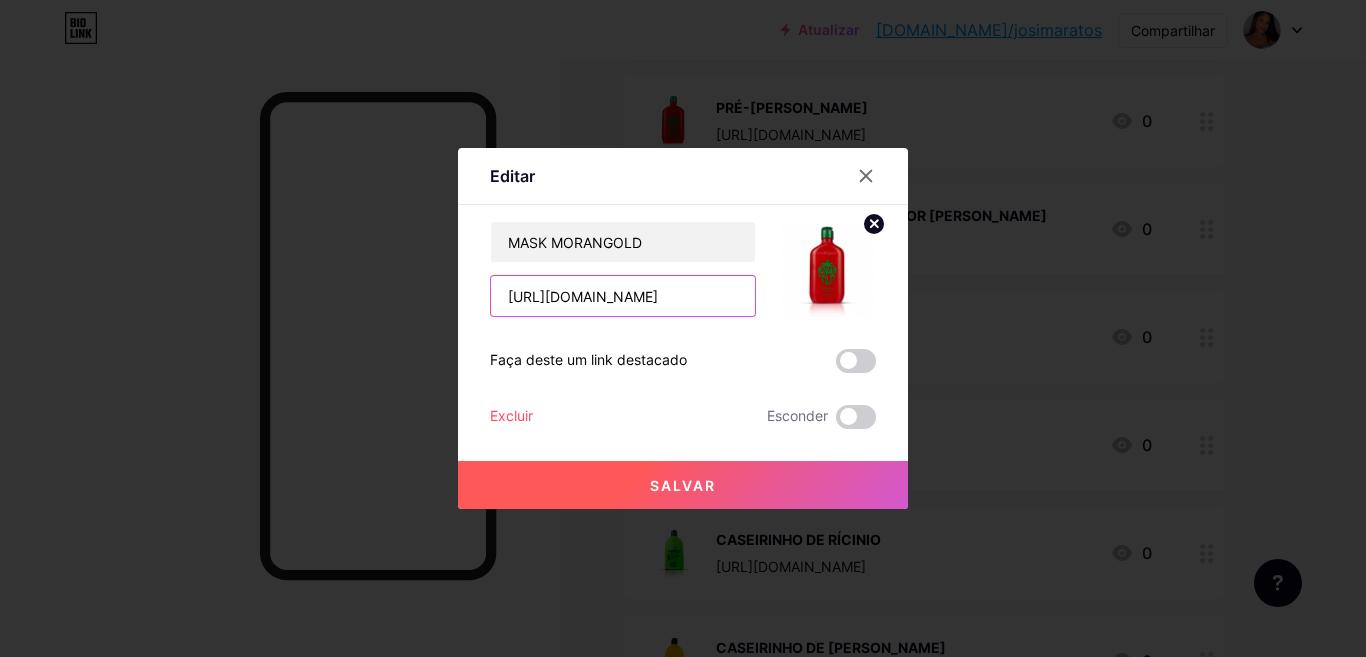 scroll, scrollTop: 0, scrollLeft: 78, axis: horizontal 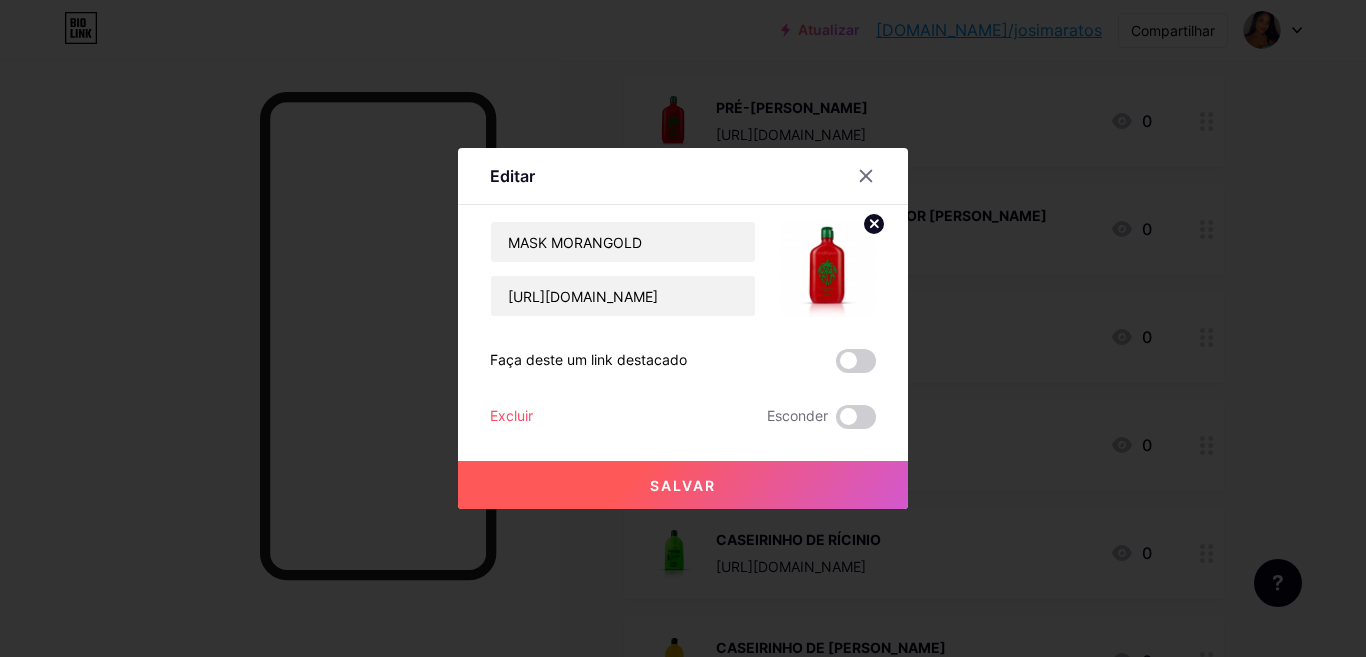 click on "Salvar" at bounding box center (683, 485) 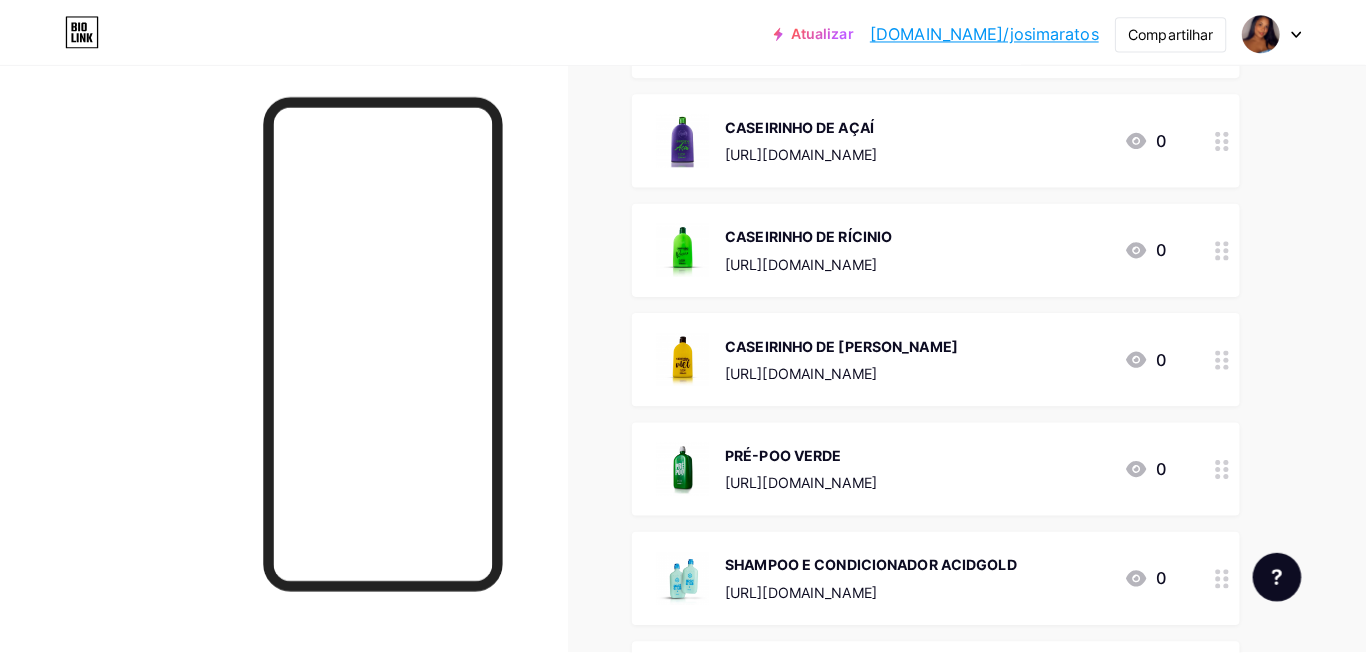 scroll, scrollTop: 3523, scrollLeft: 0, axis: vertical 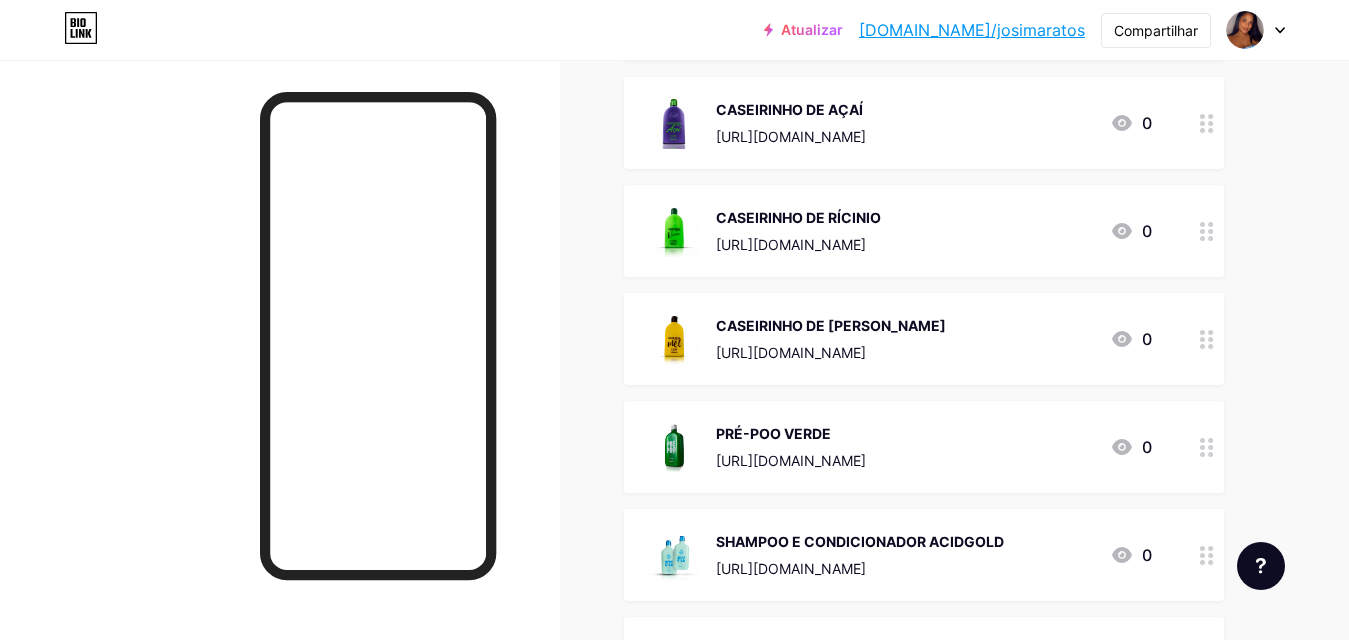 click on "[URL][DOMAIN_NAME]" at bounding box center (791, 136) 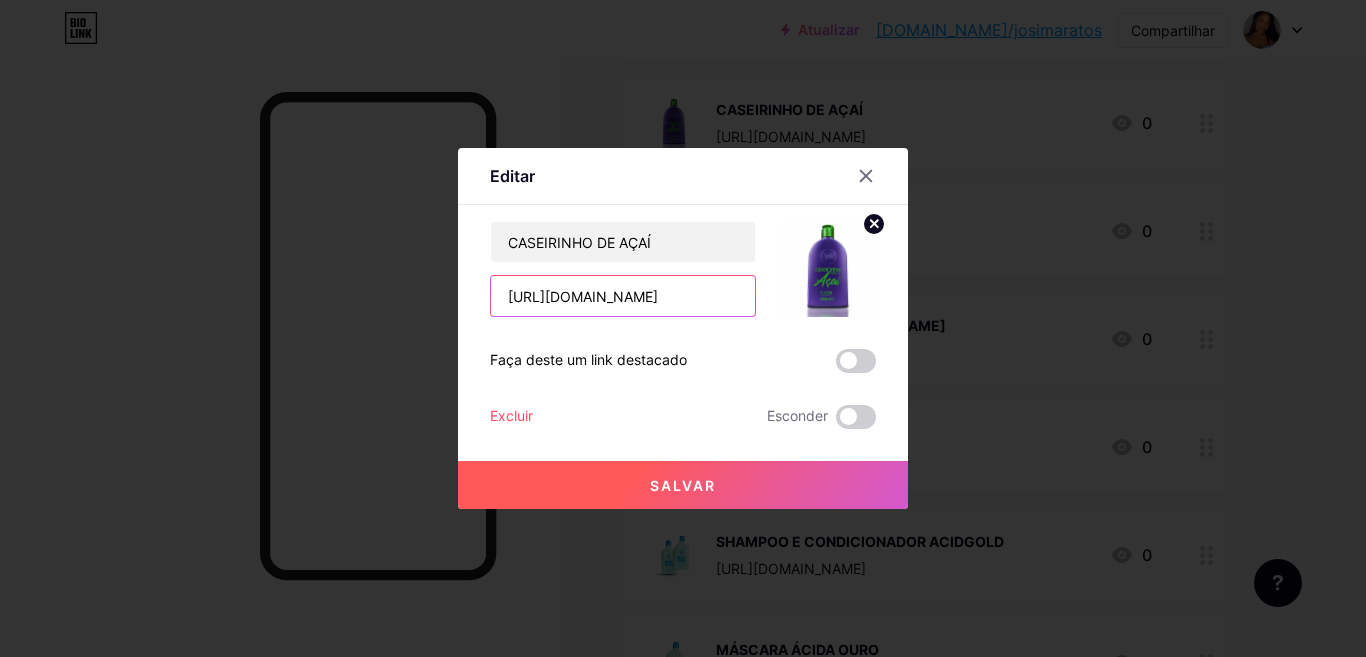 scroll, scrollTop: 0, scrollLeft: 81, axis: horizontal 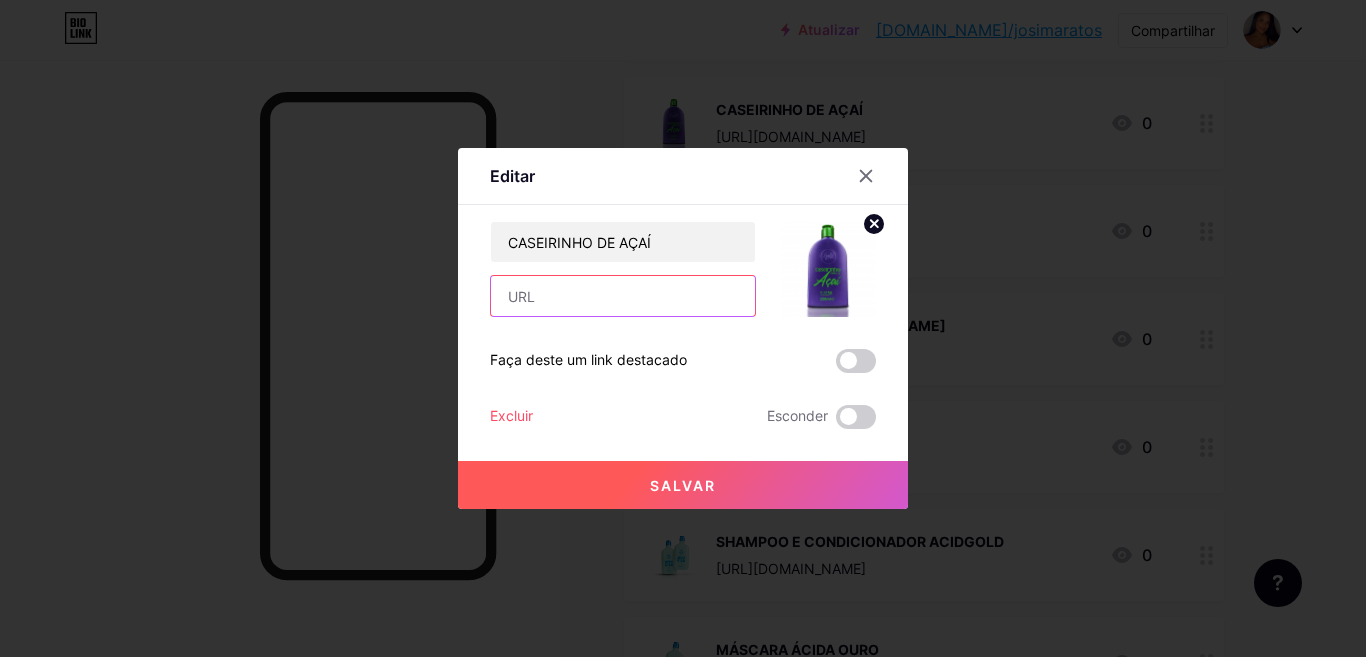 paste on "[URL][DOMAIN_NAME]" 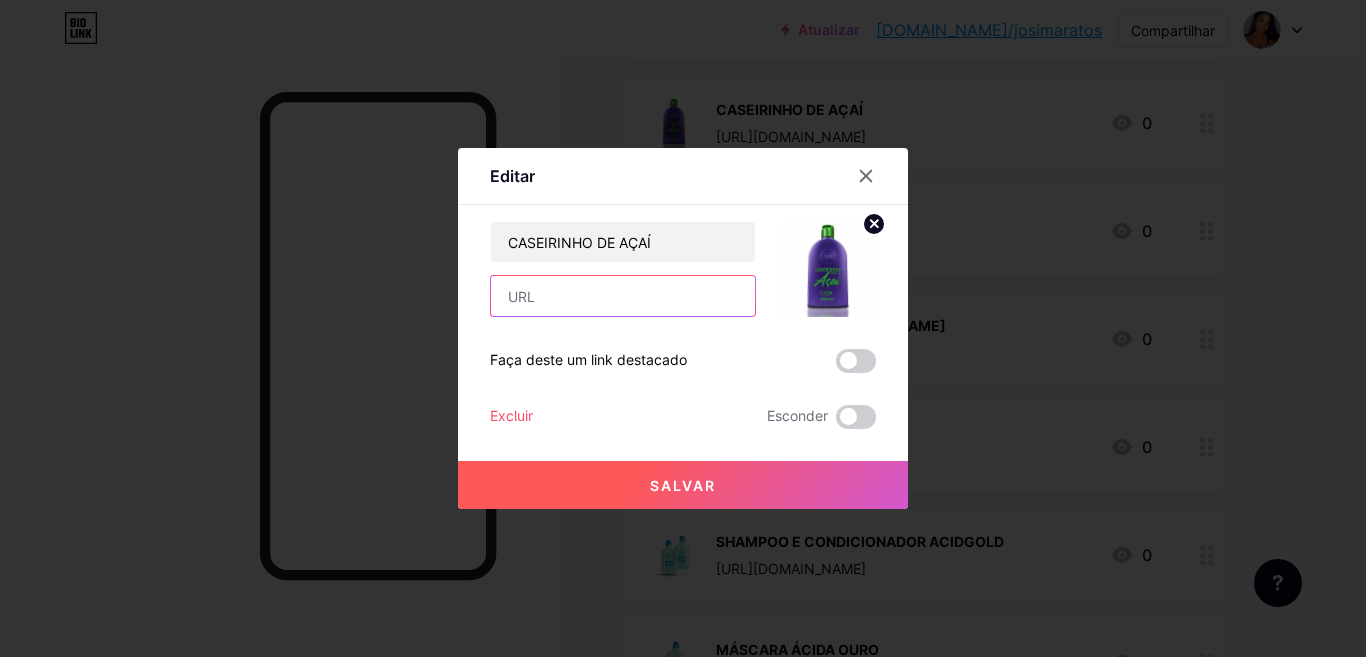 type on "[URL][DOMAIN_NAME]" 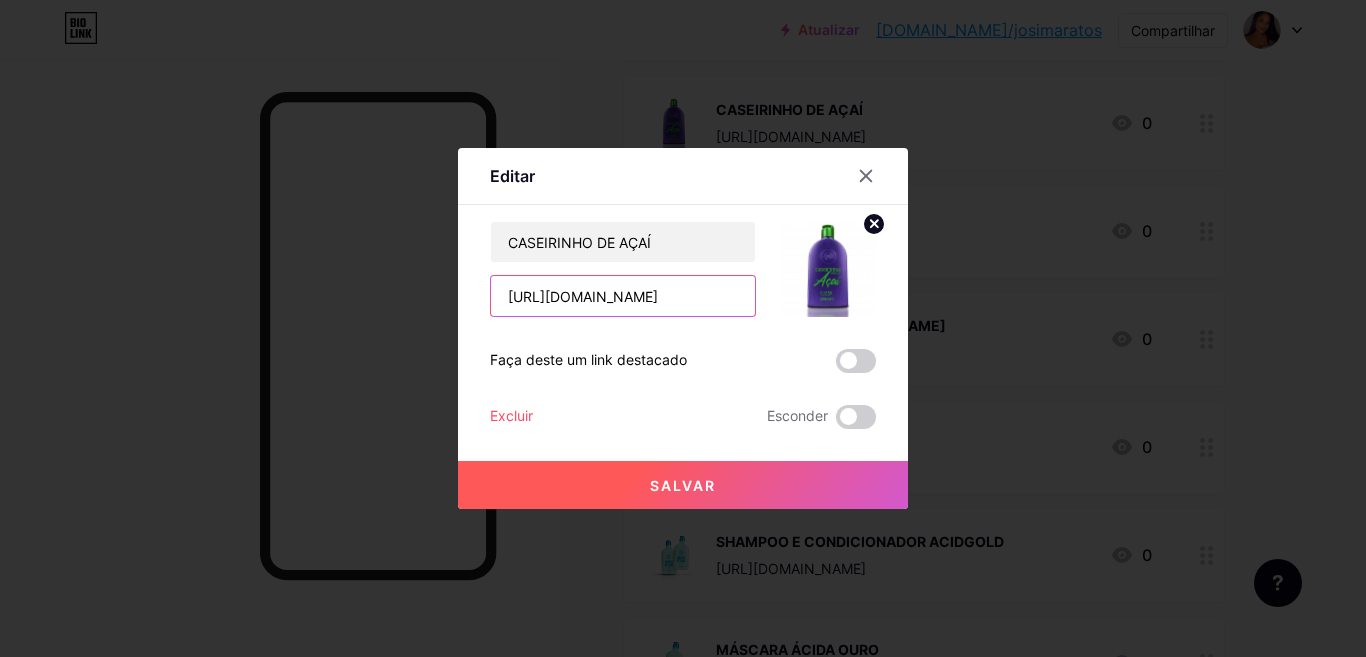 scroll, scrollTop: 0, scrollLeft: 81, axis: horizontal 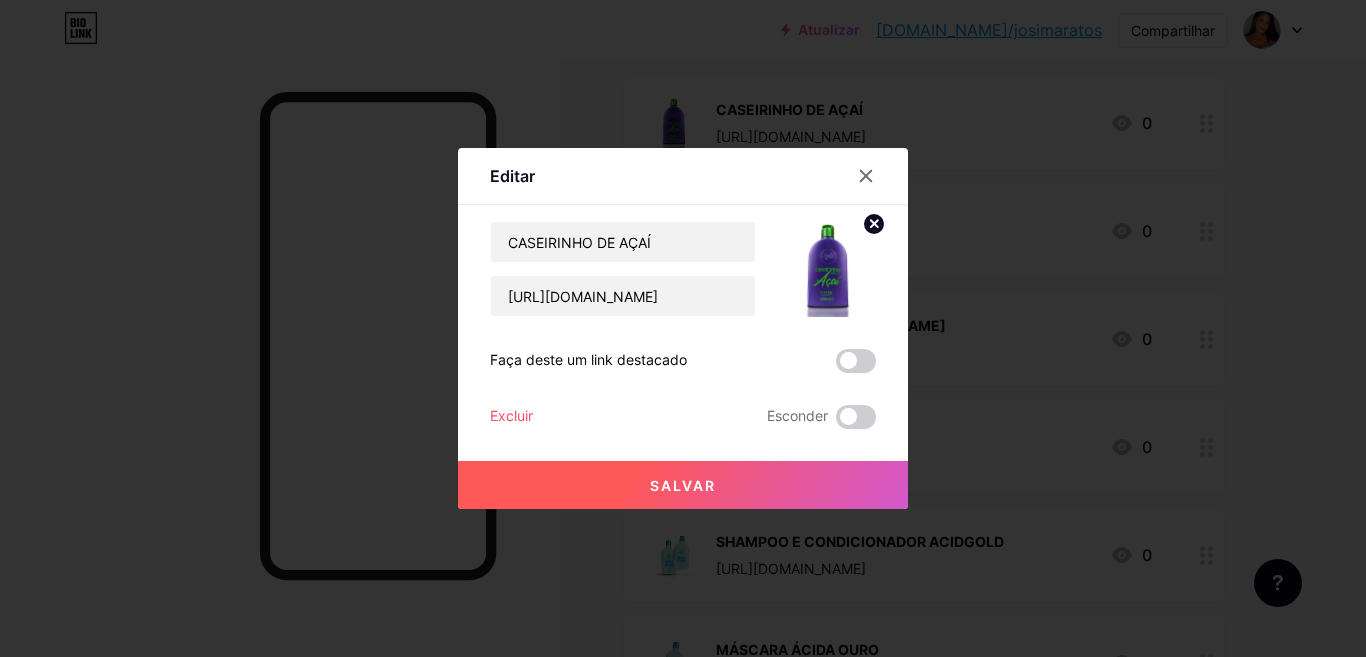 click on "Salvar" at bounding box center [683, 485] 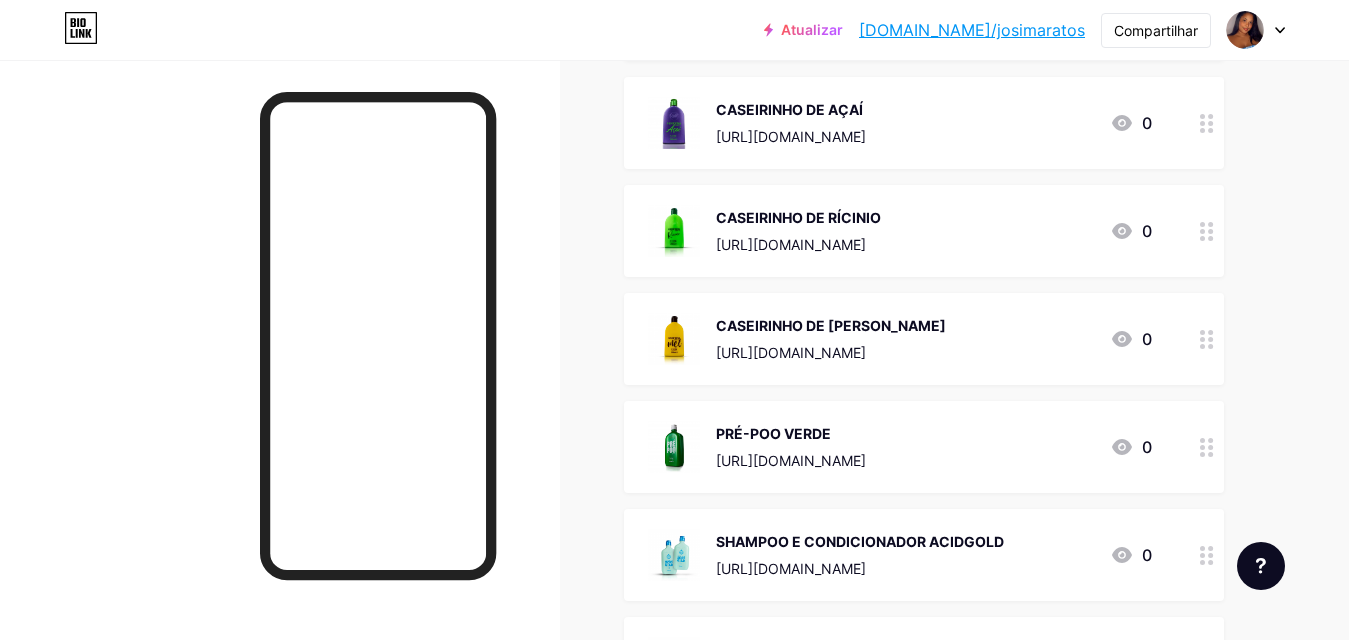 click on "CASEIRINHO DE AÇAÍ
[URL][DOMAIN_NAME]
0" at bounding box center [924, 123] 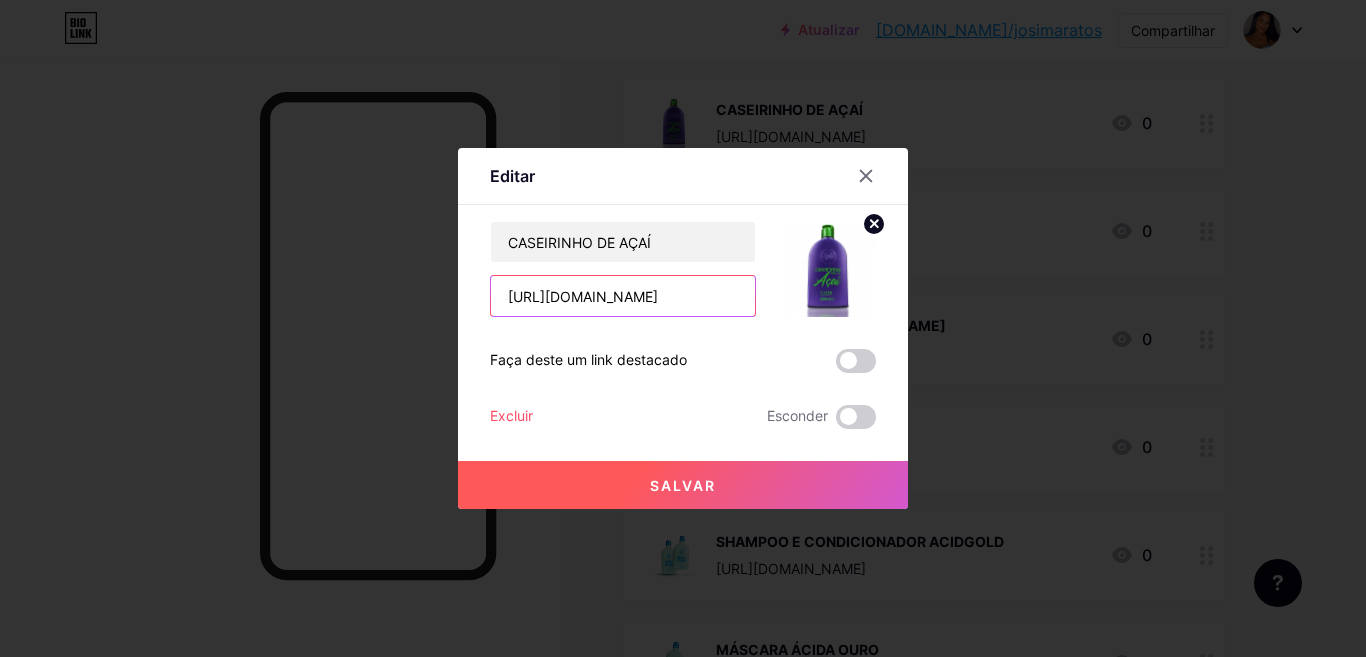 scroll, scrollTop: 0, scrollLeft: 81, axis: horizontal 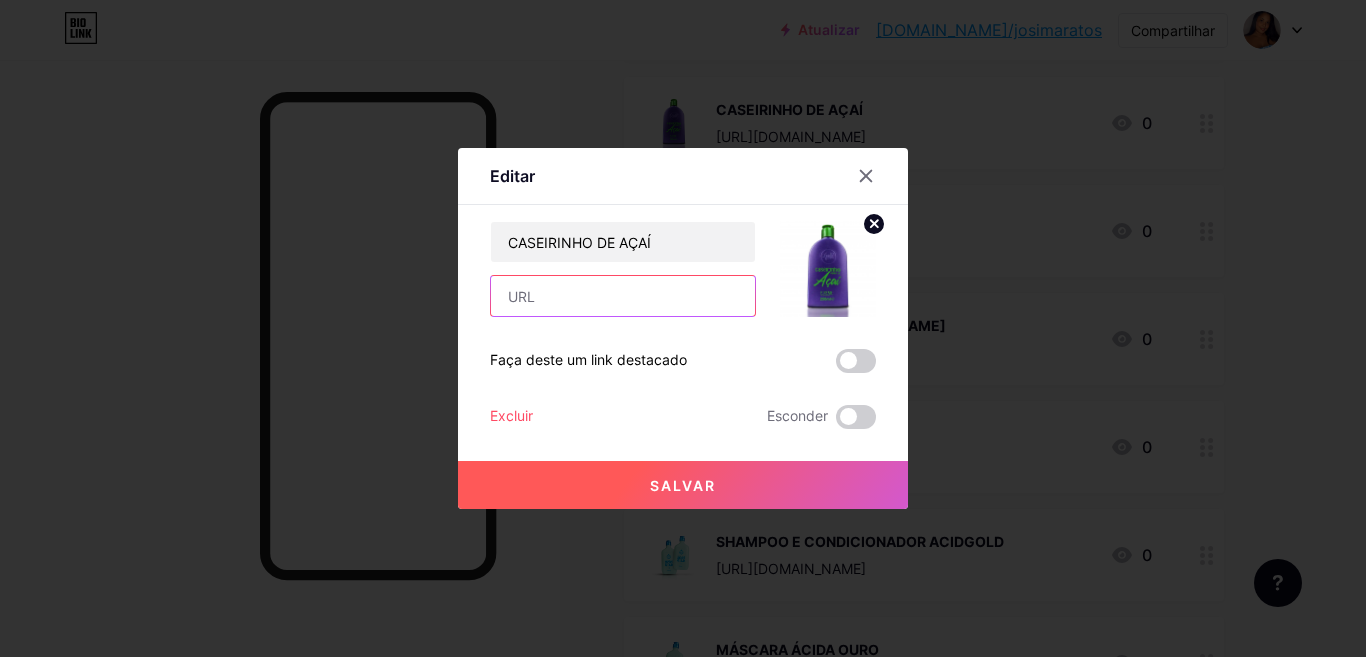 paste on "[URL][DOMAIN_NAME]" 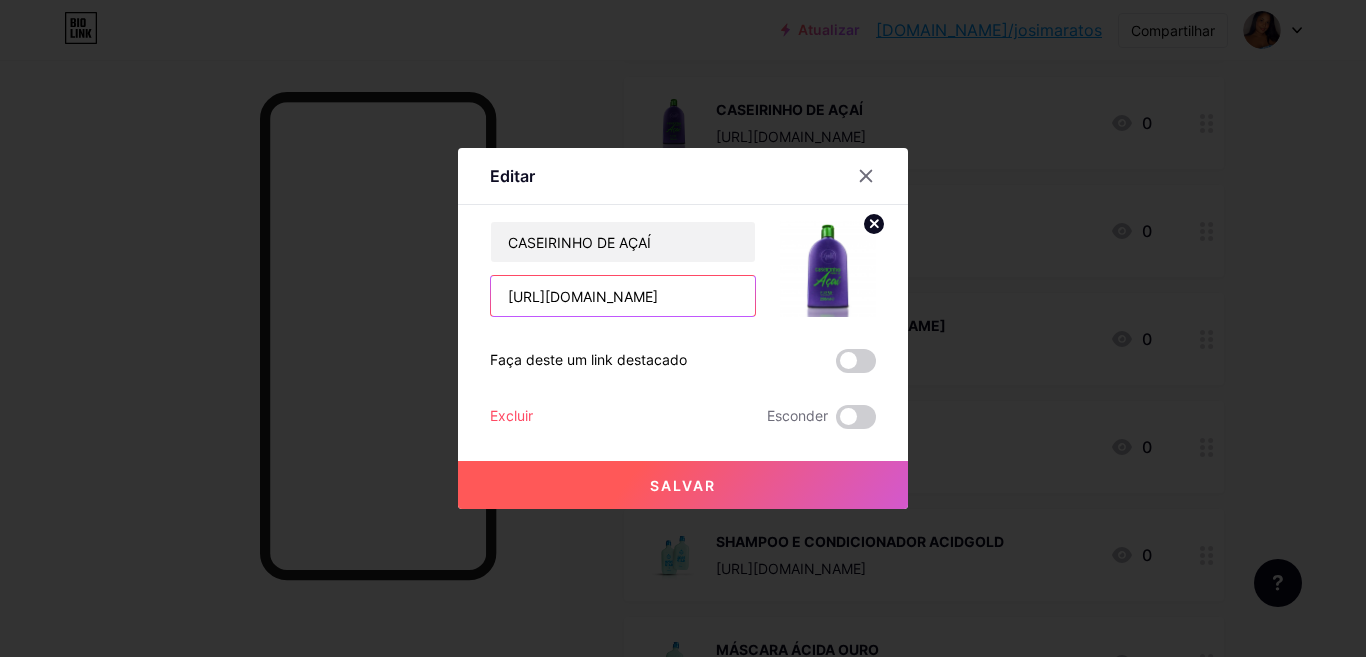 scroll, scrollTop: 0, scrollLeft: 81, axis: horizontal 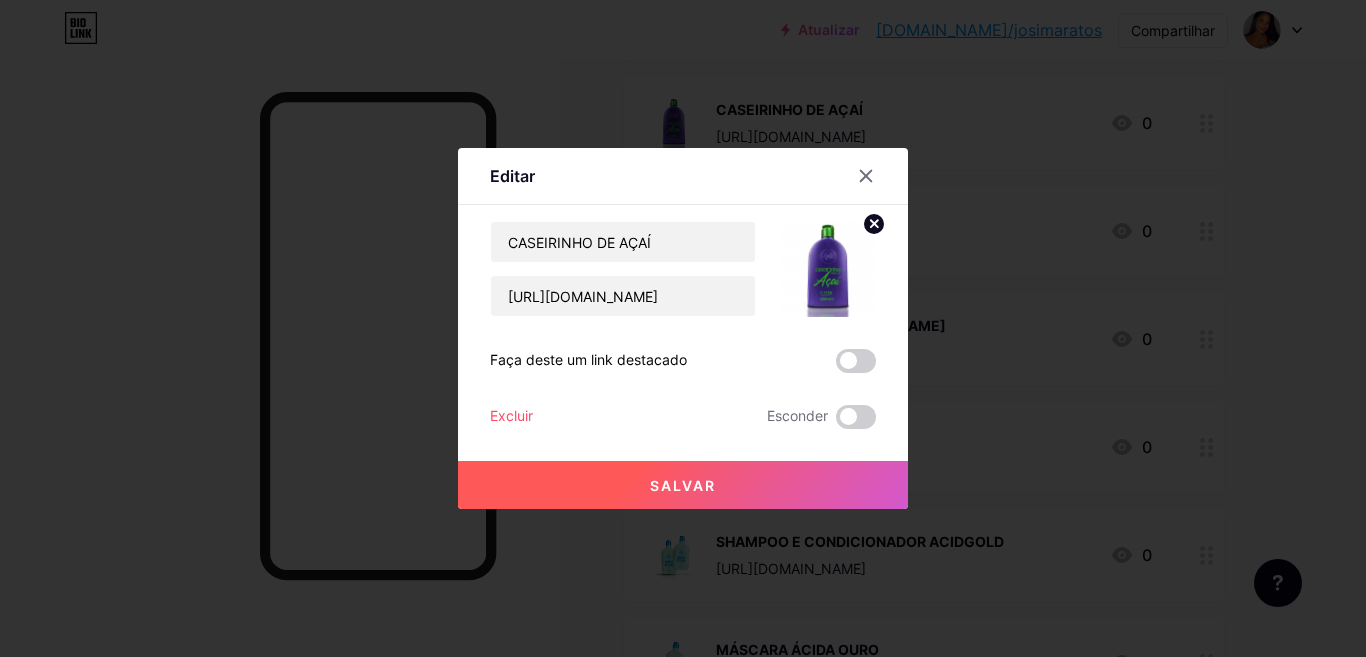 click on "Salvar" at bounding box center [683, 485] 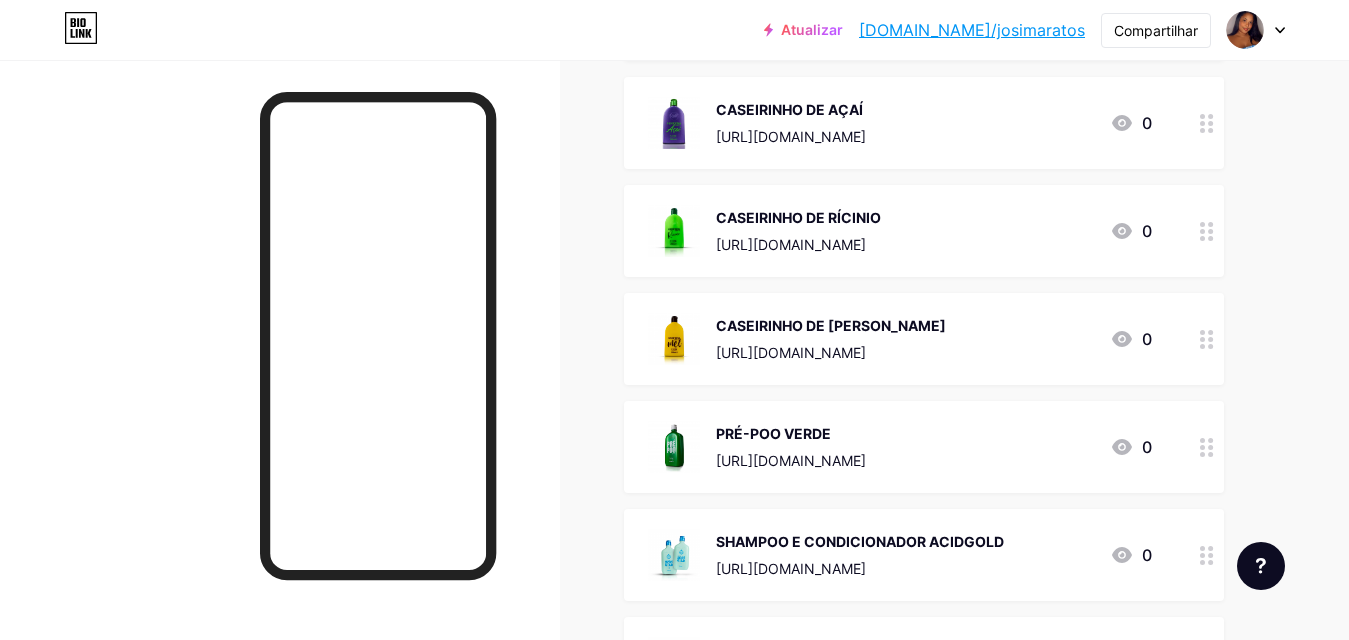 click on "CASEIRINHO DE [PERSON_NAME]
[URL][DOMAIN_NAME]" at bounding box center (831, 339) 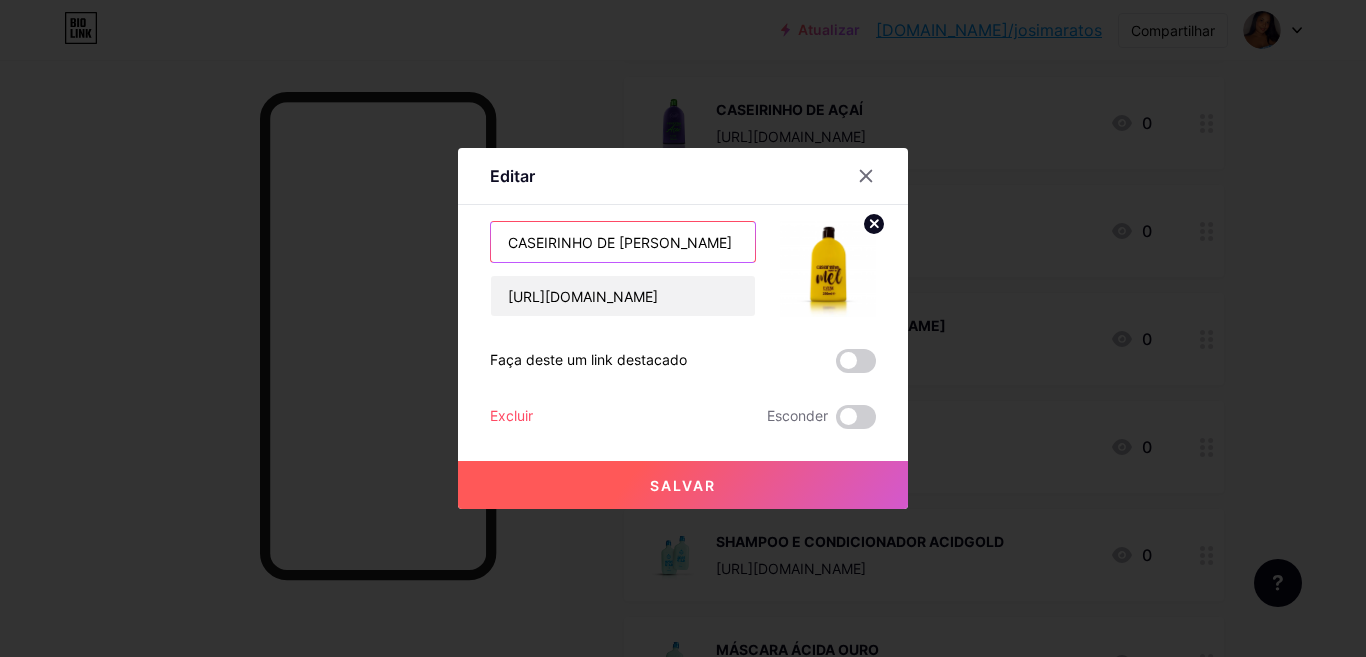 click on "CASEIRINHO DE [PERSON_NAME]" at bounding box center (623, 242) 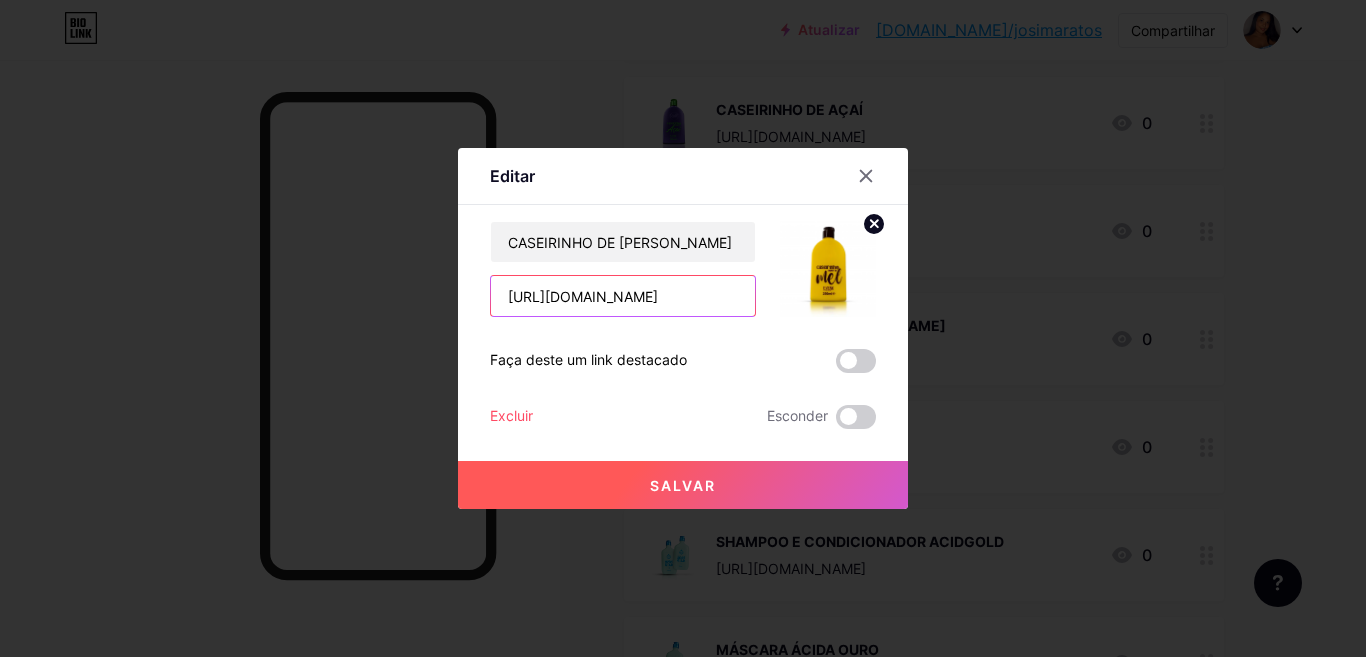 scroll, scrollTop: 0, scrollLeft: 83, axis: horizontal 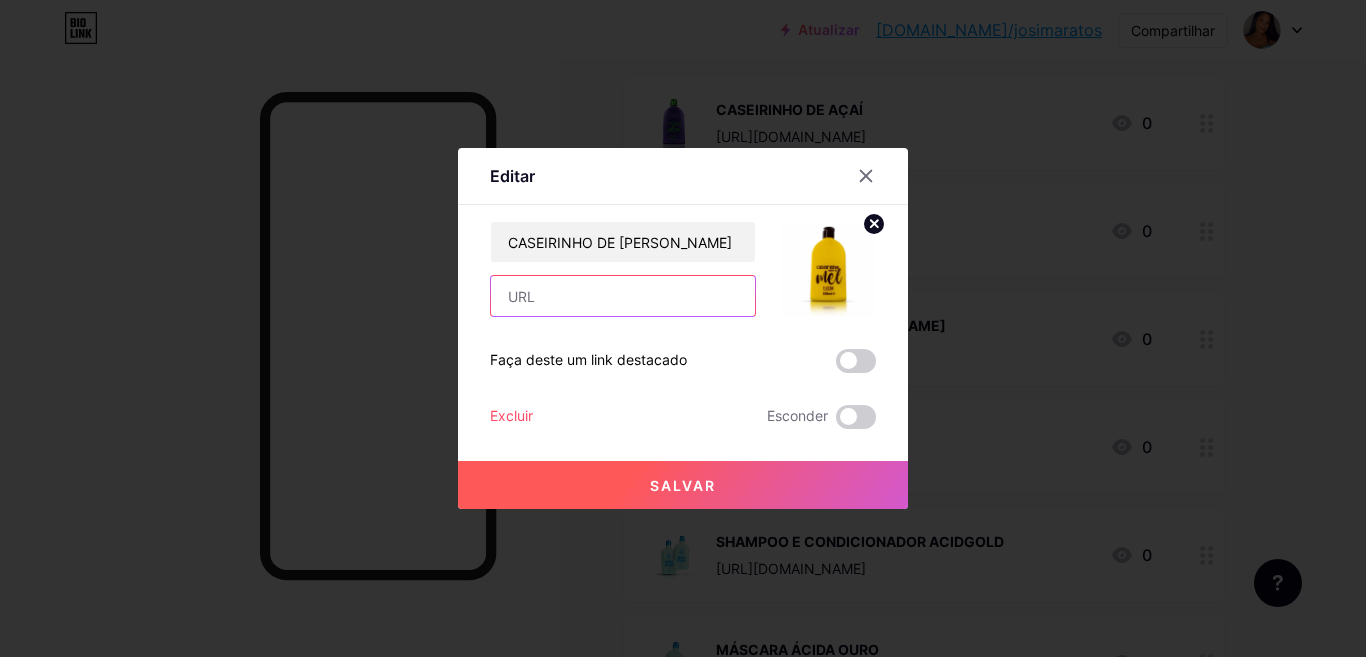 paste on "[URL][DOMAIN_NAME]" 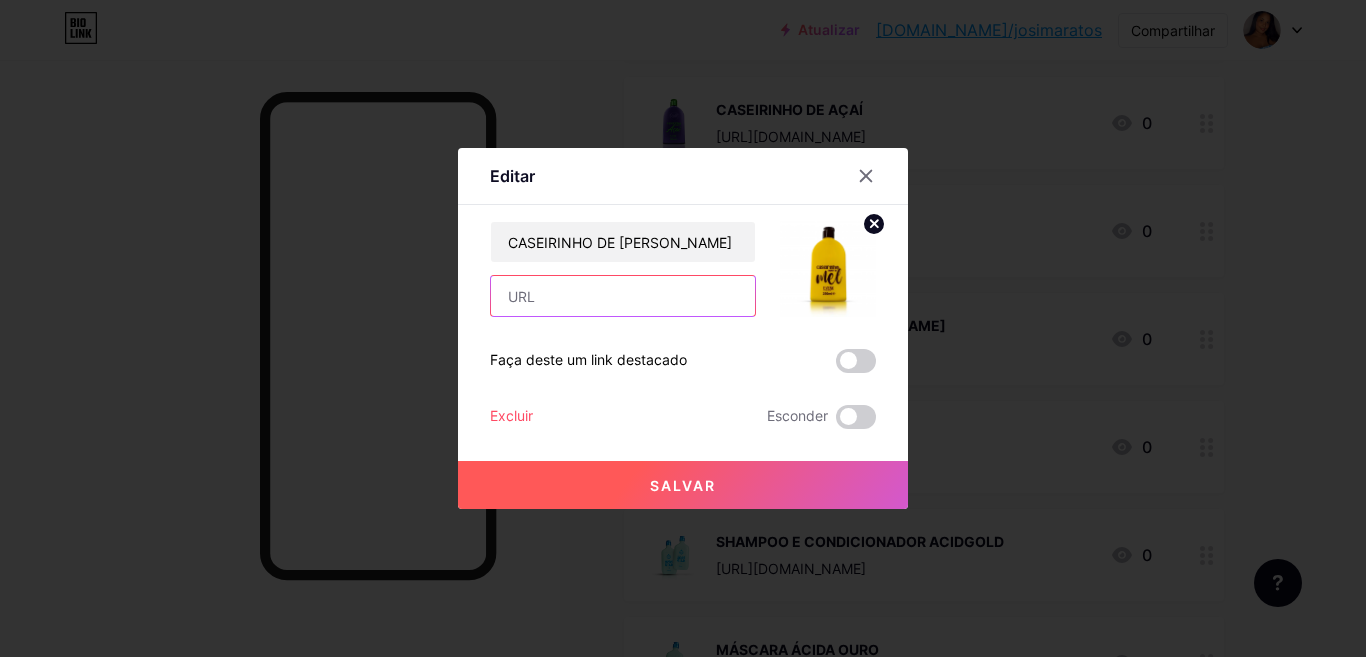 type on "[URL][DOMAIN_NAME]" 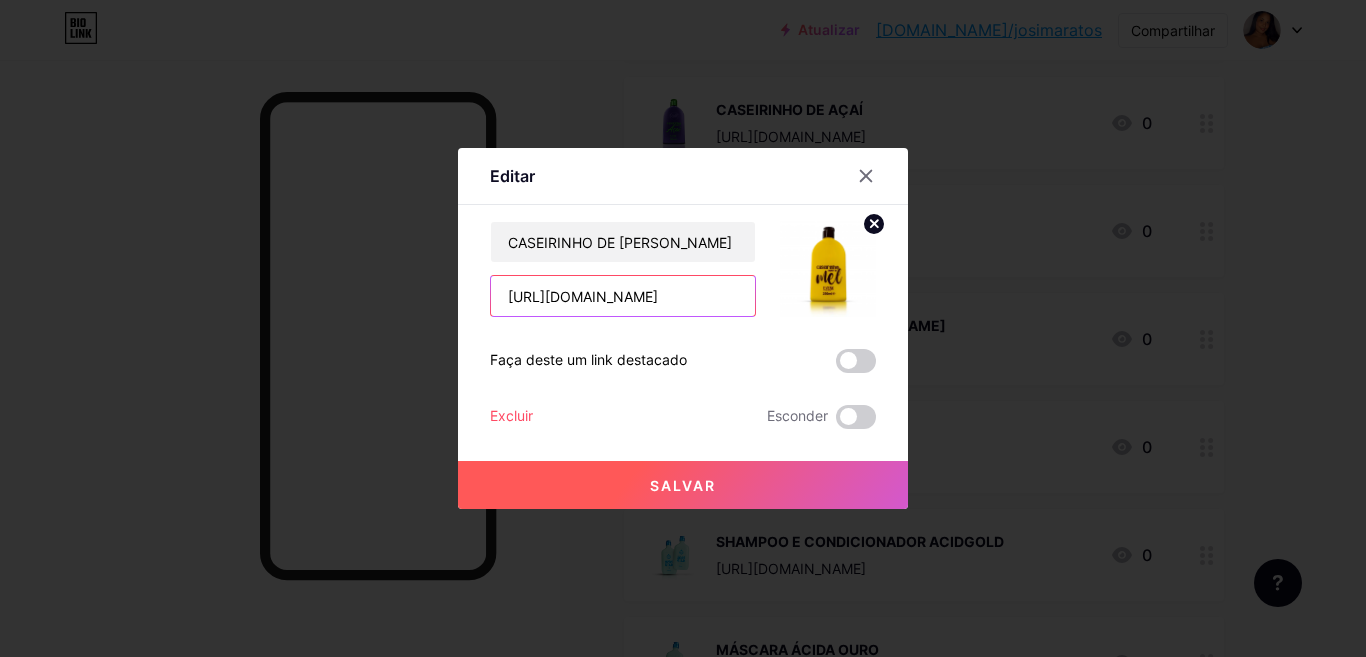 scroll, scrollTop: 0, scrollLeft: 83, axis: horizontal 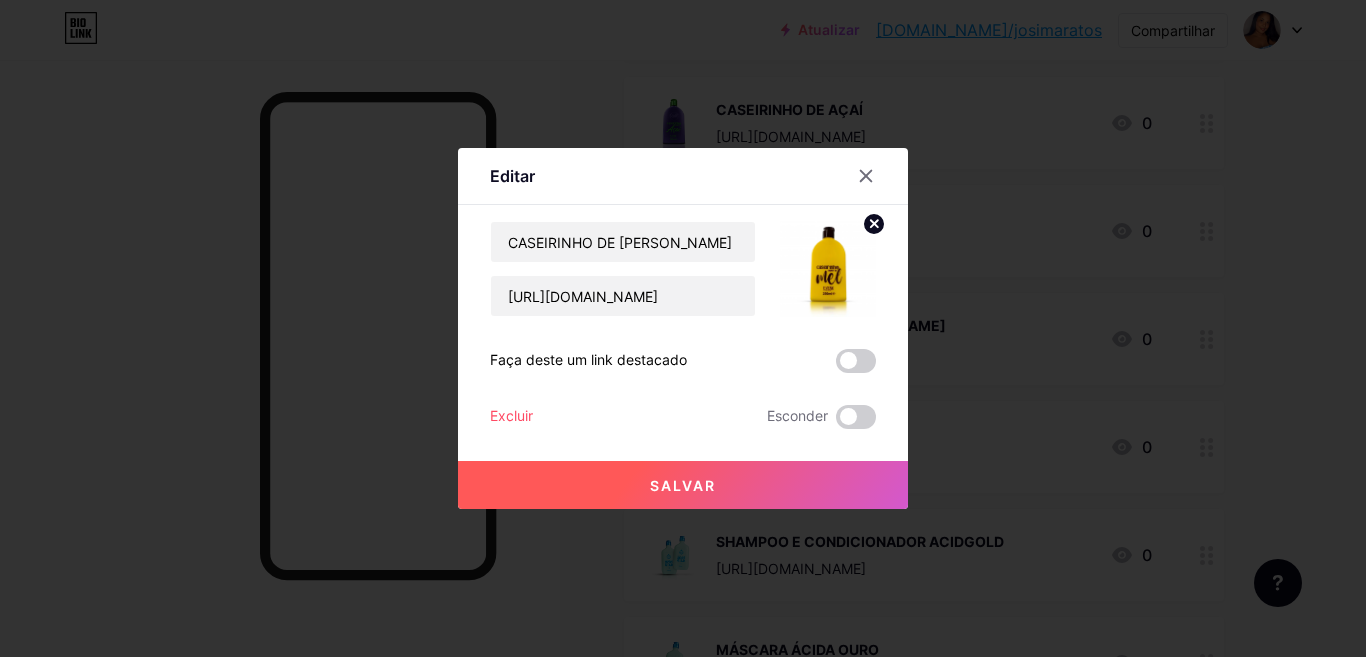 click on "Salvar" at bounding box center [683, 485] 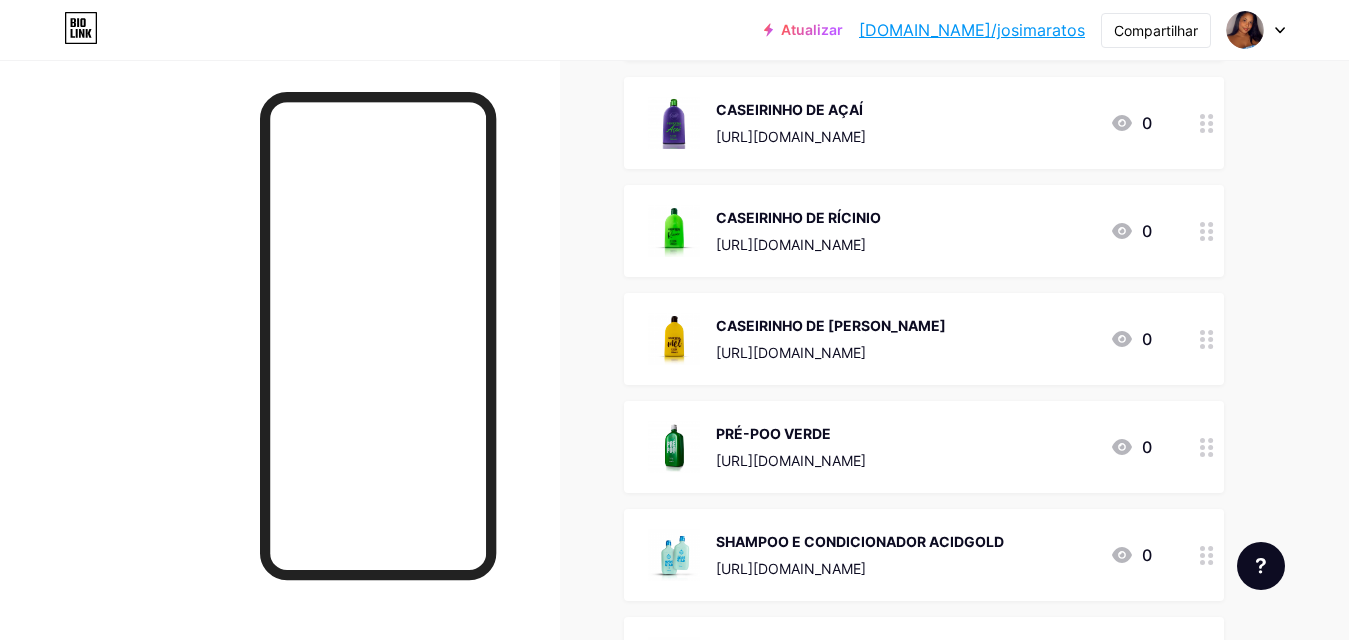 click on "CASEIRINHO DE RÍCINIO
[URL][DOMAIN_NAME]" at bounding box center [798, 231] 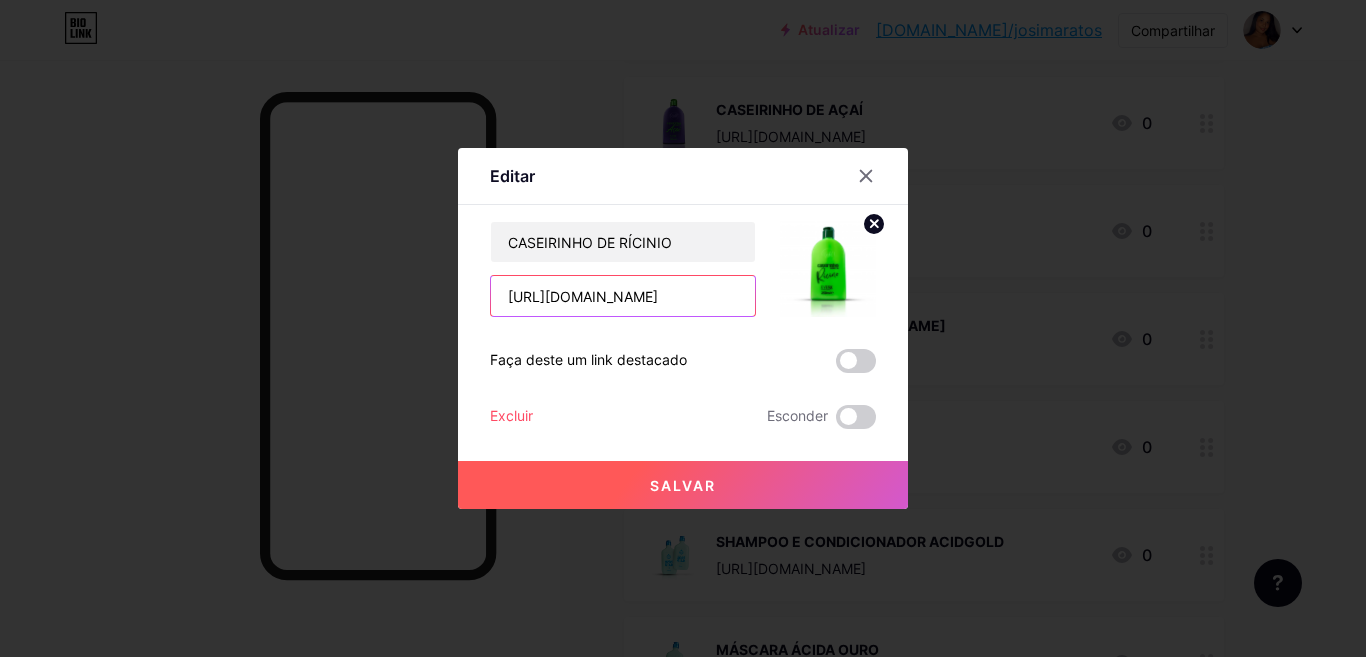 scroll, scrollTop: 0, scrollLeft: 76, axis: horizontal 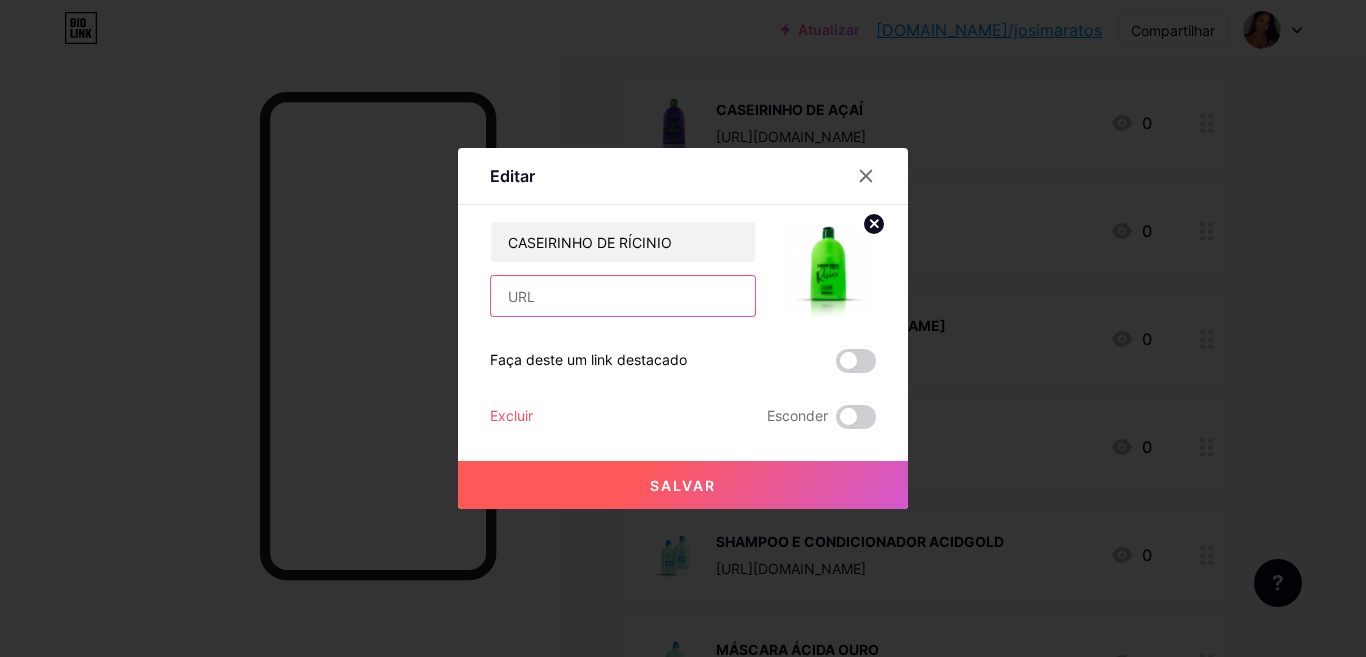 paste on "[URL][DOMAIN_NAME]" 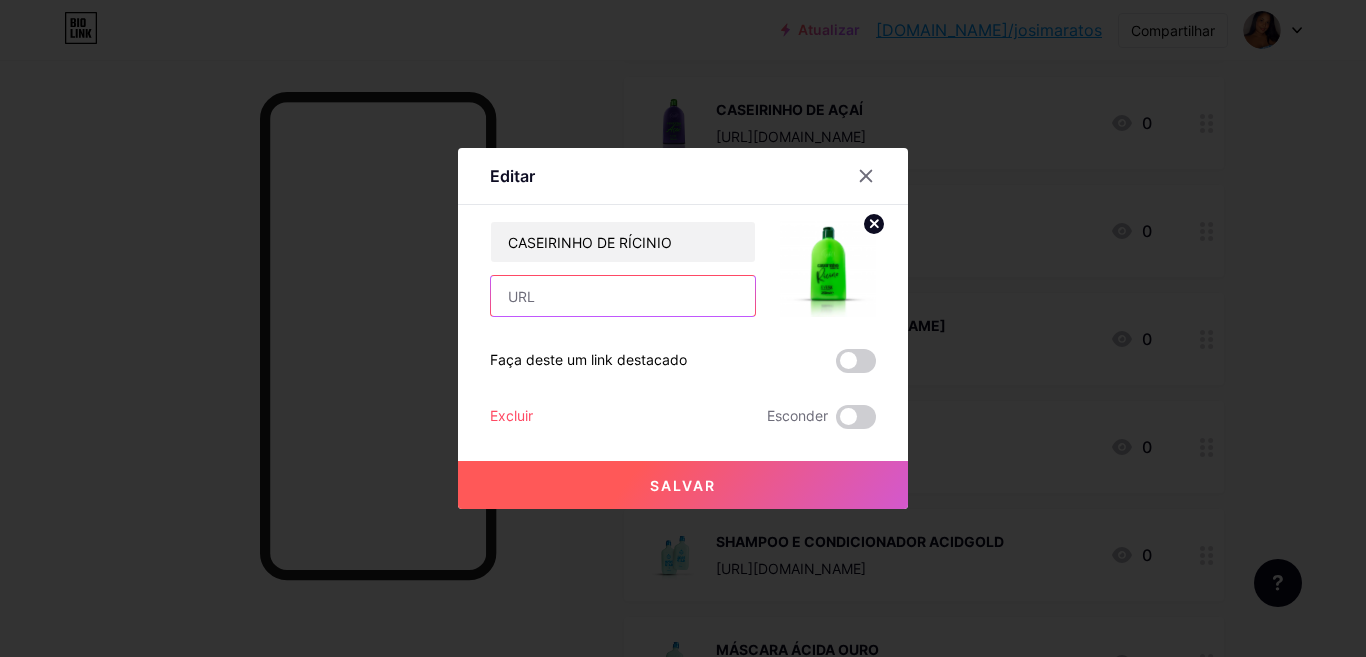 type on "[URL][DOMAIN_NAME]" 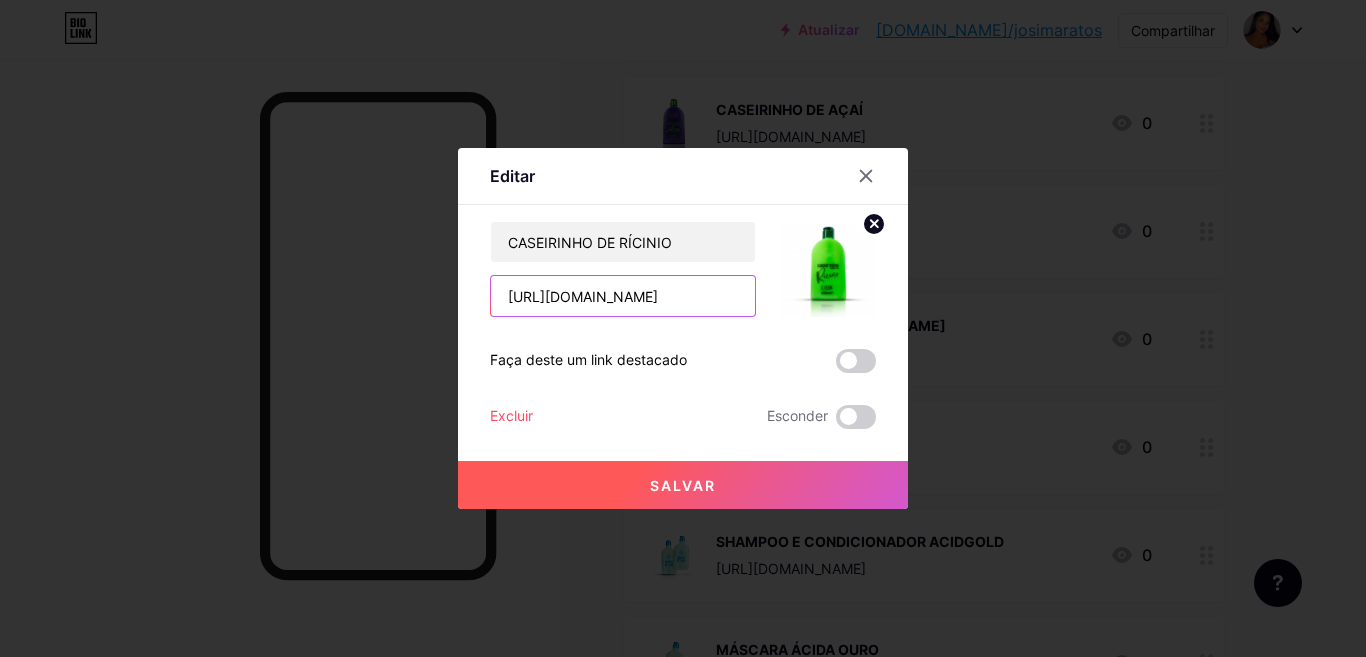 scroll, scrollTop: 0, scrollLeft: 76, axis: horizontal 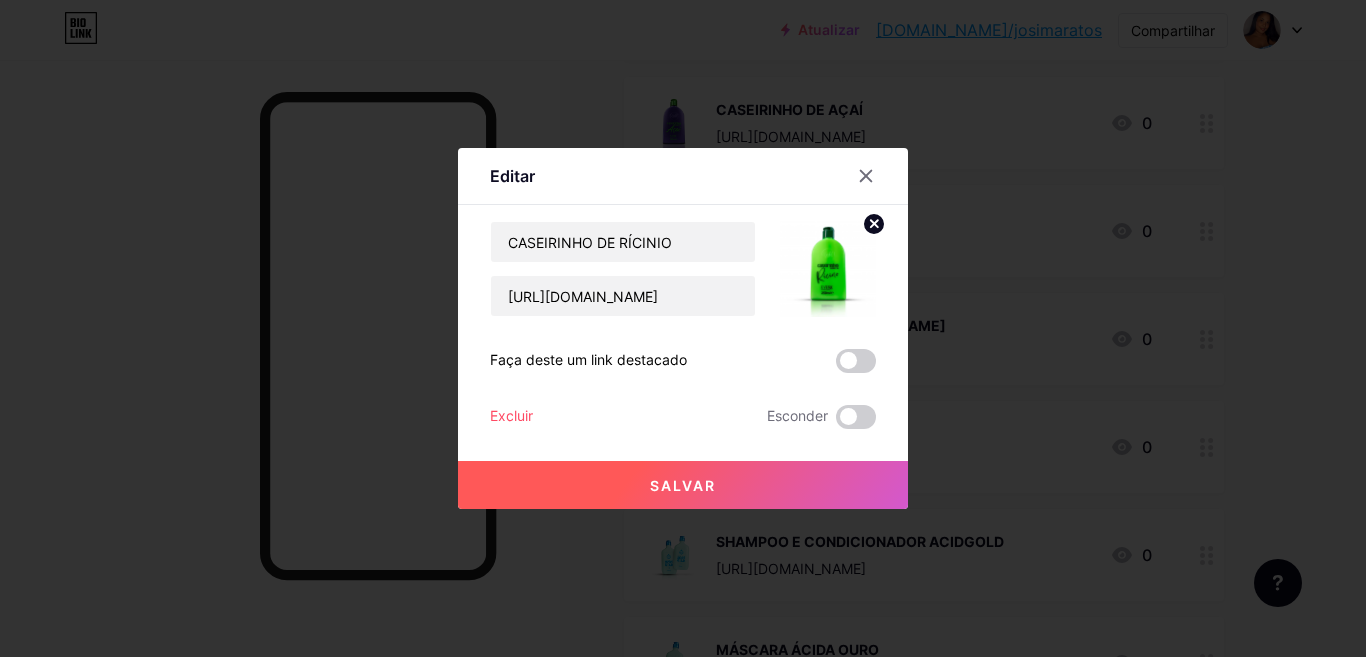 click on "Salvar" at bounding box center (683, 485) 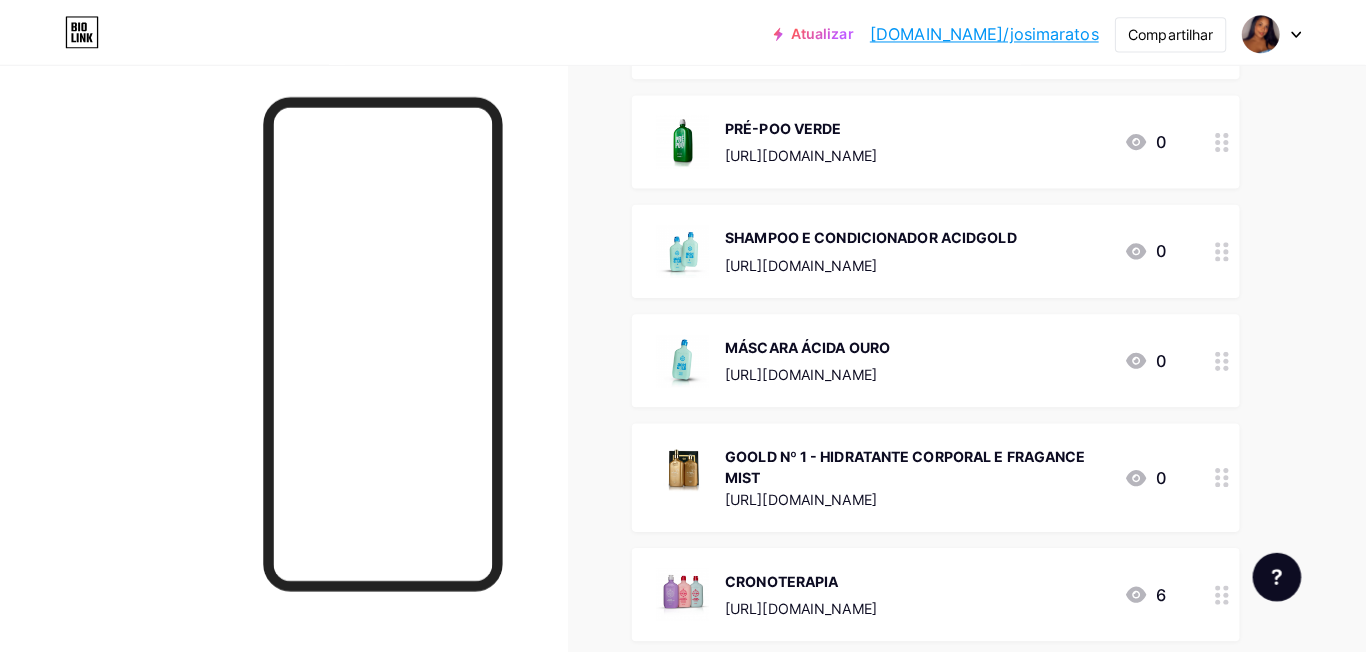 scroll, scrollTop: 3880, scrollLeft: 0, axis: vertical 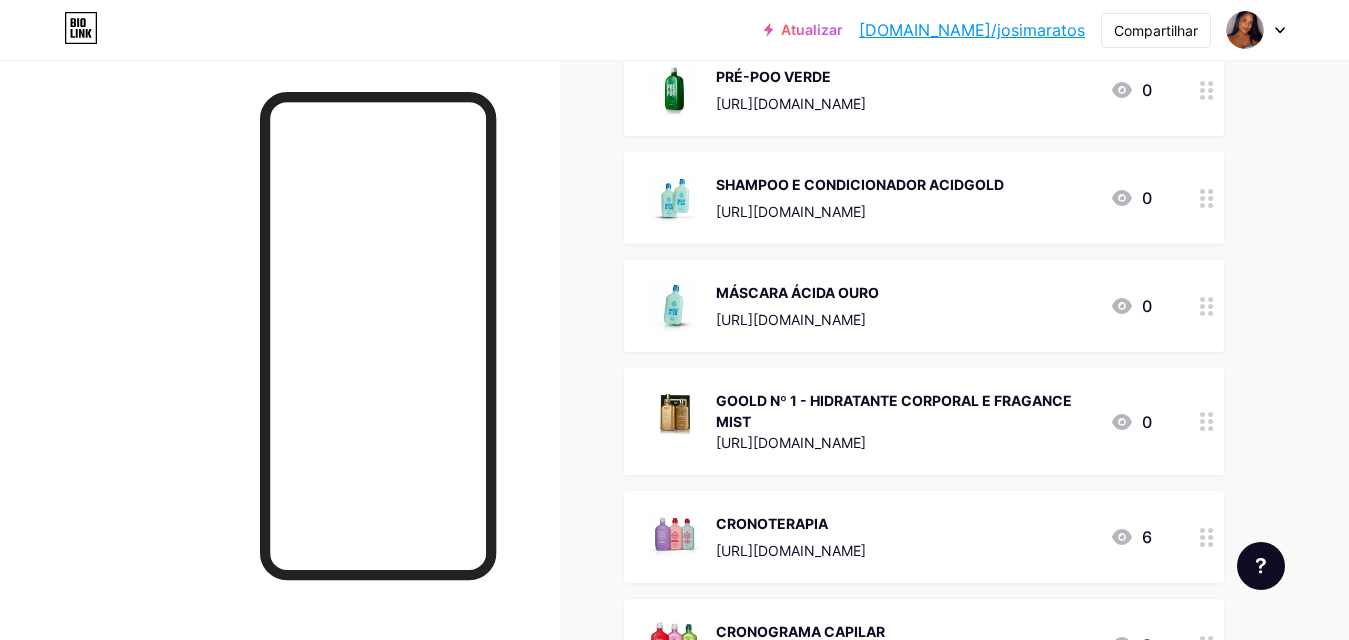 click on "PRÉ-POO VERDE" at bounding box center [791, 76] 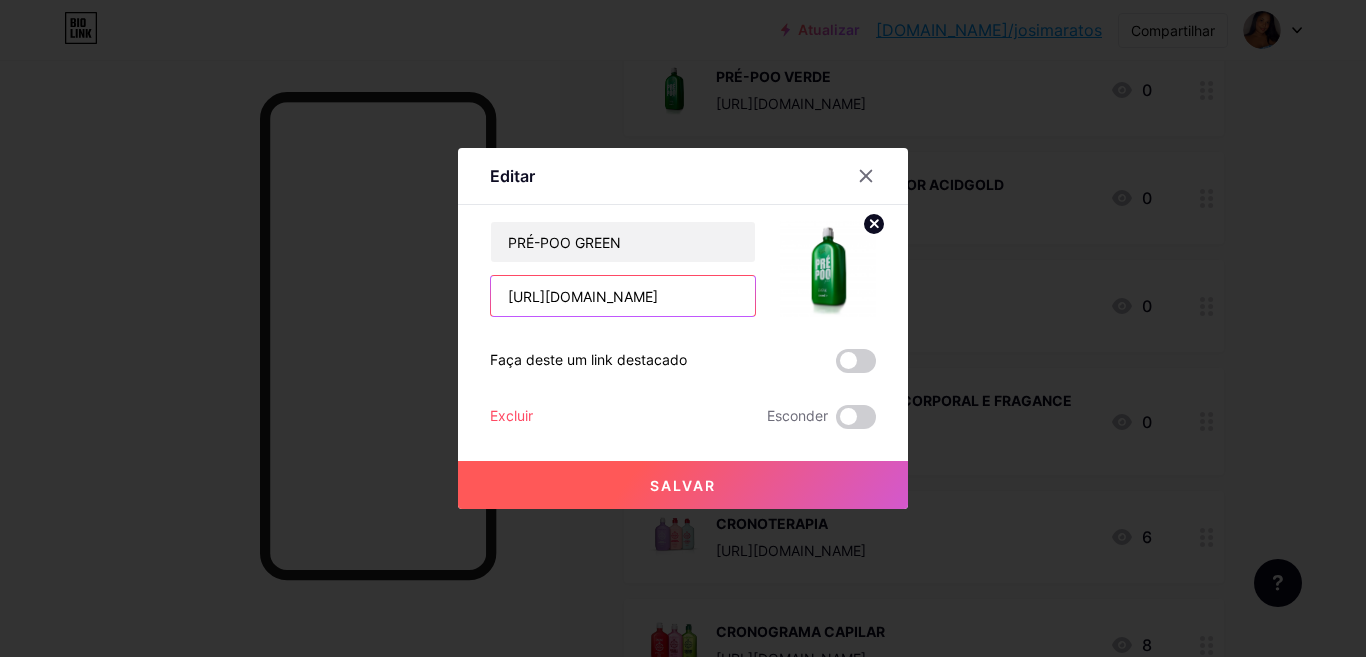 scroll, scrollTop: 0, scrollLeft: 85, axis: horizontal 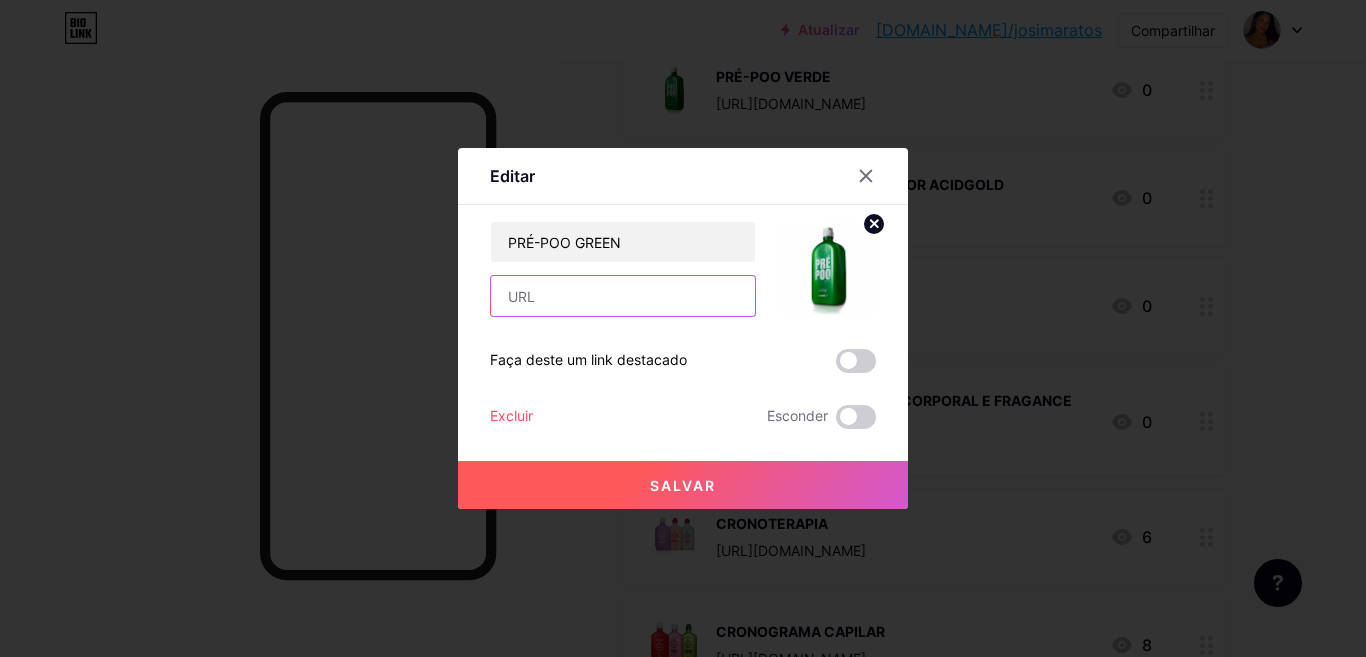 paste on "[URL][DOMAIN_NAME]" 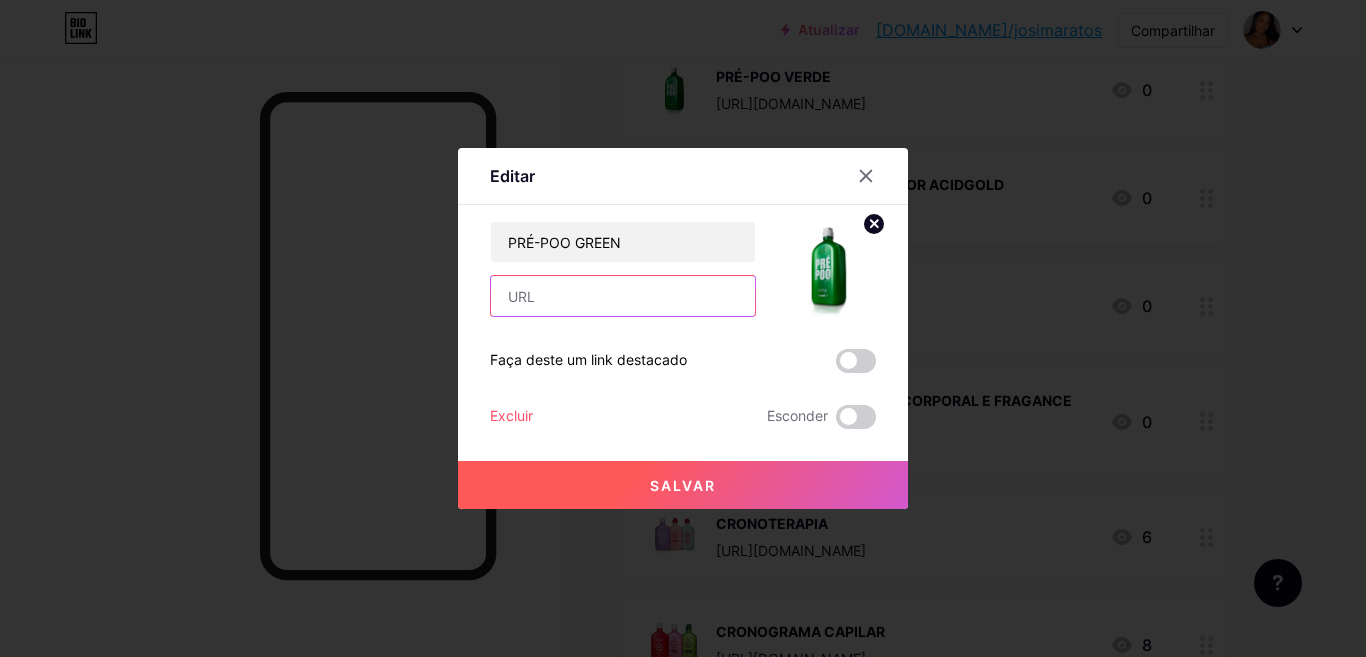 type on "[URL][DOMAIN_NAME]" 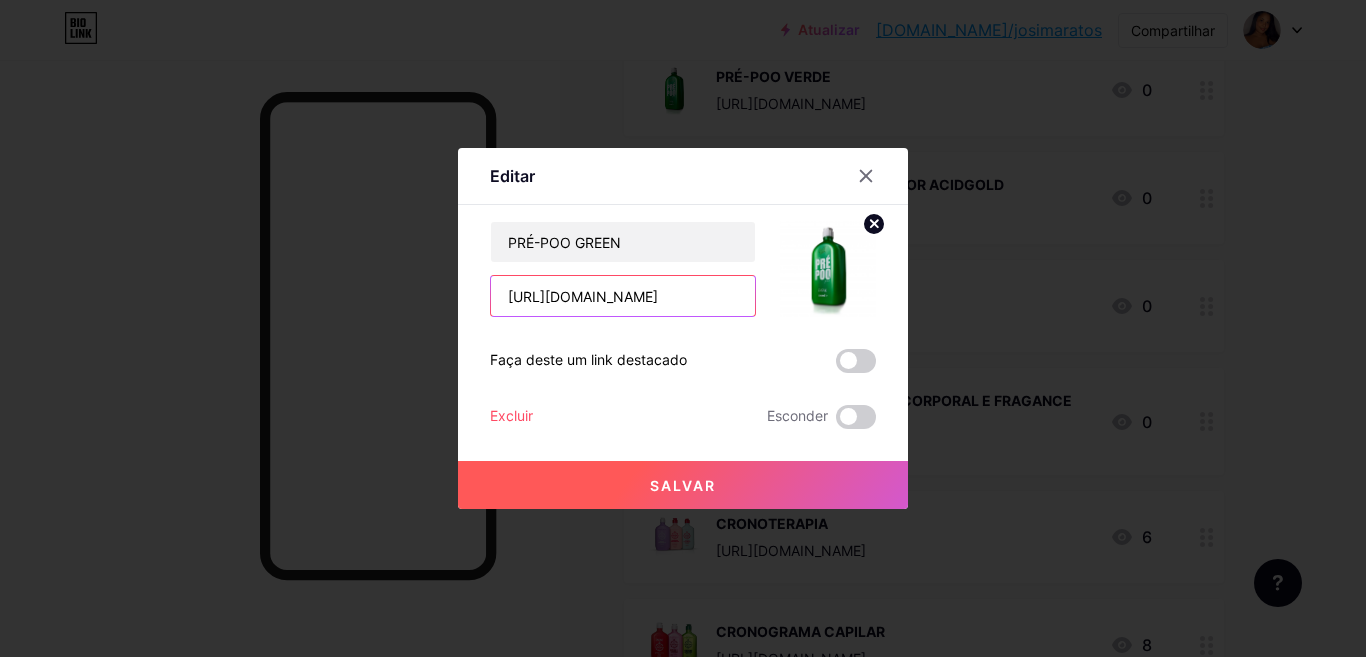 scroll, scrollTop: 0, scrollLeft: 85, axis: horizontal 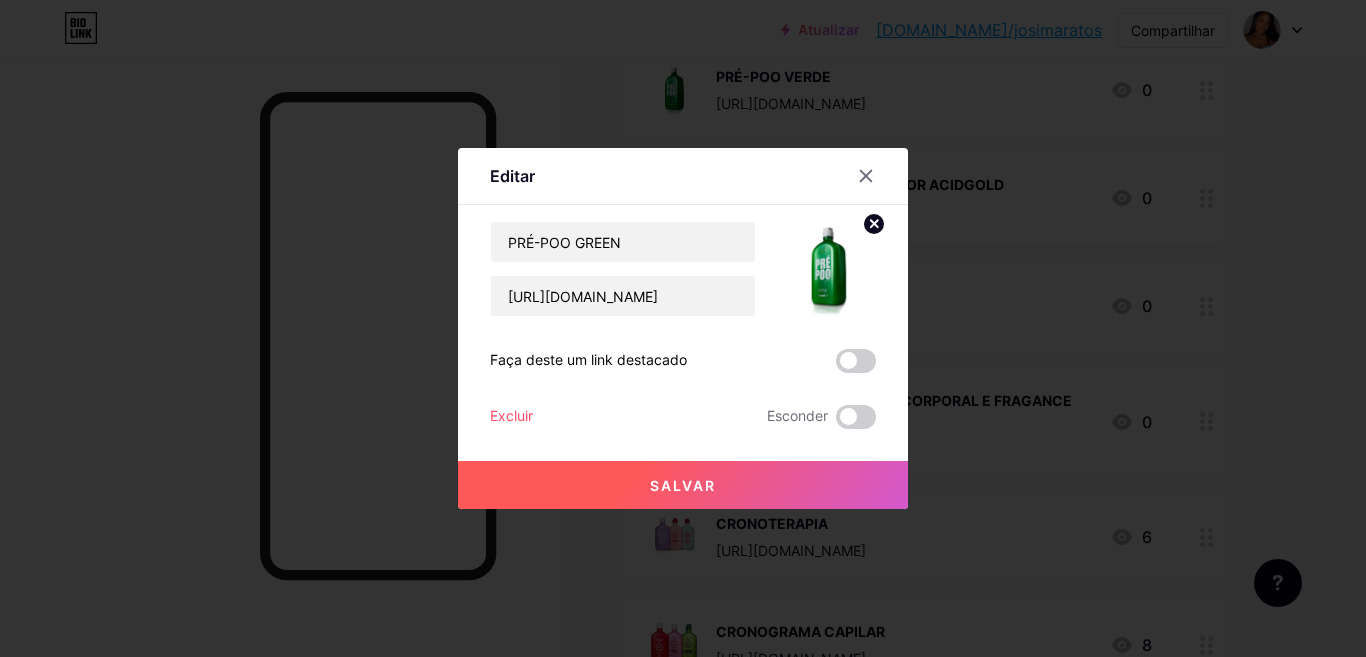 click on "Salvar" at bounding box center (683, 485) 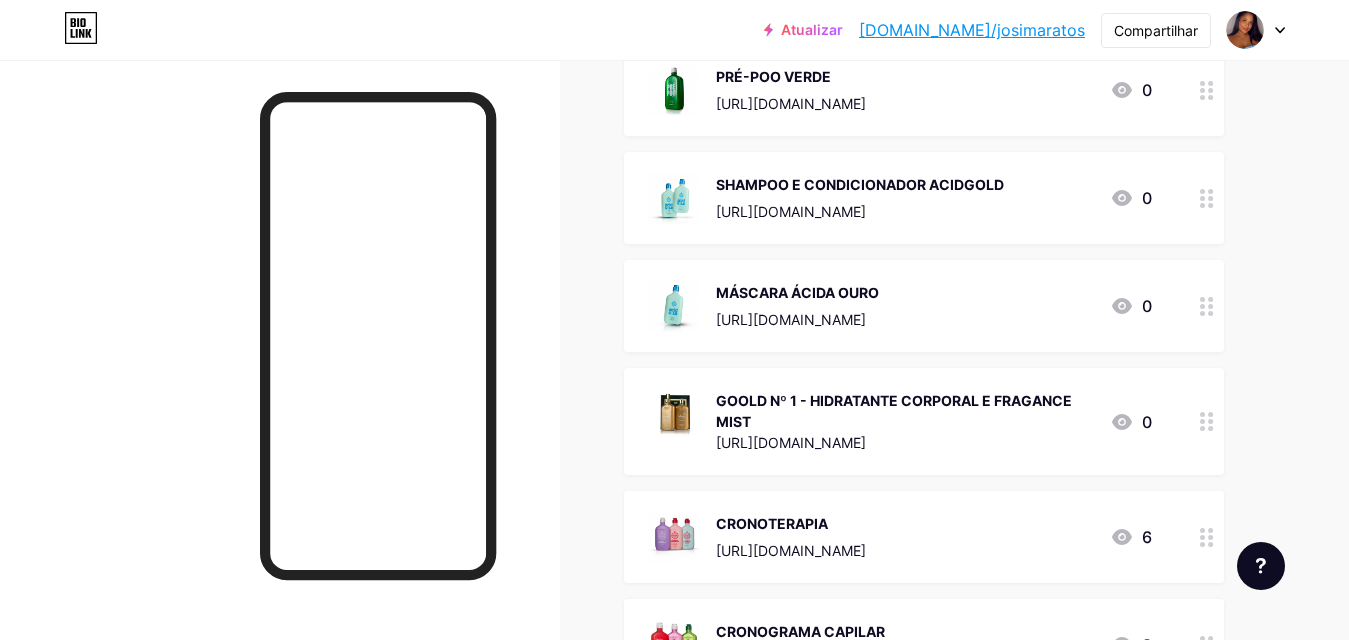 click on "PRÉ-POO VERDE" at bounding box center [773, 76] 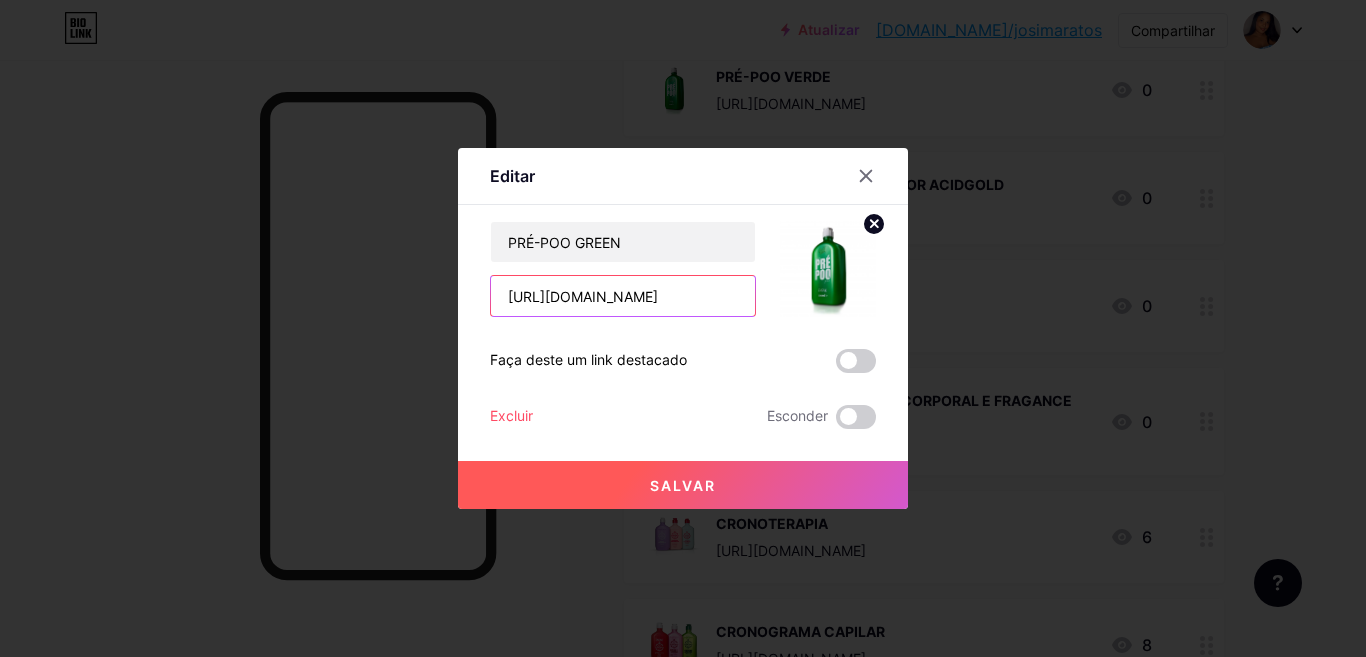 scroll, scrollTop: 0, scrollLeft: 85, axis: horizontal 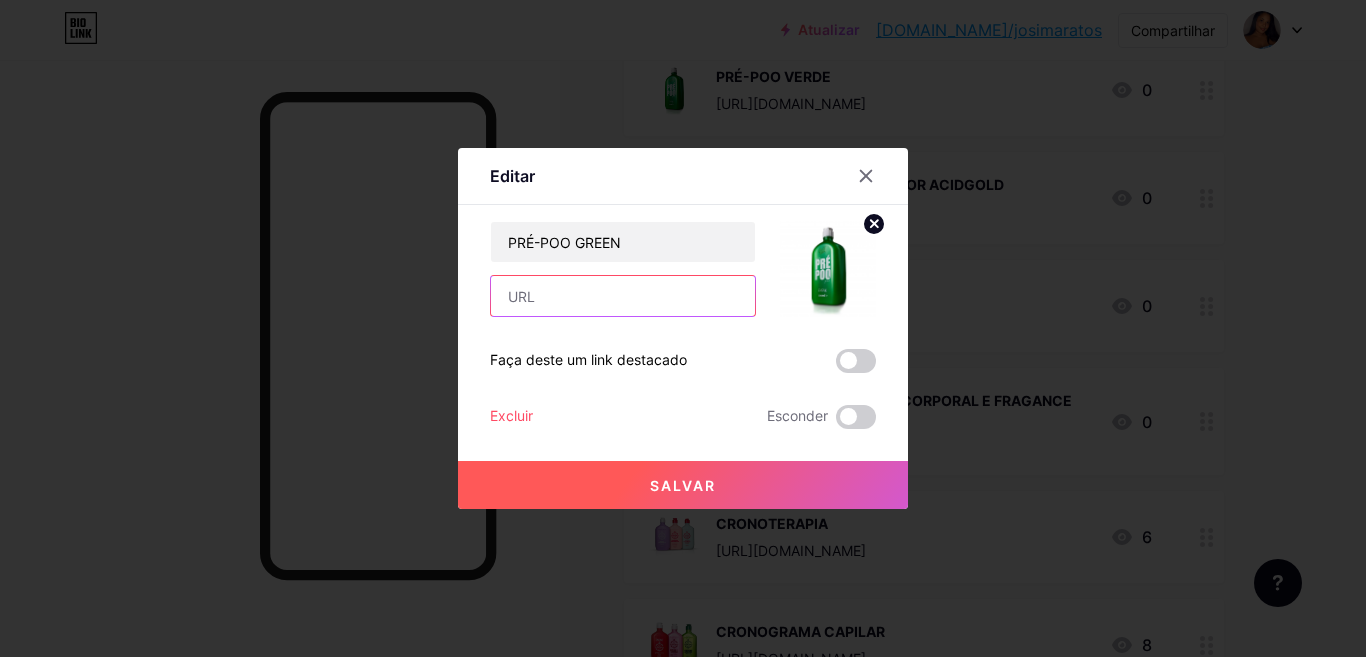 paste on "[URL][DOMAIN_NAME]" 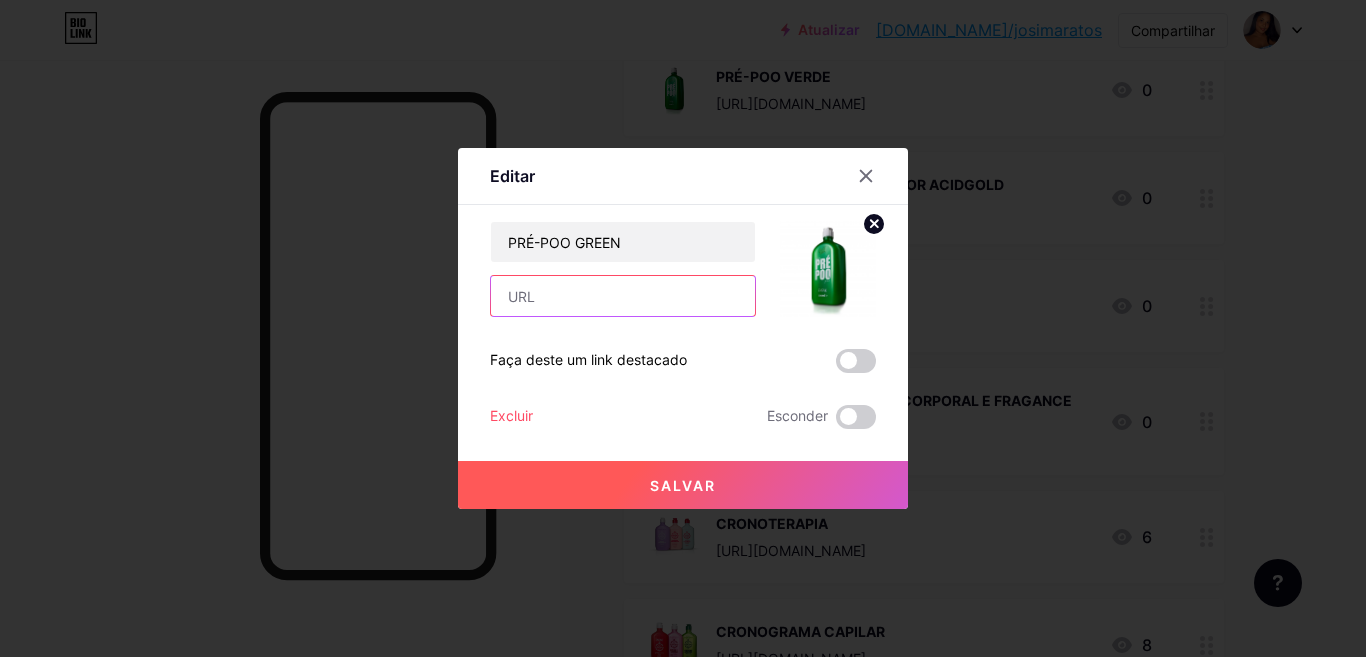 type on "[URL][DOMAIN_NAME]" 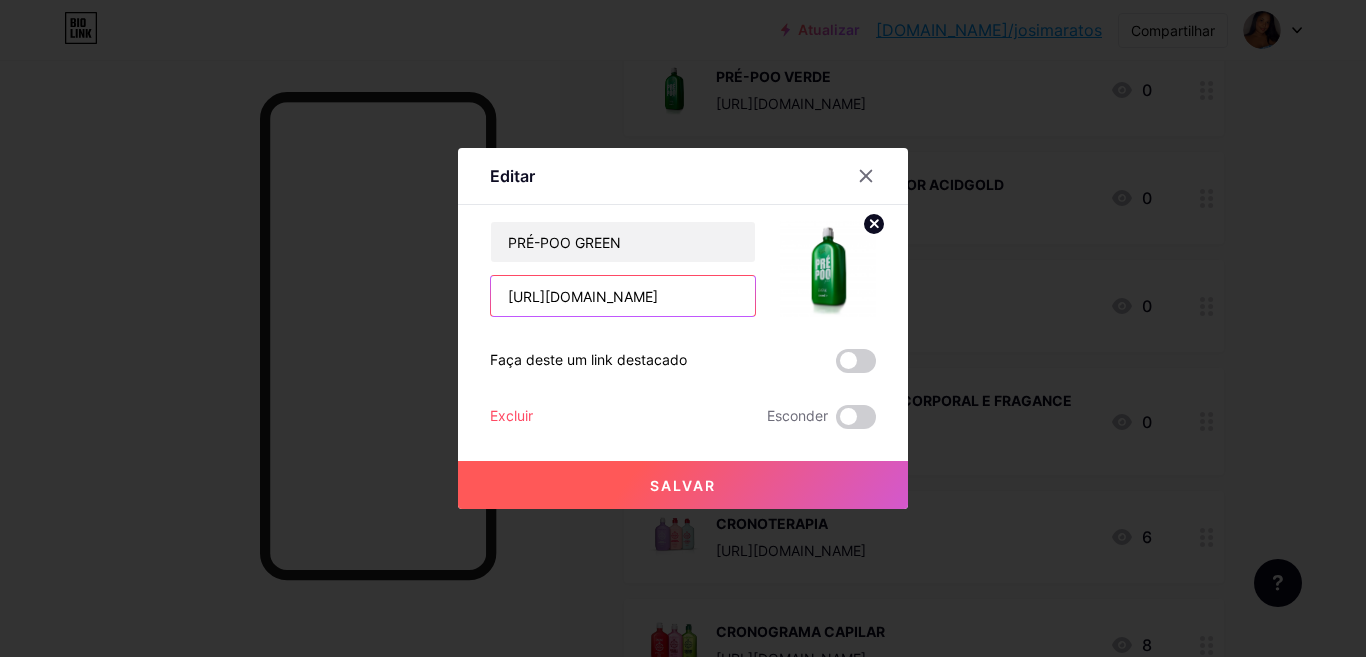 scroll, scrollTop: 0, scrollLeft: 85, axis: horizontal 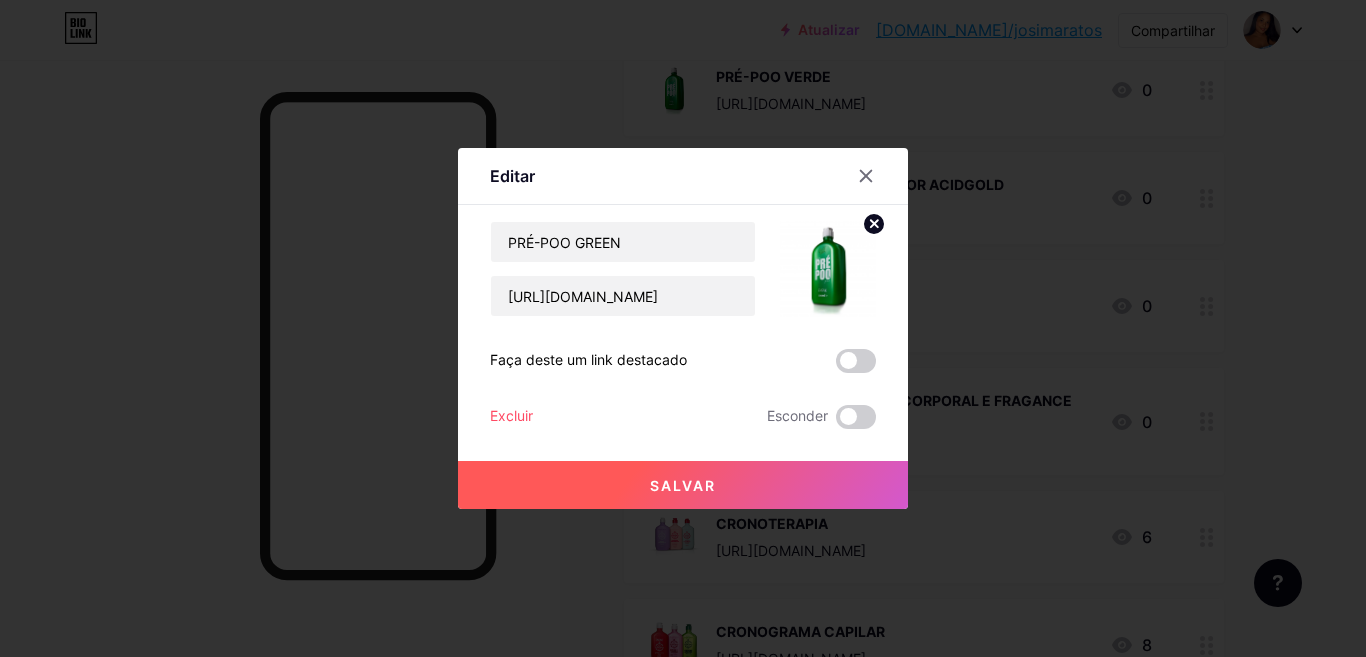 click on "Salvar" at bounding box center [683, 485] 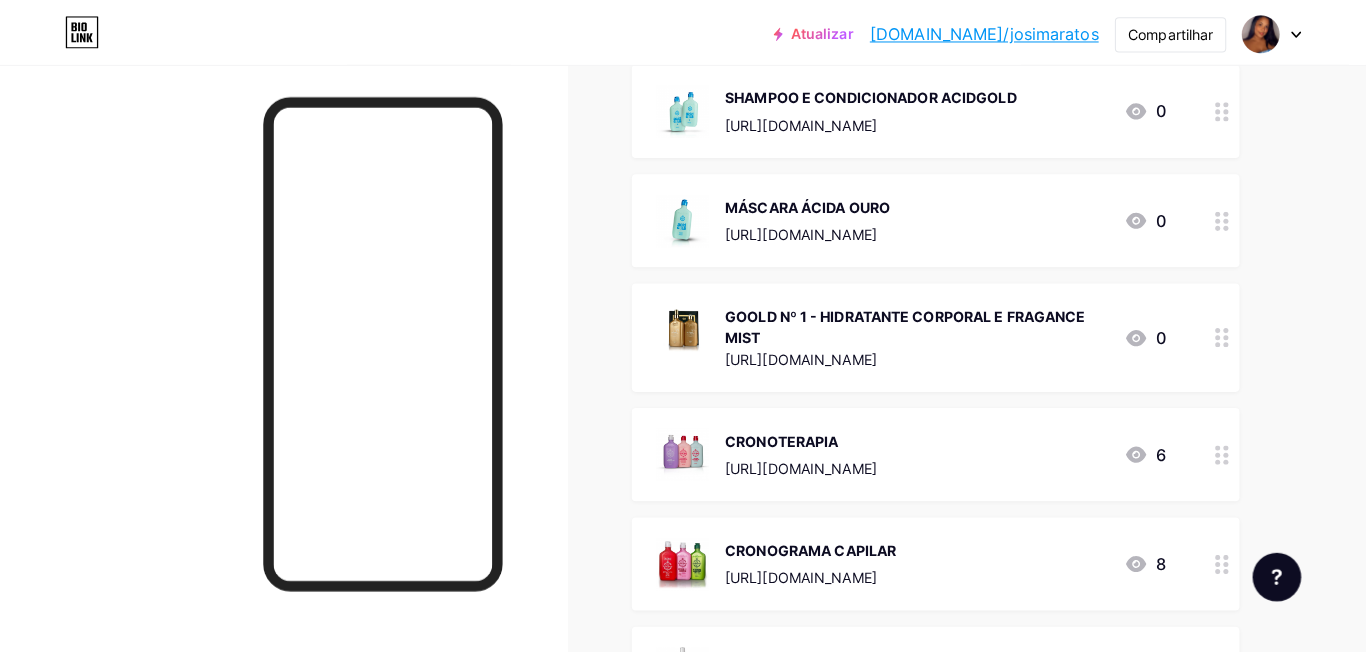 scroll, scrollTop: 3983, scrollLeft: 0, axis: vertical 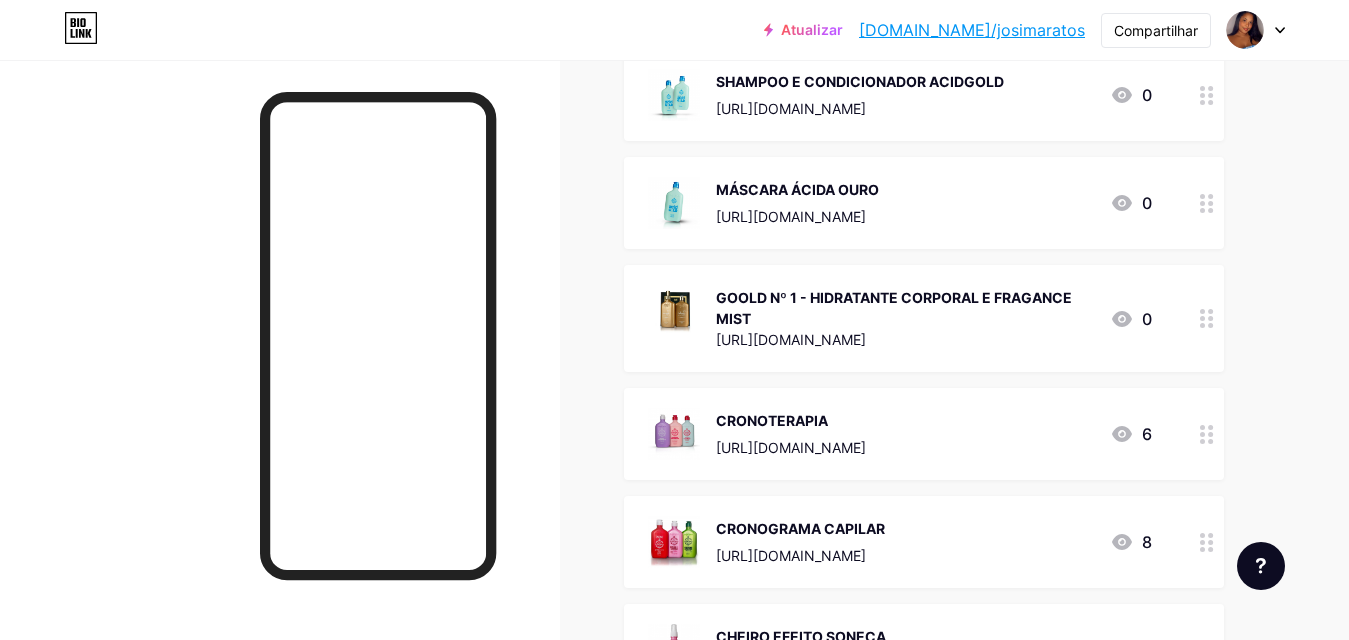 click on "[URL][DOMAIN_NAME]" at bounding box center [791, 108] 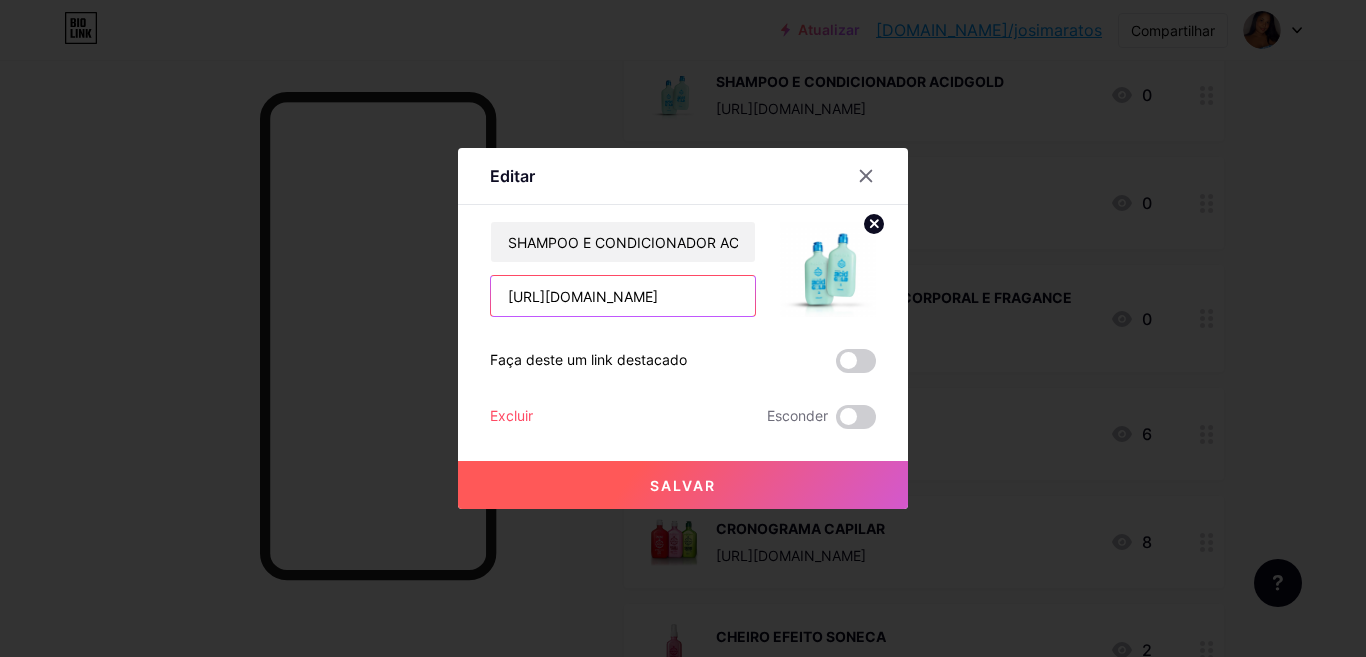 scroll, scrollTop: 0, scrollLeft: 81, axis: horizontal 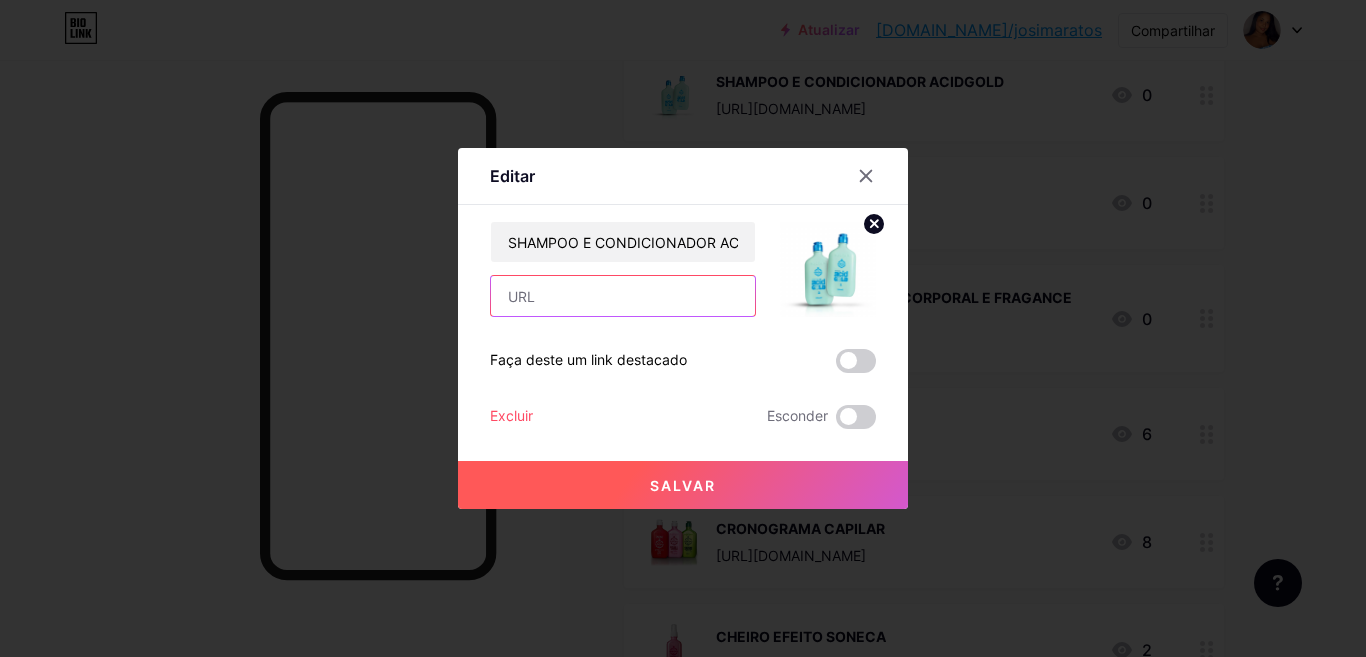 paste on "[URL][DOMAIN_NAME]" 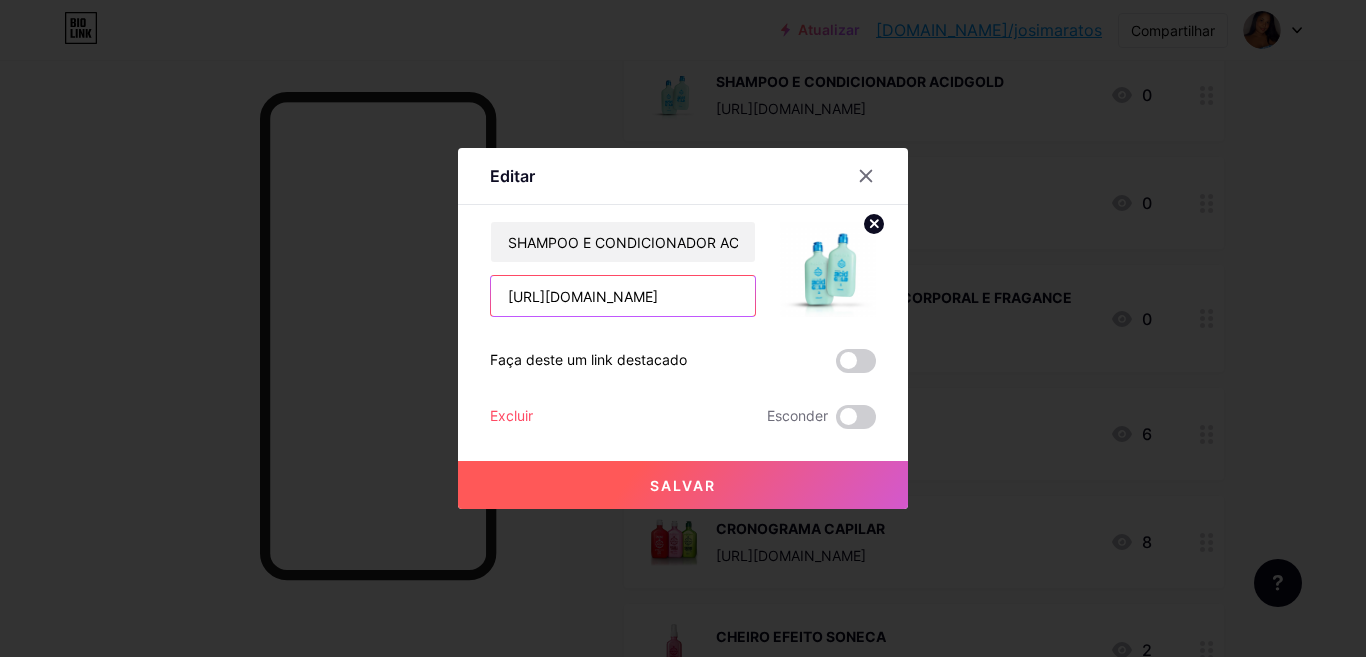 scroll, scrollTop: 0, scrollLeft: 81, axis: horizontal 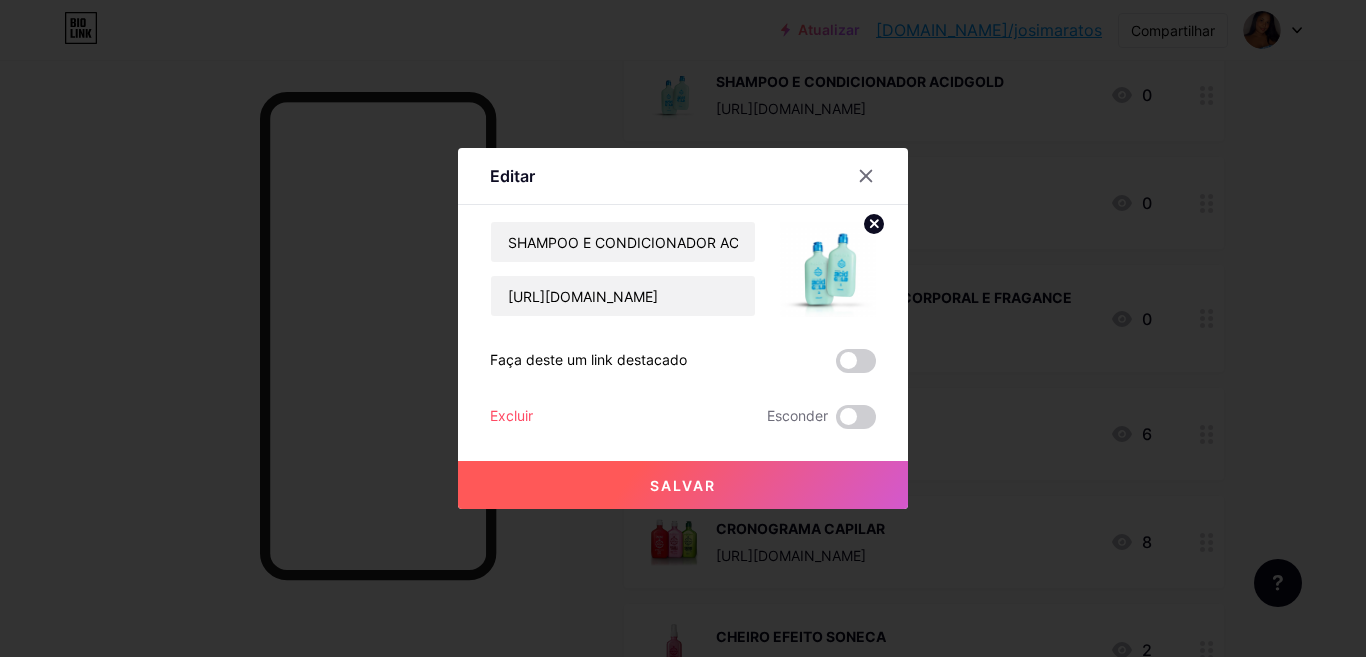 click on "Salvar" at bounding box center (683, 485) 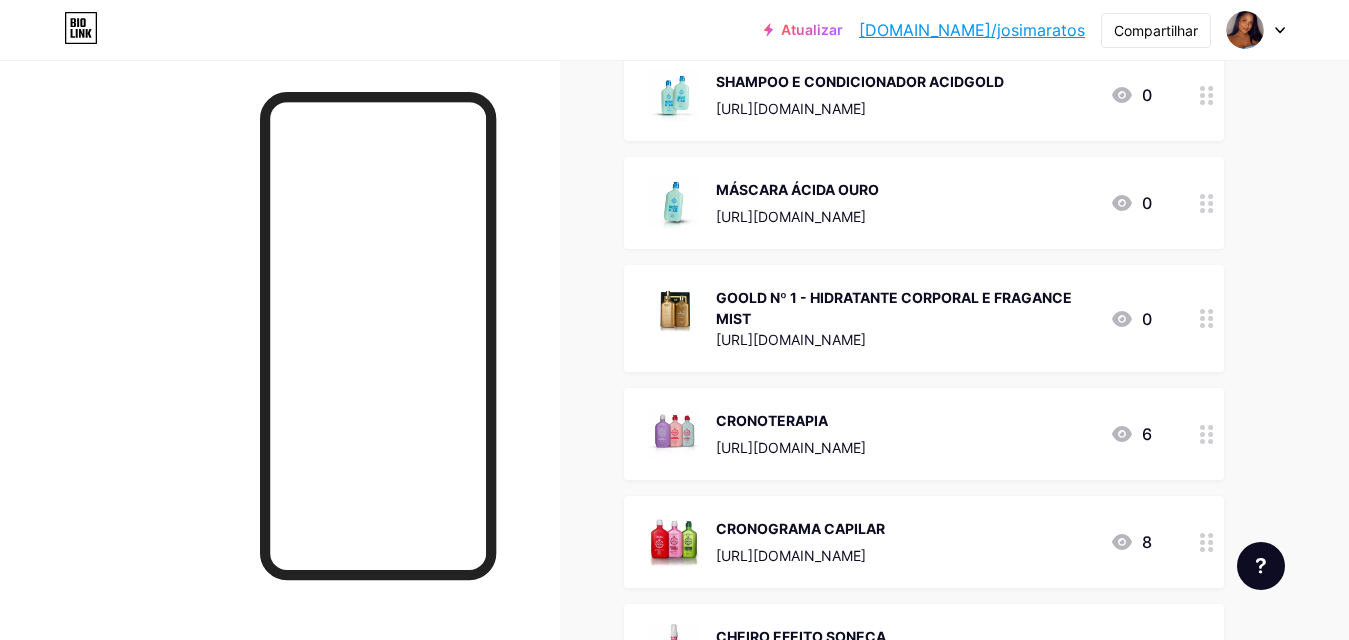 click on "[URL][DOMAIN_NAME]" at bounding box center (791, 216) 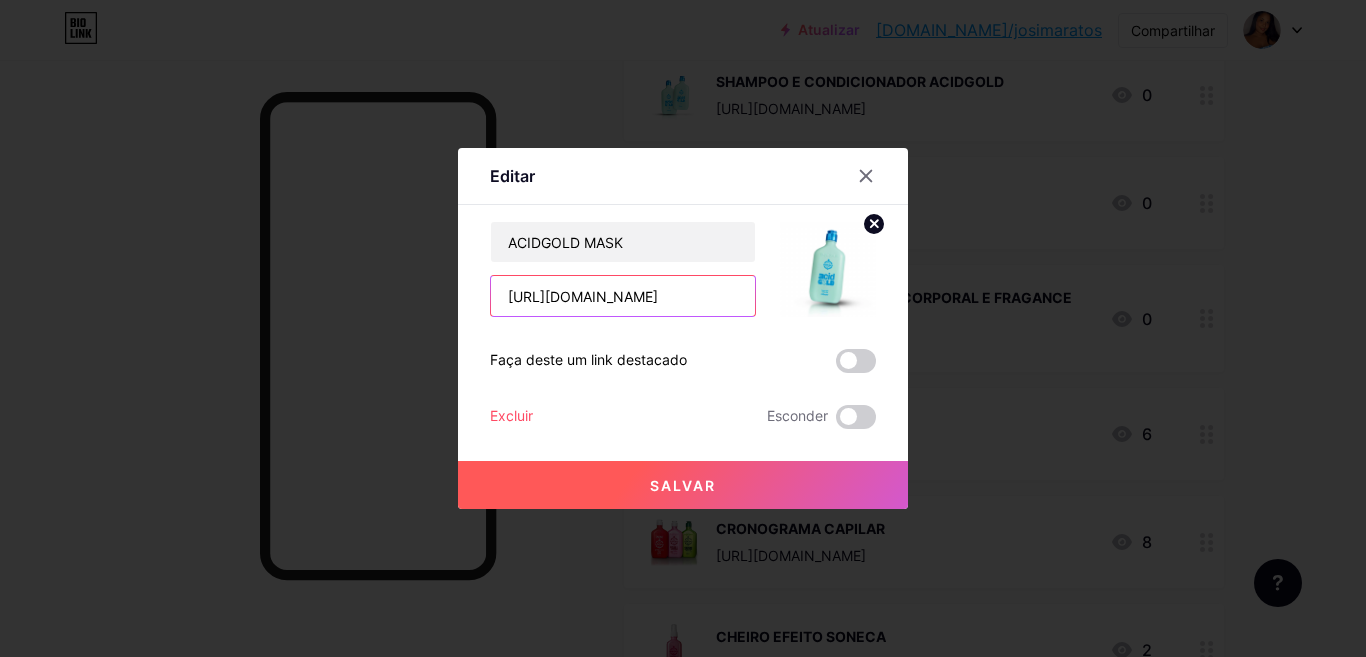 scroll, scrollTop: 0, scrollLeft: 77, axis: horizontal 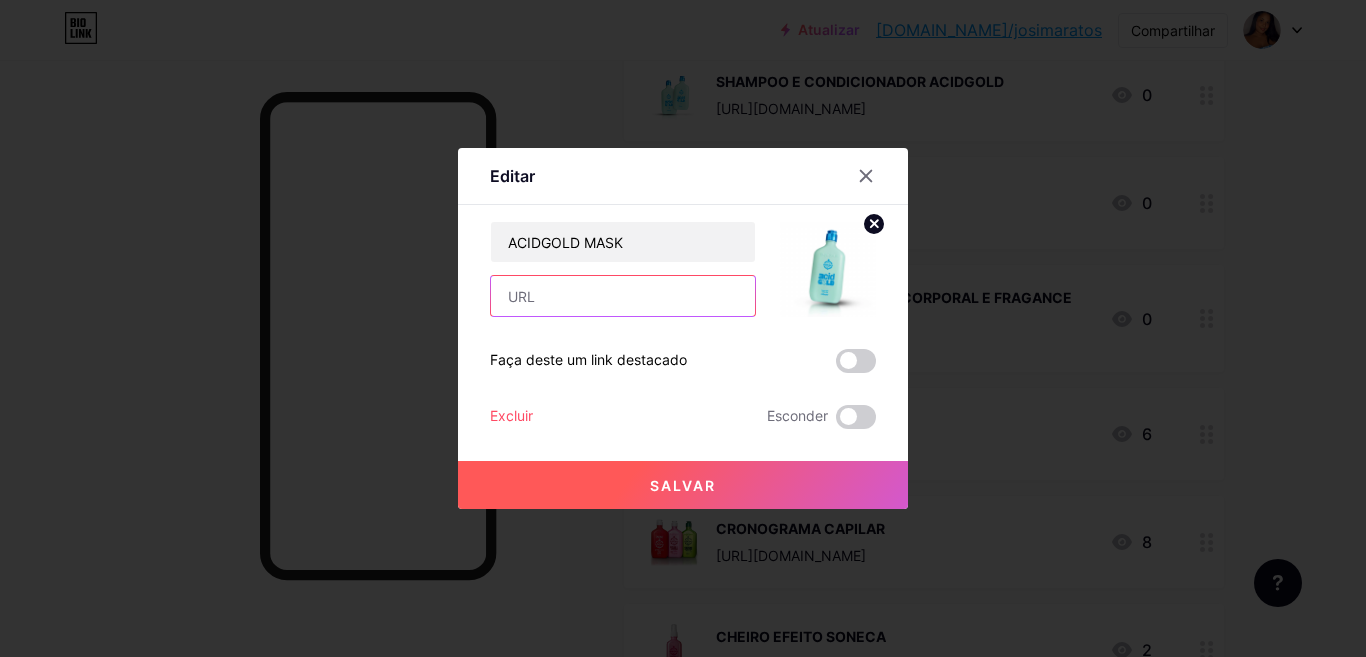 paste on "[URL][DOMAIN_NAME]" 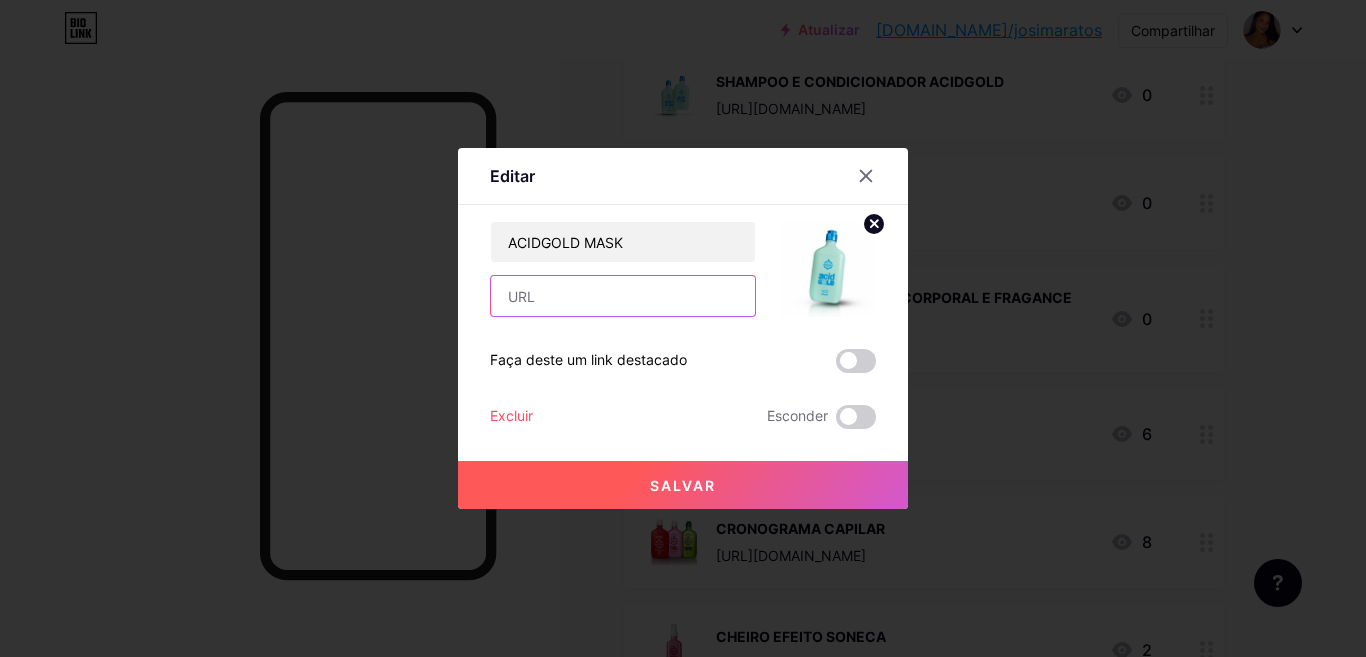 type on "[URL][DOMAIN_NAME]" 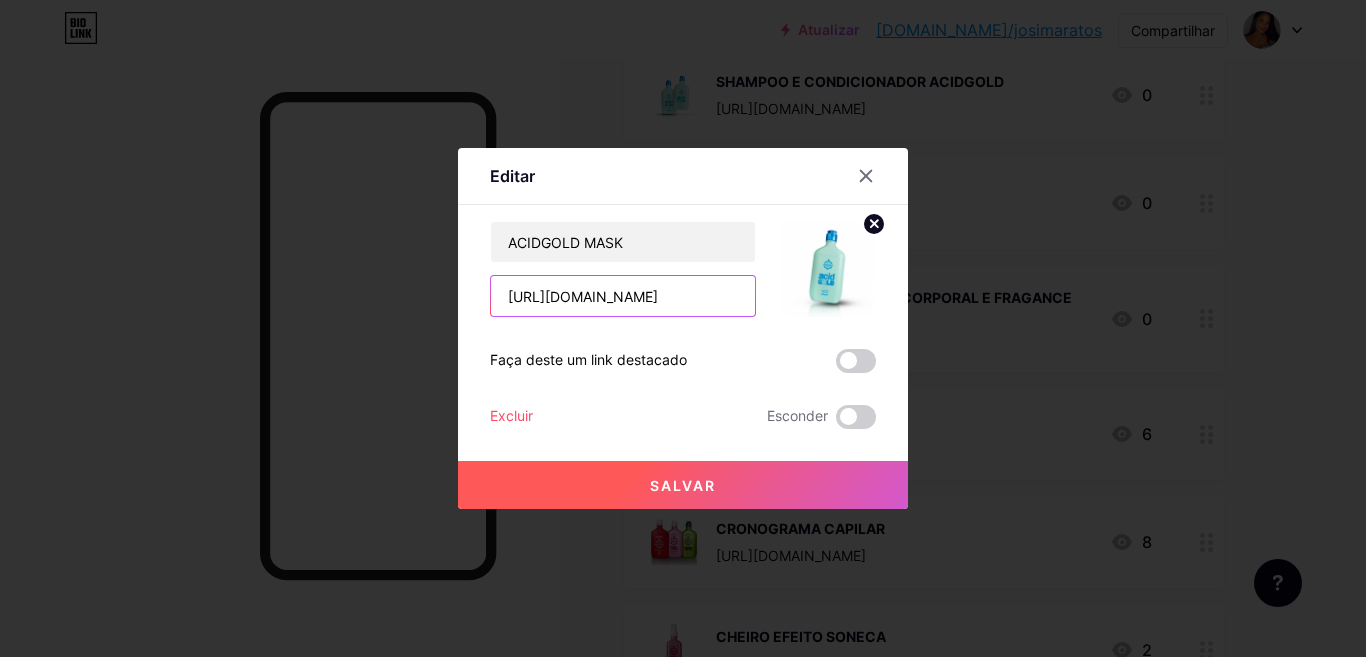 scroll, scrollTop: 0, scrollLeft: 77, axis: horizontal 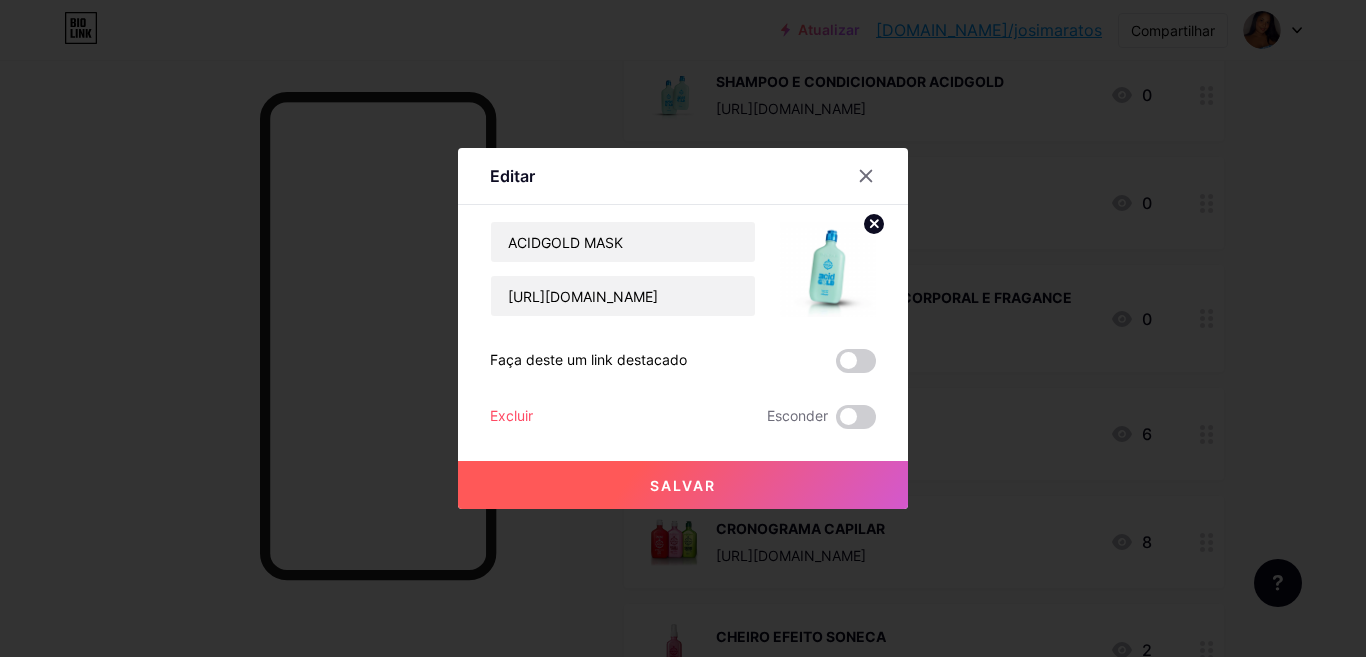 click on "Salvar" at bounding box center [683, 485] 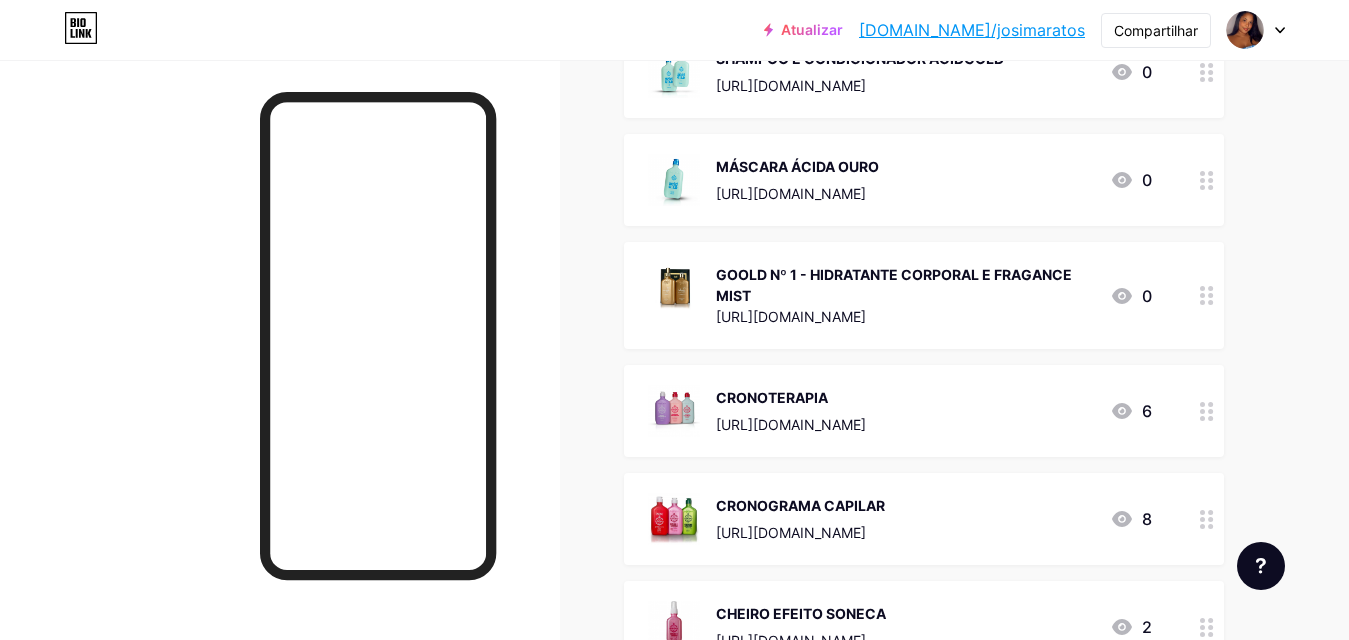 scroll, scrollTop: 4029, scrollLeft: 0, axis: vertical 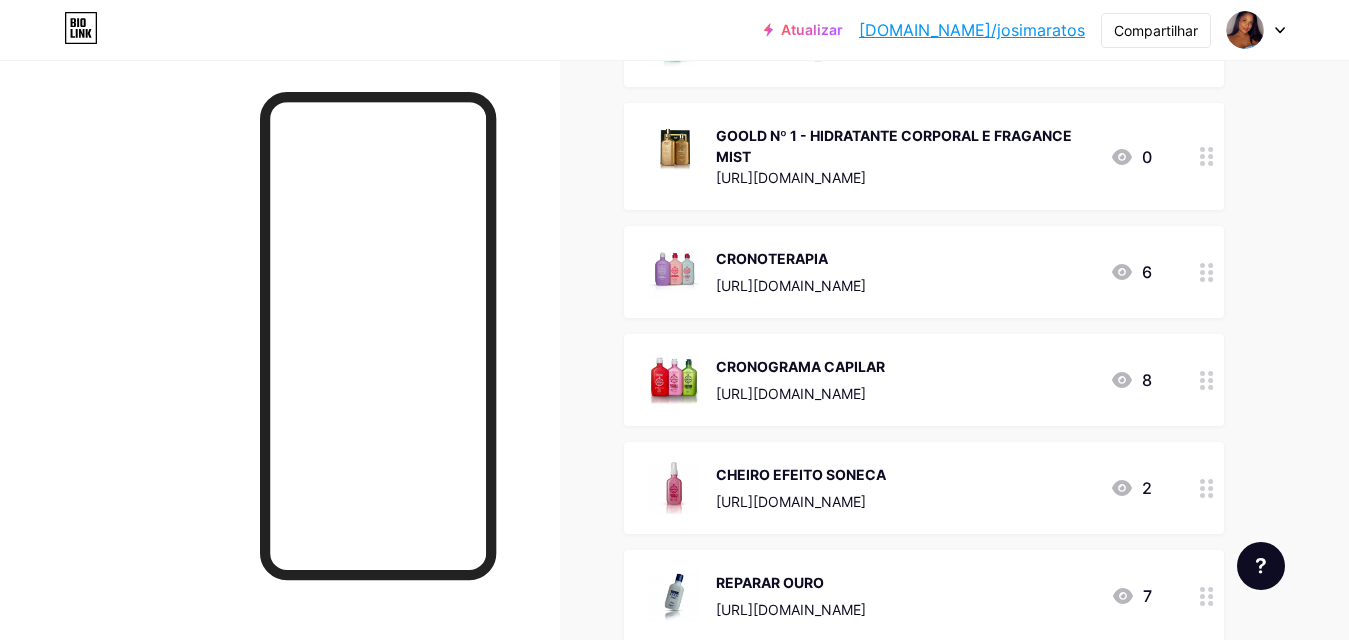 click on "[URL][DOMAIN_NAME]" at bounding box center (791, 177) 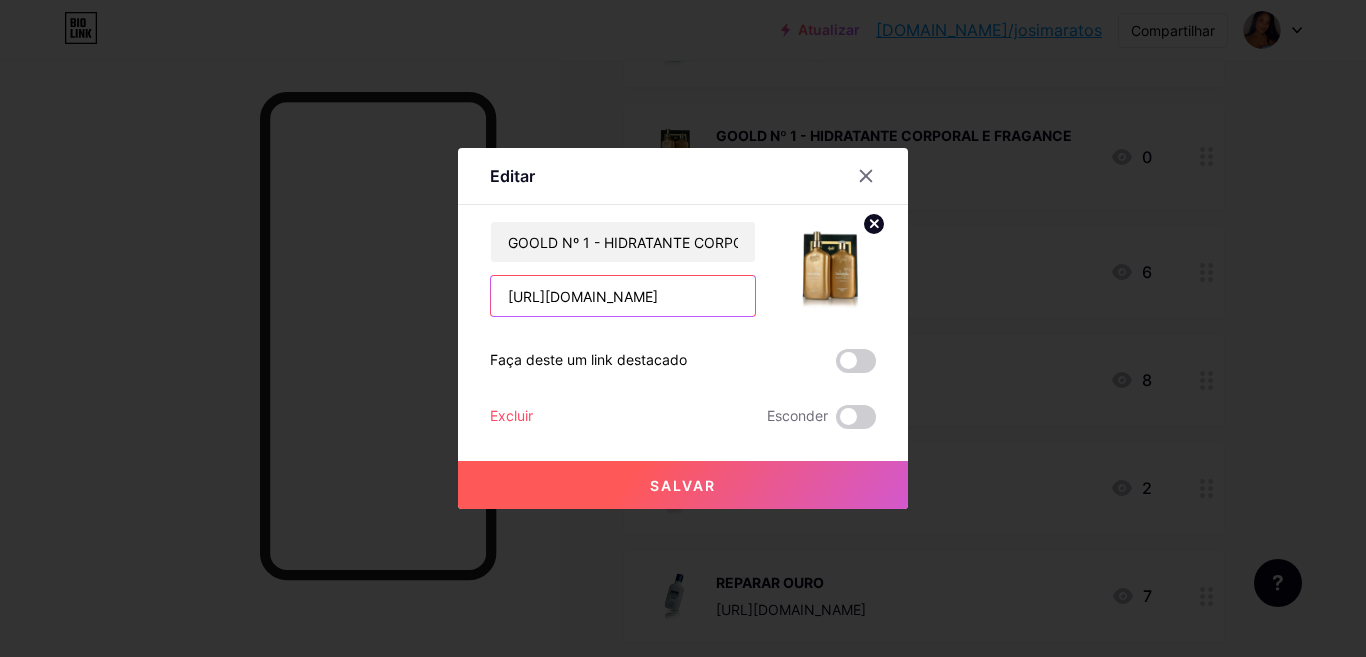 scroll, scrollTop: 0, scrollLeft: 83, axis: horizontal 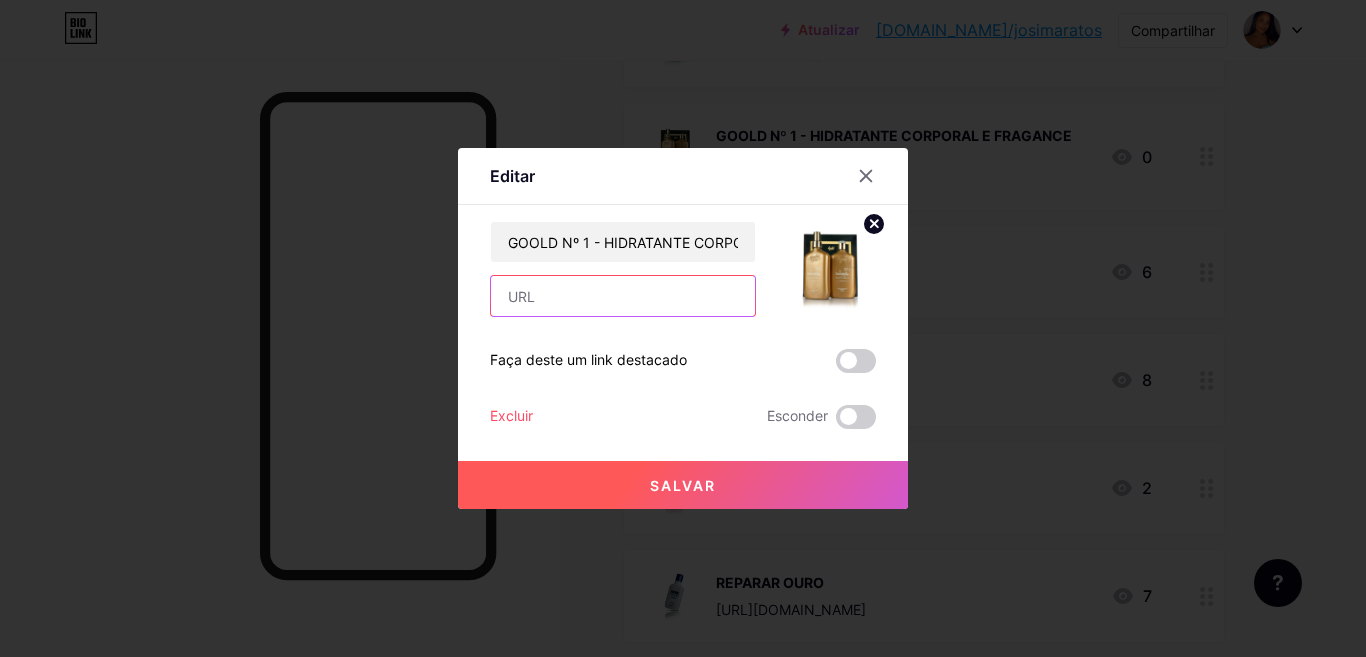 paste on "[URL][DOMAIN_NAME]" 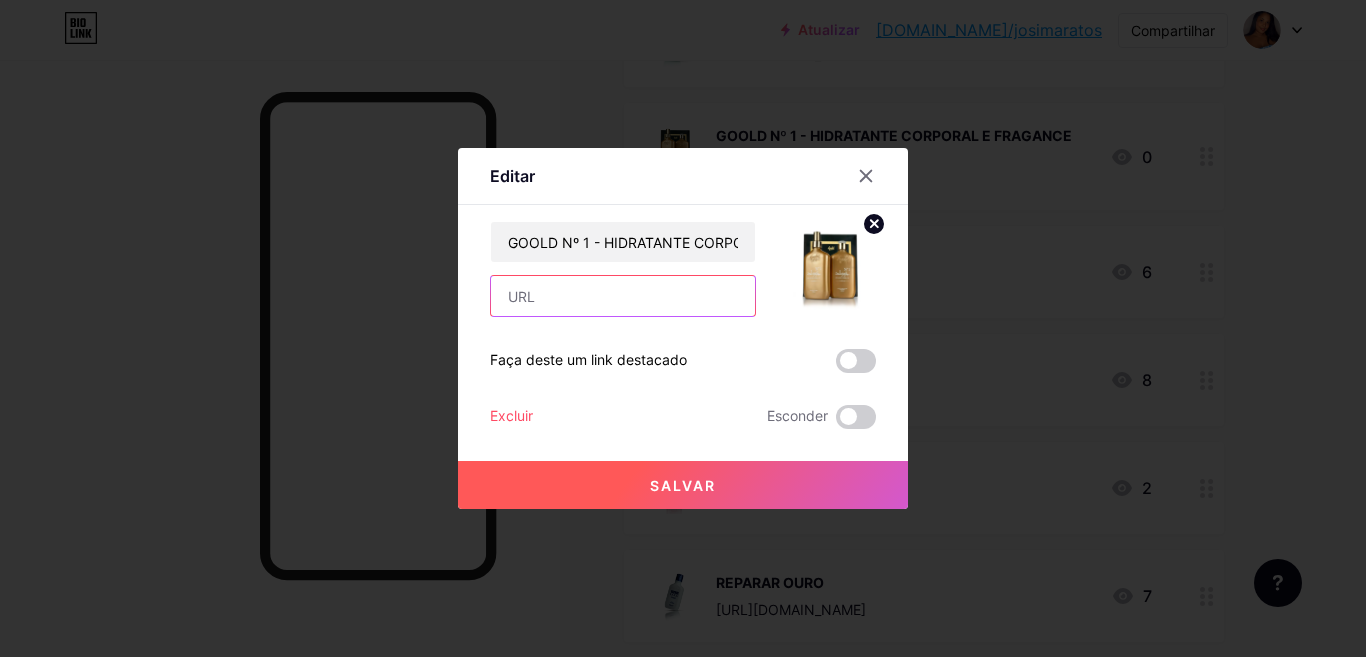 type on "[URL][DOMAIN_NAME]" 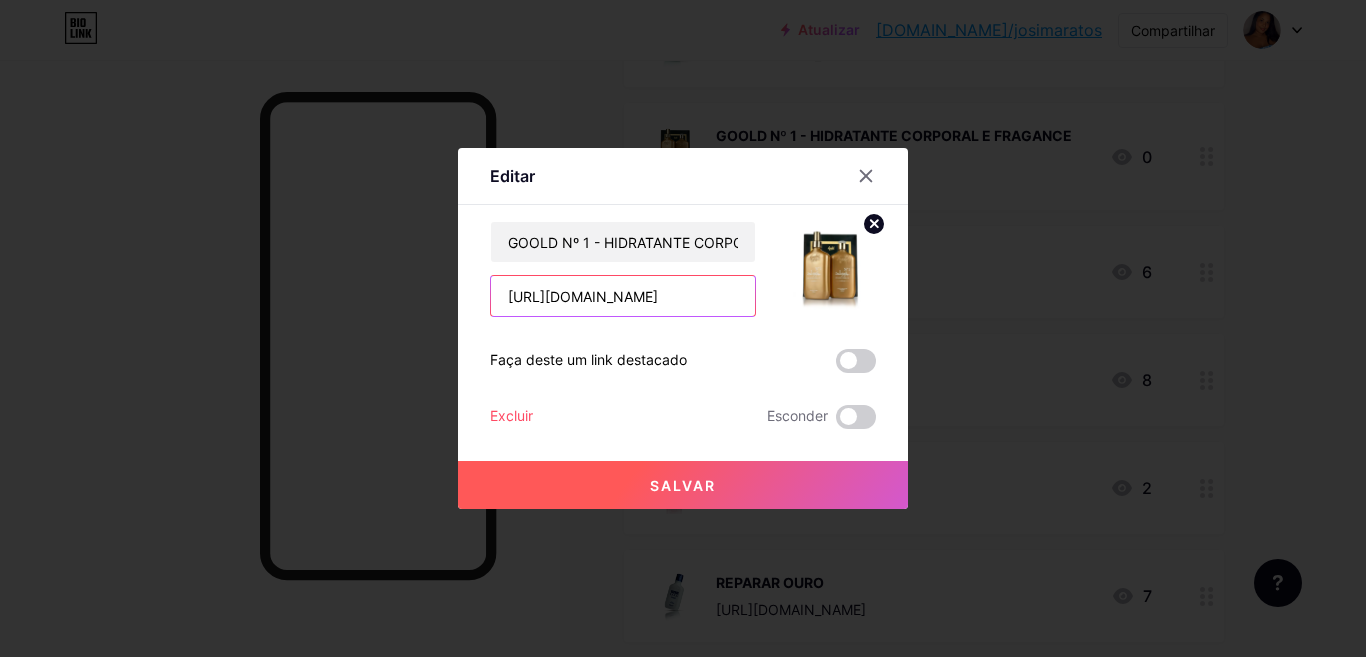 scroll, scrollTop: 0, scrollLeft: 83, axis: horizontal 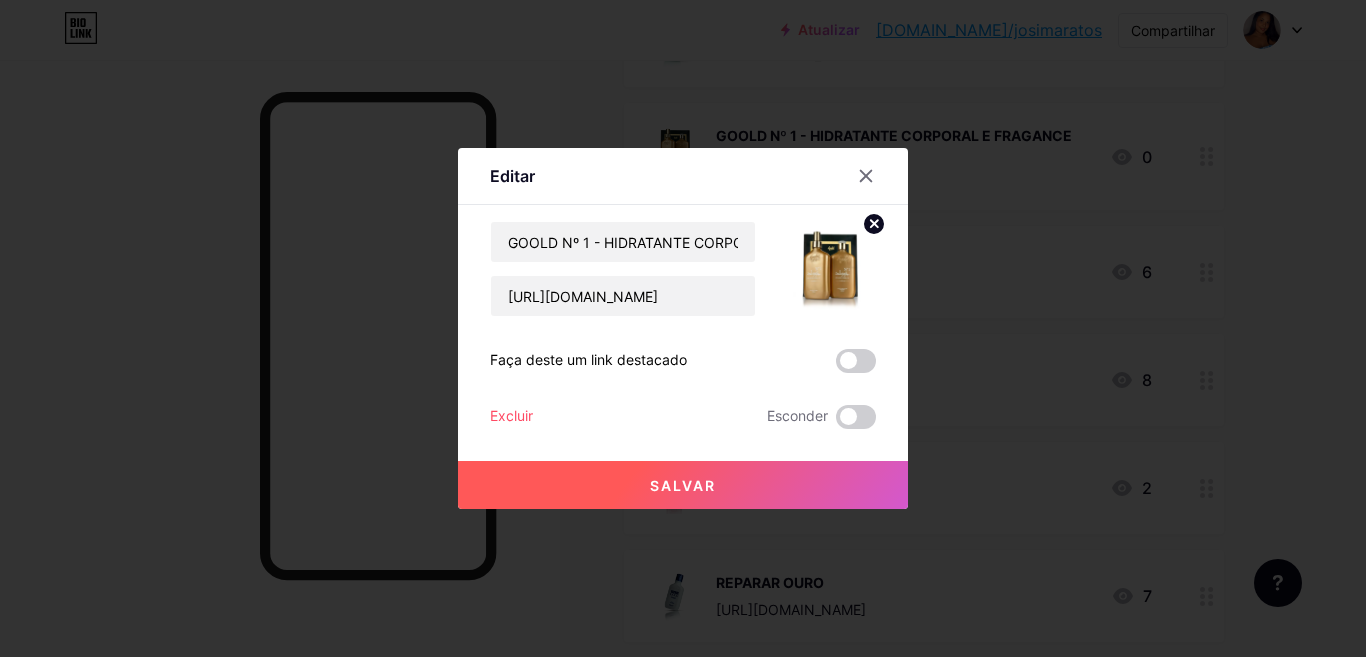 click on "Salvar" at bounding box center [683, 485] 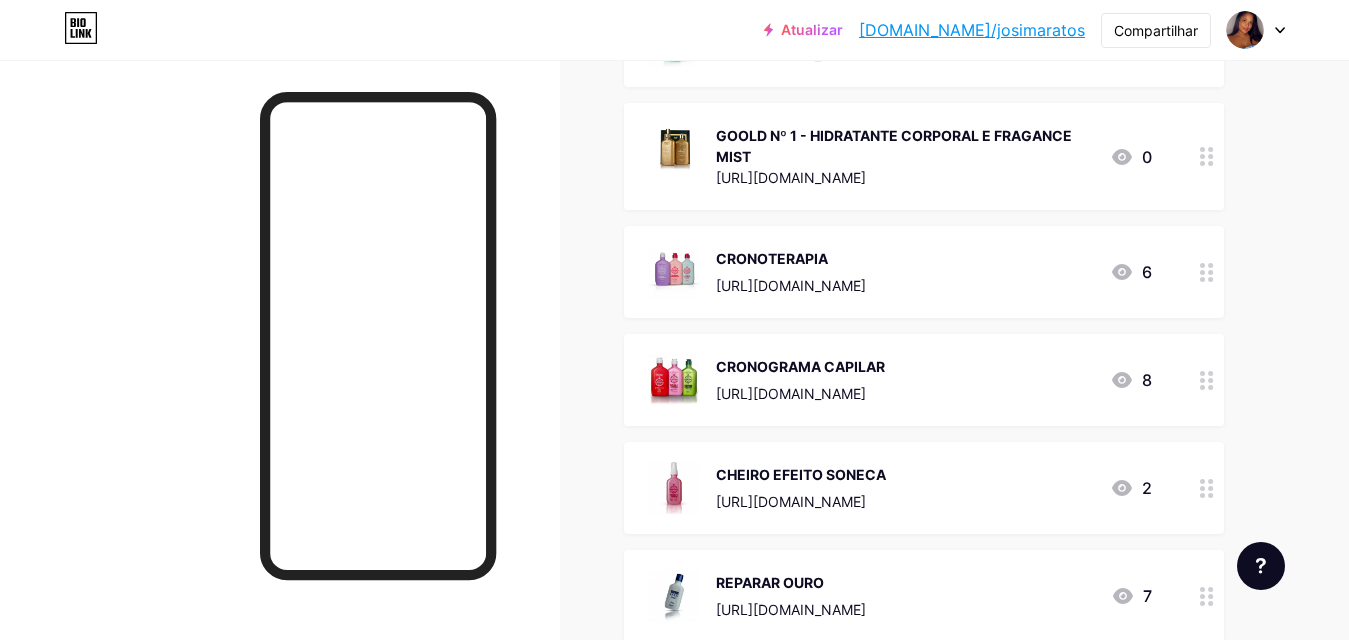 click on "CRONOTERAPIA
[URL][DOMAIN_NAME]" at bounding box center [791, 272] 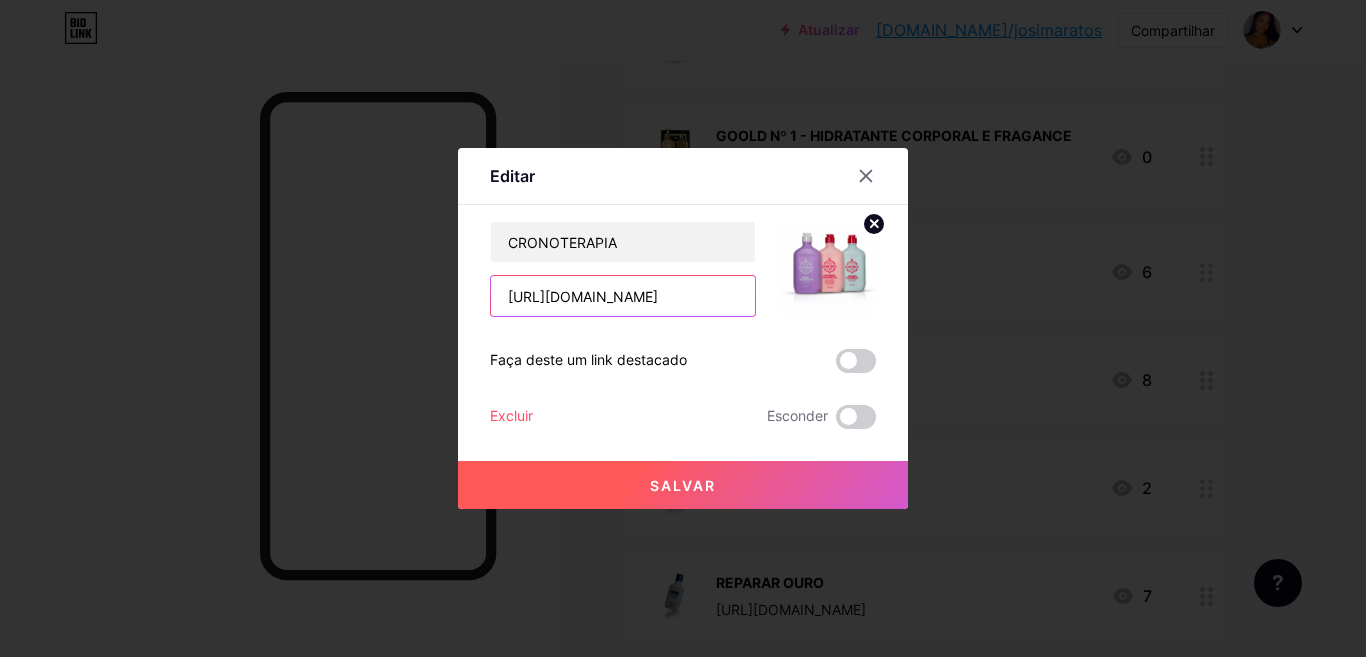 scroll, scrollTop: 0, scrollLeft: 73, axis: horizontal 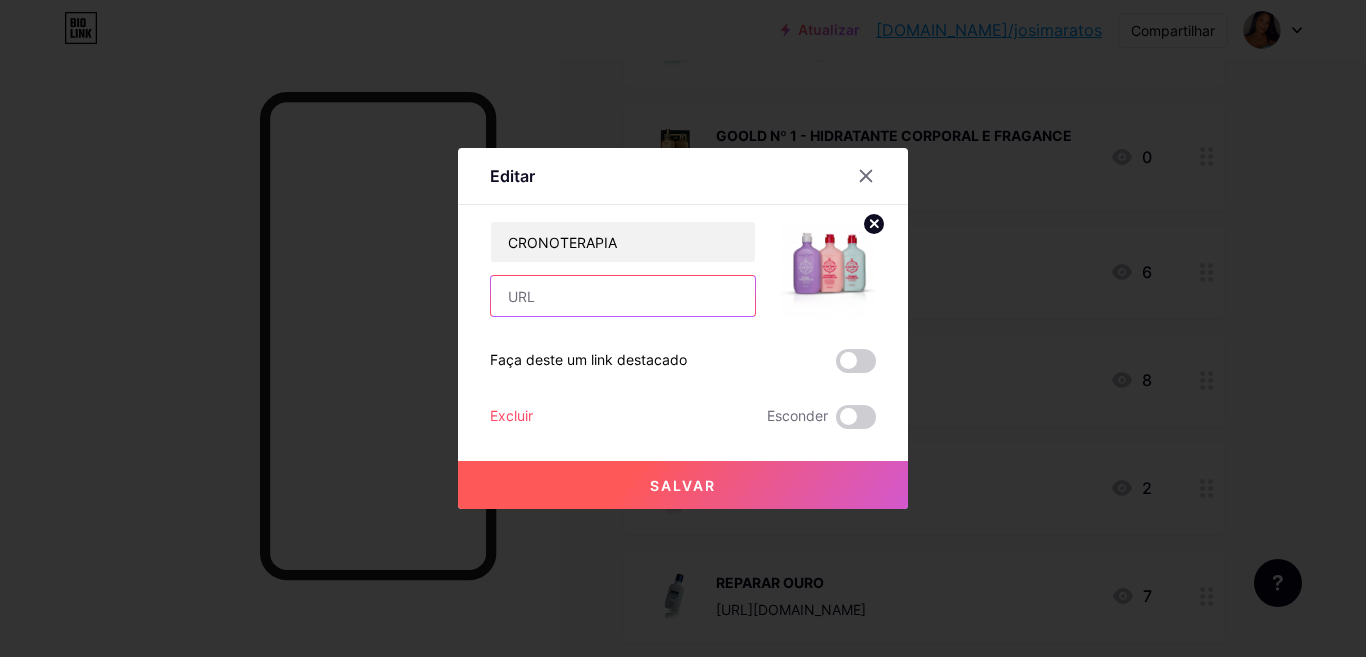 click at bounding box center [623, 296] 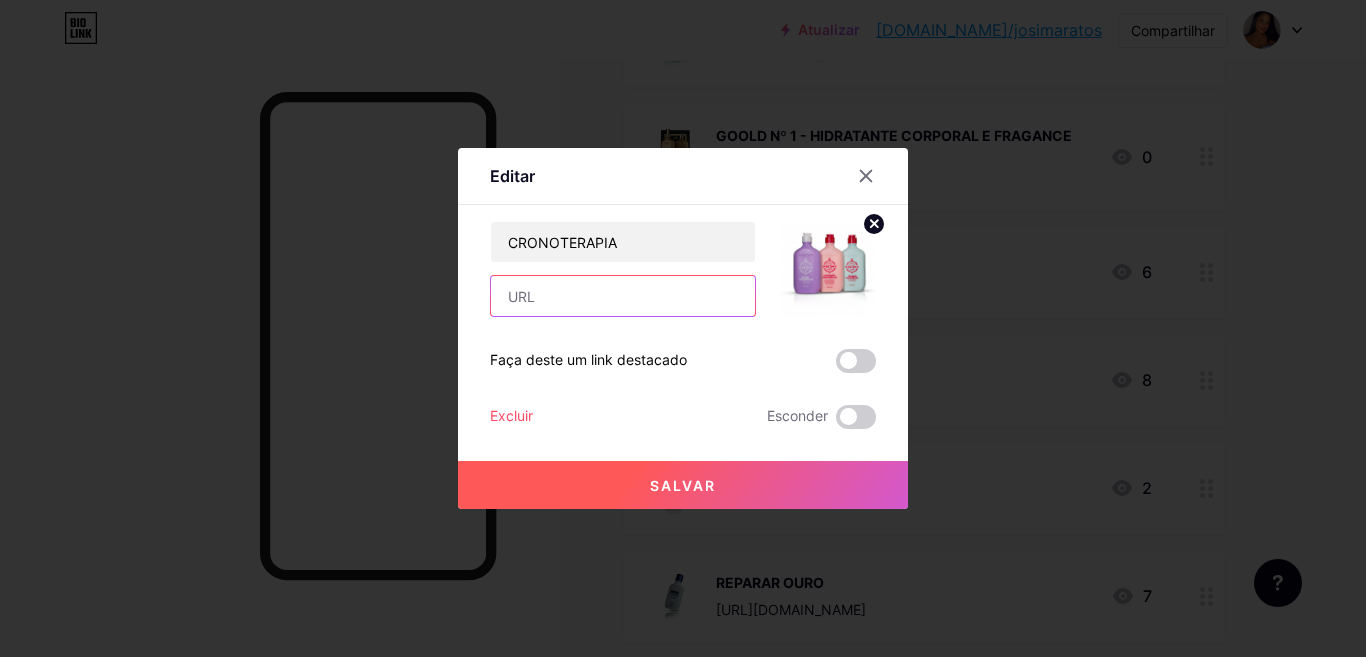 paste on "[URL][DOMAIN_NAME]" 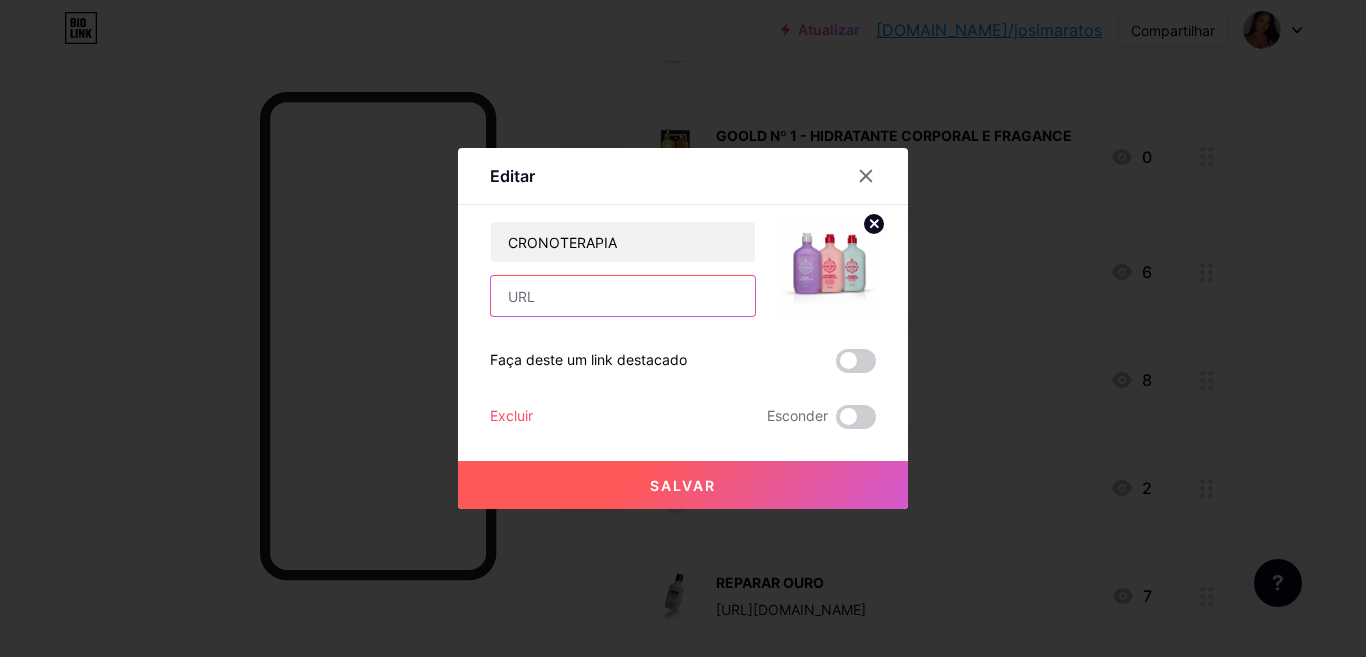type on "[URL][DOMAIN_NAME]" 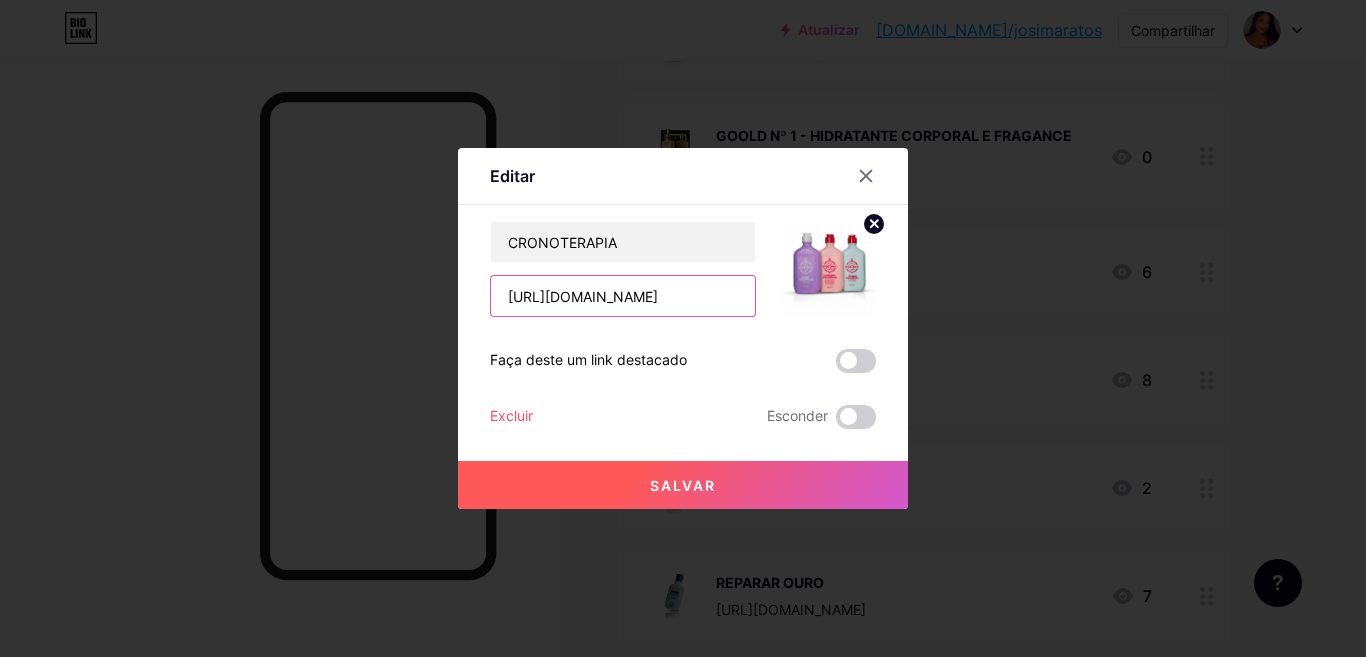 scroll, scrollTop: 0, scrollLeft: 73, axis: horizontal 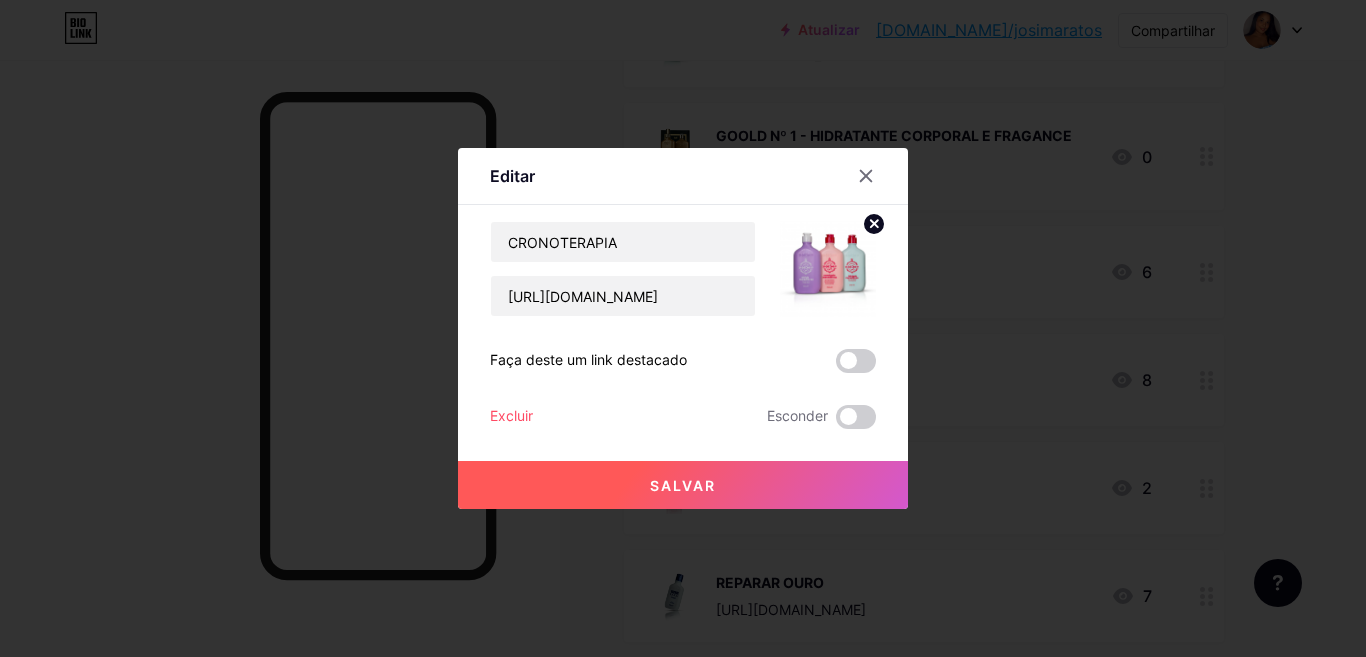 click on "Salvar" at bounding box center [683, 485] 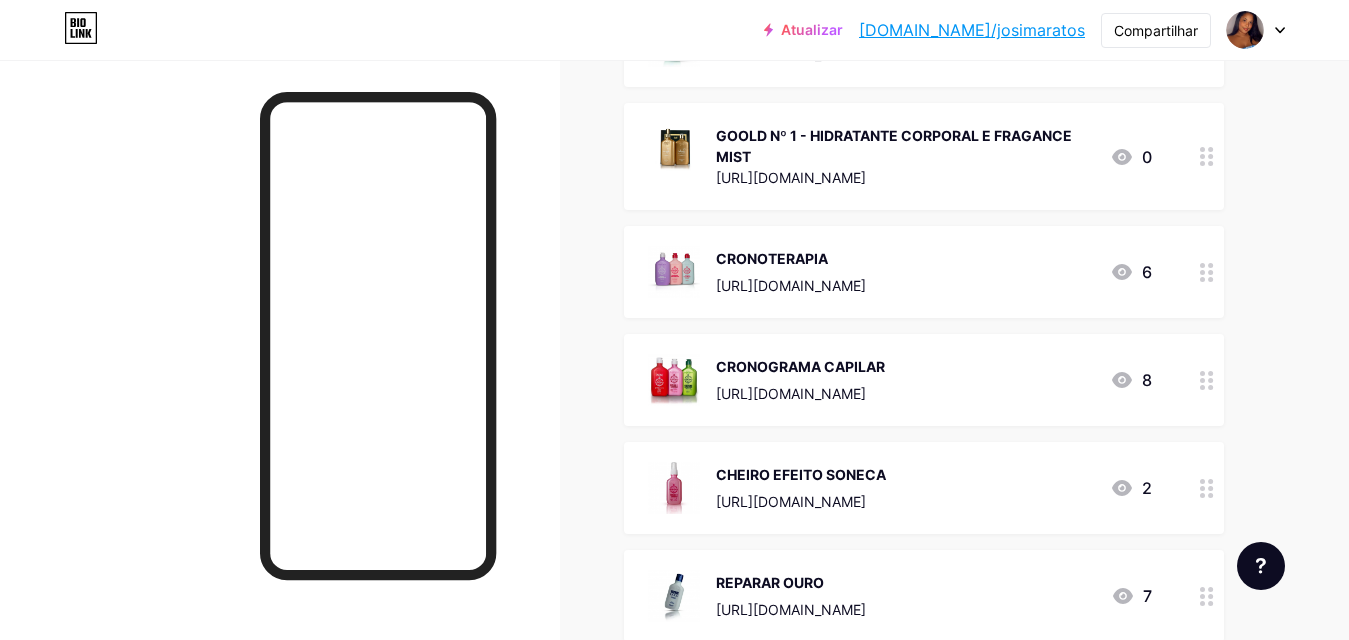 click on "CRONOGRAMA CAPILAR
[URL][DOMAIN_NAME]" at bounding box center (800, 380) 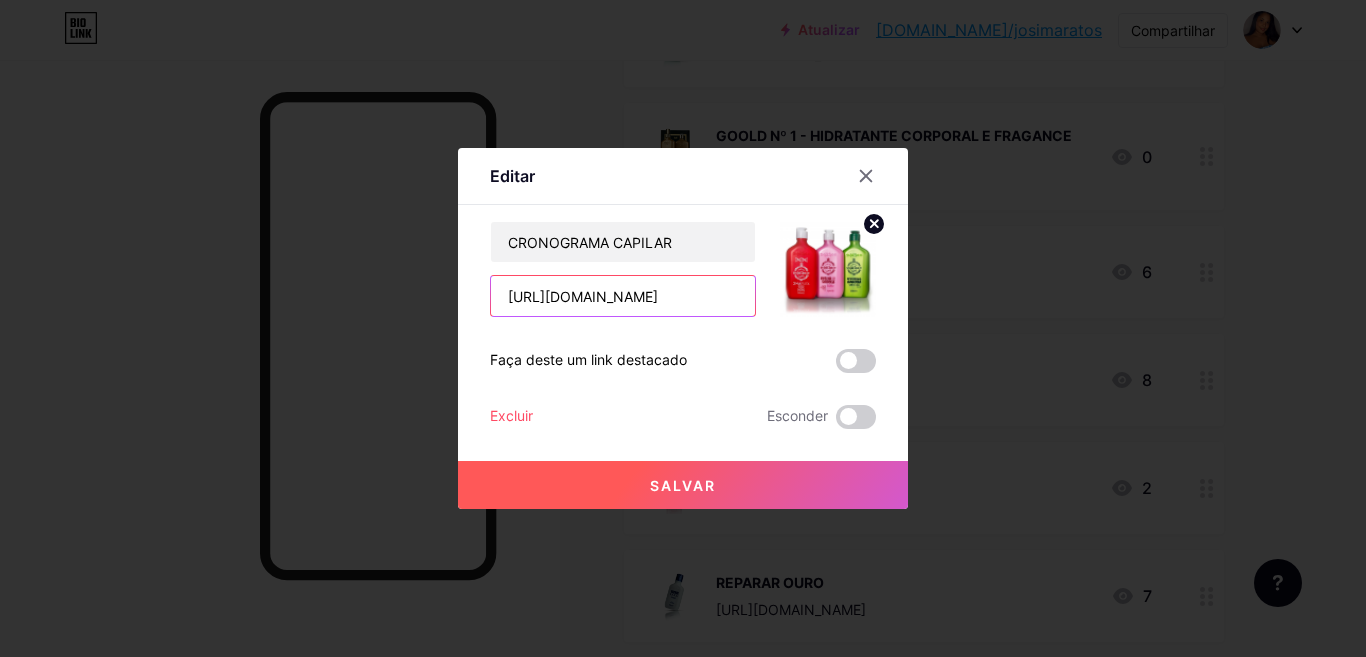 scroll, scrollTop: 0, scrollLeft: 86, axis: horizontal 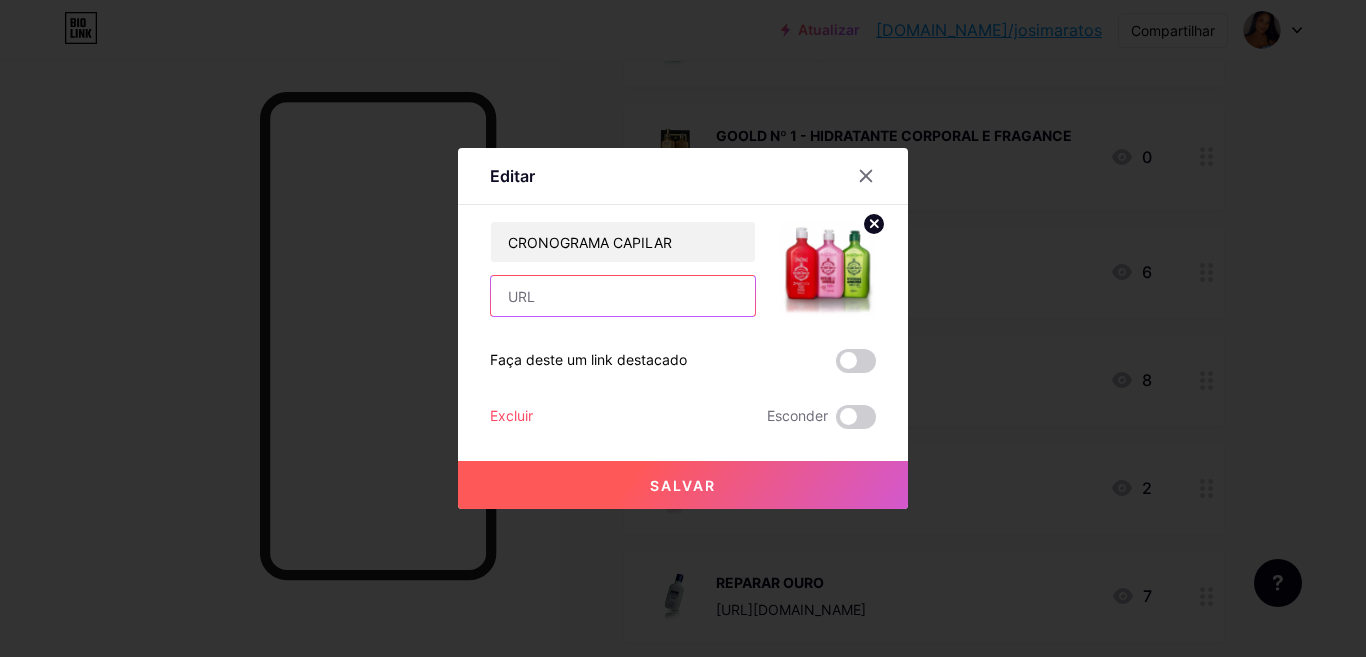 paste on "[URL][DOMAIN_NAME]" 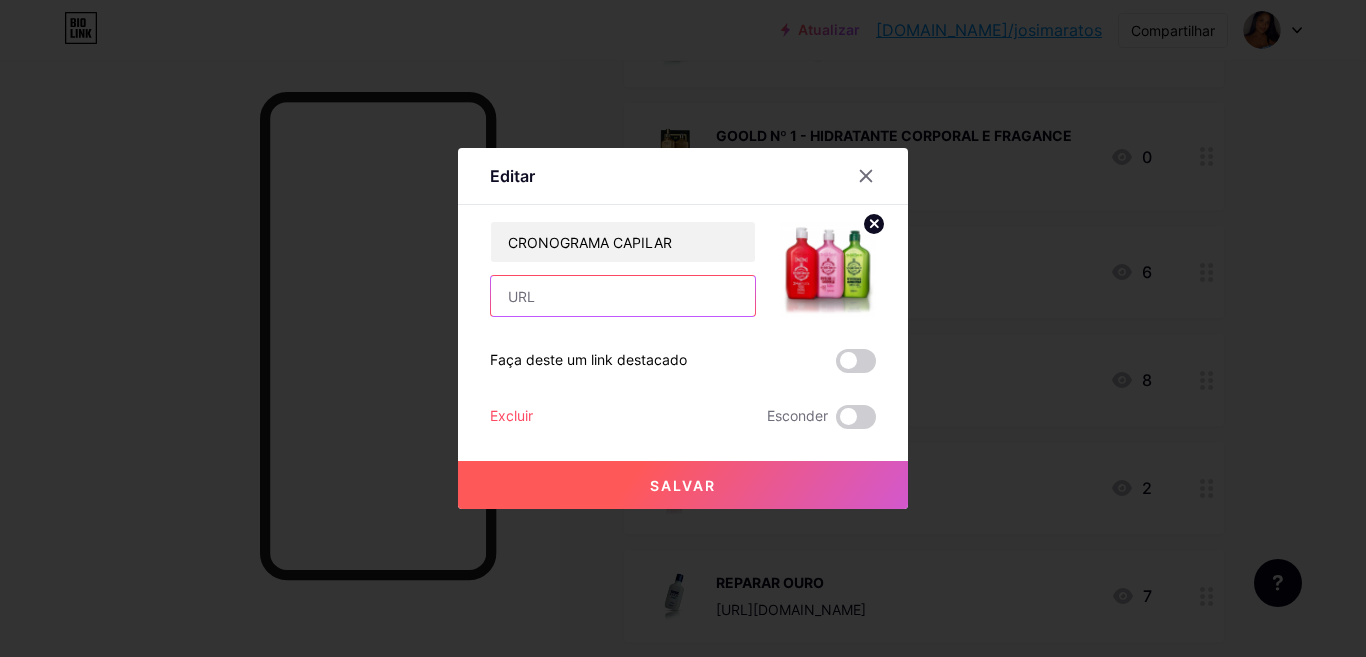 type on "[URL][DOMAIN_NAME]" 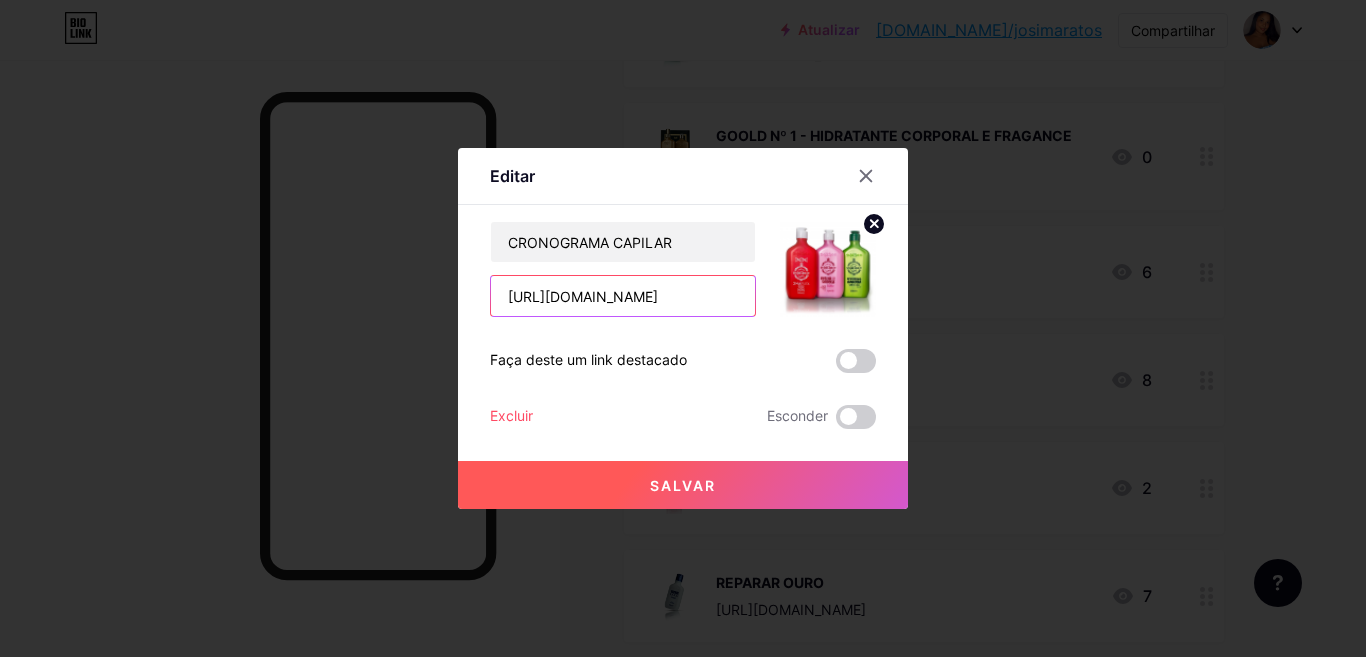 scroll, scrollTop: 0, scrollLeft: 86, axis: horizontal 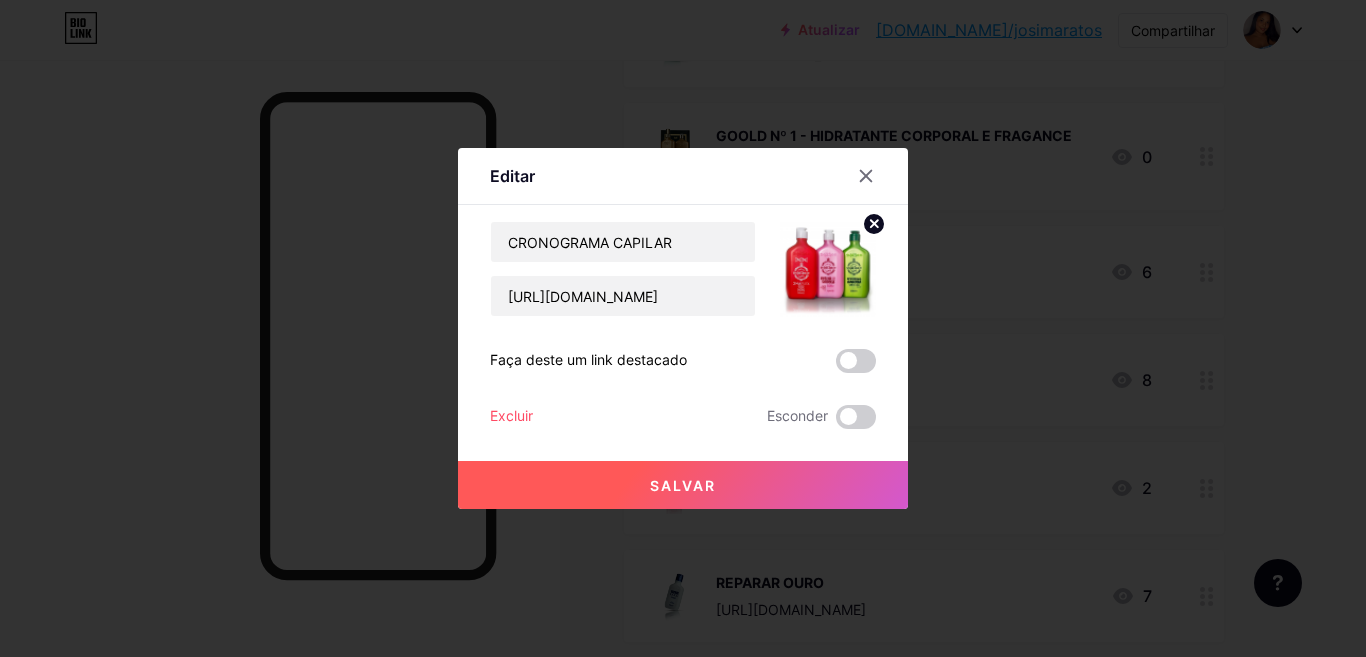 click on "Salvar" at bounding box center (683, 485) 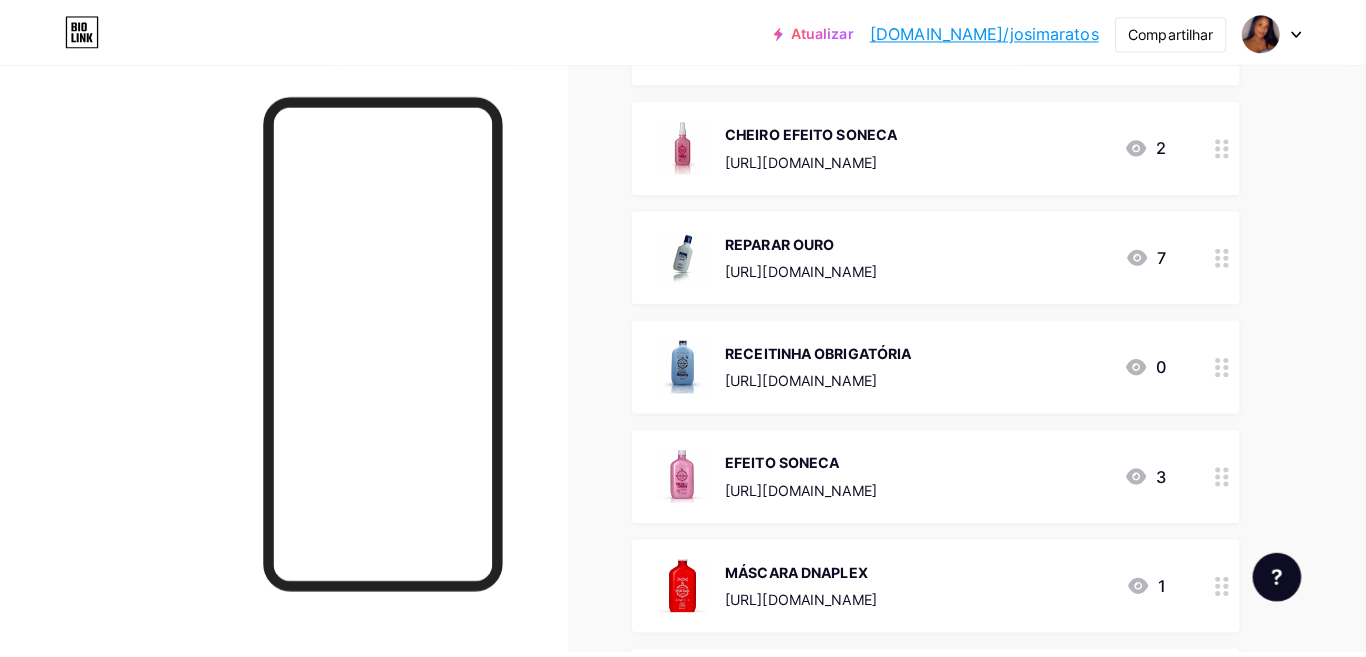 scroll, scrollTop: 4513, scrollLeft: 0, axis: vertical 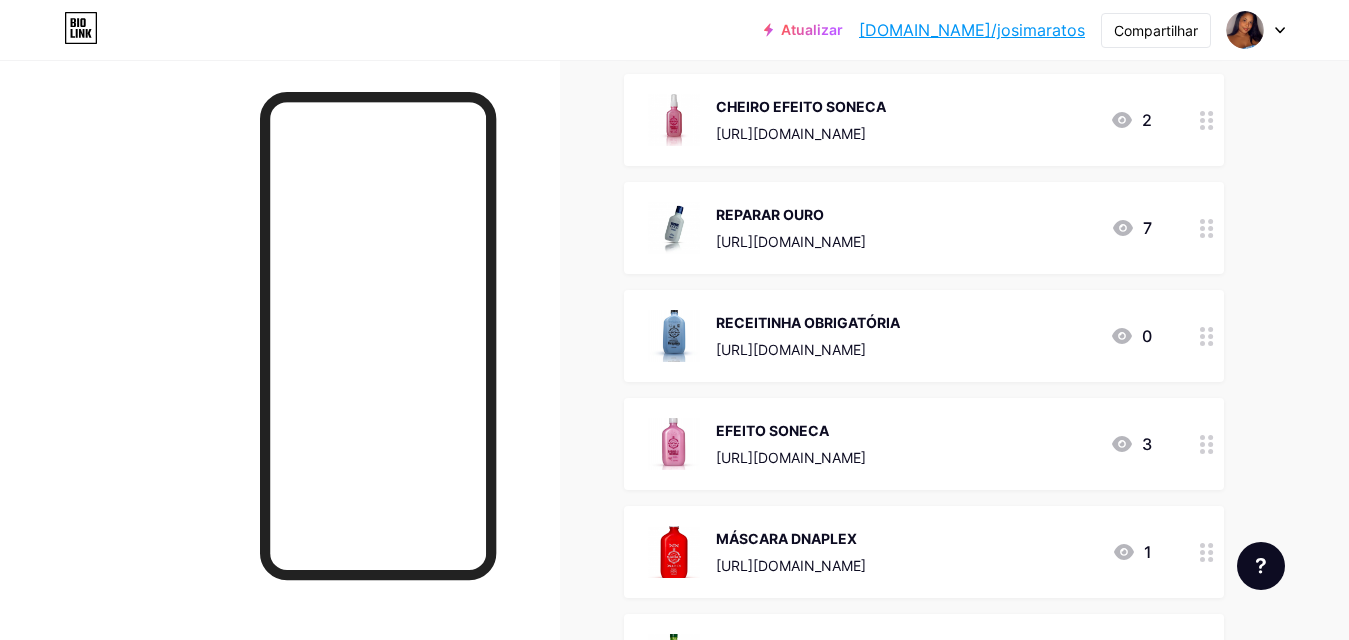 click on "CHEIRO EFEITO SONECA" at bounding box center (801, 106) 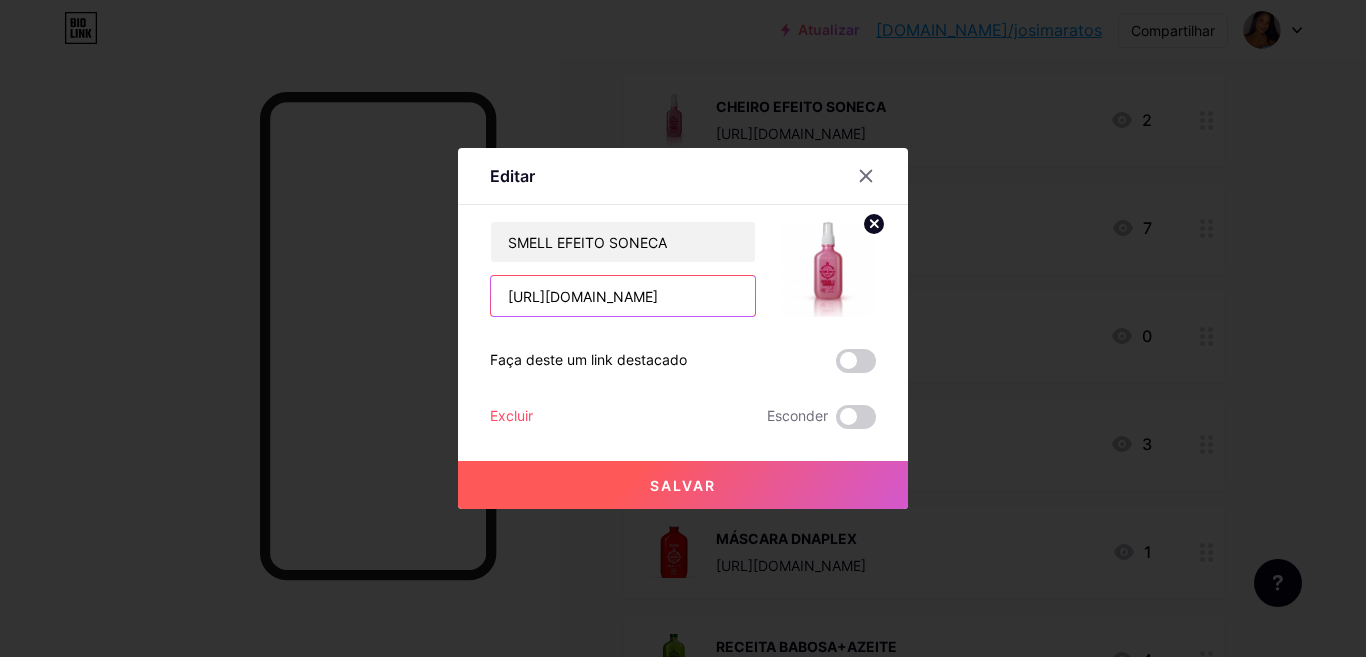 scroll, scrollTop: 0, scrollLeft: 83, axis: horizontal 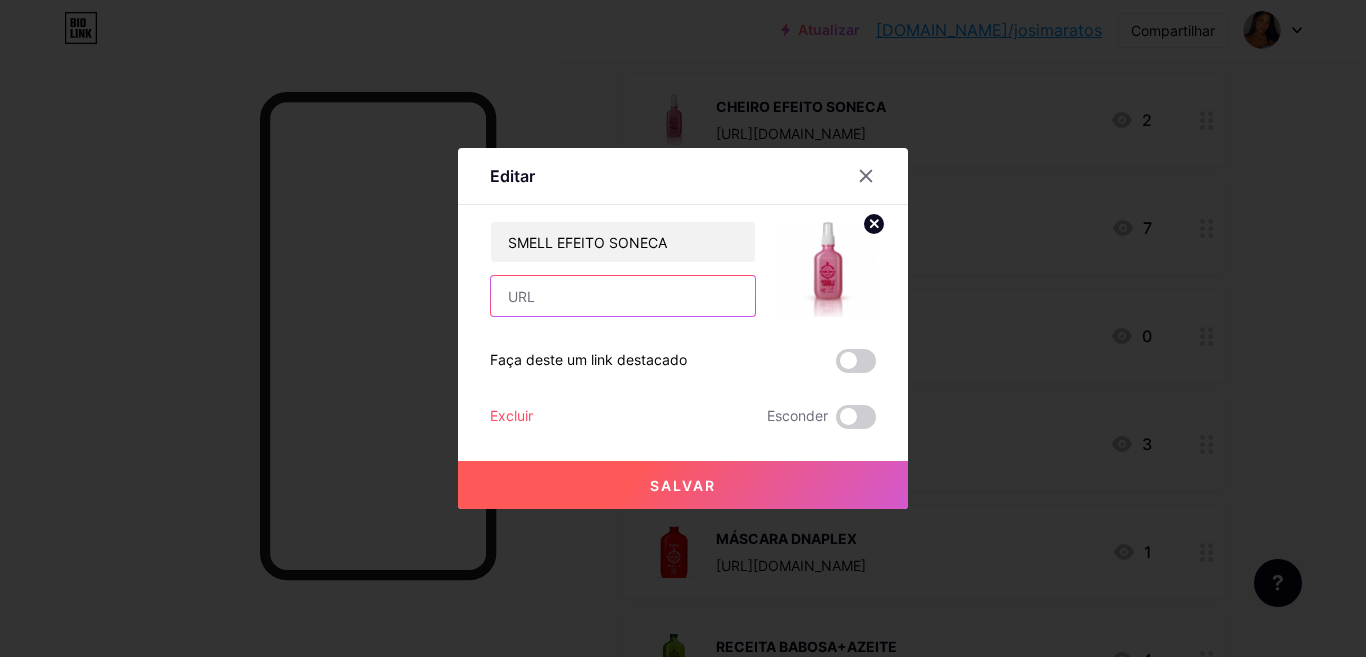 paste on "[URL][DOMAIN_NAME]" 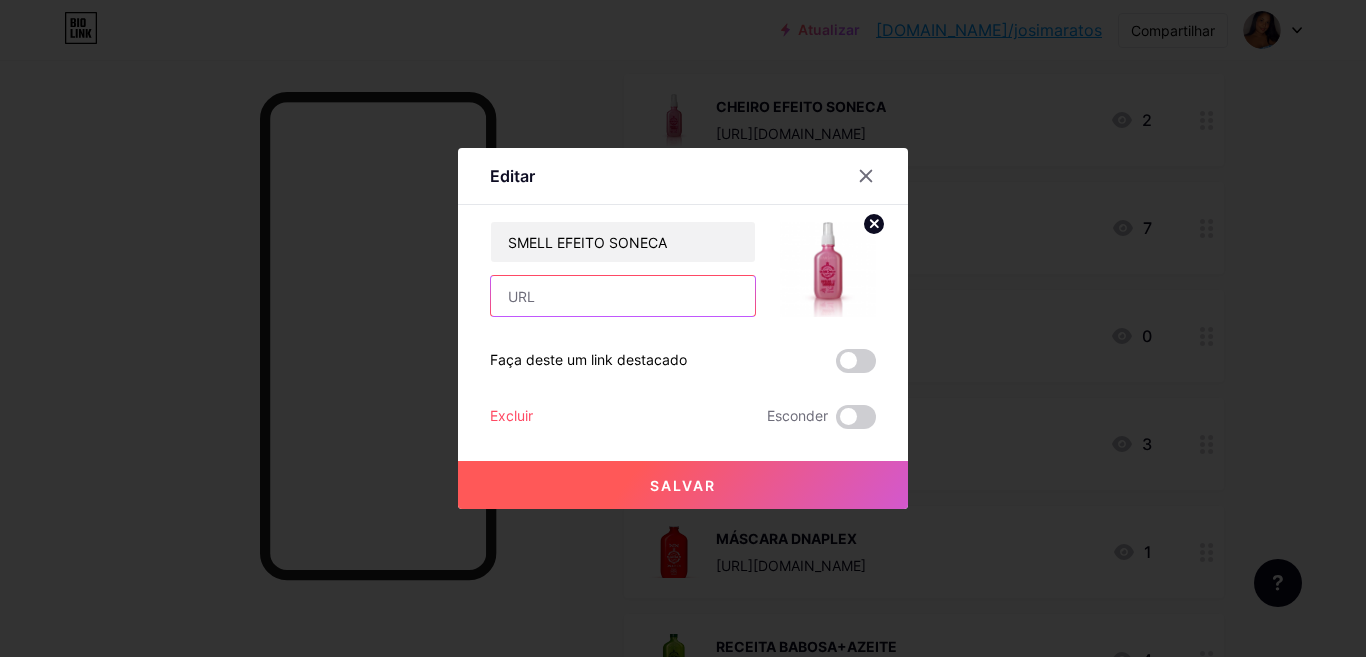 type on "[URL][DOMAIN_NAME]" 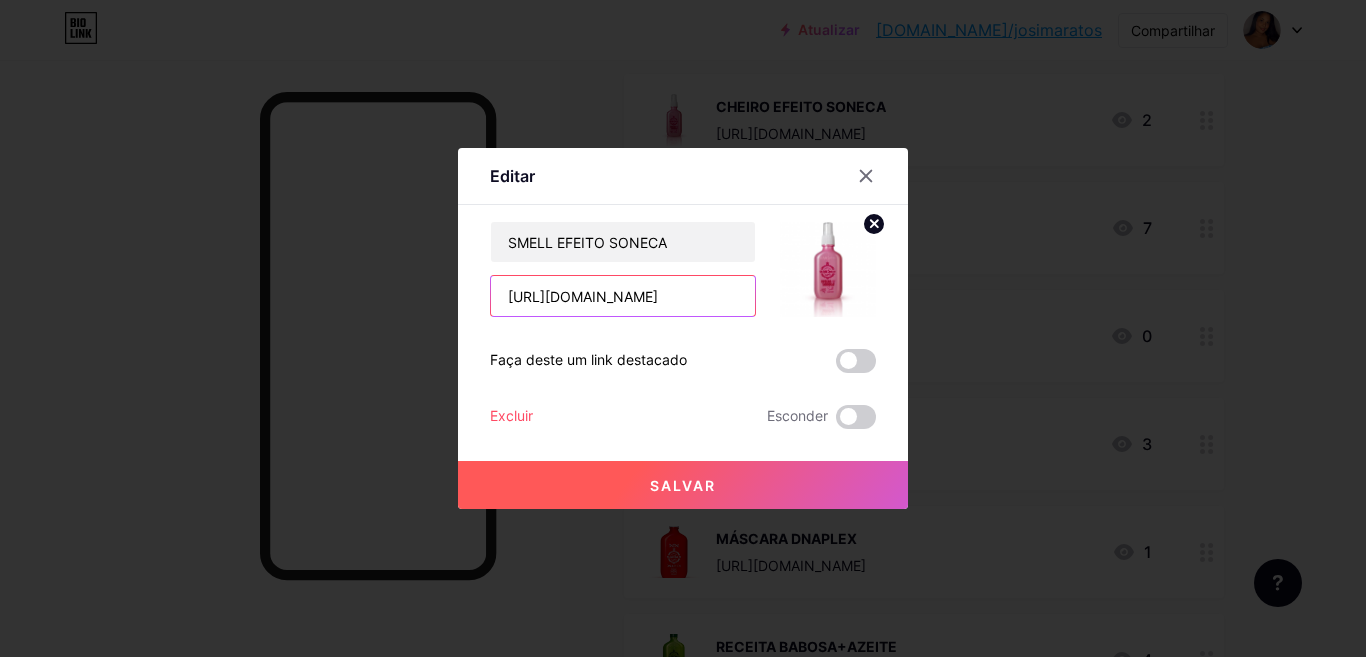 scroll, scrollTop: 0, scrollLeft: 83, axis: horizontal 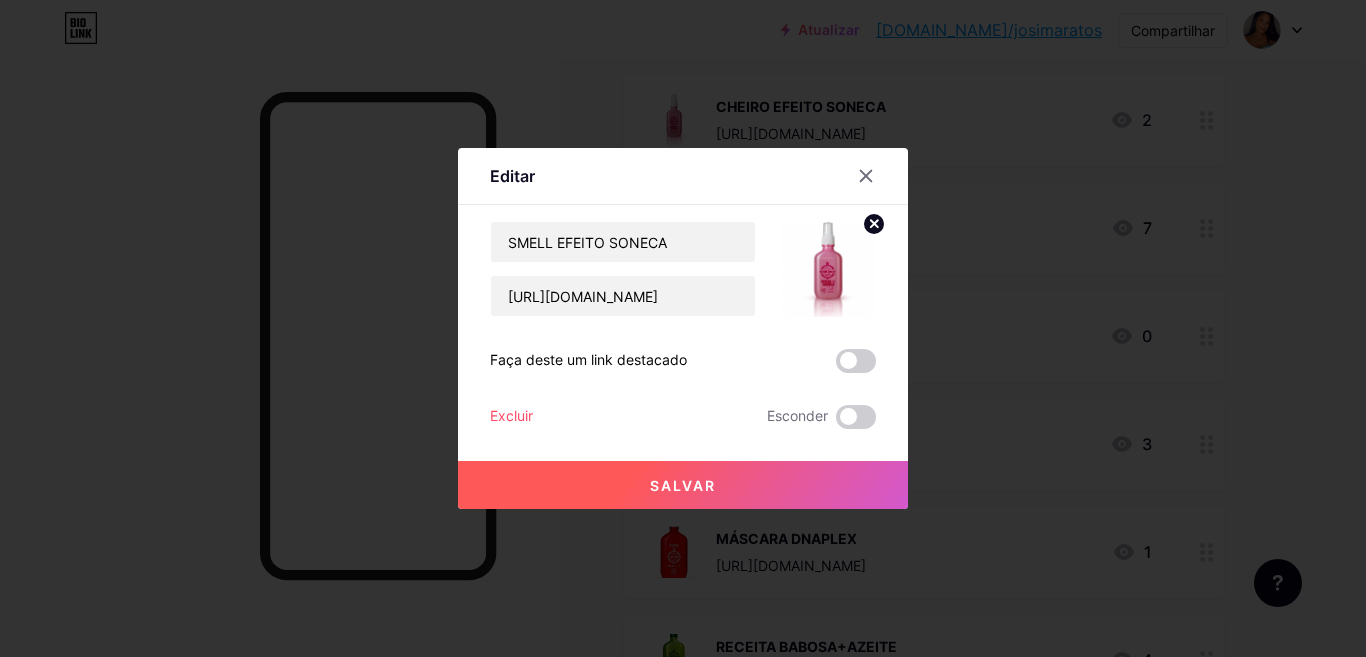 click on "Salvar" at bounding box center [683, 485] 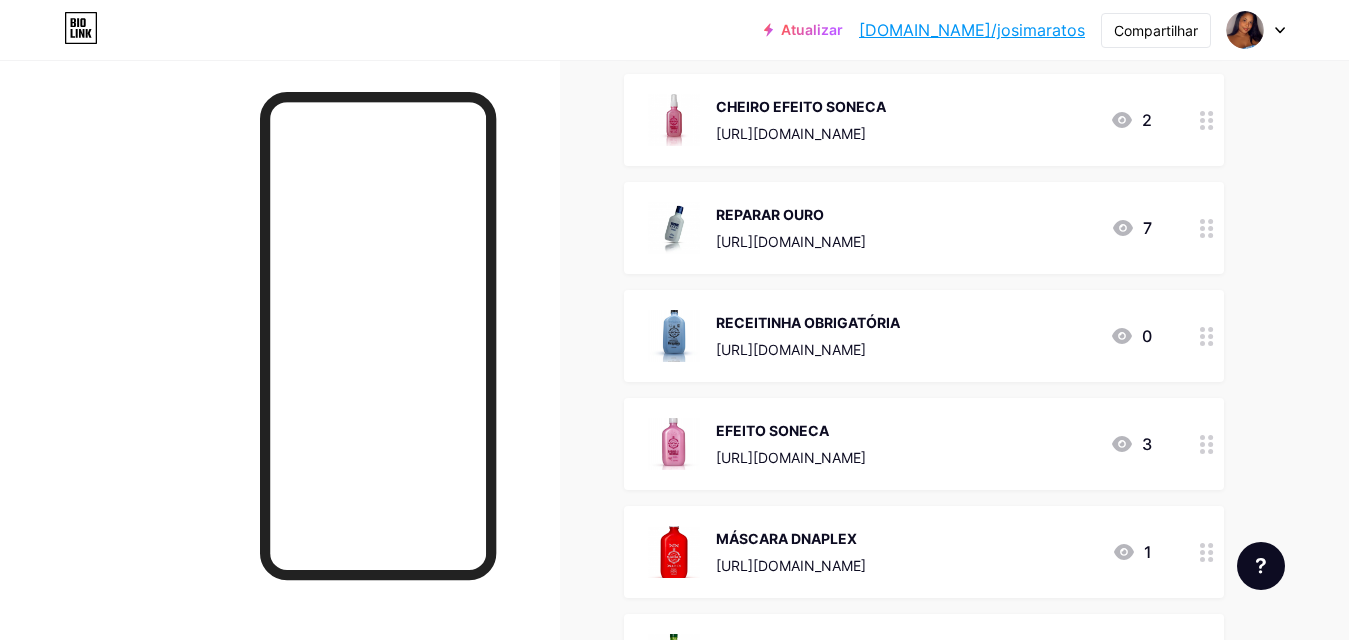 click on "[URL][DOMAIN_NAME]" at bounding box center [791, 241] 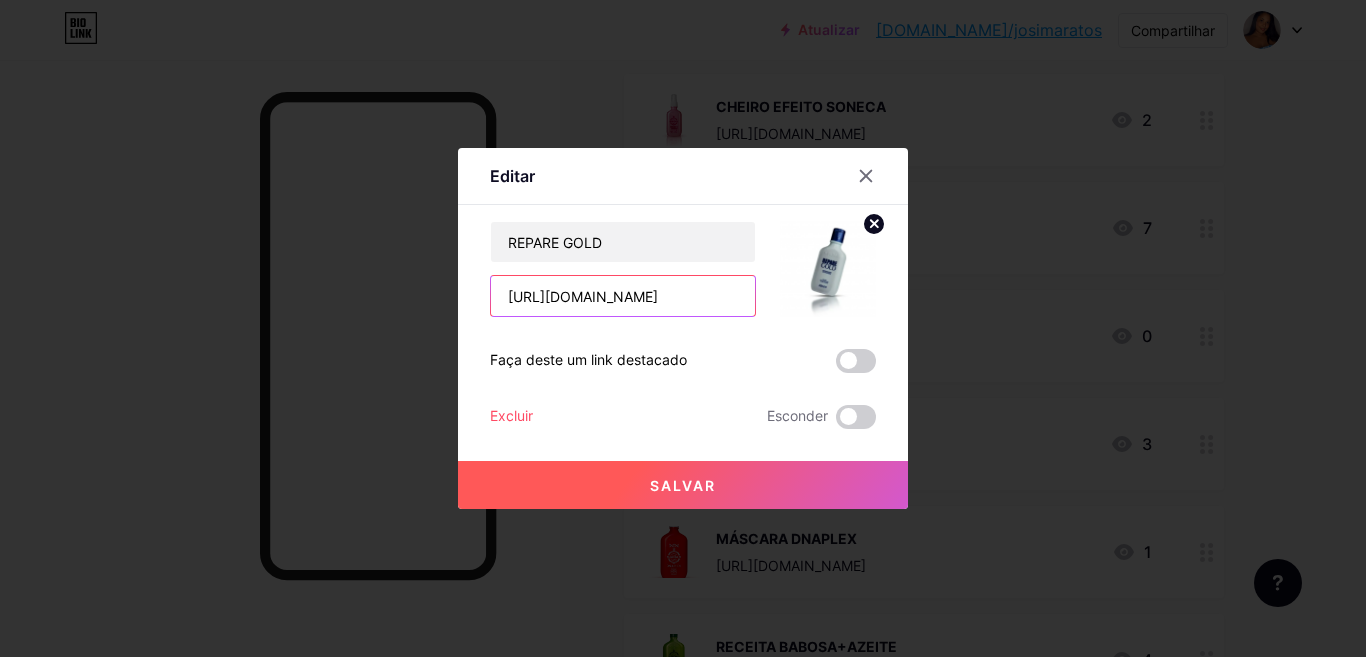 scroll, scrollTop: 0, scrollLeft: 77, axis: horizontal 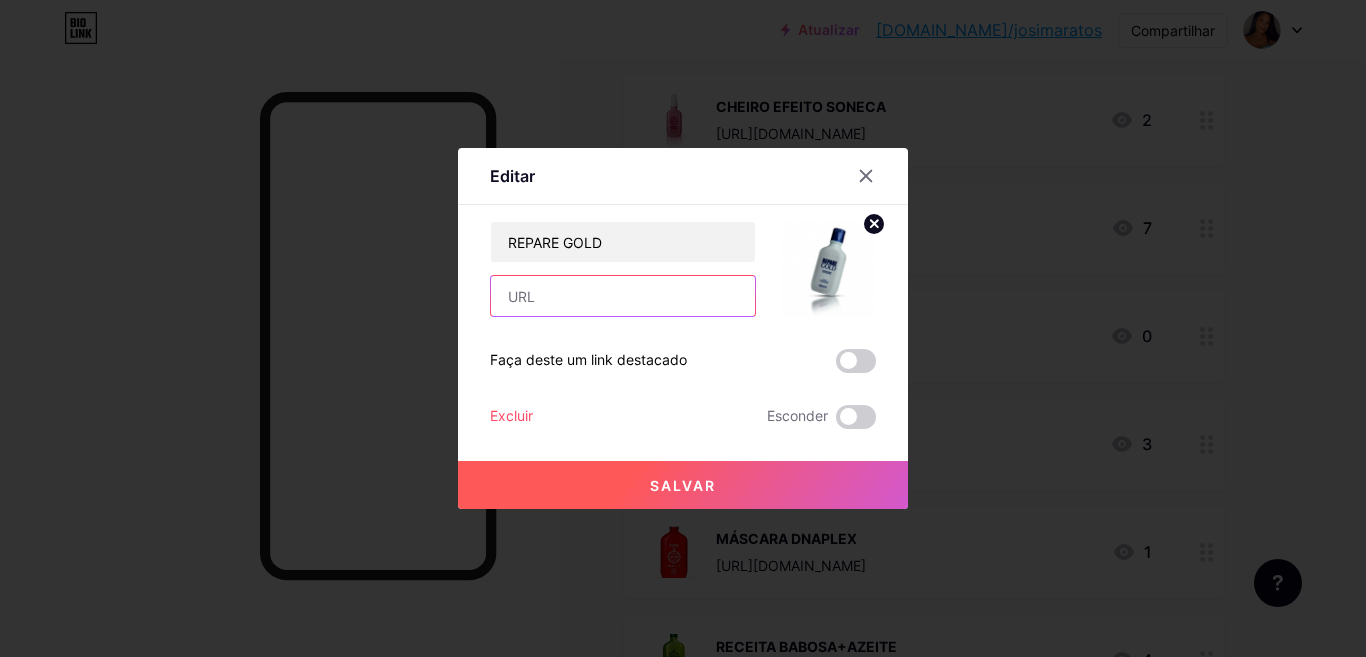 paste on "[URL][DOMAIN_NAME]" 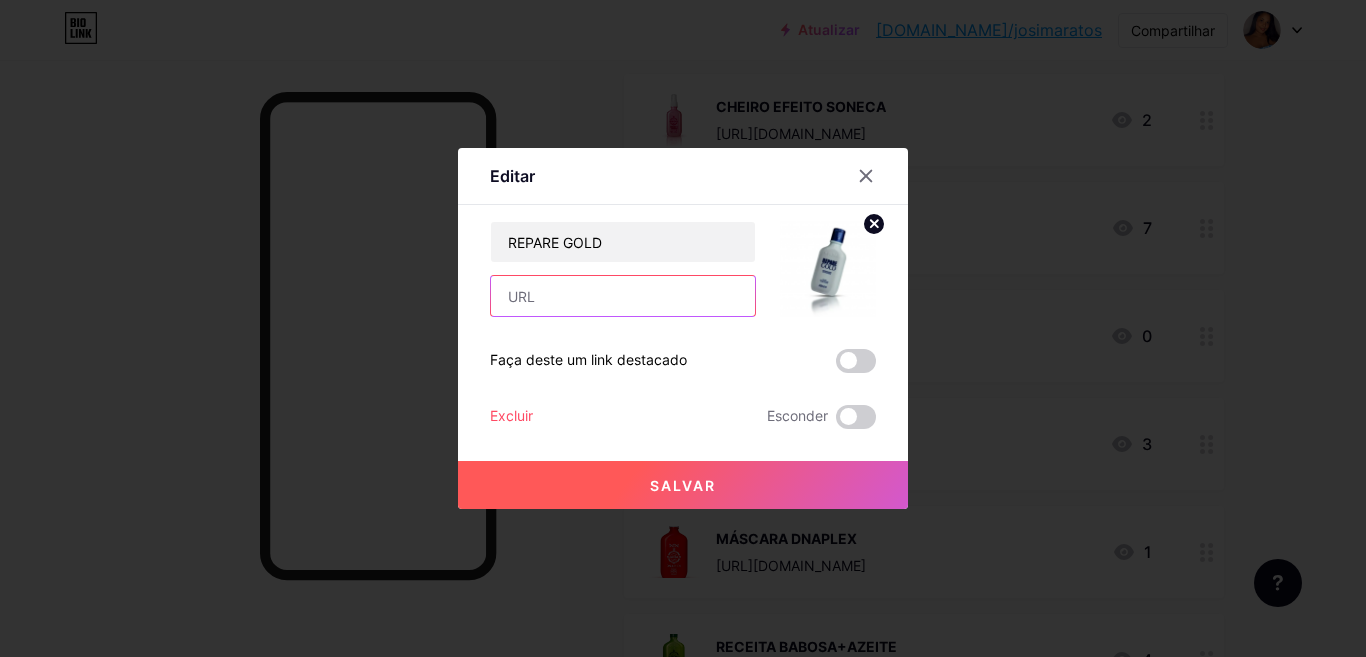 type on "[URL][DOMAIN_NAME]" 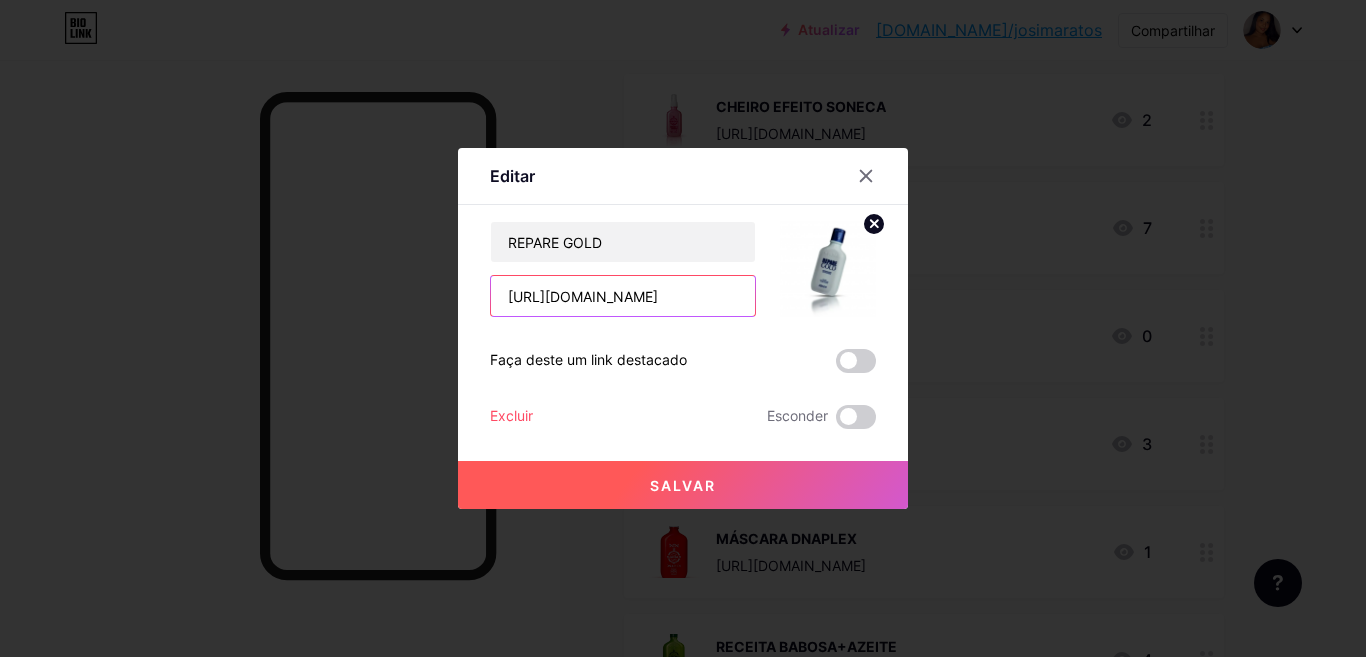 scroll, scrollTop: 0, scrollLeft: 77, axis: horizontal 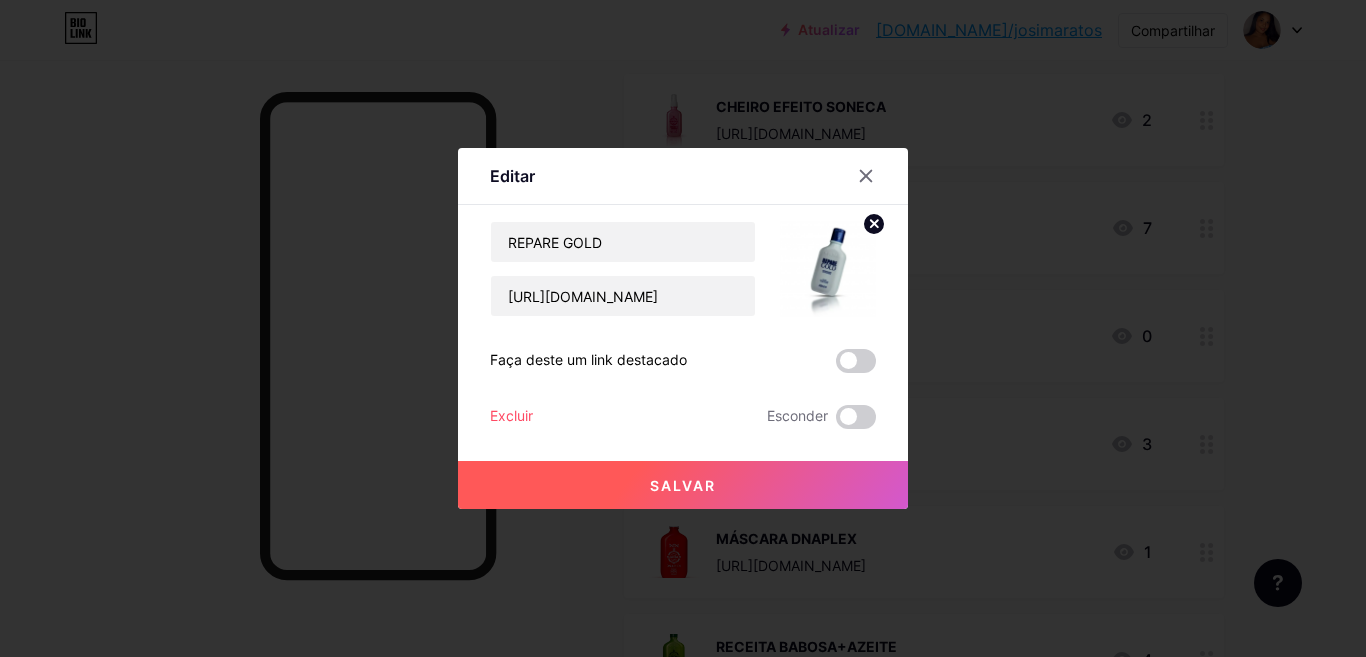click on "Salvar" at bounding box center (683, 485) 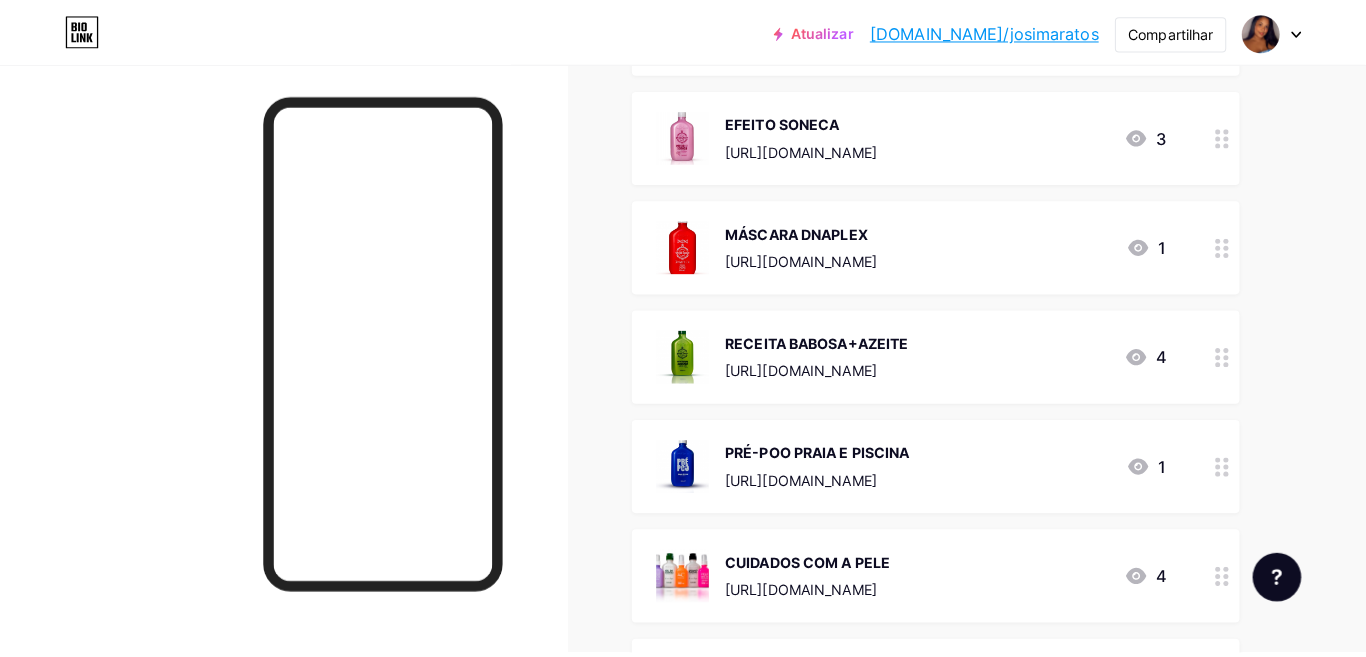 scroll, scrollTop: 4835, scrollLeft: 0, axis: vertical 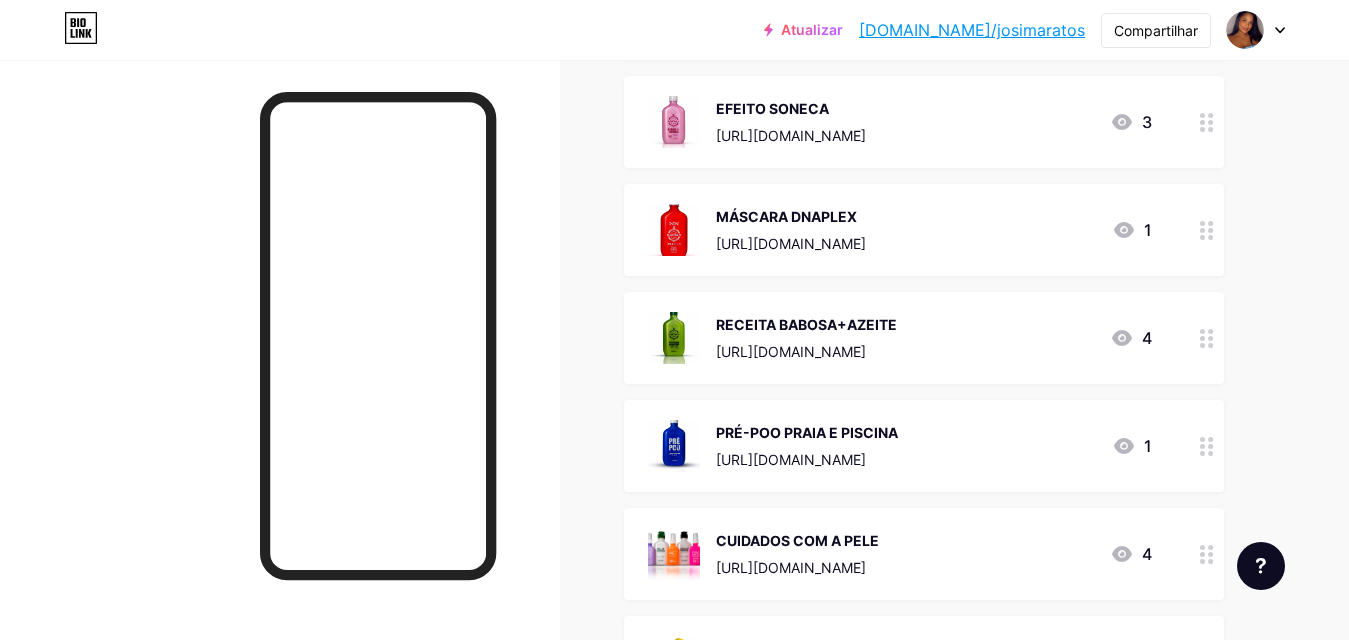 click on "[URL][DOMAIN_NAME]" at bounding box center (791, 135) 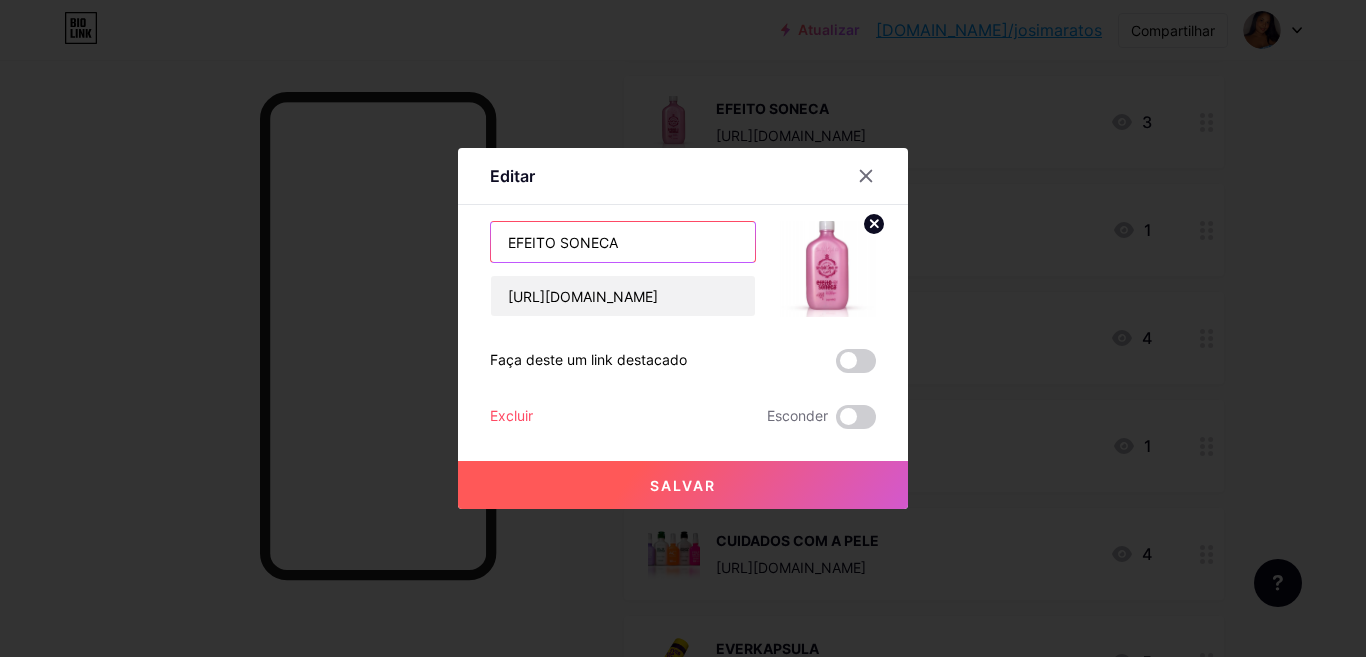 click on "EFEITO SONECA" at bounding box center [623, 242] 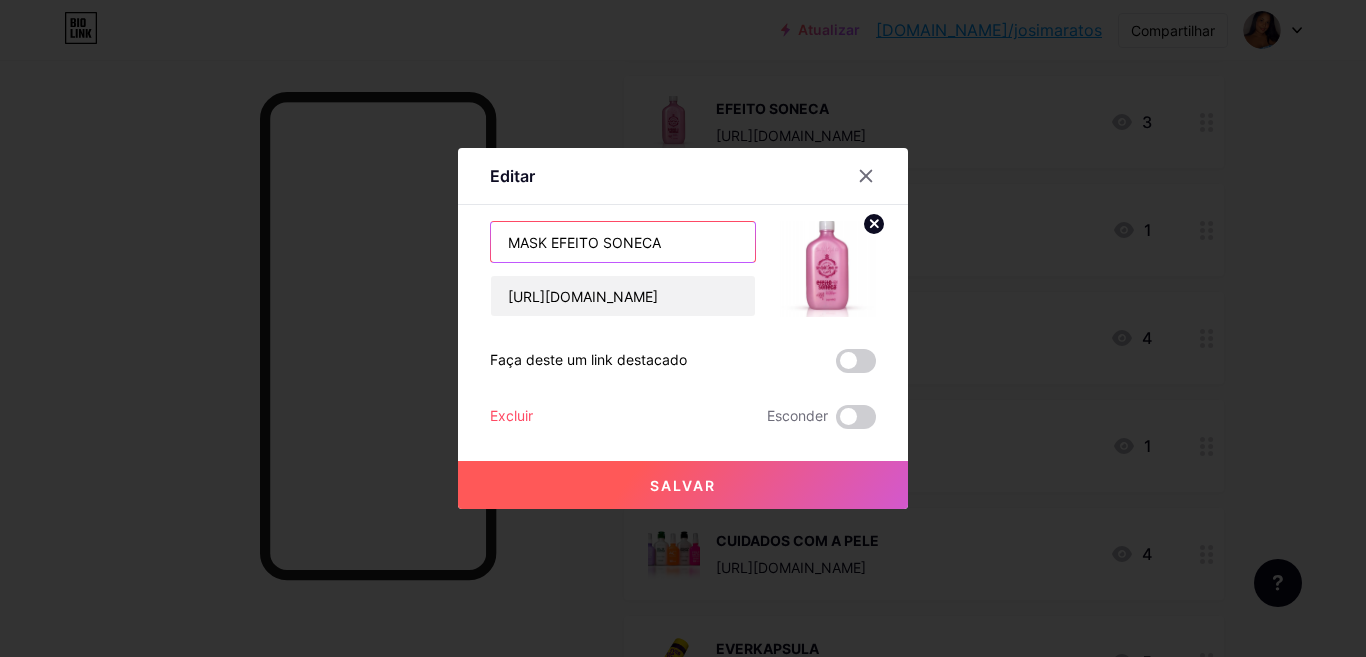 type on "MASK EFEITO SONECA" 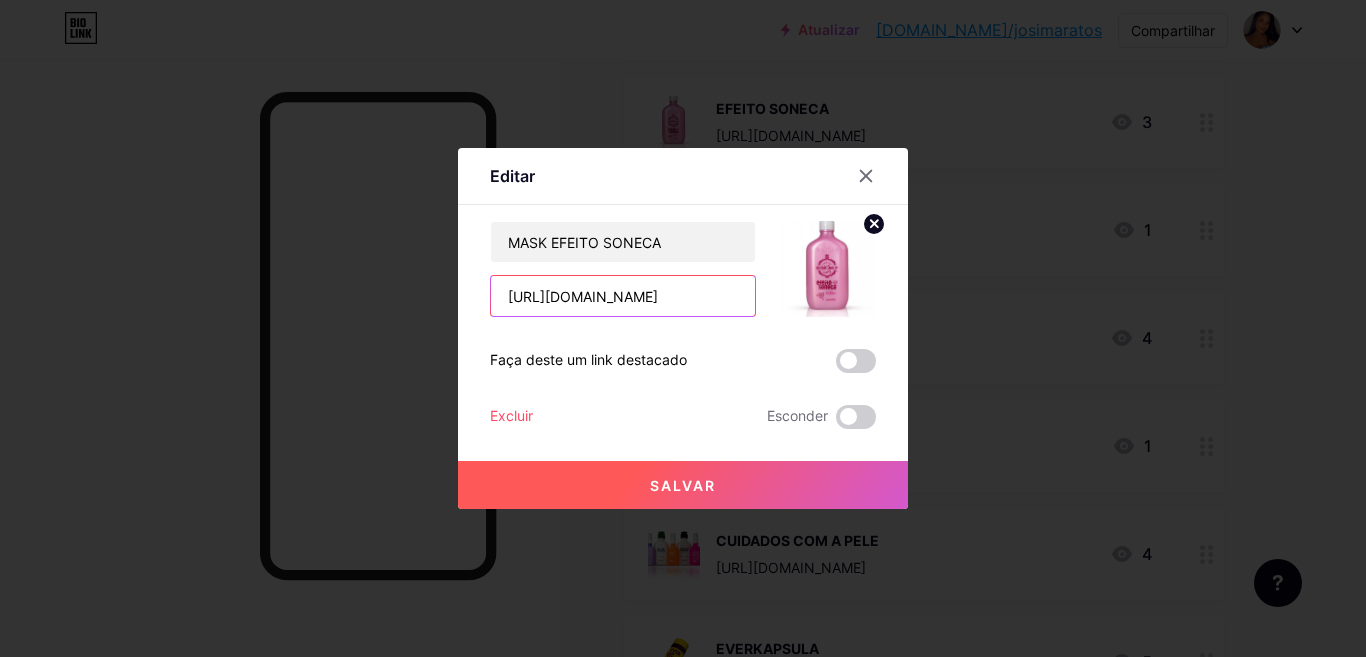 scroll, scrollTop: 0, scrollLeft: 77, axis: horizontal 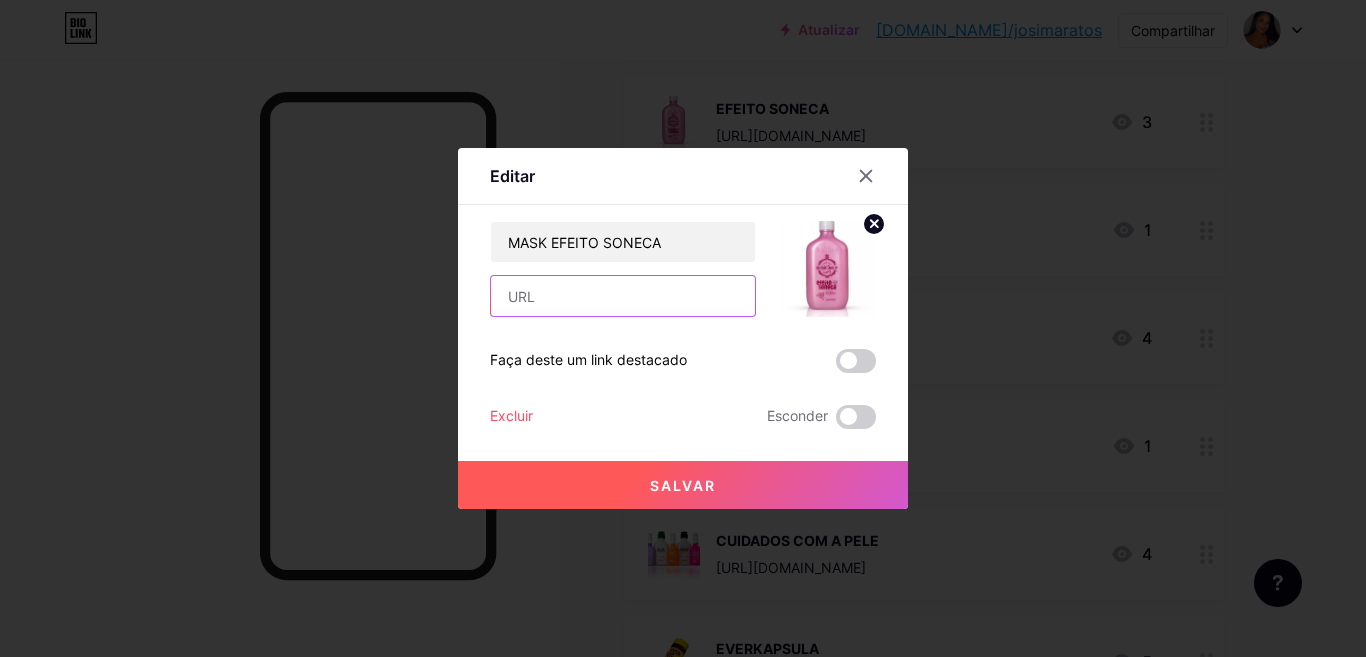 click at bounding box center [623, 296] 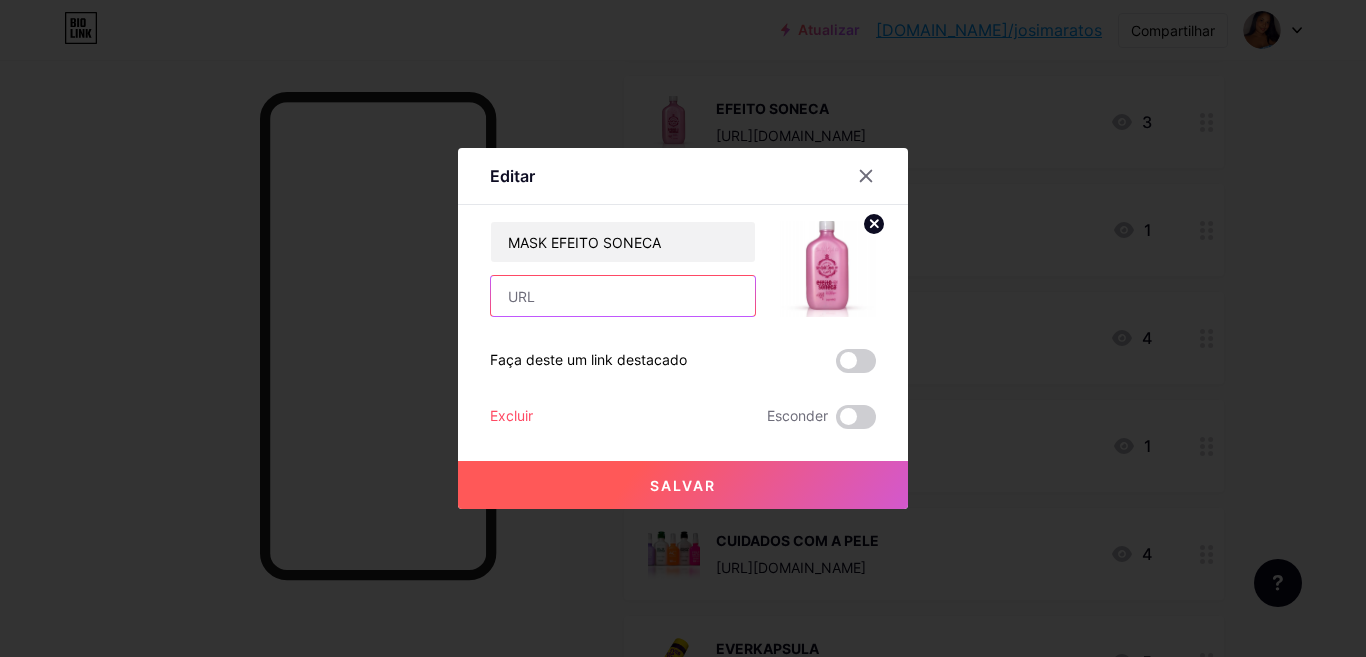paste on "[URL][DOMAIN_NAME]" 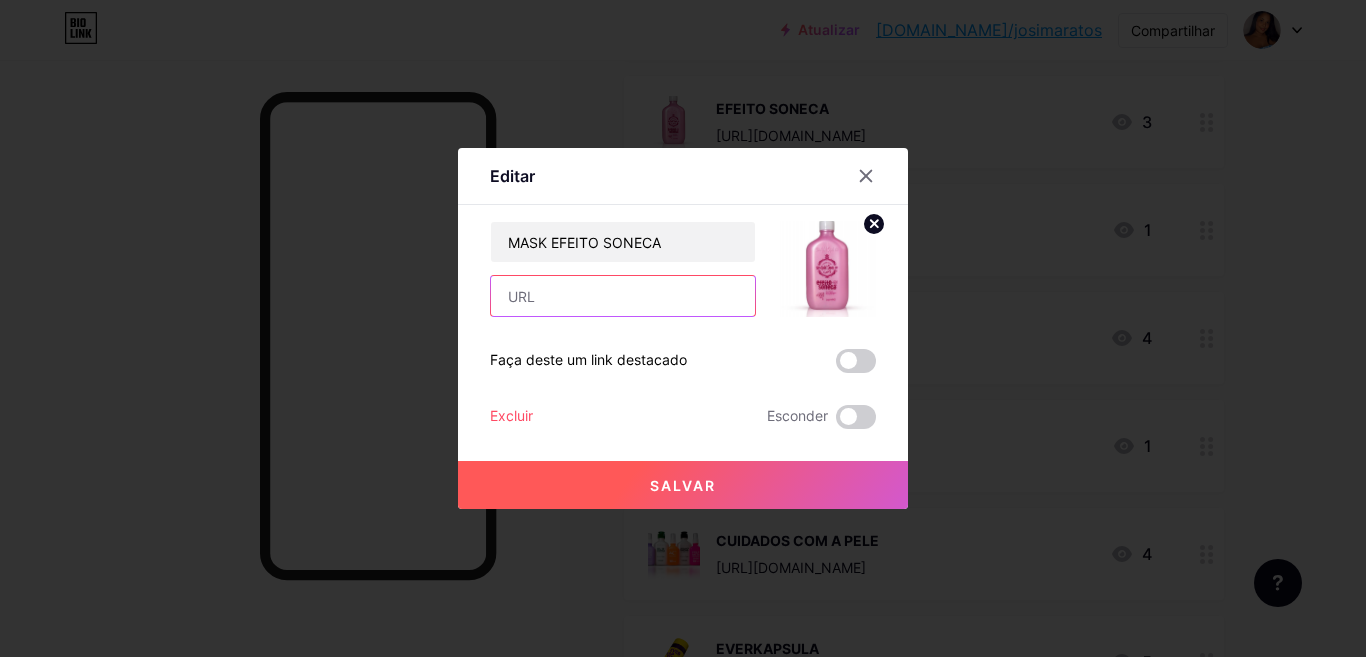type on "[URL][DOMAIN_NAME]" 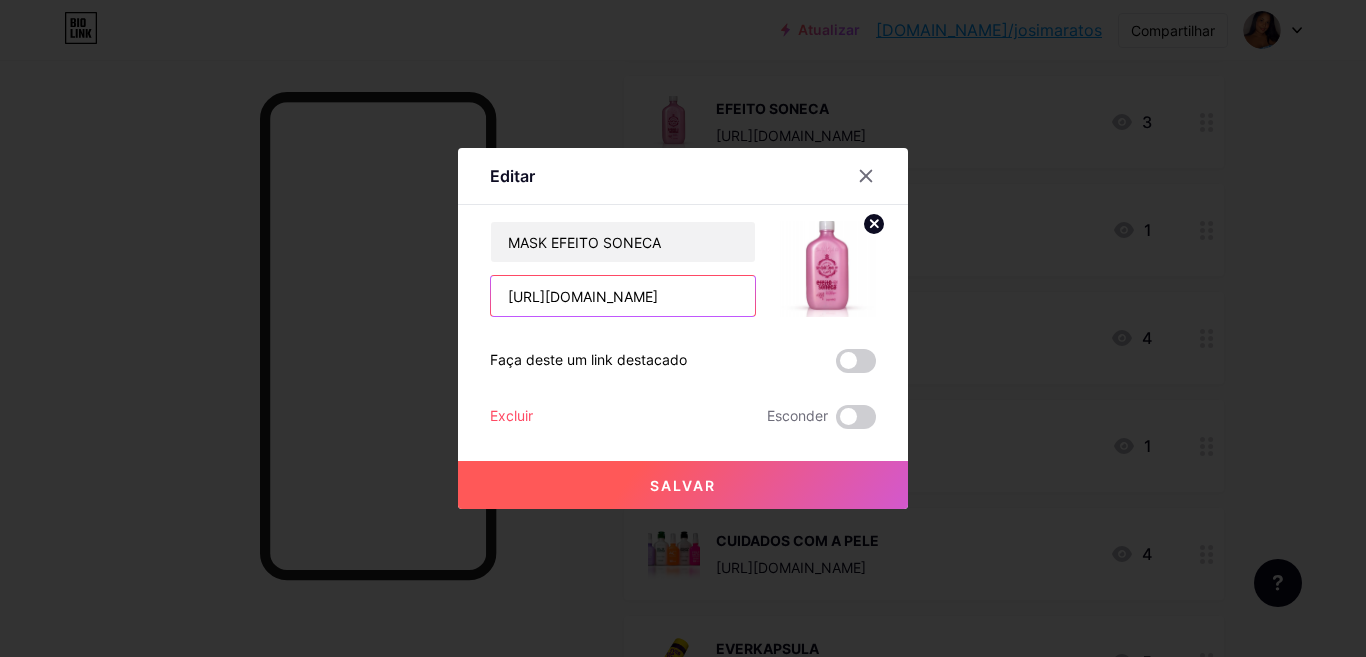 scroll, scrollTop: 0, scrollLeft: 77, axis: horizontal 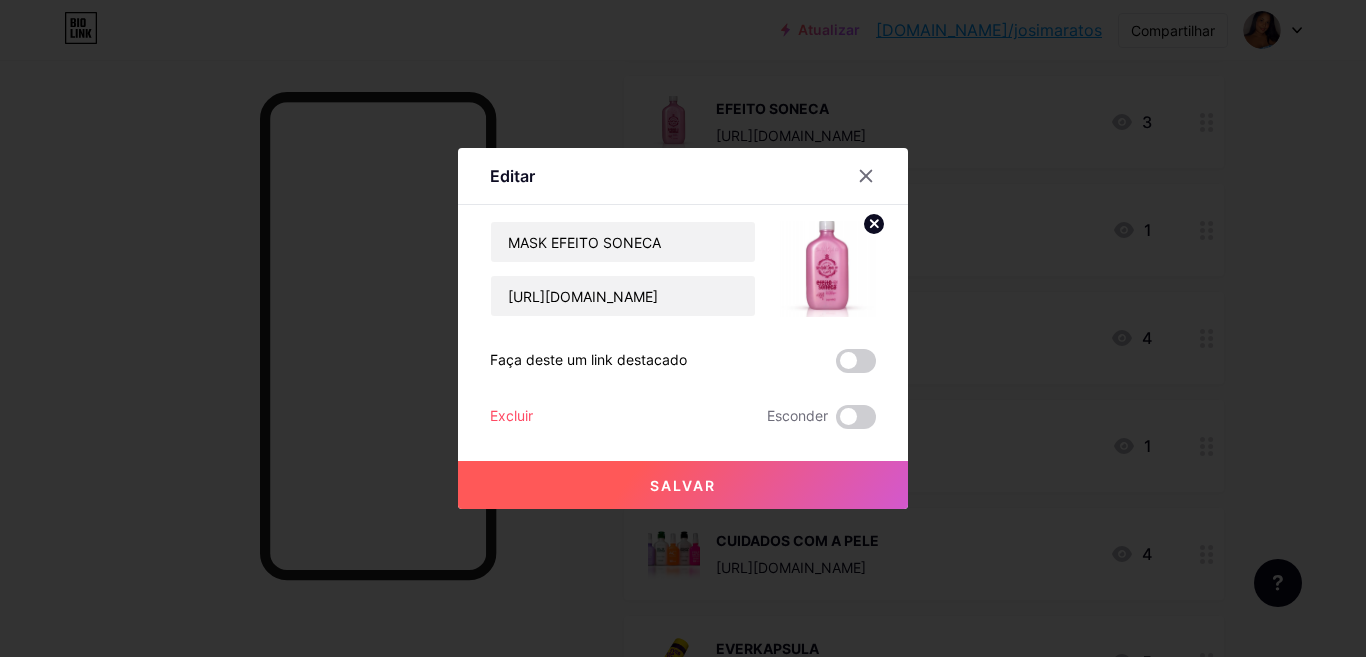 click on "Salvar" at bounding box center [683, 485] 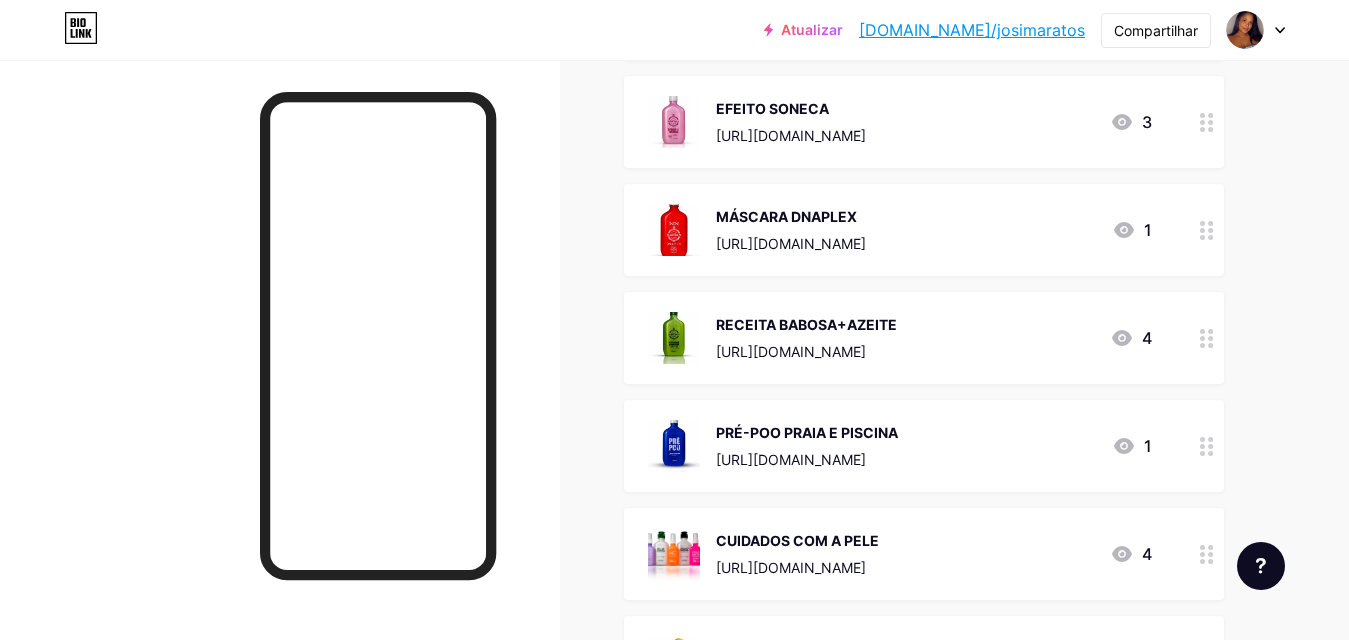 click on "MÁSCARA DNAPLEX" at bounding box center [786, 216] 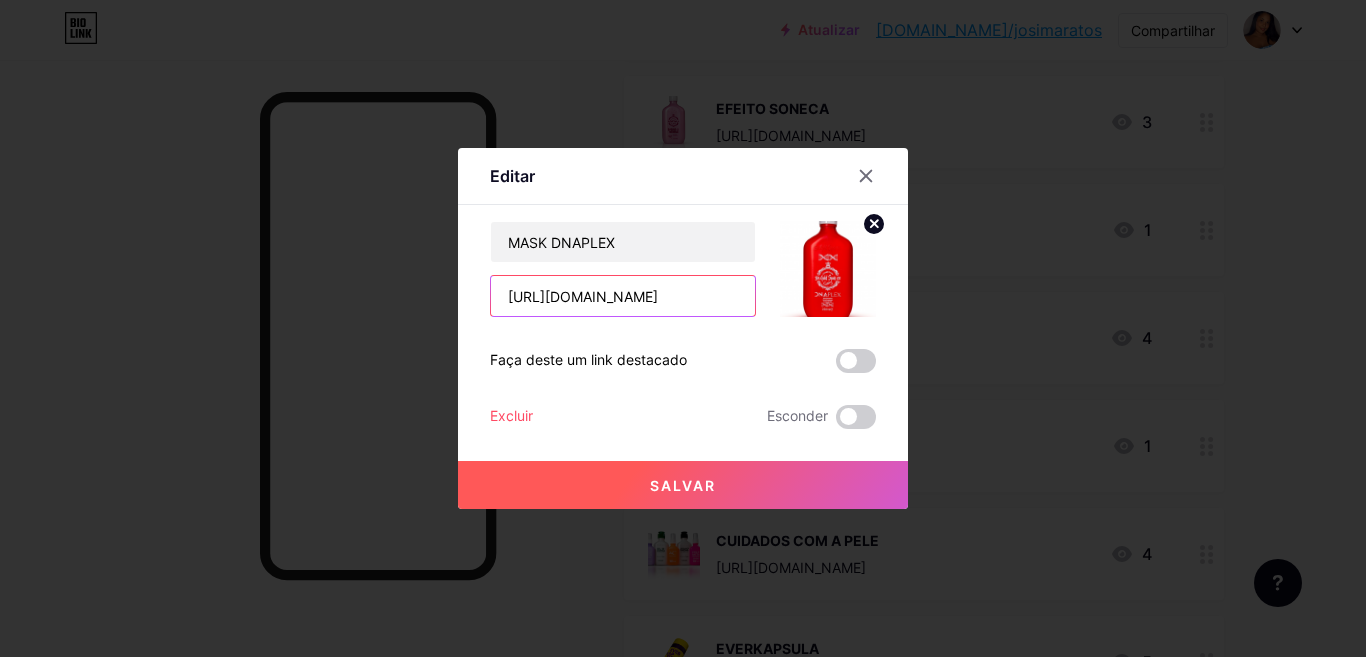 scroll, scrollTop: 0, scrollLeft: 89, axis: horizontal 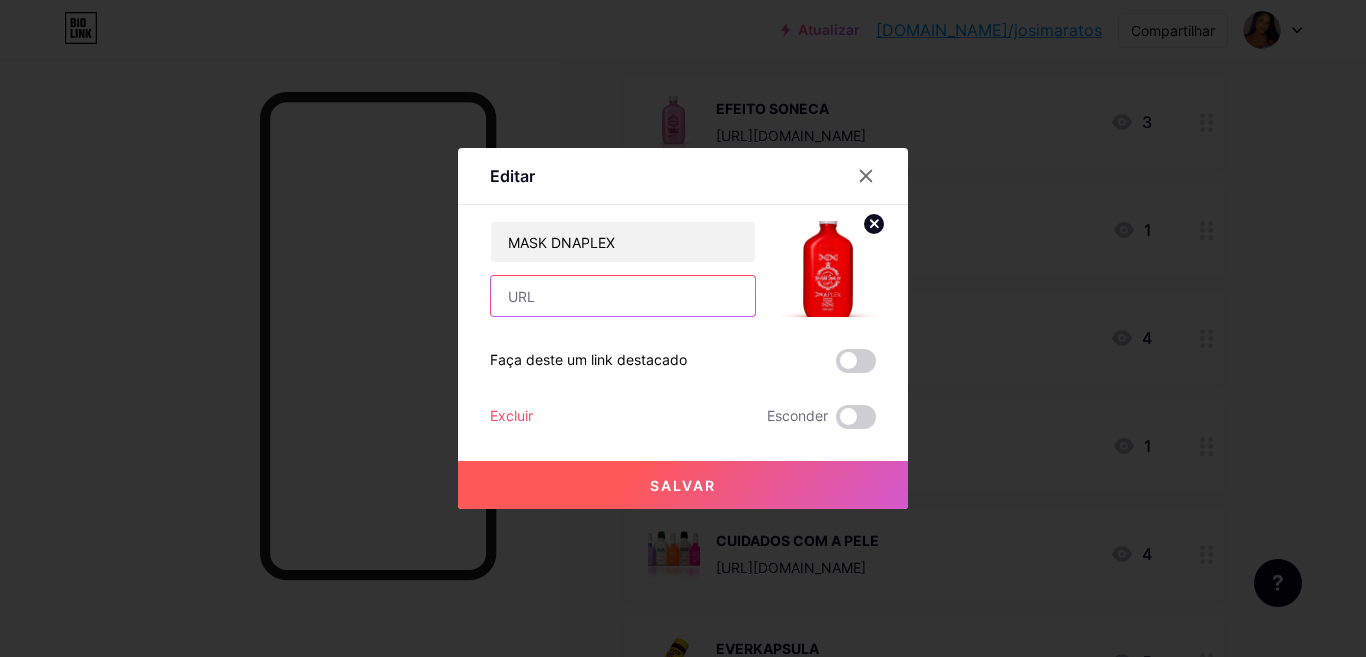 paste on "[URL][DOMAIN_NAME]" 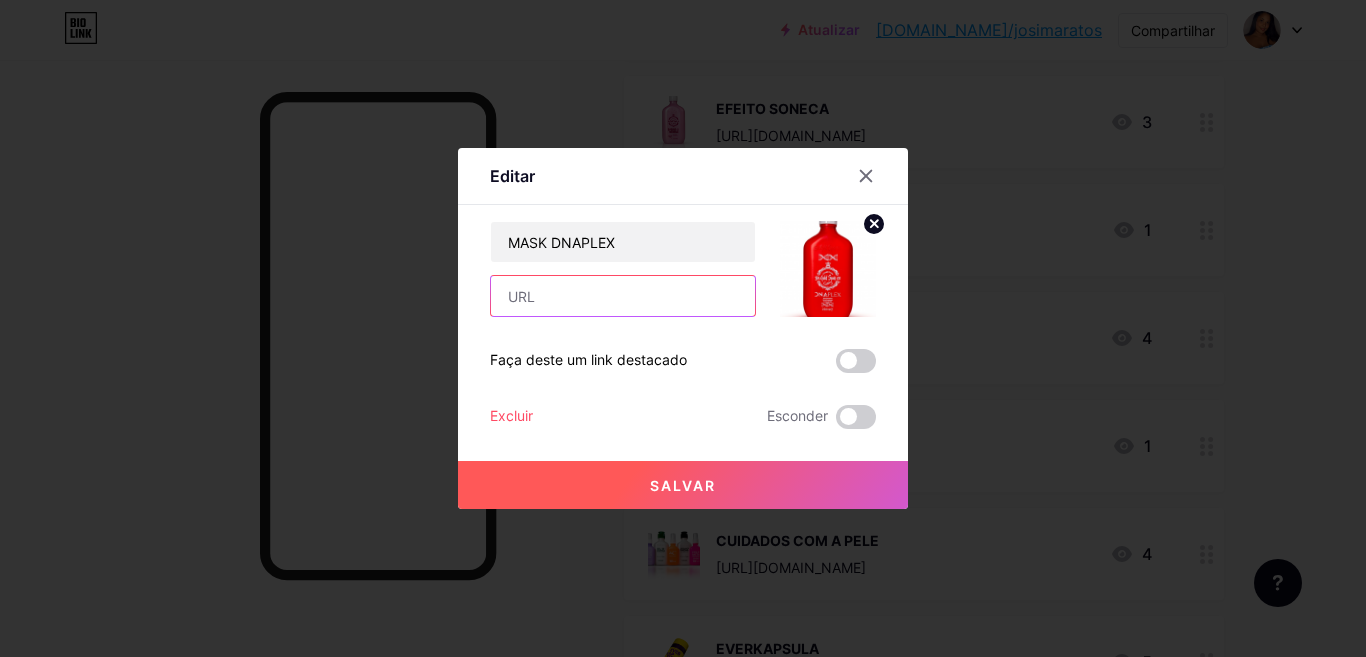 type on "[URL][DOMAIN_NAME]" 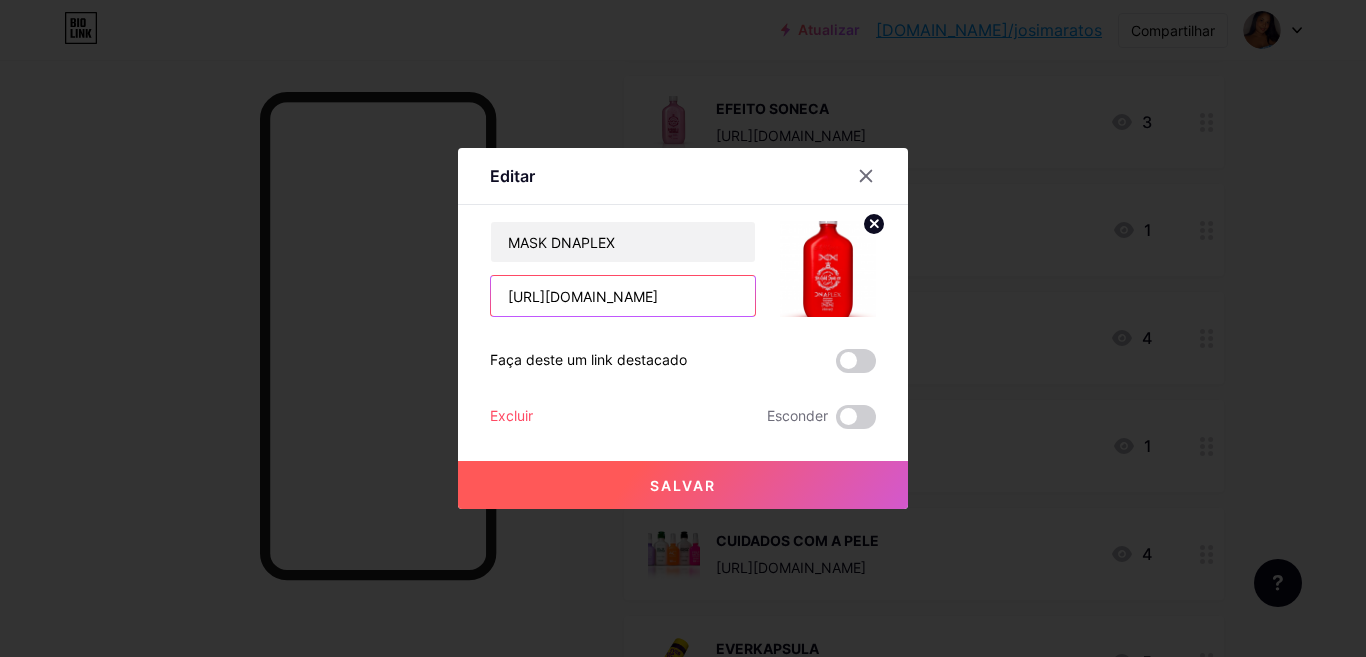 scroll, scrollTop: 0, scrollLeft: 89, axis: horizontal 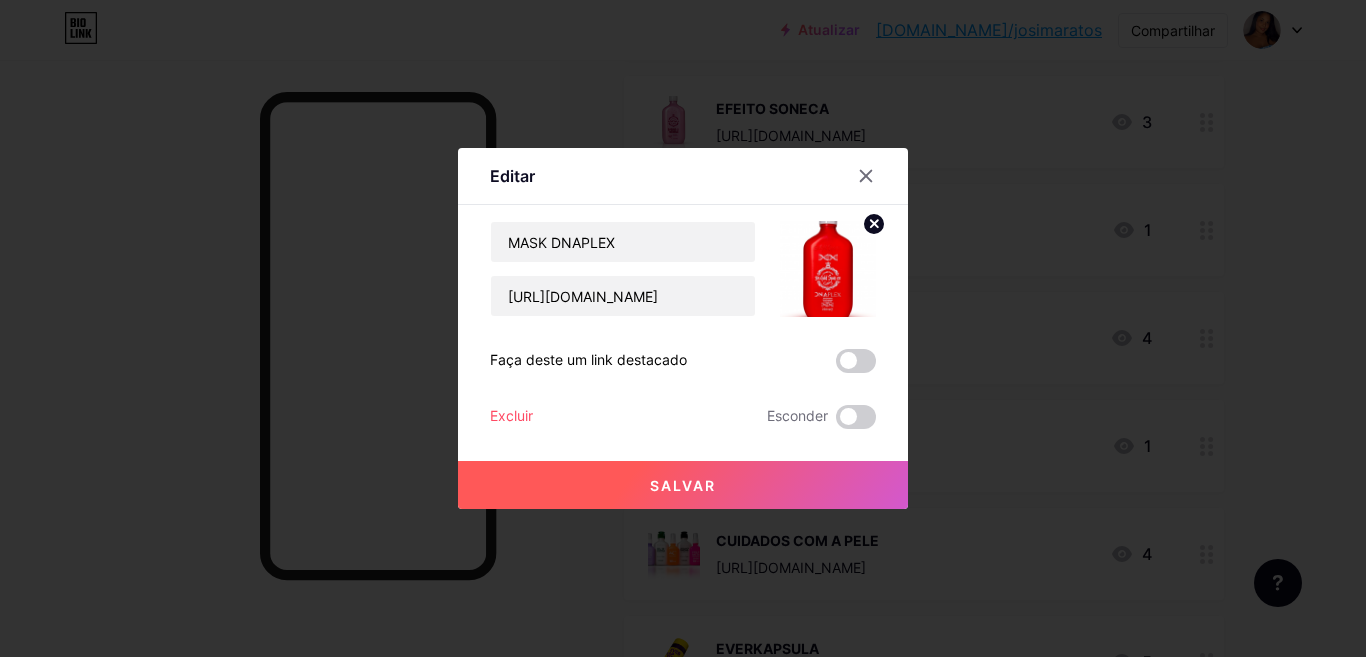 click on "Salvar" at bounding box center (683, 485) 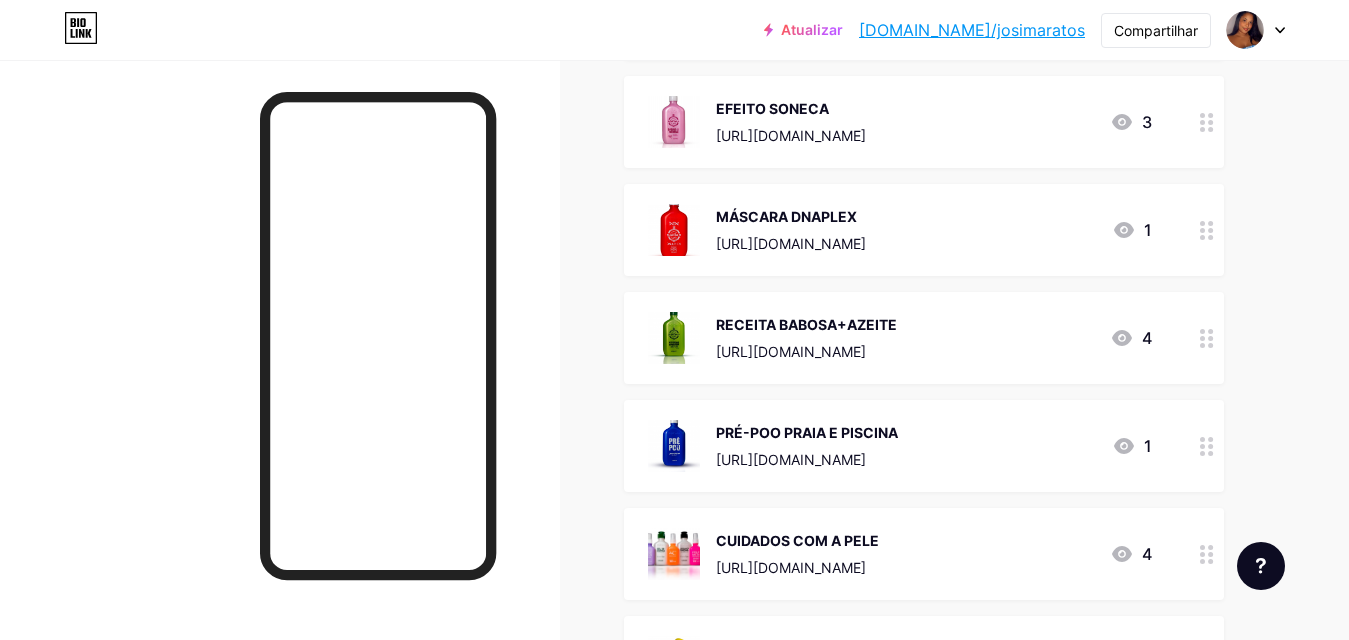 scroll, scrollTop: 4997, scrollLeft: 0, axis: vertical 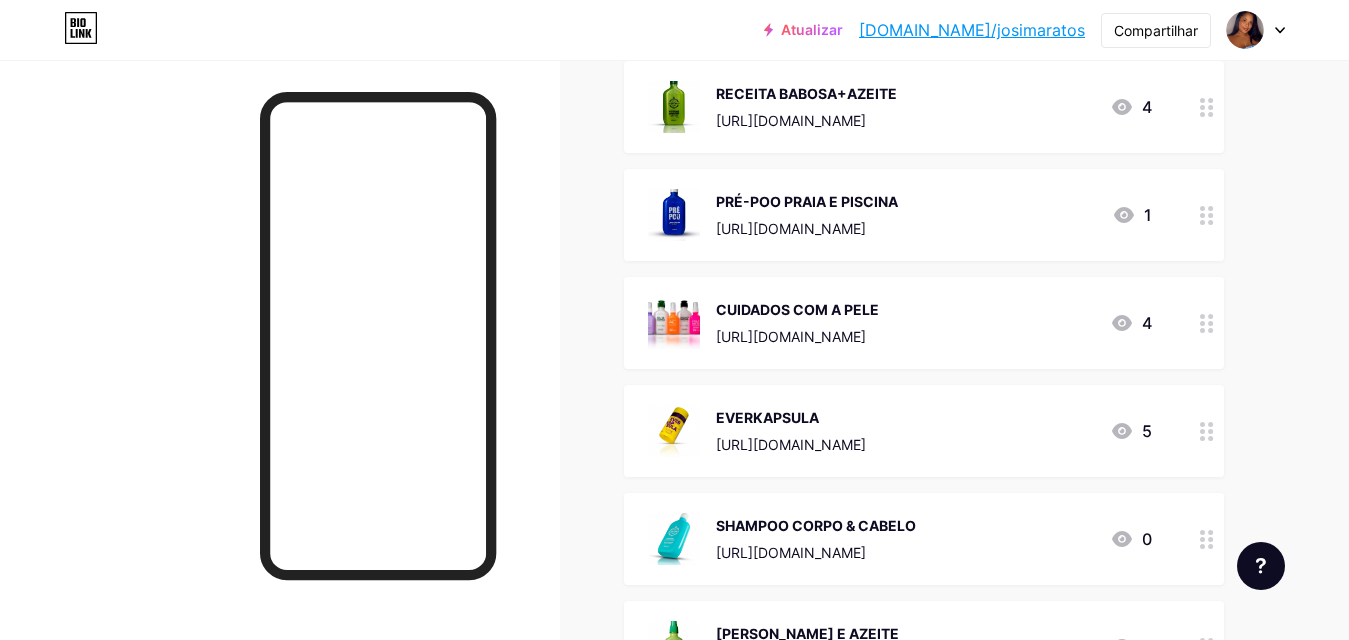 click on "RECEITA BABOSA+AZEITE" at bounding box center [806, 93] 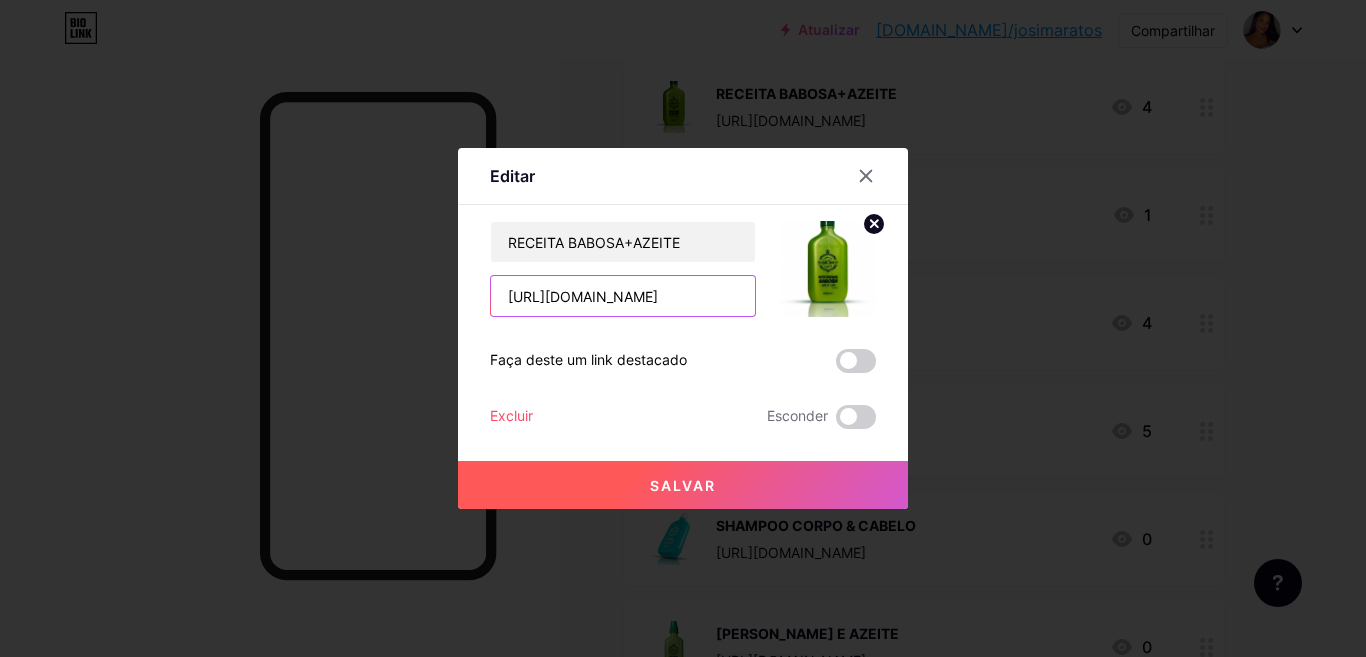 scroll, scrollTop: 0, scrollLeft: 81, axis: horizontal 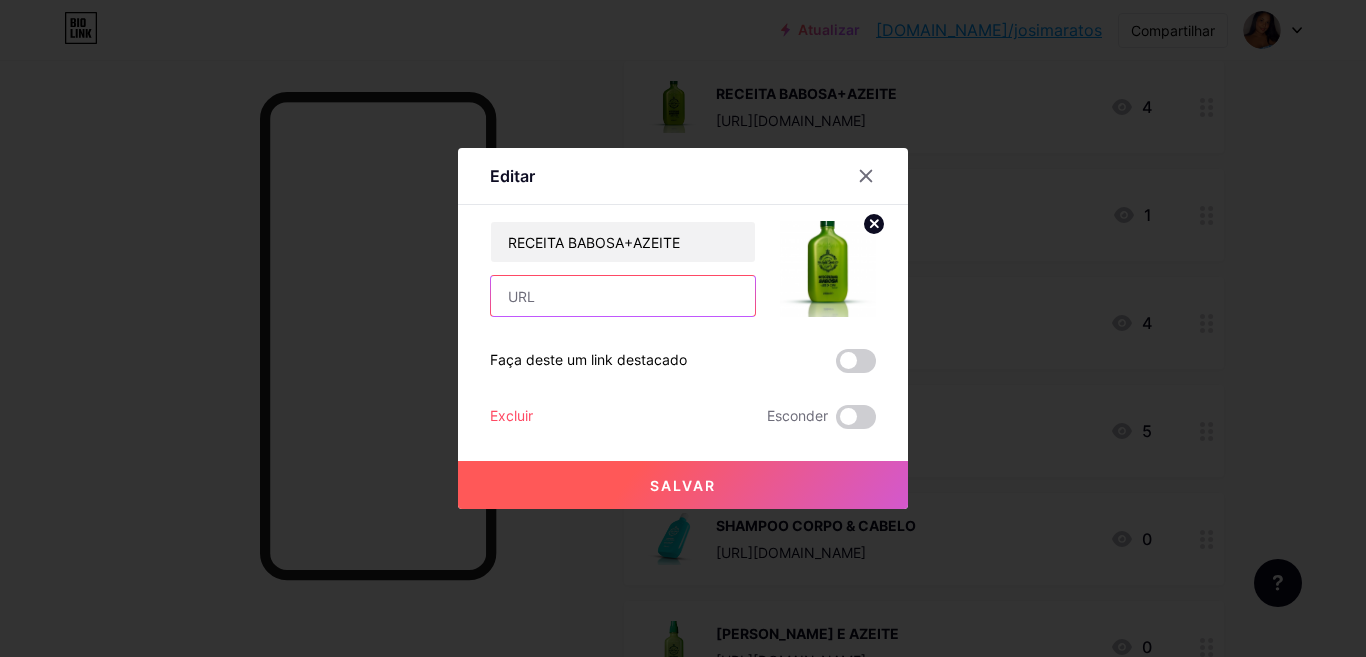 click at bounding box center (623, 296) 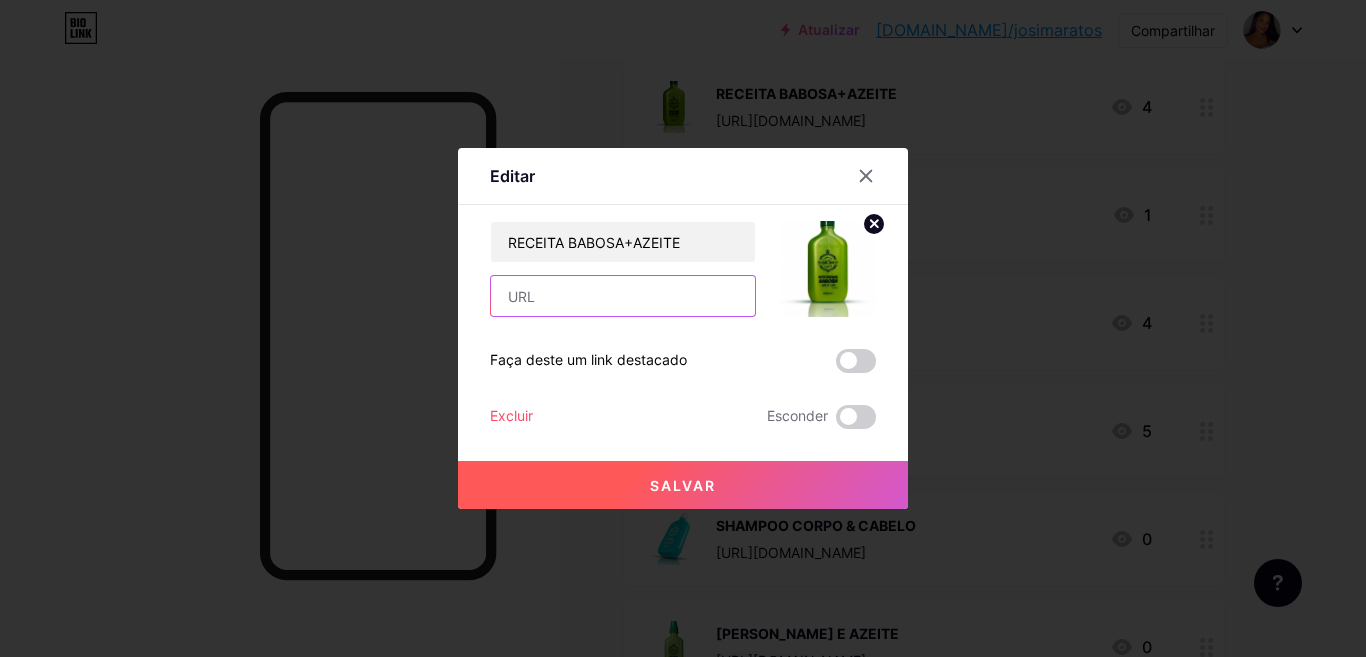 paste on "[URL][DOMAIN_NAME]" 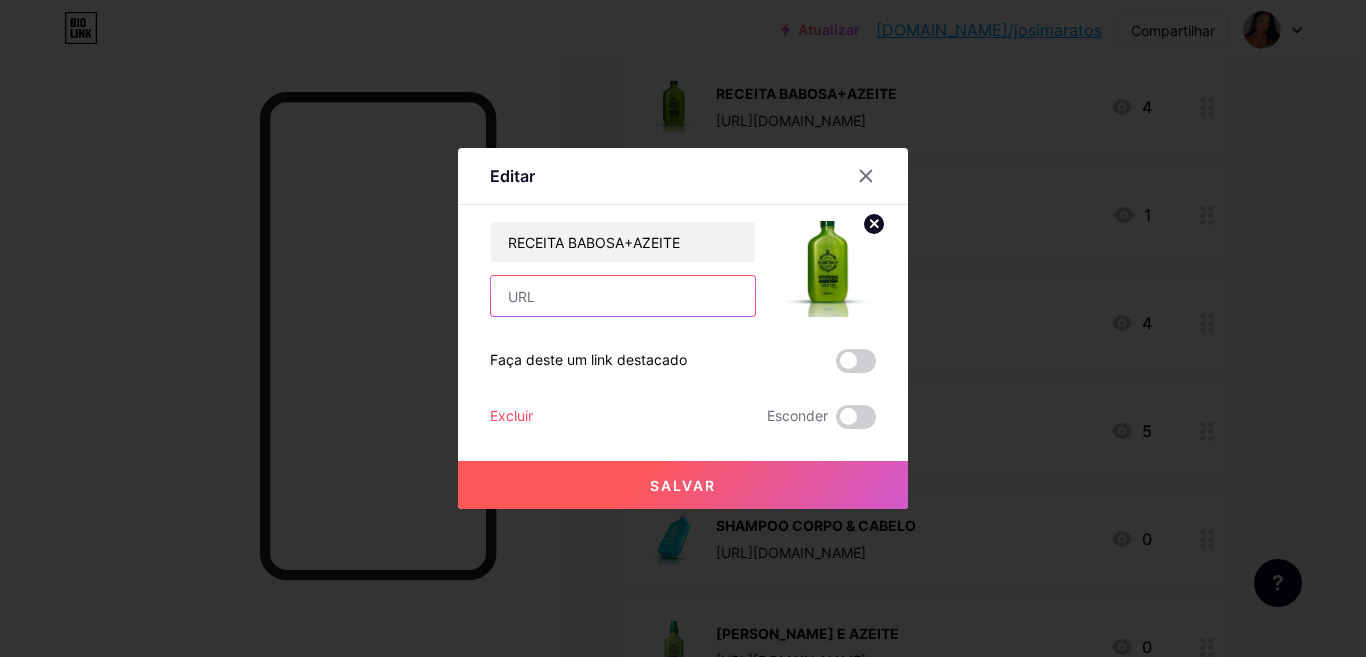 type on "[URL][DOMAIN_NAME]" 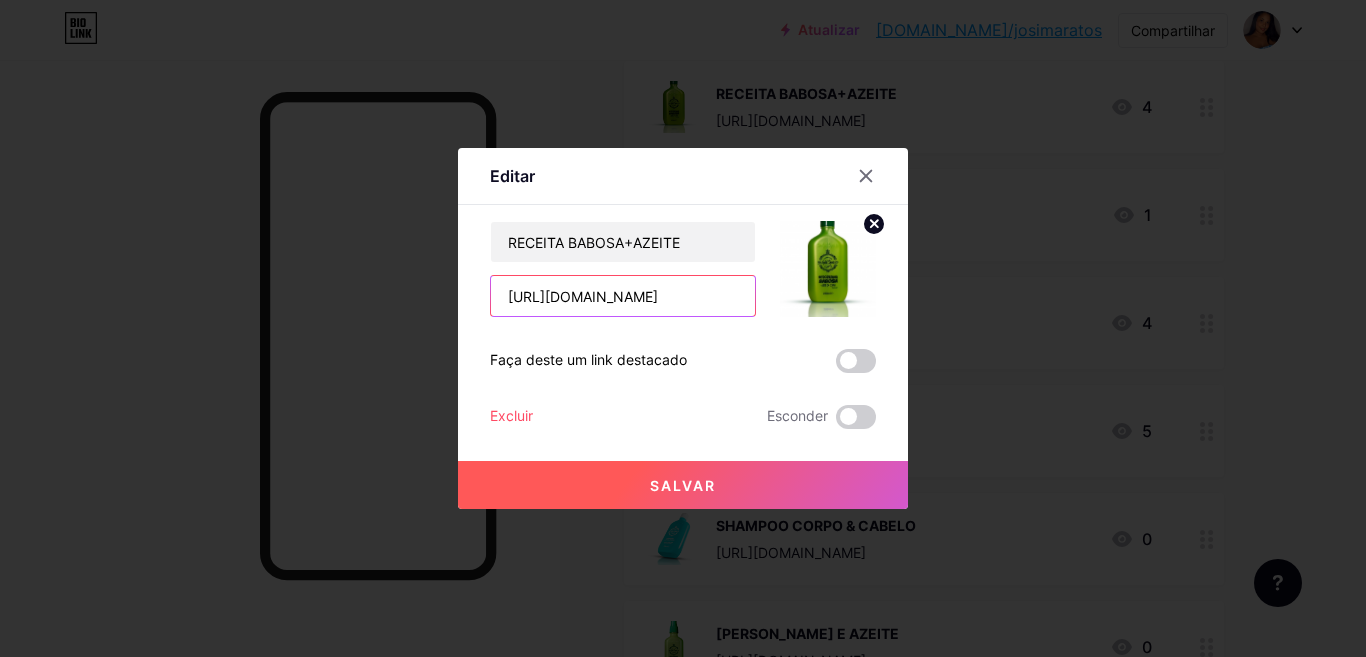 scroll, scrollTop: 0, scrollLeft: 81, axis: horizontal 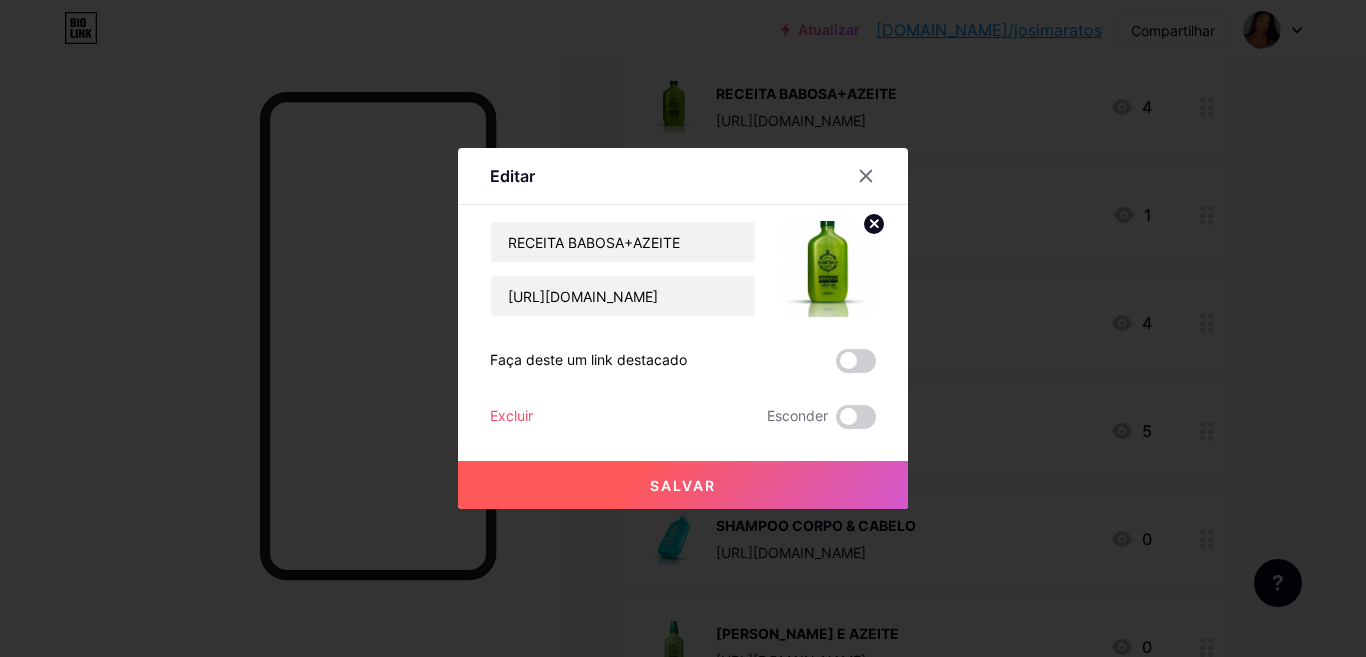 click on "Salvar" at bounding box center [683, 485] 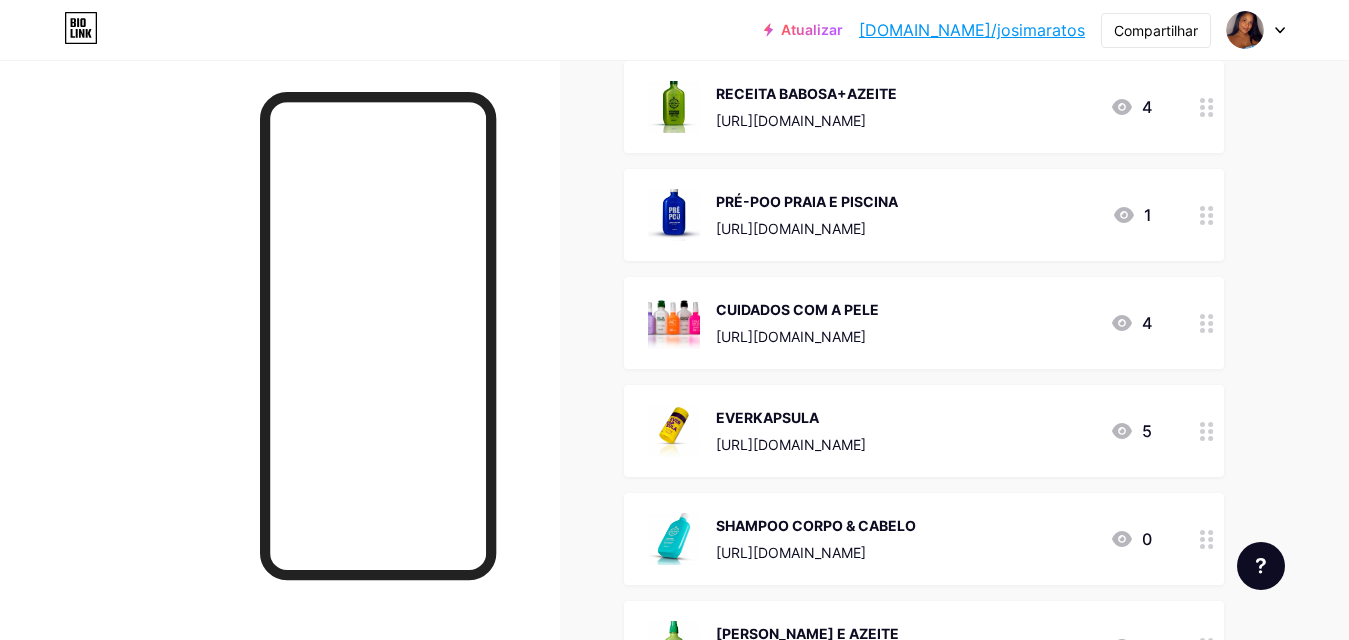 click on "PRÉ-POO PRAIA E PISCINA" at bounding box center (807, 201) 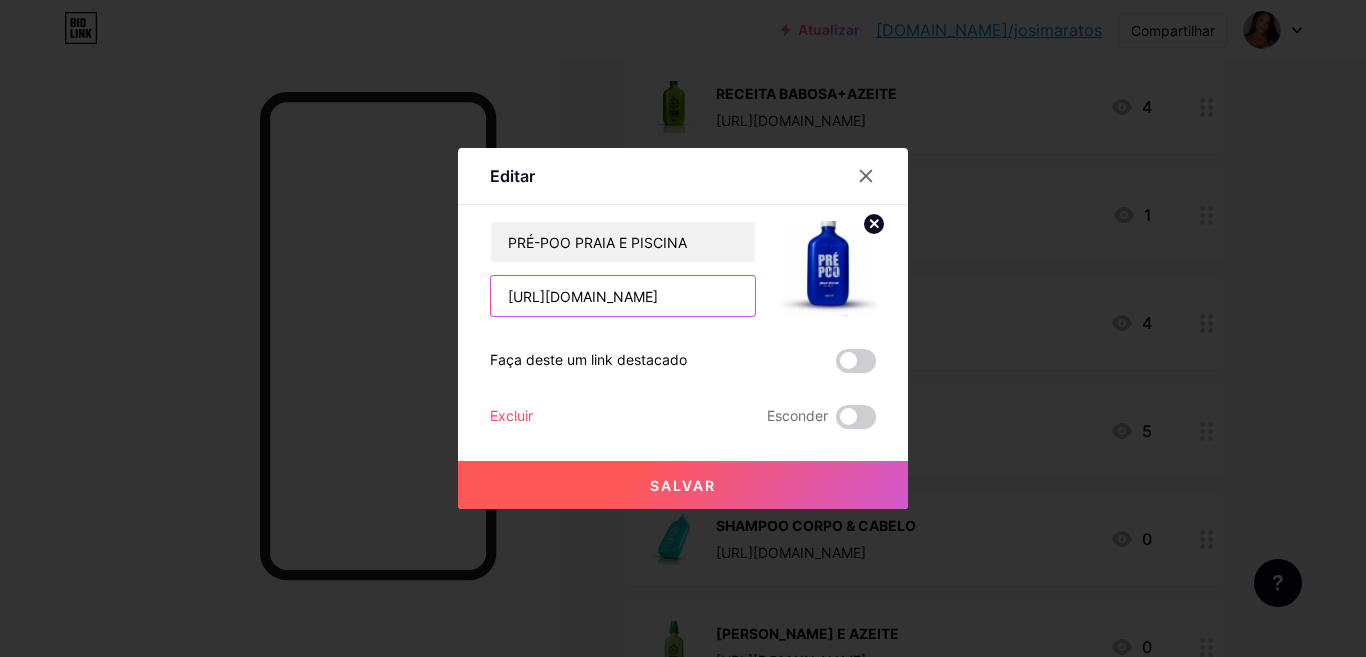 scroll, scrollTop: 0, scrollLeft: 90, axis: horizontal 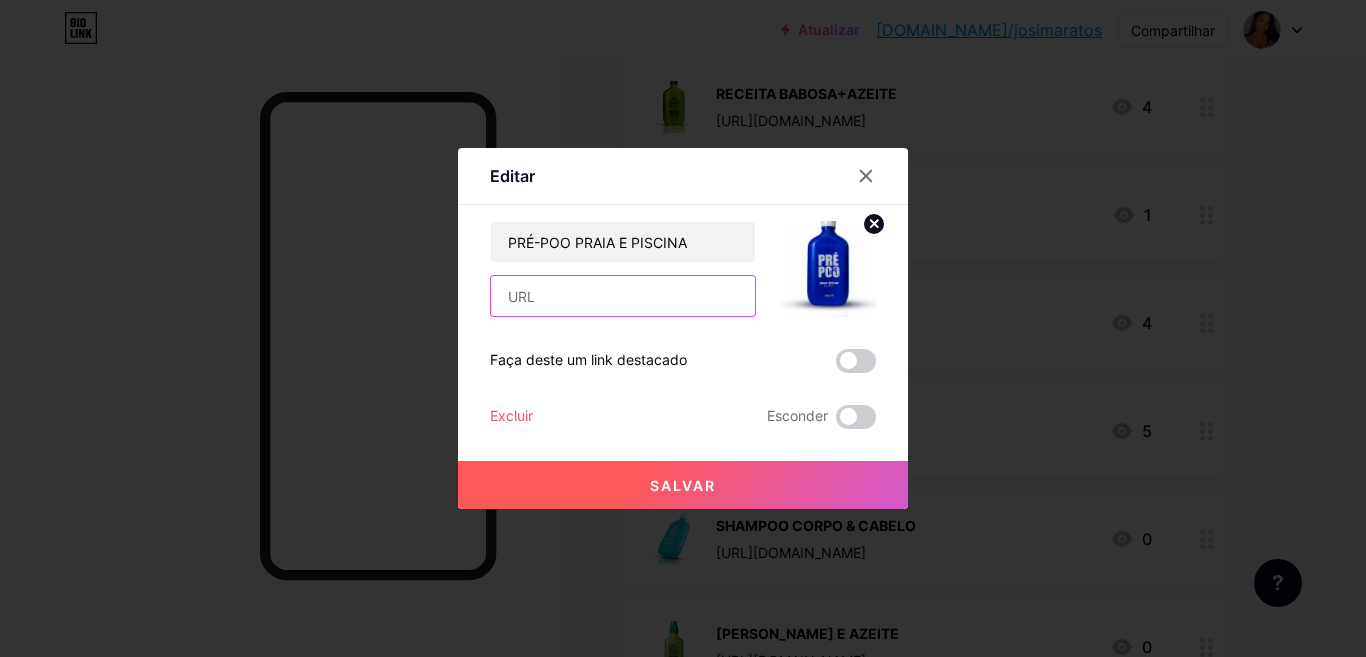 paste on "[URL][DOMAIN_NAME]" 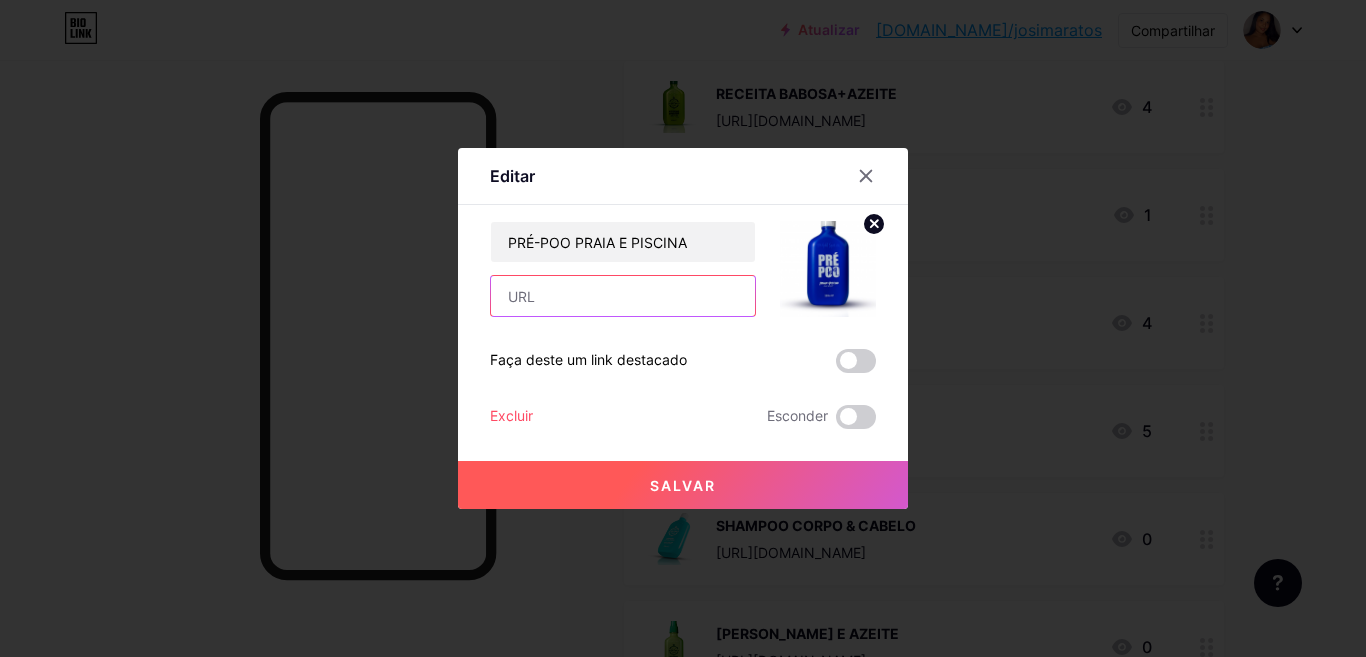 type on "[URL][DOMAIN_NAME]" 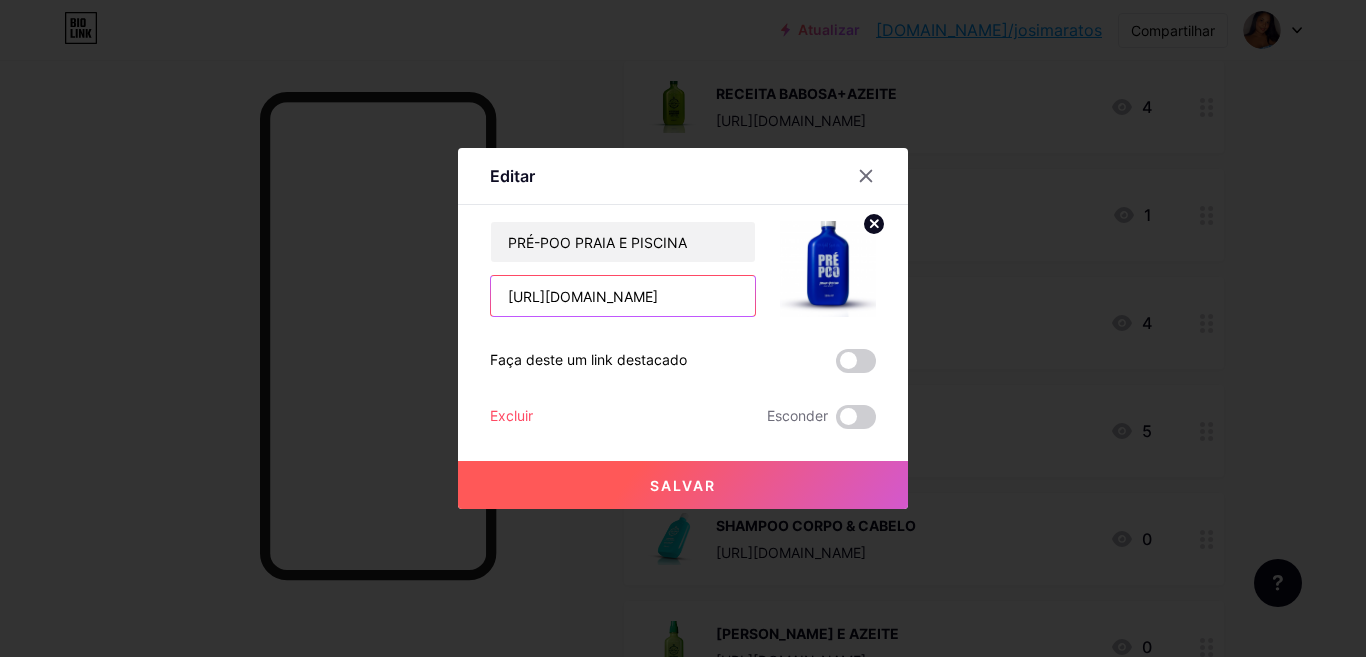 scroll, scrollTop: 0, scrollLeft: 90, axis: horizontal 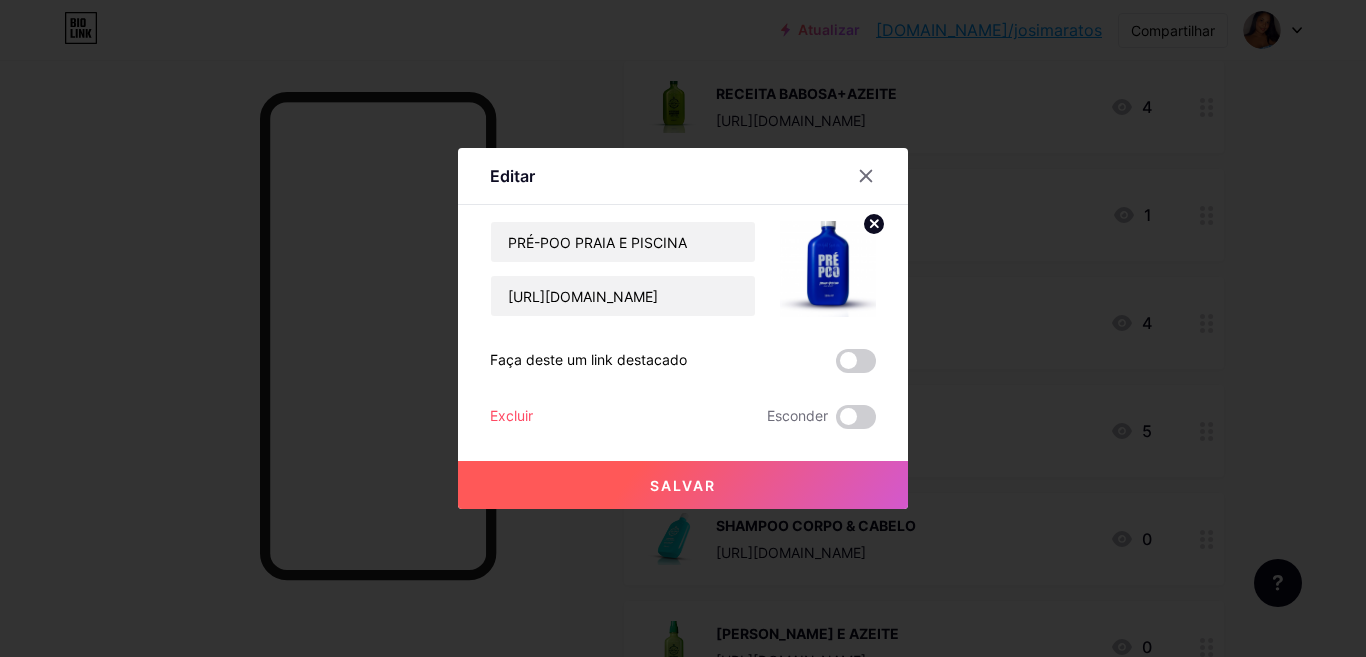 click on "Salvar" at bounding box center [683, 485] 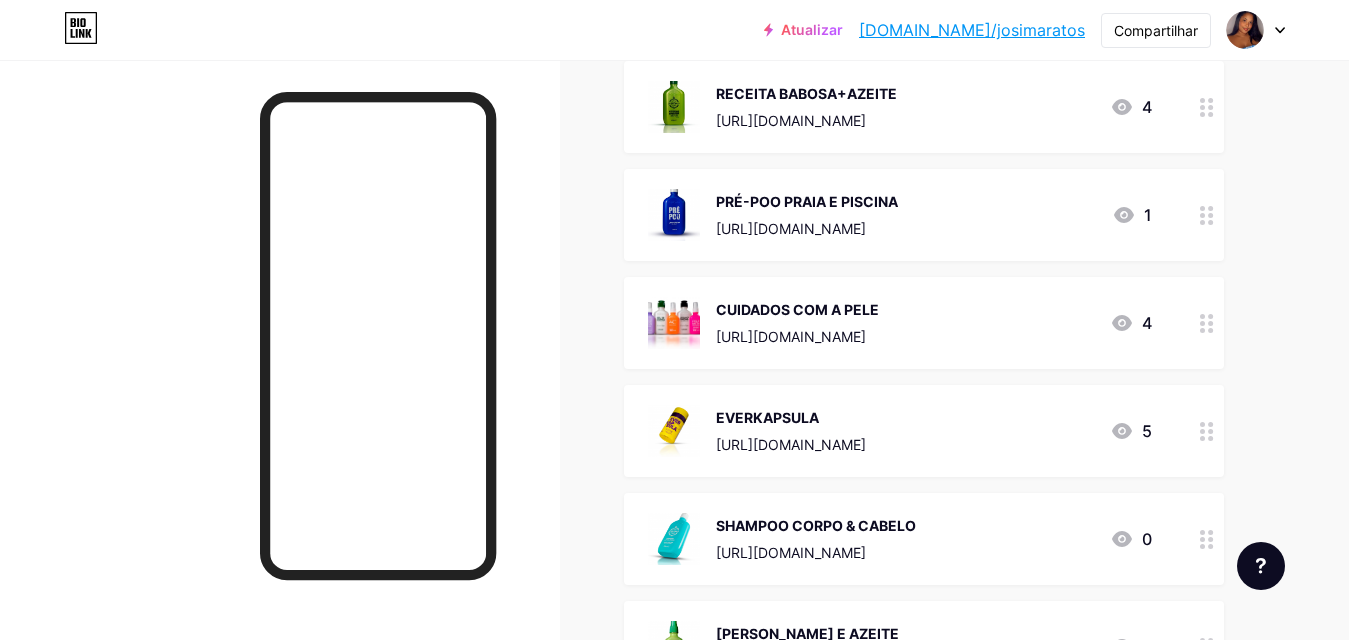 click on "[URL][DOMAIN_NAME]" at bounding box center [797, 336] 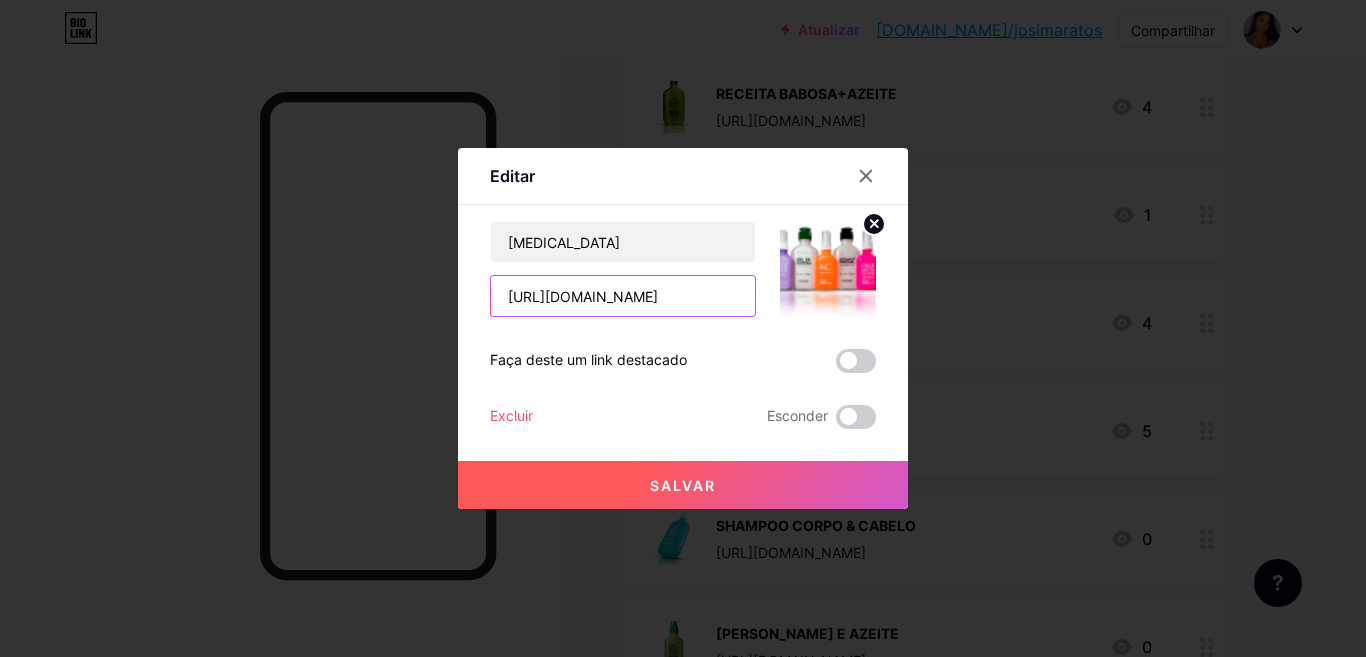 scroll, scrollTop: 0, scrollLeft: 86, axis: horizontal 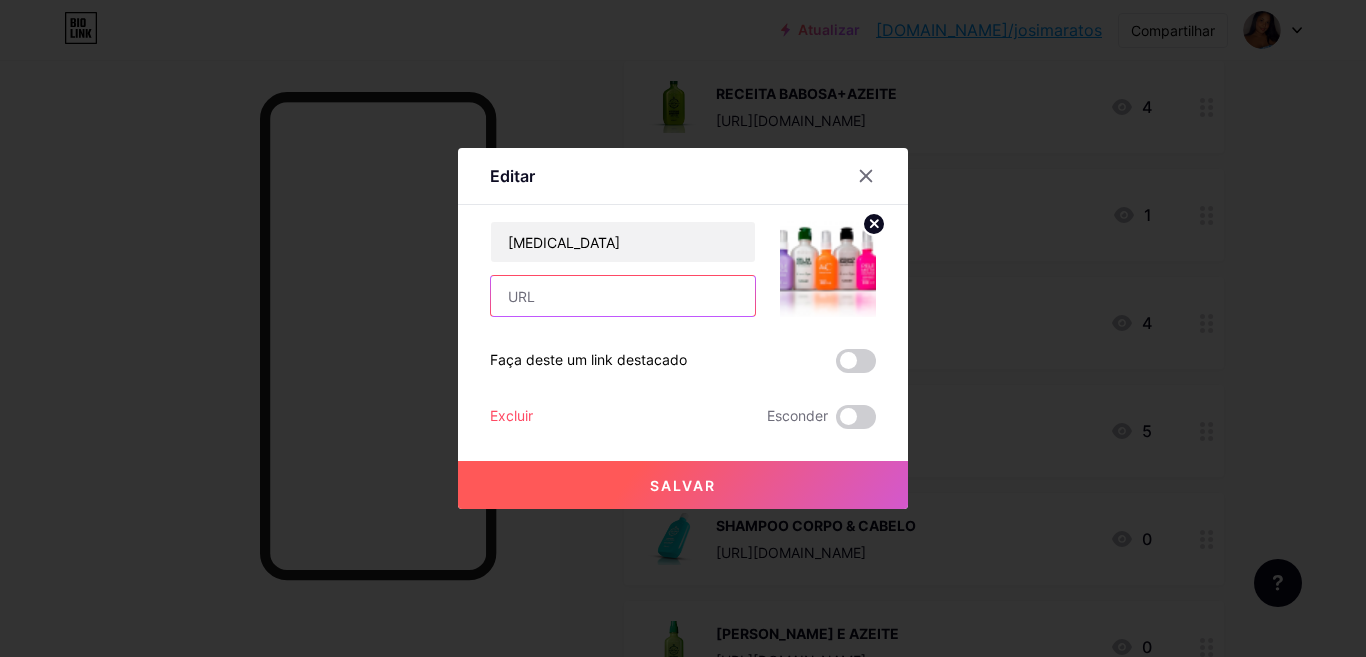 paste on "[URL][DOMAIN_NAME]" 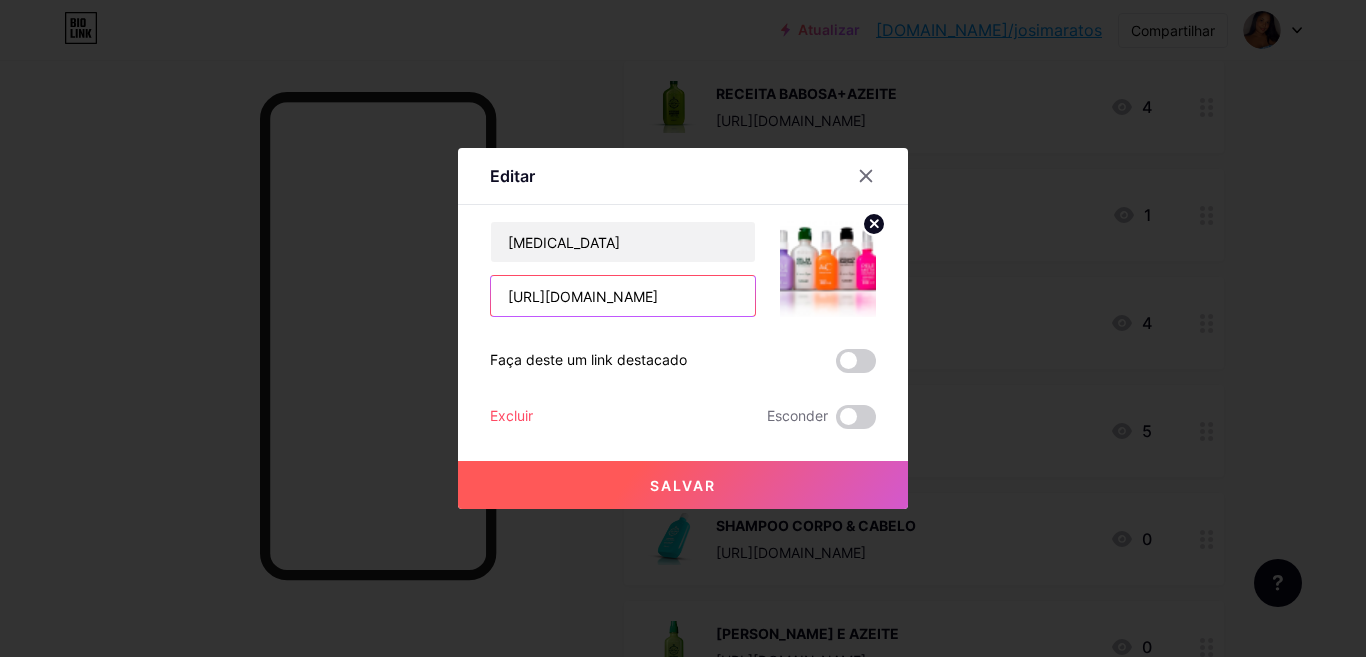 scroll, scrollTop: 0, scrollLeft: 80, axis: horizontal 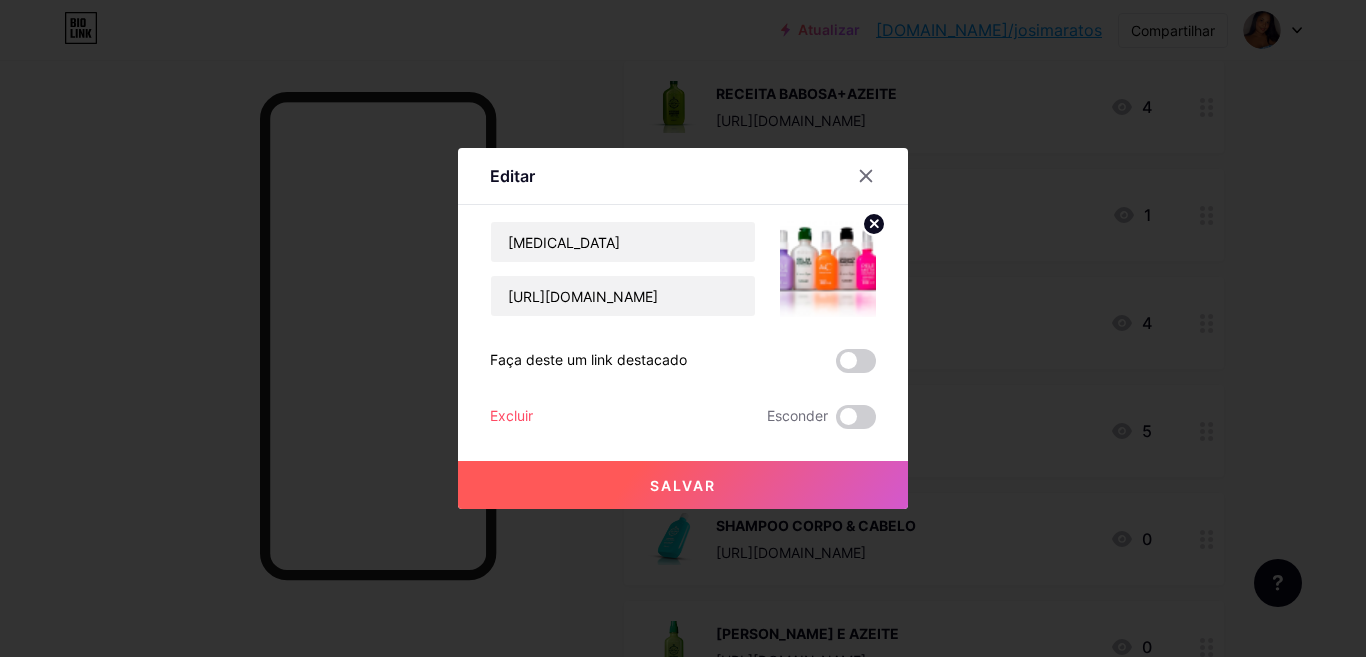 click on "Salvar" at bounding box center (683, 485) 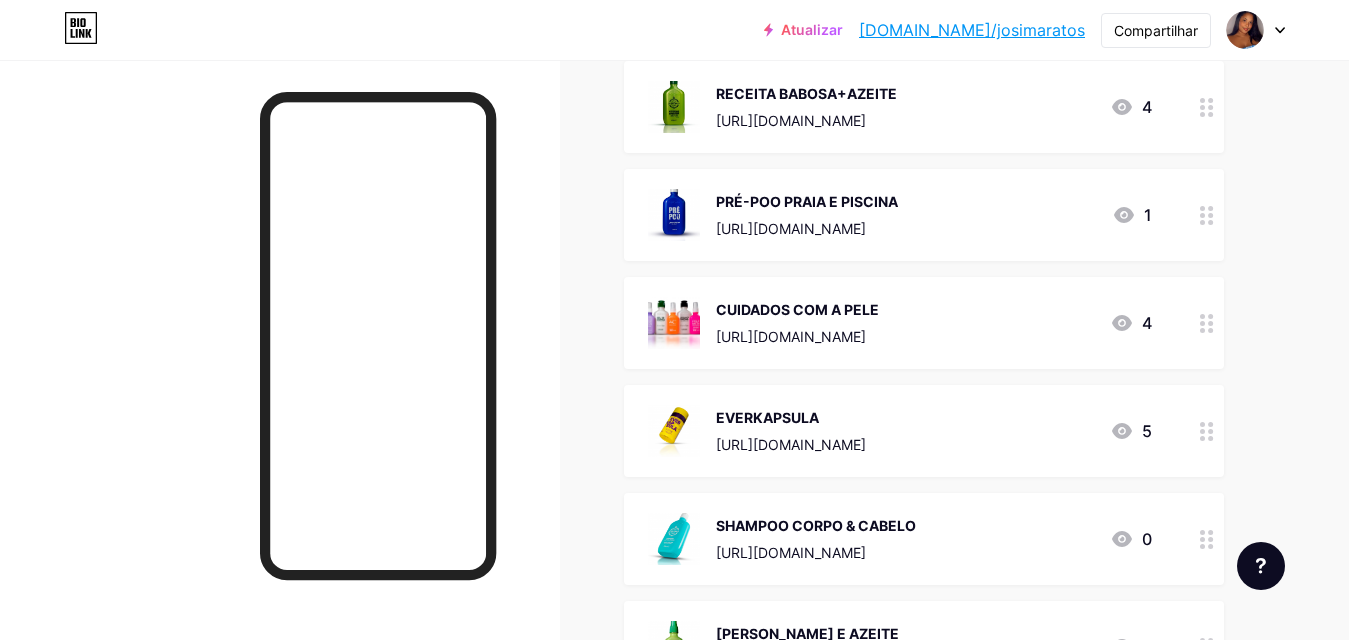 click on "EVERKAPSULA" at bounding box center [791, 417] 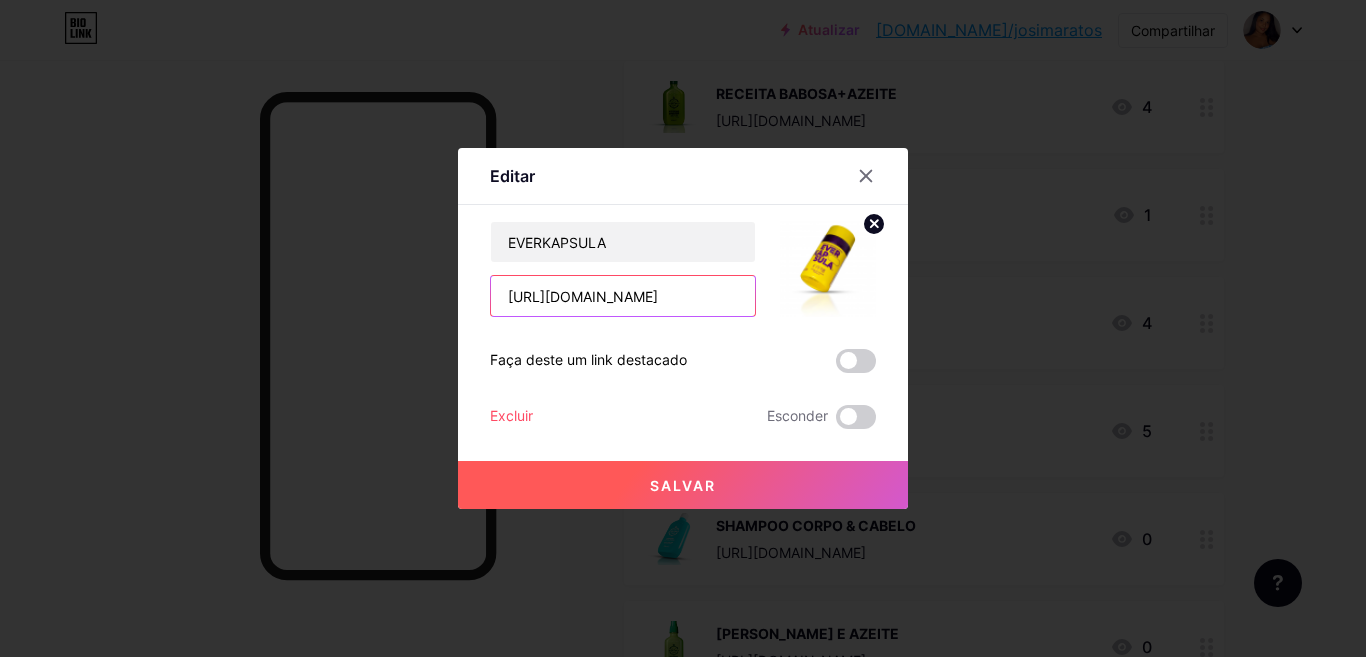 scroll, scrollTop: 0, scrollLeft: 75, axis: horizontal 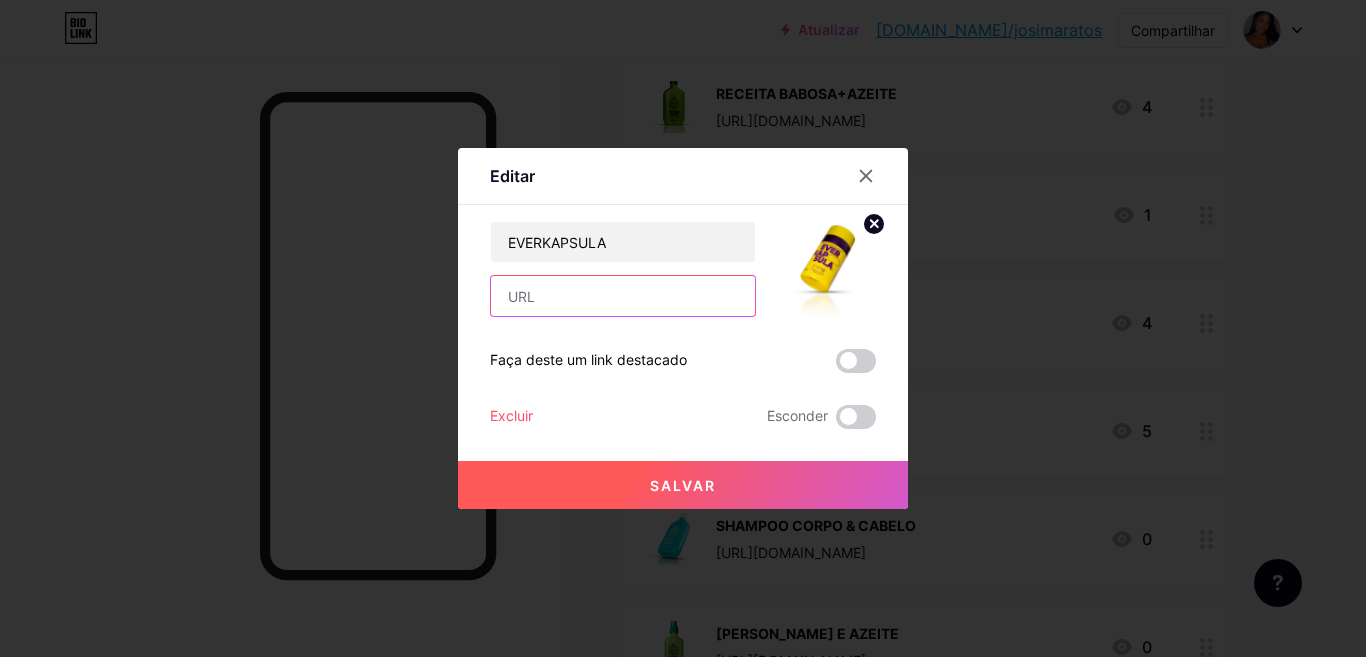 paste on "[URL][DOMAIN_NAME]" 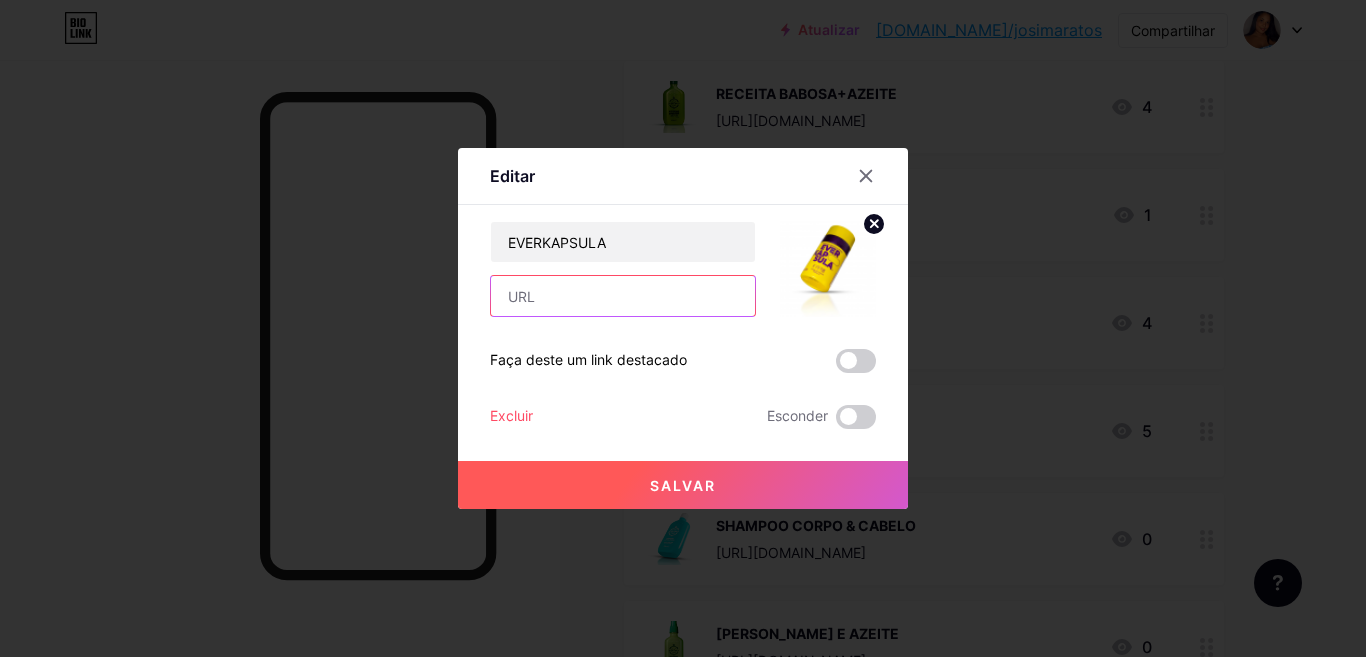 type on "[URL][DOMAIN_NAME]" 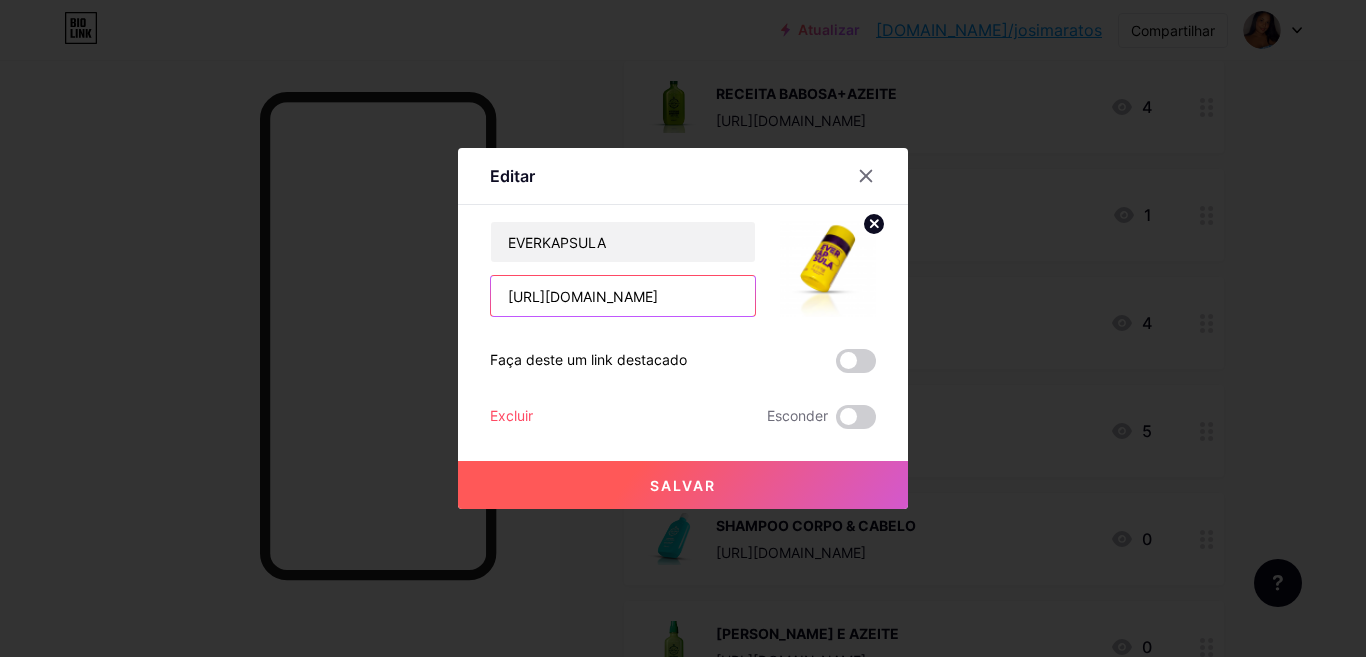 scroll, scrollTop: 0, scrollLeft: 75, axis: horizontal 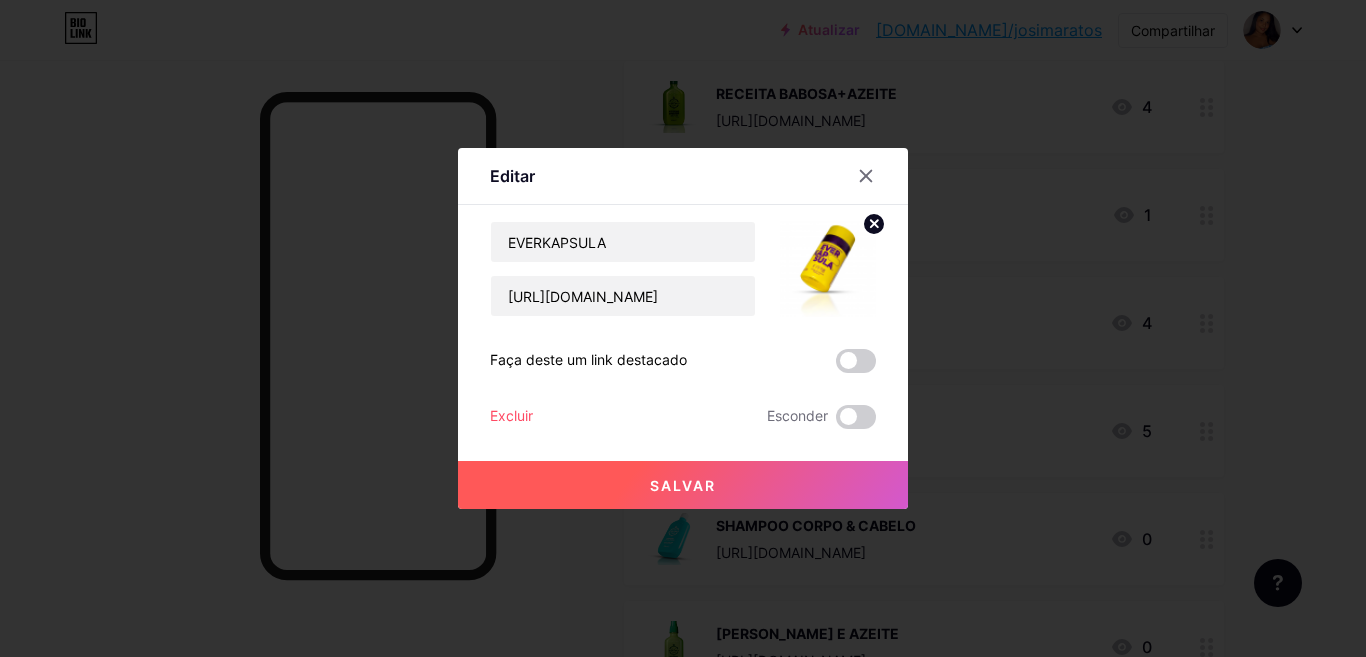 click on "Salvar" at bounding box center (683, 485) 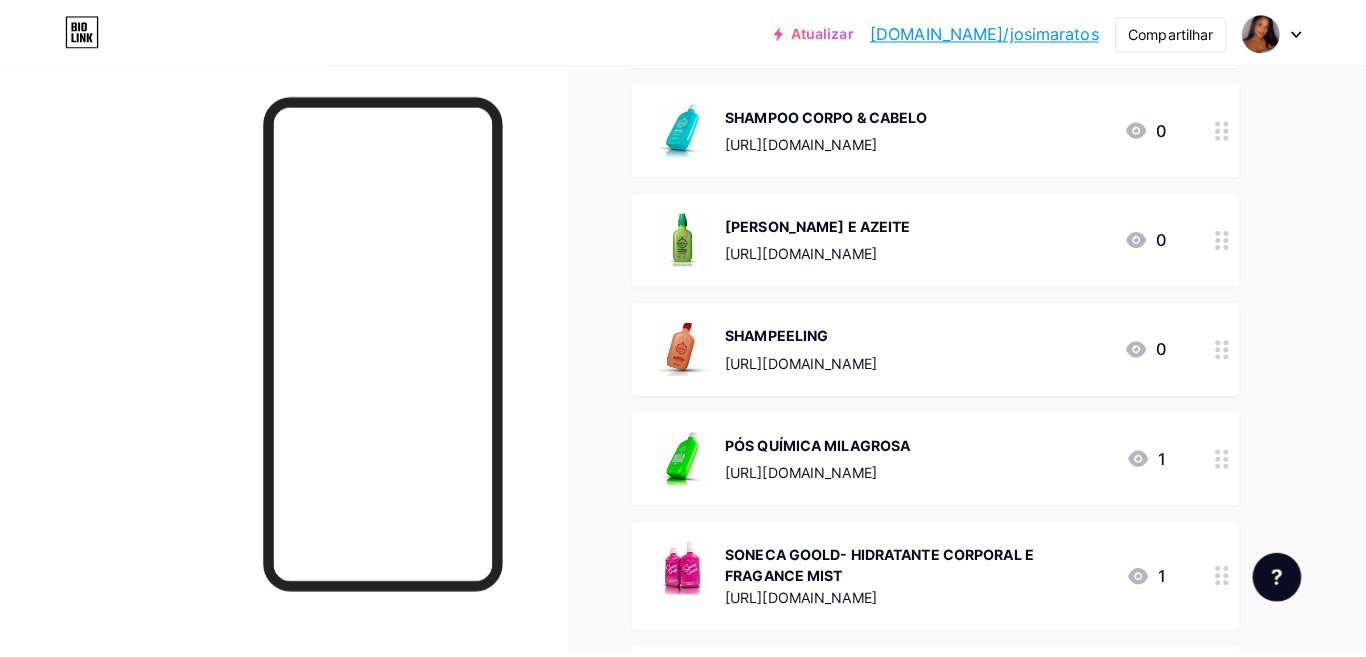 scroll, scrollTop: 5503, scrollLeft: 0, axis: vertical 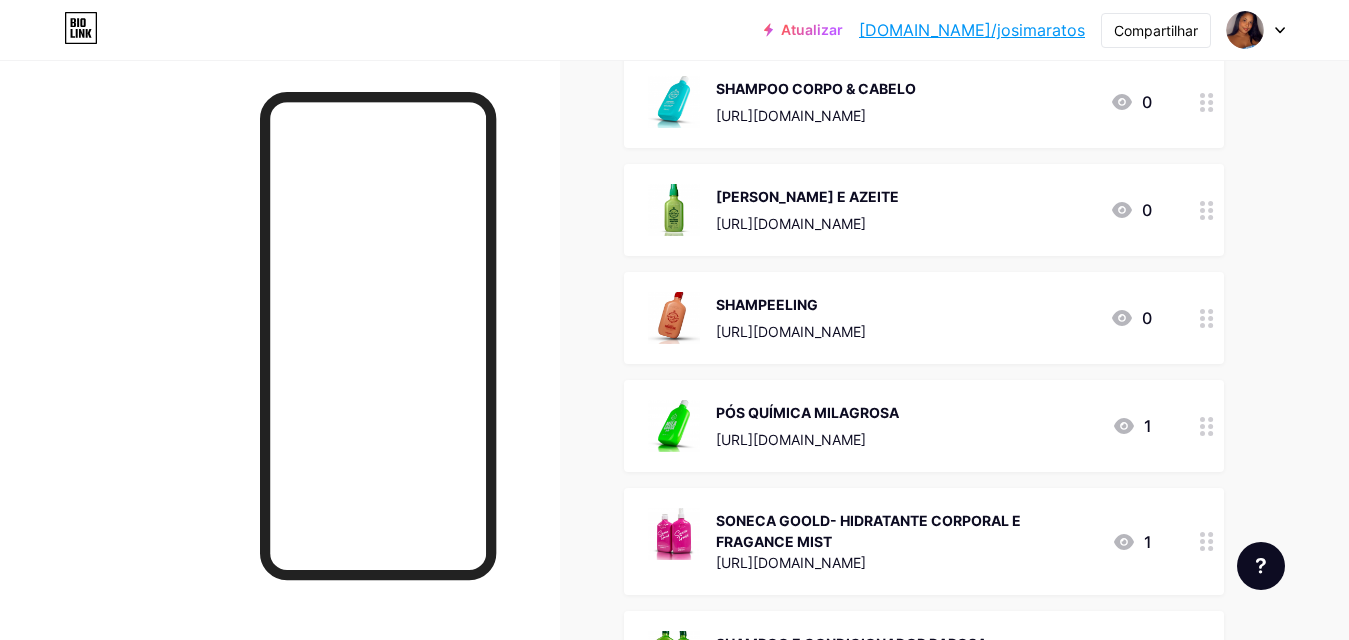 click on "[URL][DOMAIN_NAME]" at bounding box center [791, 115] 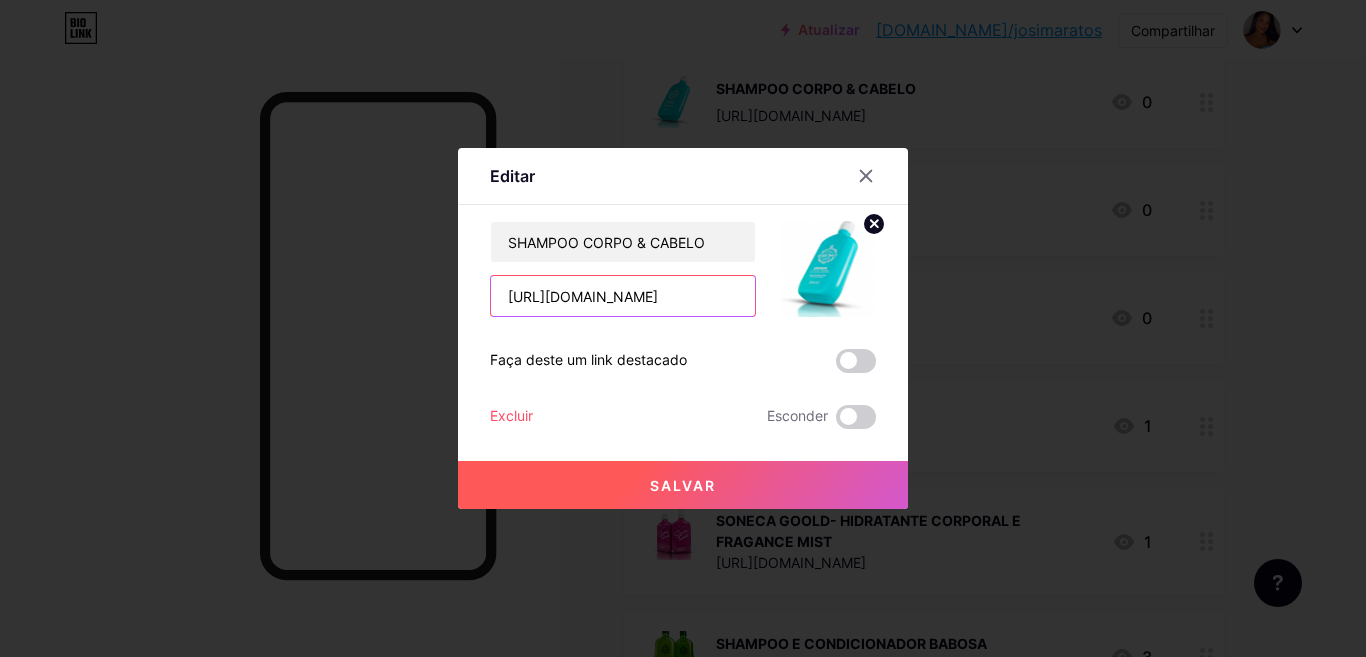 scroll, scrollTop: 0, scrollLeft: 83, axis: horizontal 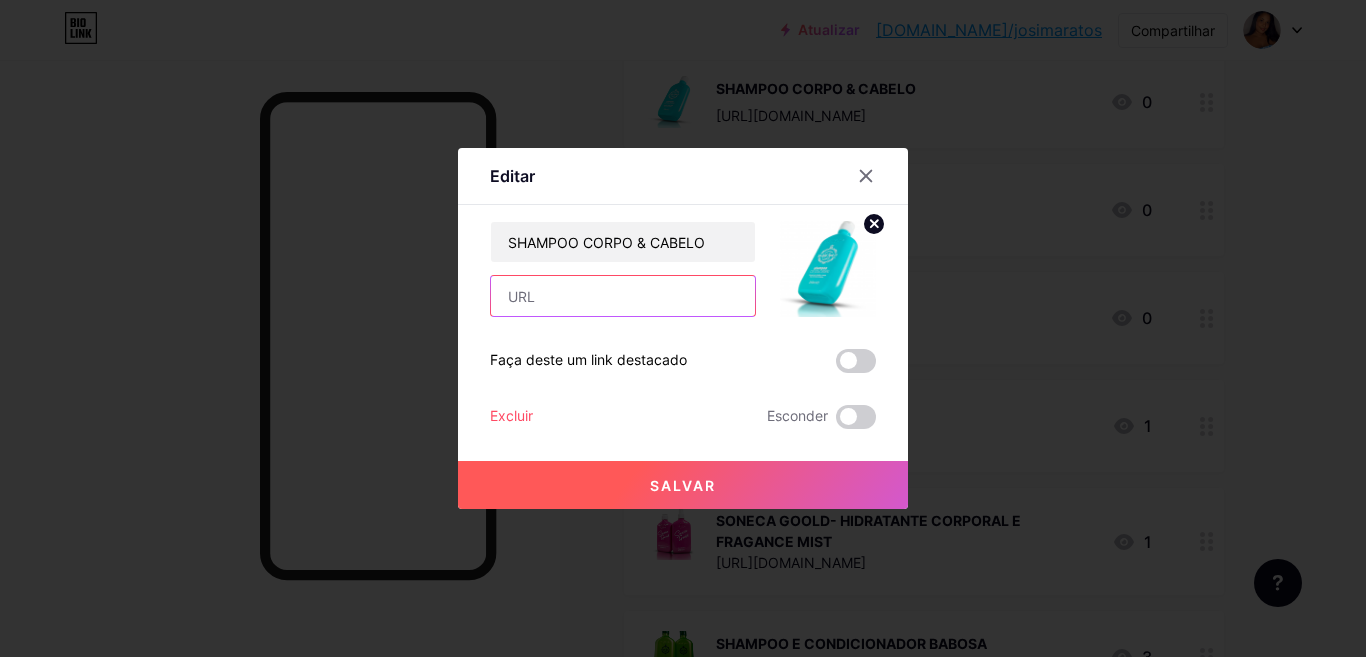 click at bounding box center [623, 296] 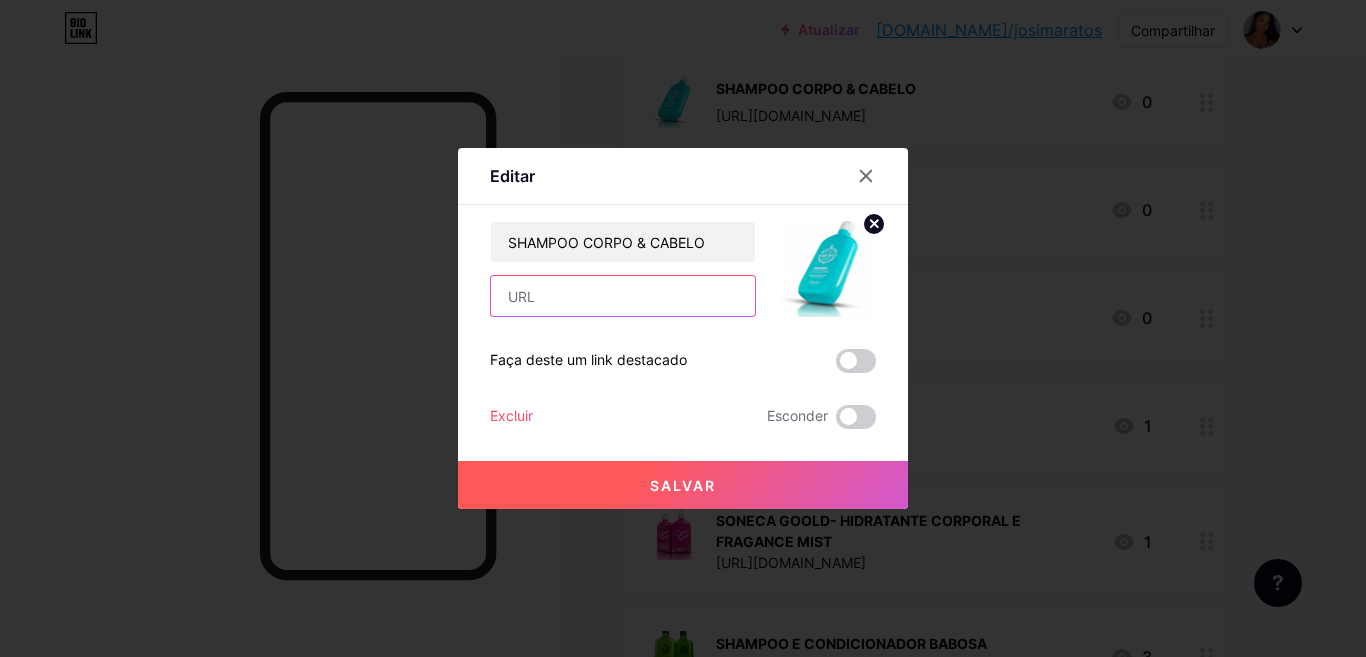 paste on "[URL][DOMAIN_NAME]" 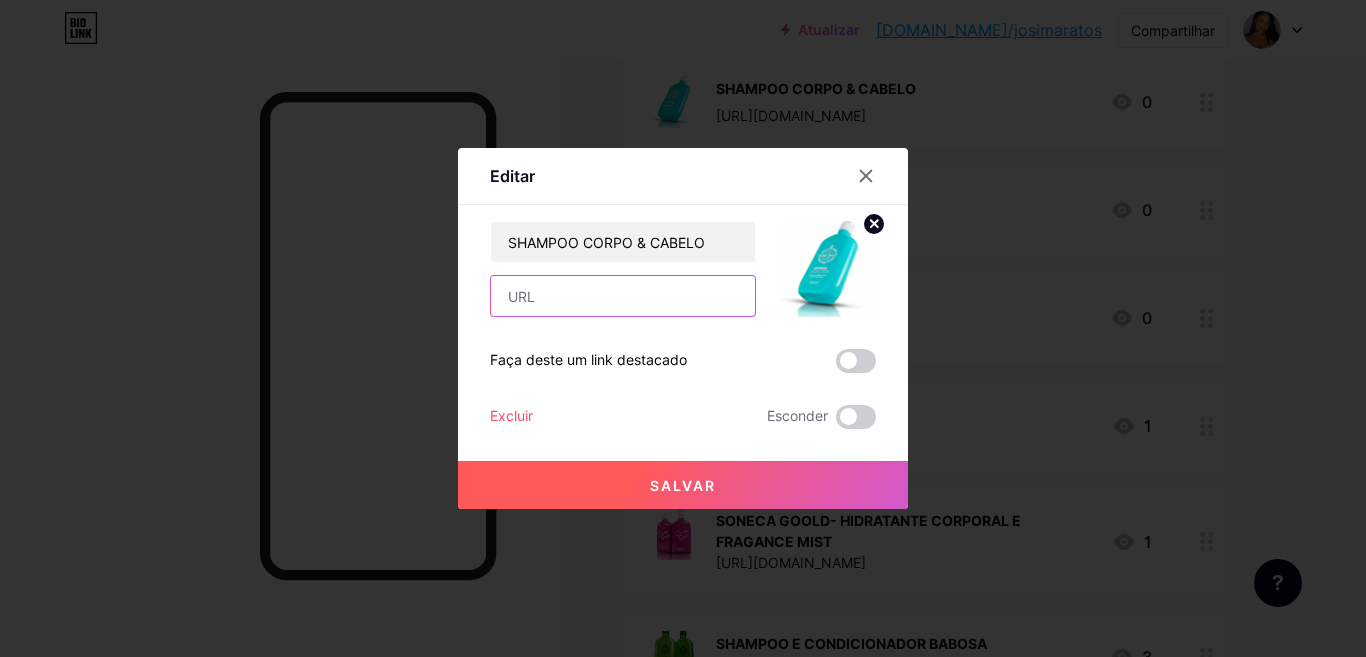 type on "[URL][DOMAIN_NAME]" 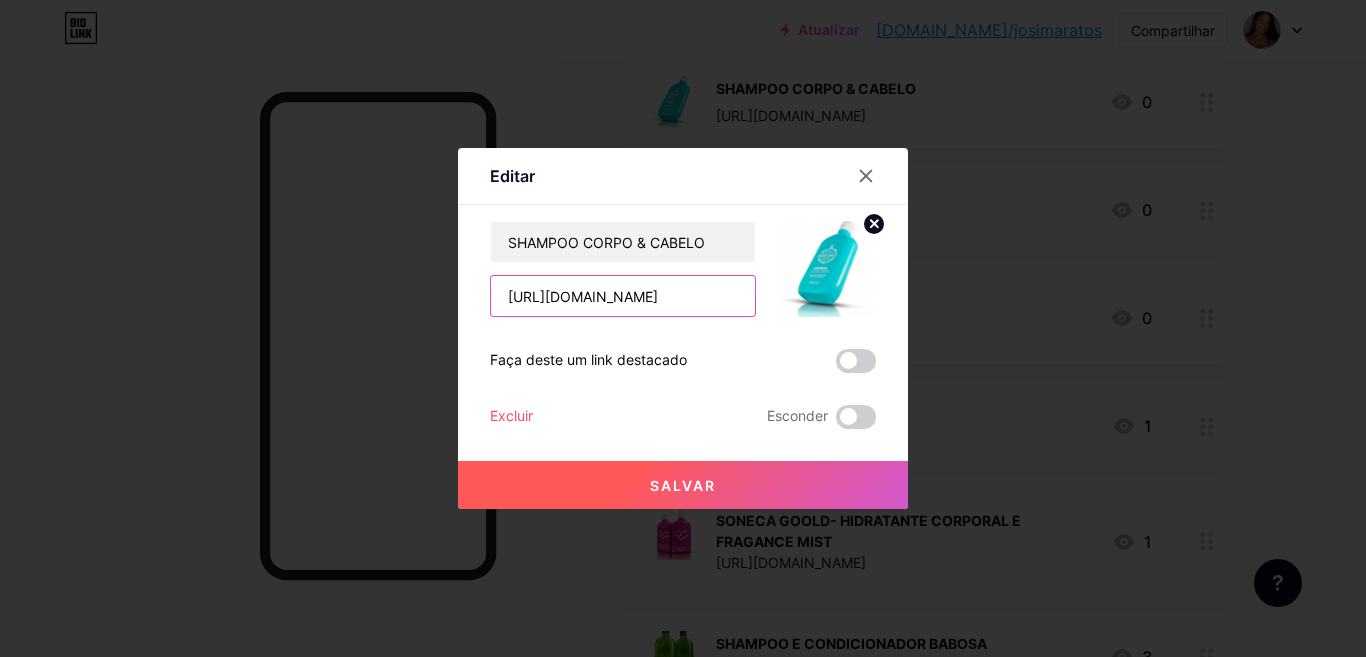 scroll, scrollTop: 0, scrollLeft: 83, axis: horizontal 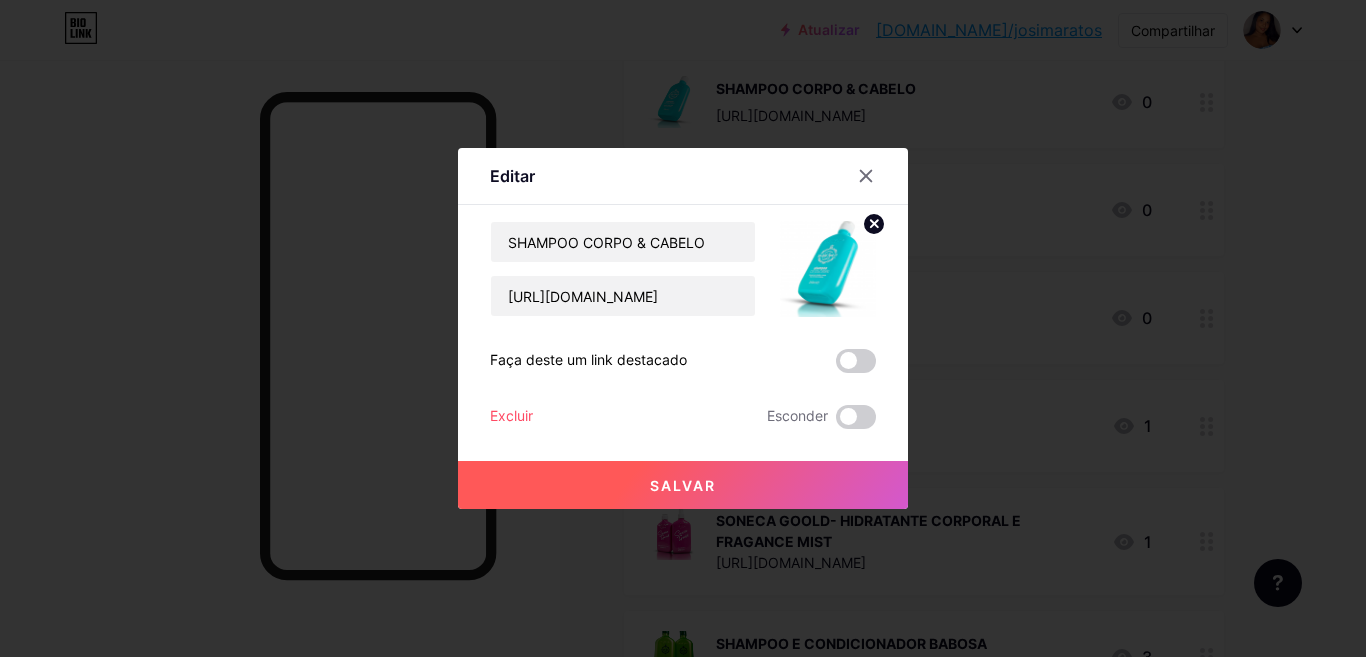click on "Salvar" at bounding box center (683, 485) 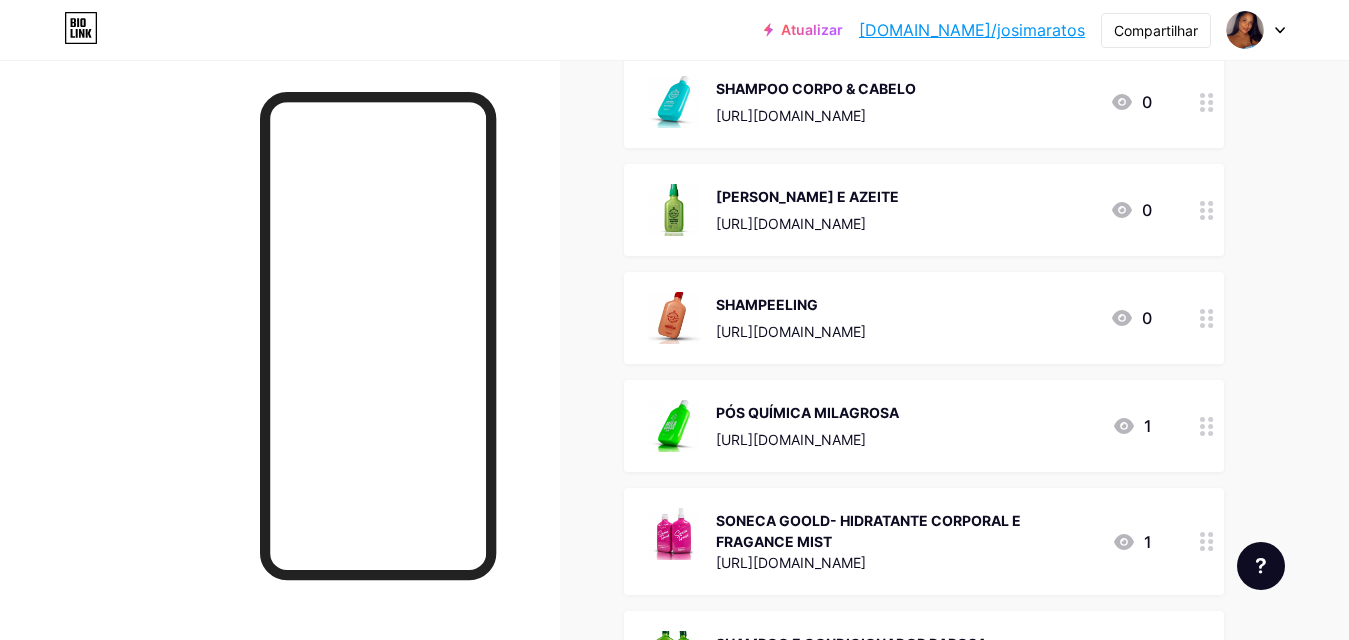 click on "[PERSON_NAME] E AZEITE
[URL][DOMAIN_NAME]" at bounding box center [807, 210] 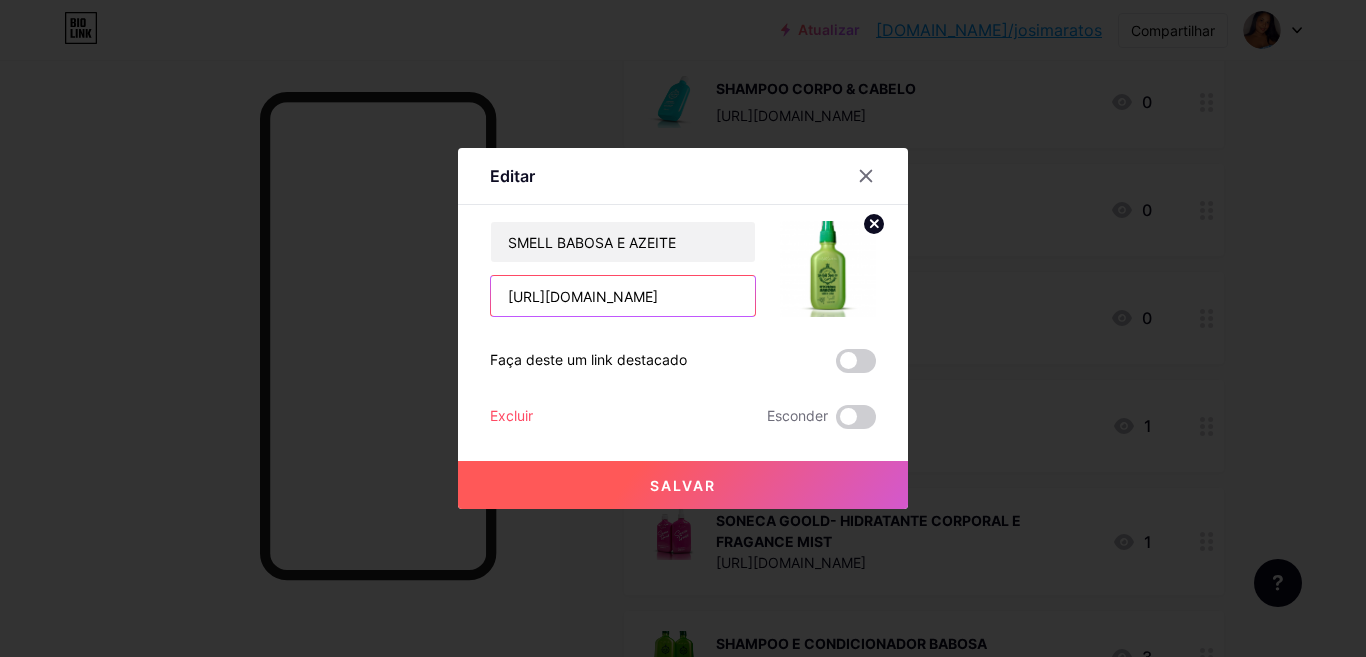 scroll, scrollTop: 0, scrollLeft: 76, axis: horizontal 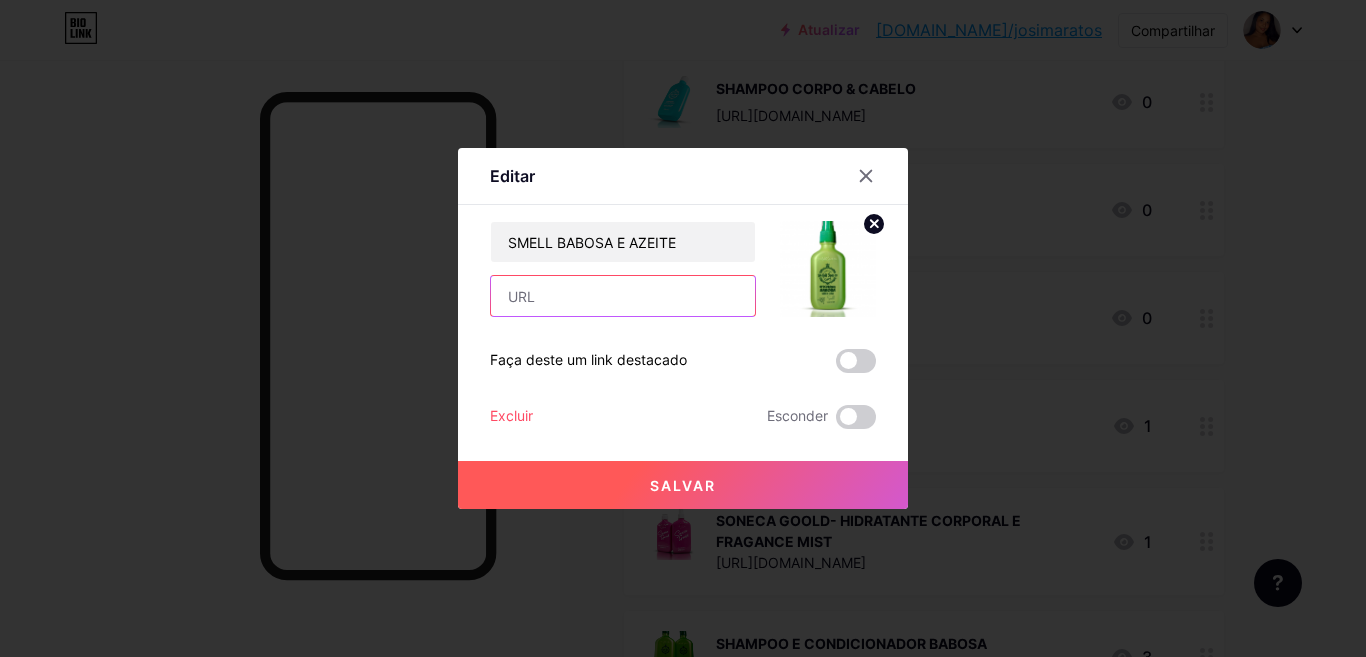 paste on "[URL][DOMAIN_NAME]" 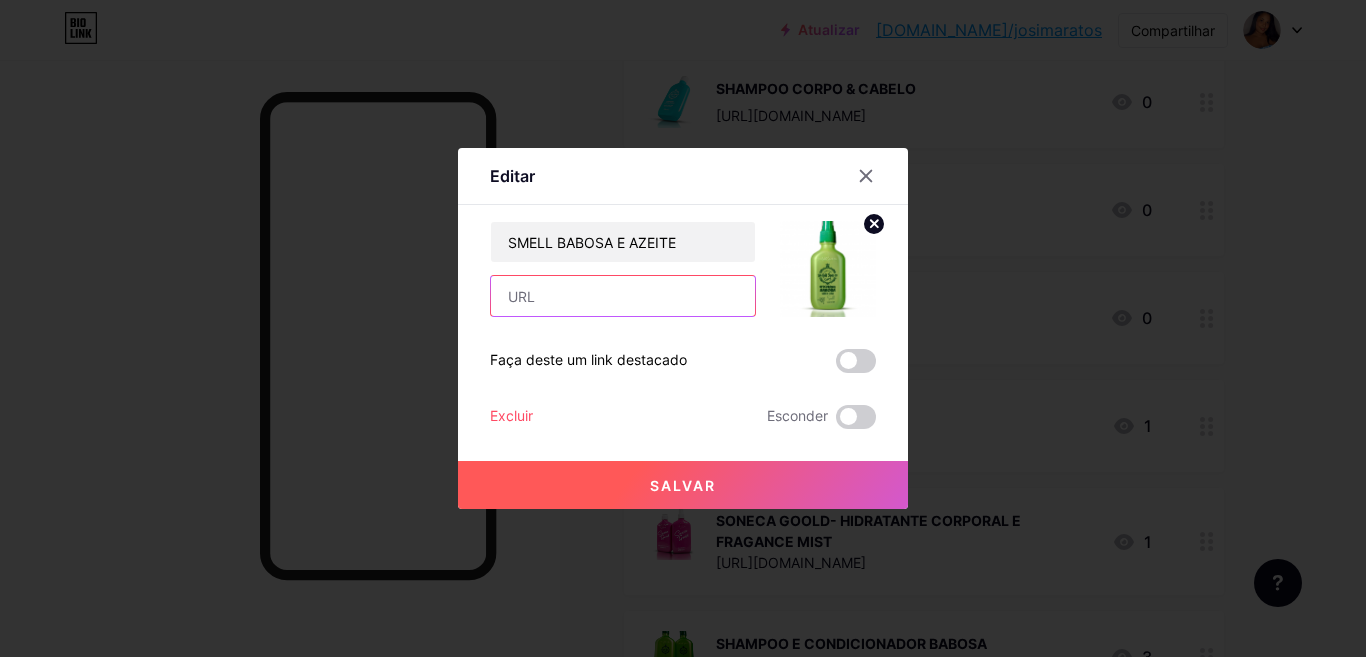 type on "[URL][DOMAIN_NAME]" 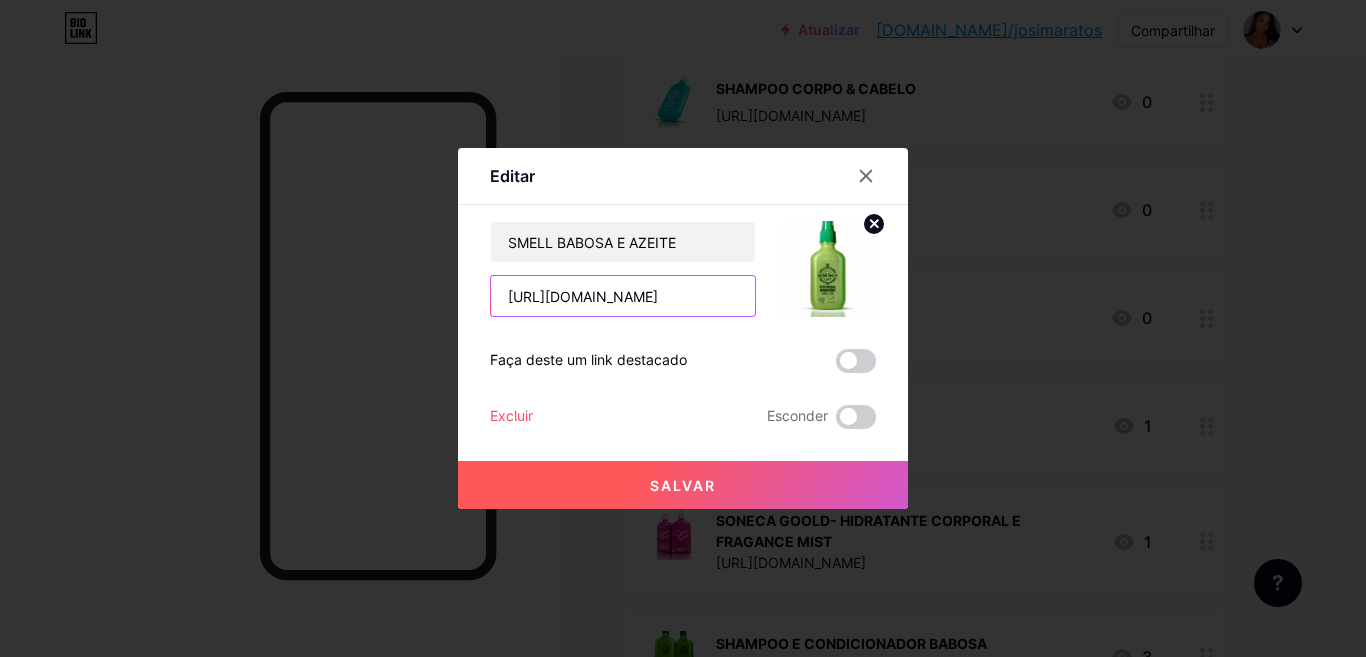 scroll, scrollTop: 0, scrollLeft: 76, axis: horizontal 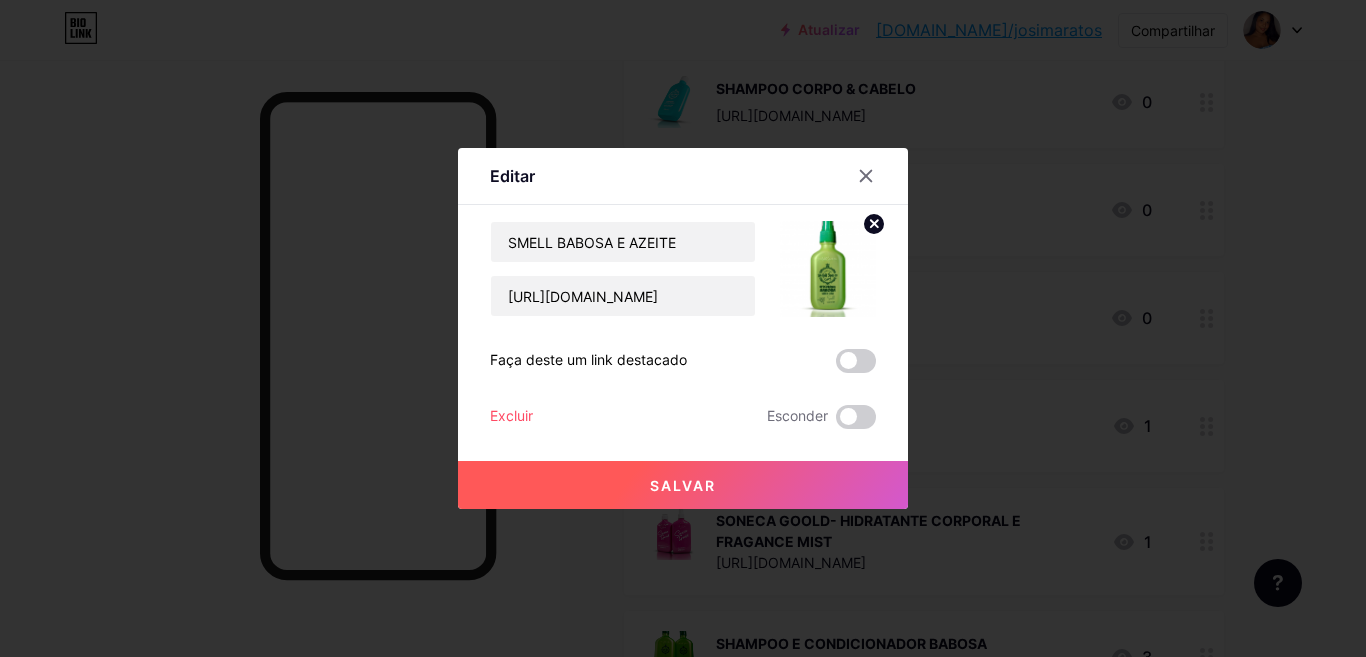 click on "Salvar" at bounding box center (683, 485) 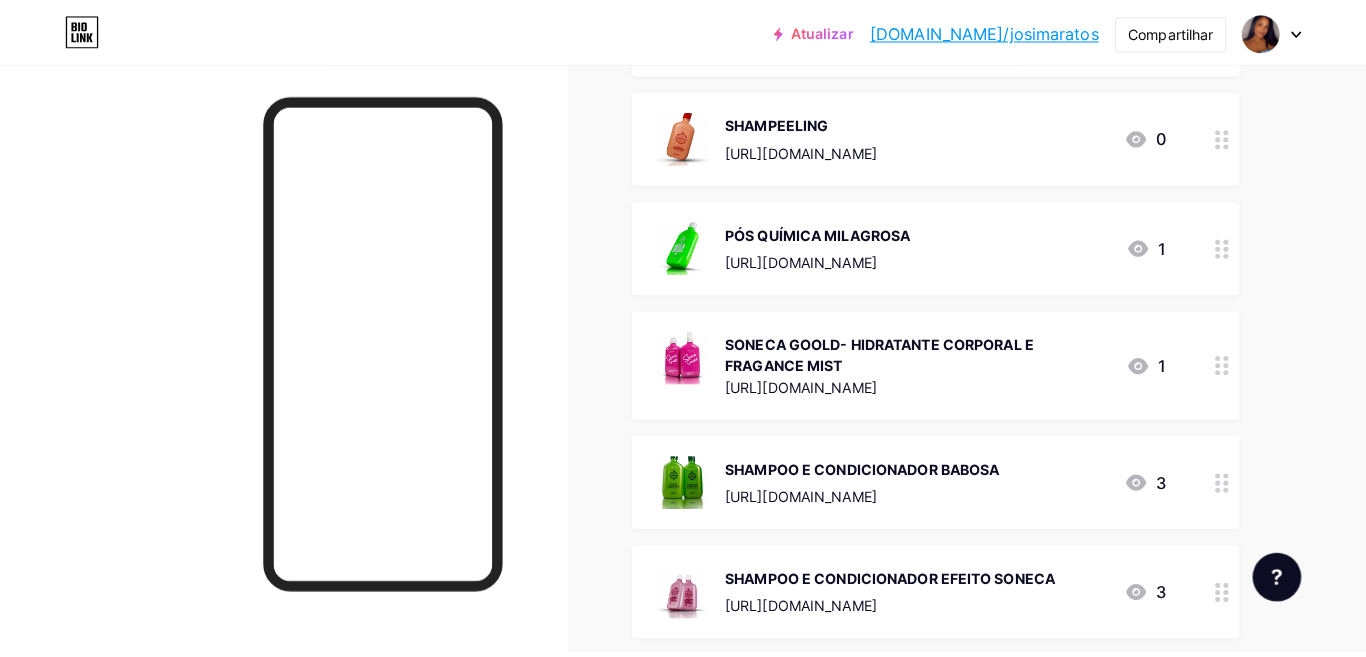 scroll, scrollTop: 5710, scrollLeft: 0, axis: vertical 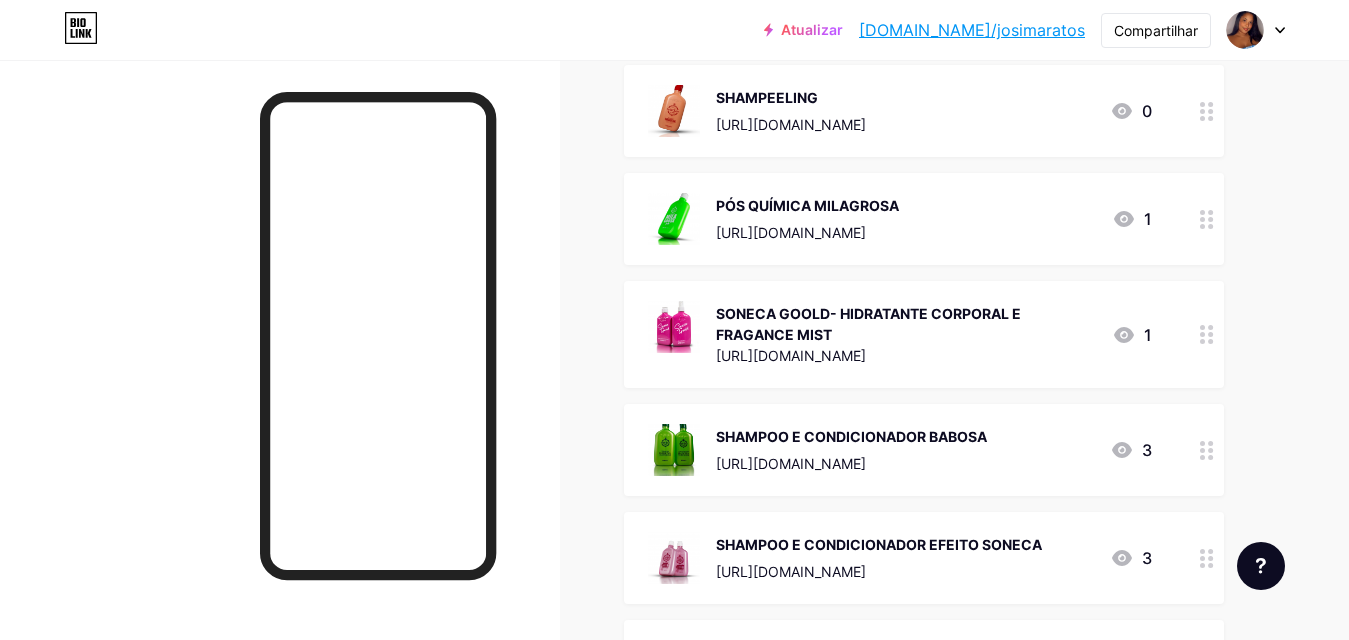 click on "SHAMPEELING
[URL][DOMAIN_NAME]" at bounding box center [791, 111] 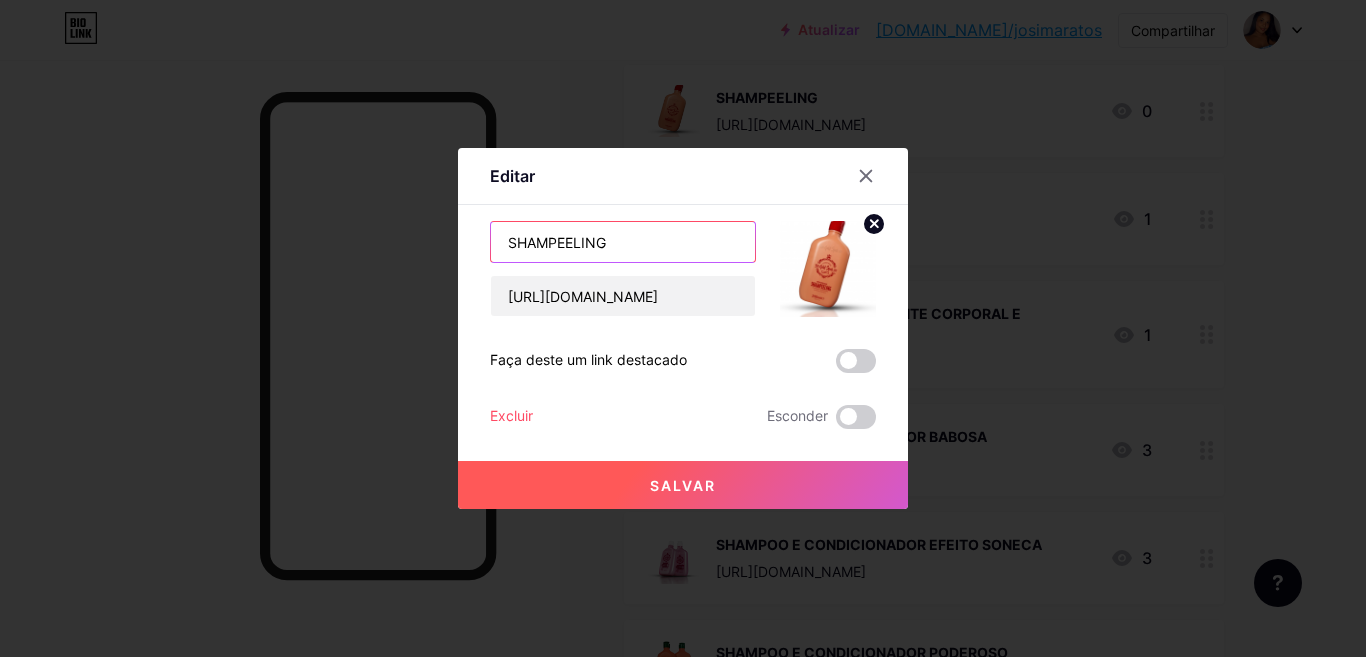 drag, startPoint x: 495, startPoint y: 240, endPoint x: 691, endPoint y: 241, distance: 196.00255 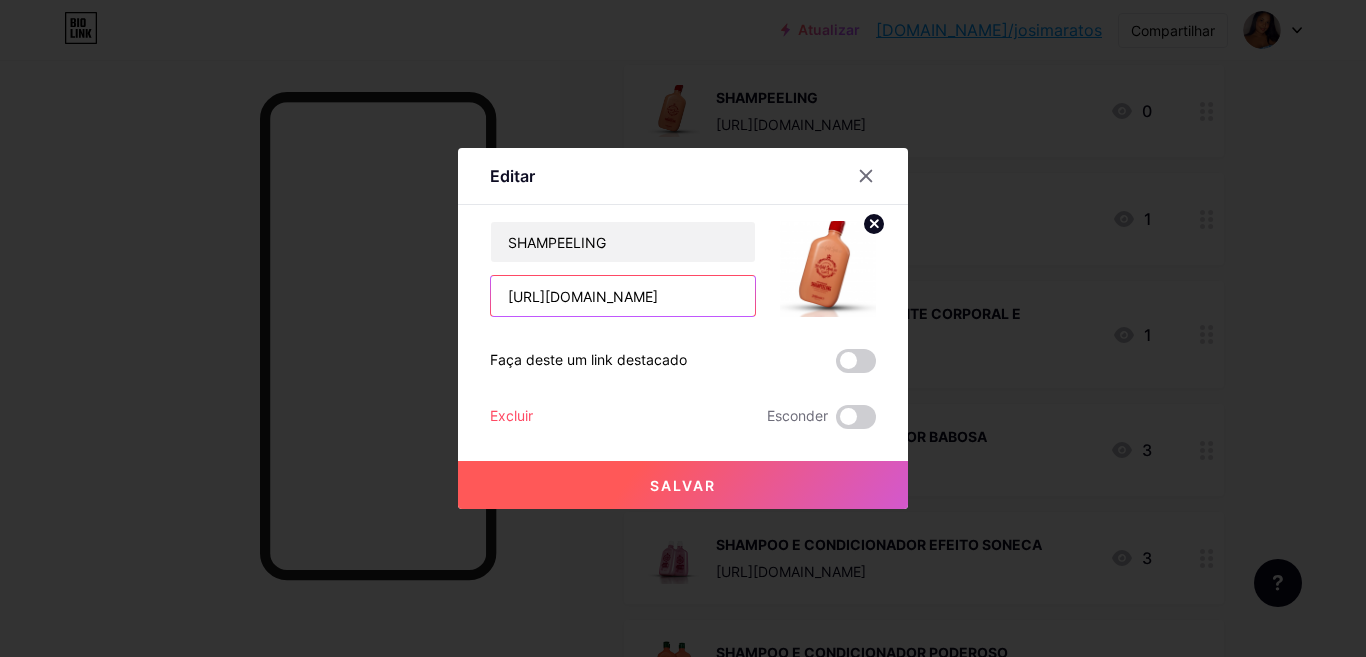 scroll, scrollTop: 0, scrollLeft: 80, axis: horizontal 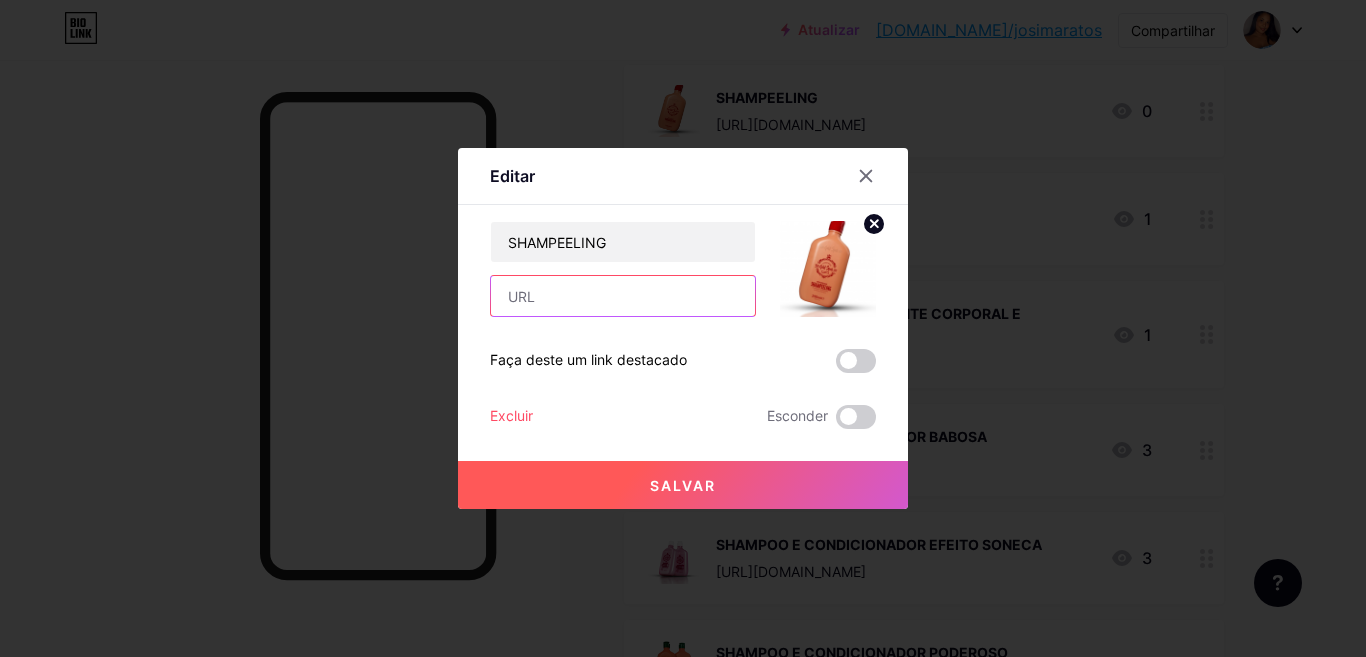 click at bounding box center (623, 296) 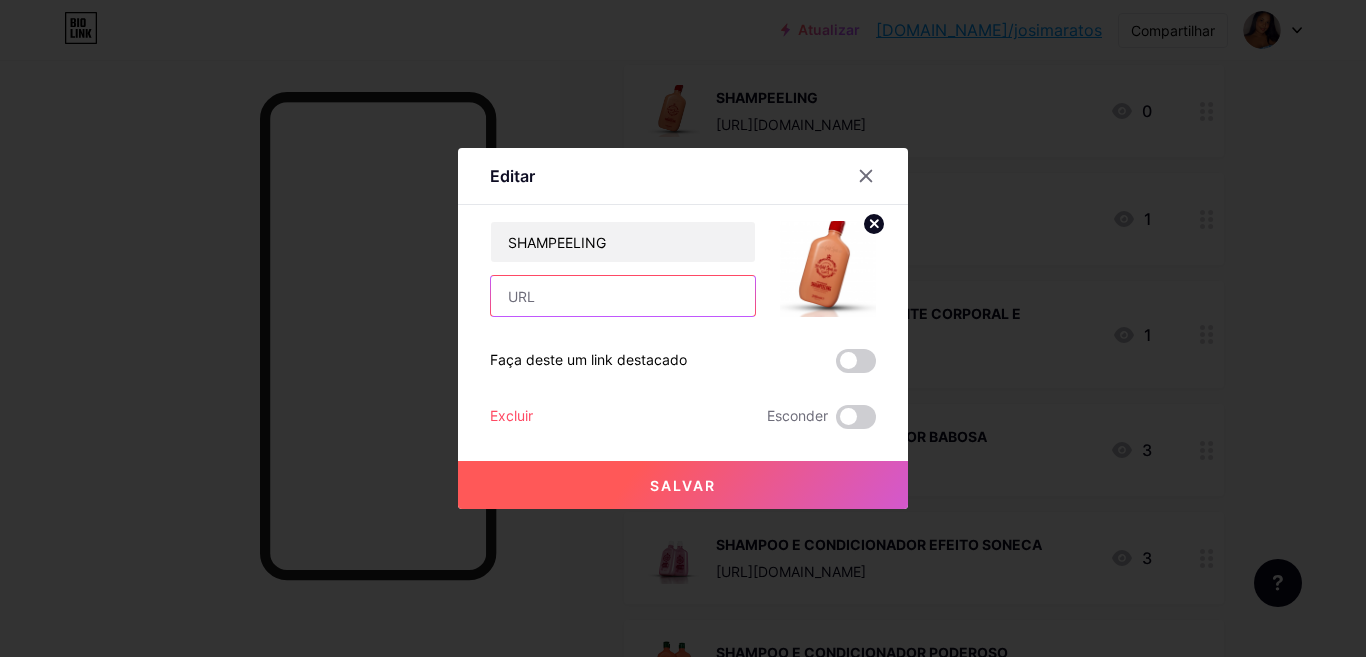 paste on "[URL][DOMAIN_NAME]" 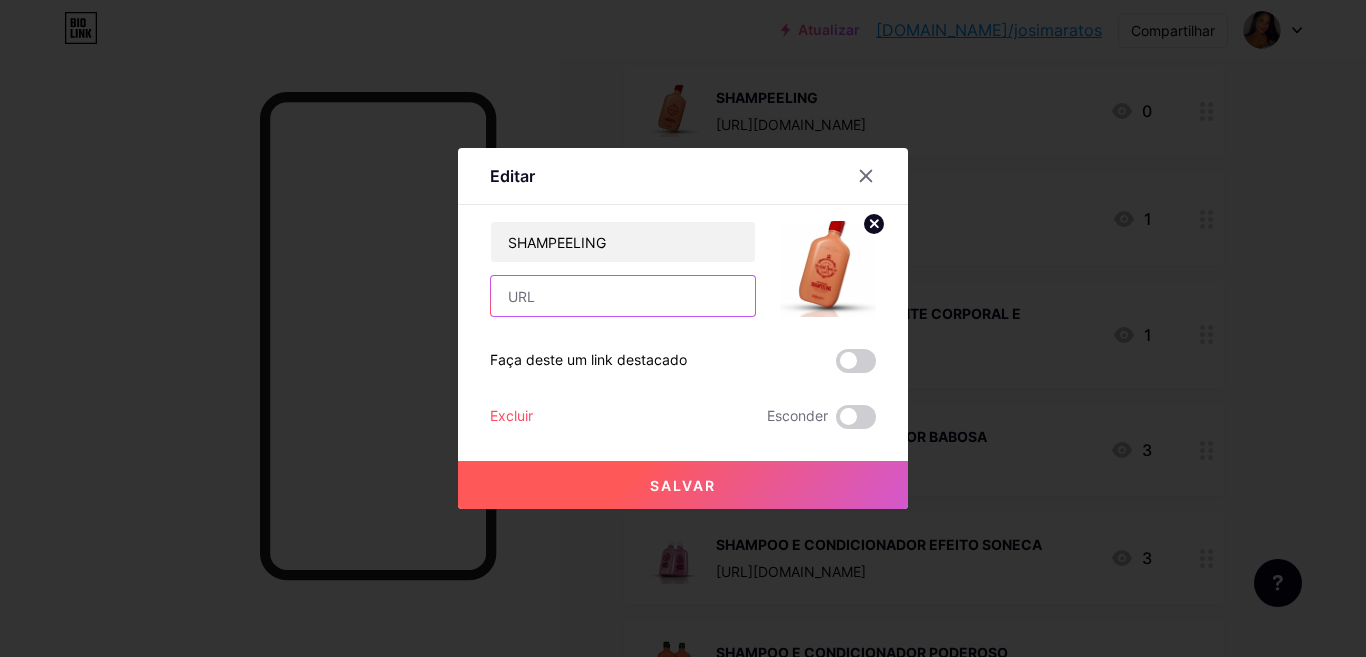 type on "[URL][DOMAIN_NAME]" 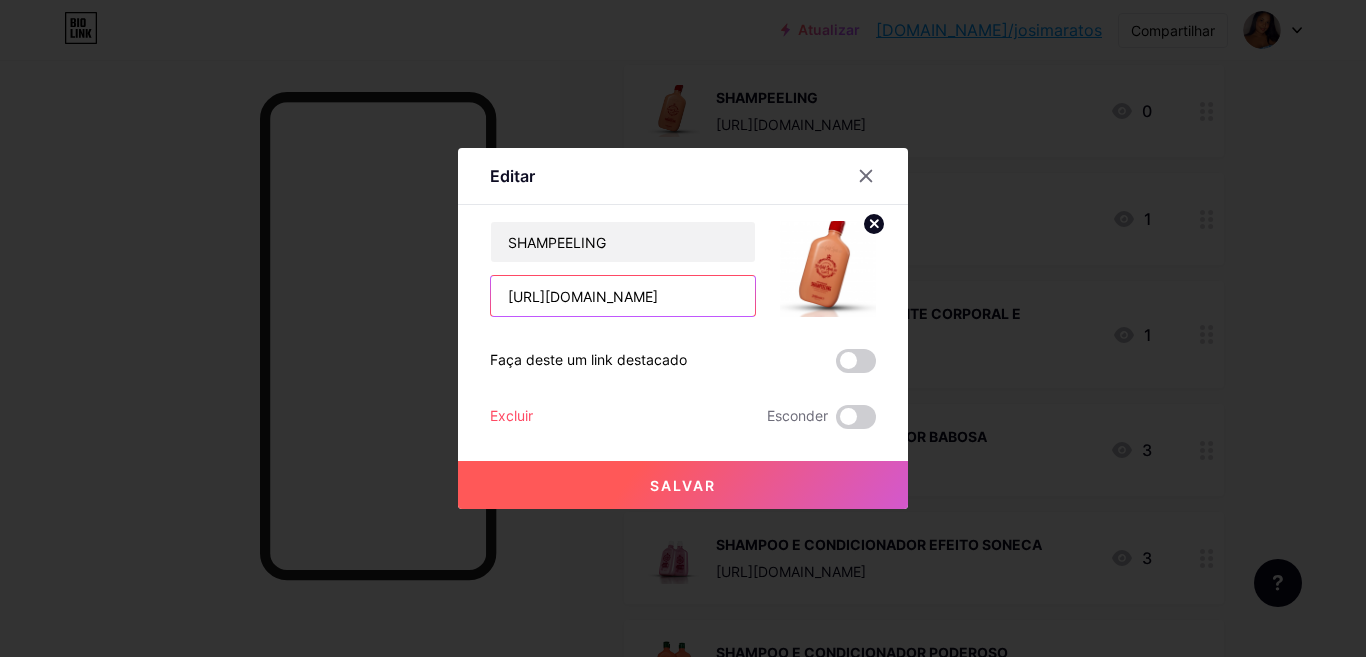 scroll, scrollTop: 0, scrollLeft: 80, axis: horizontal 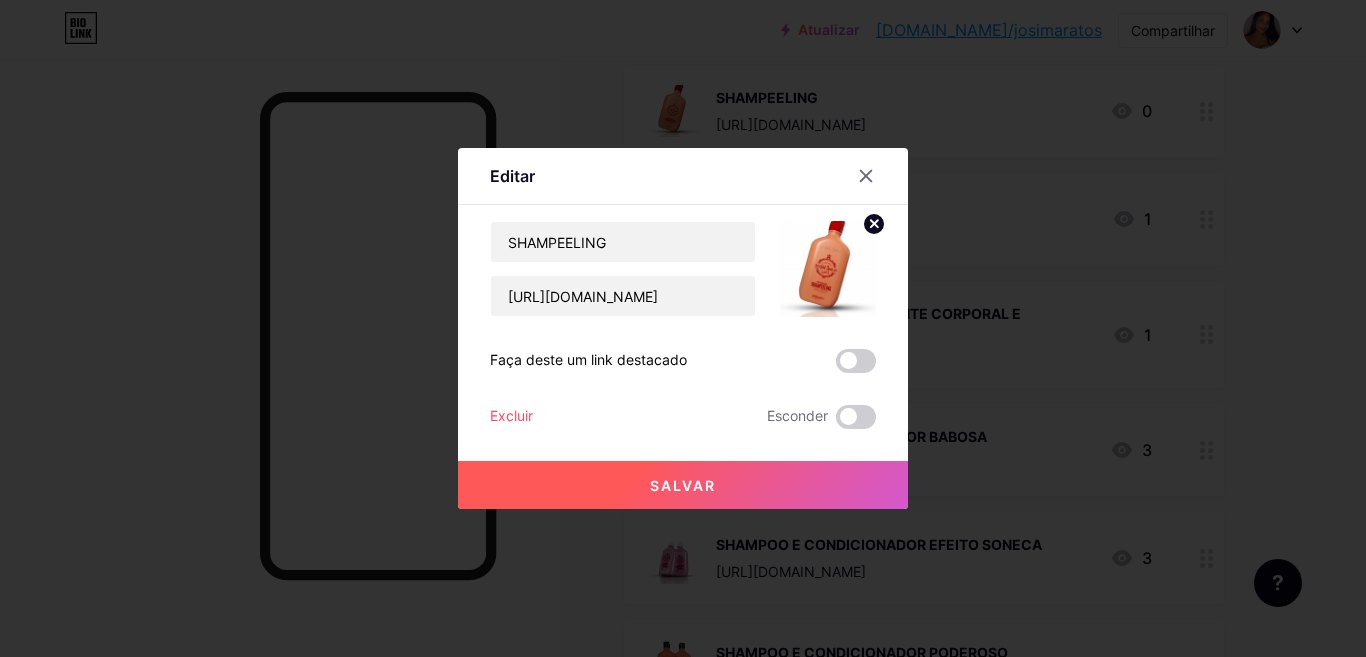 click on "Salvar" at bounding box center (683, 485) 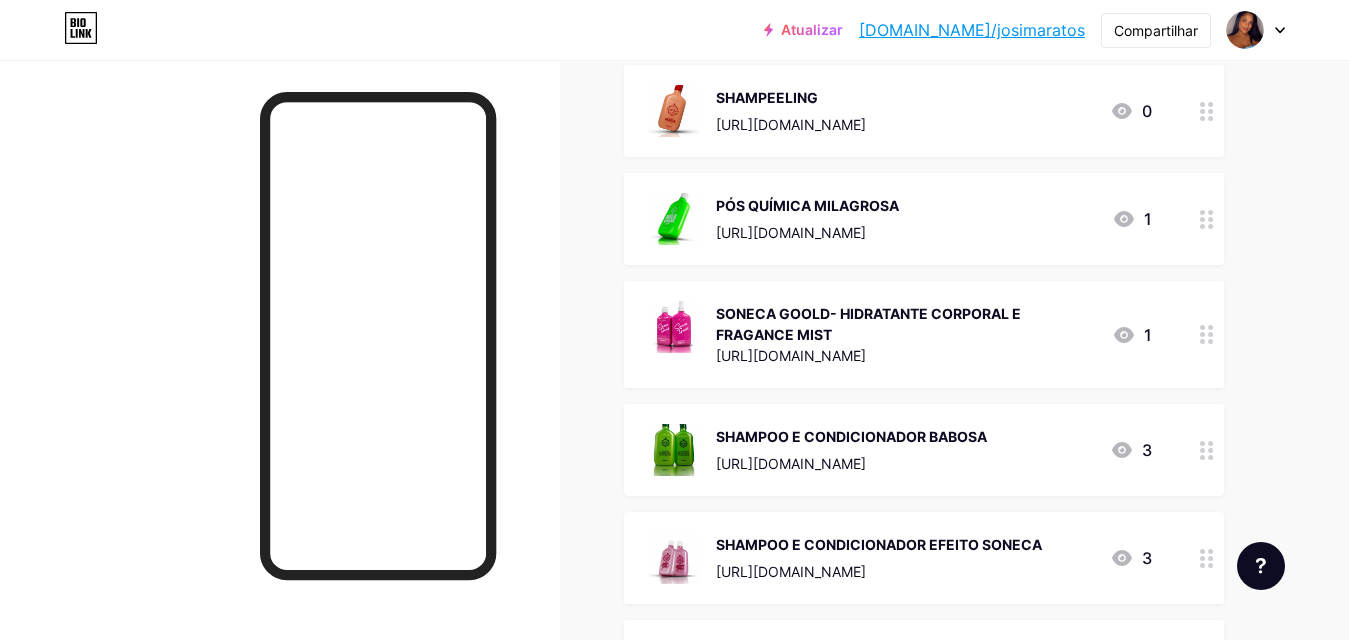 click on "[URL][DOMAIN_NAME]" at bounding box center (791, 232) 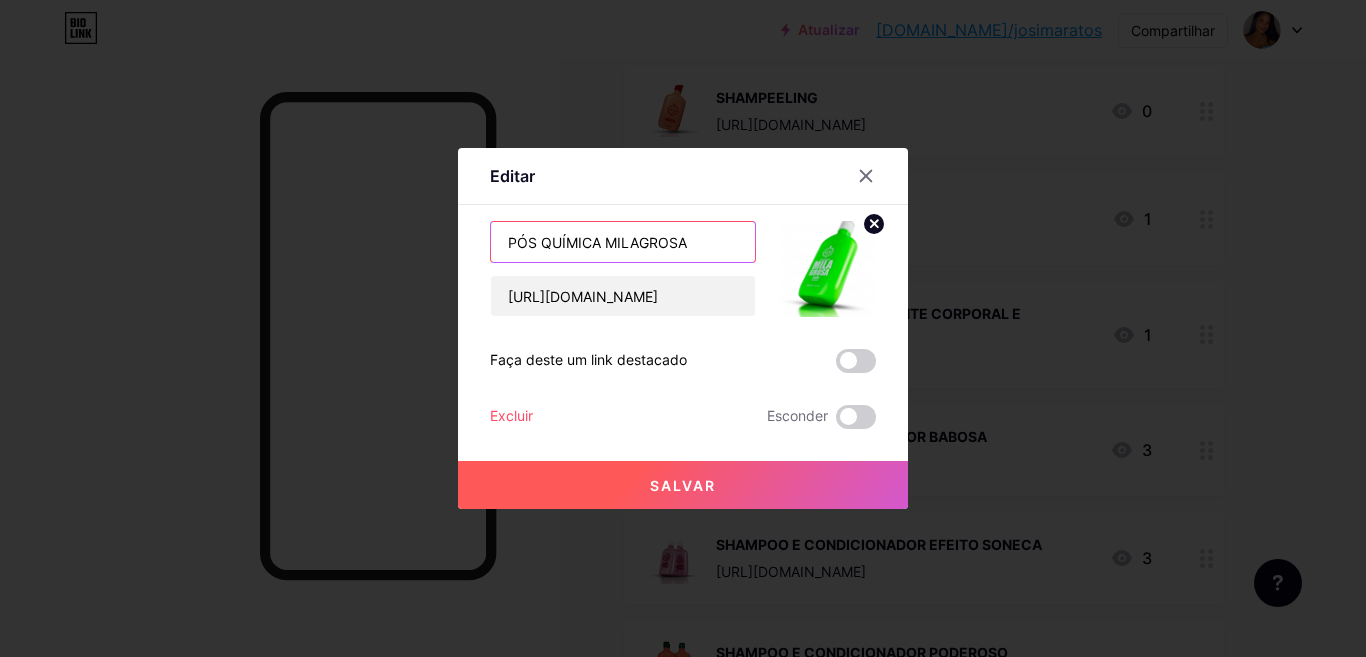 drag, startPoint x: 686, startPoint y: 247, endPoint x: 464, endPoint y: 247, distance: 222 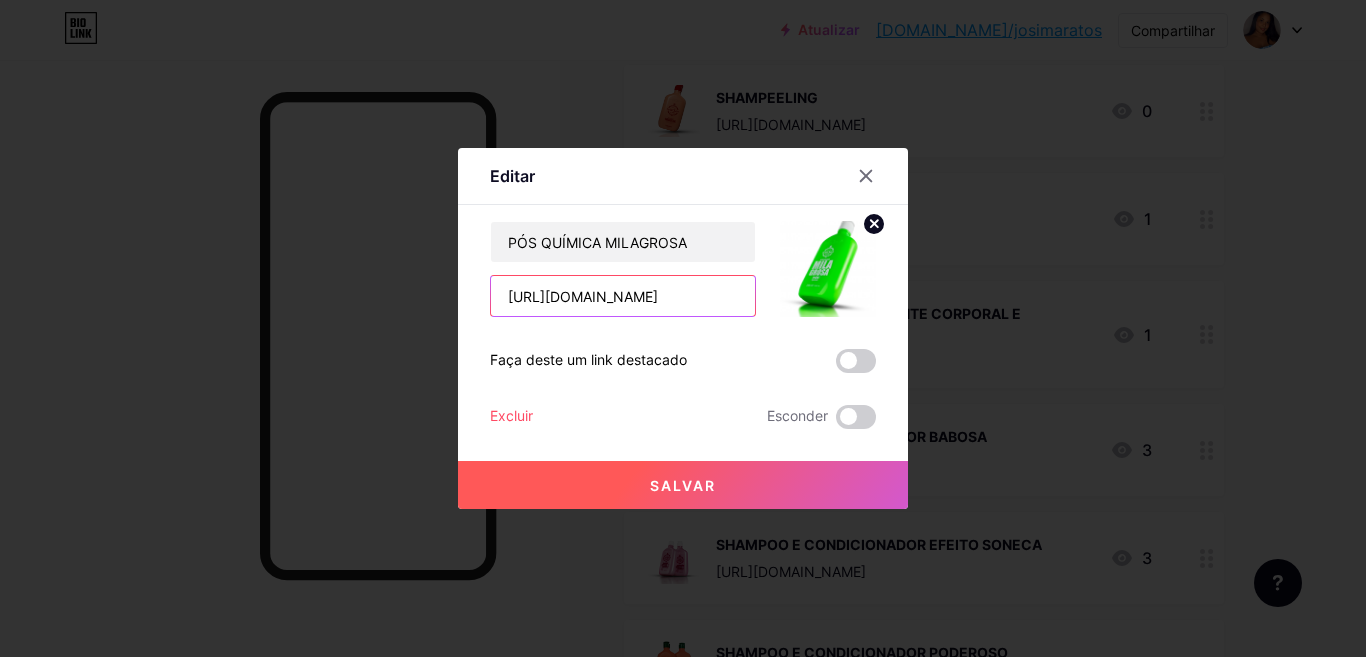 scroll, scrollTop: 0, scrollLeft: 81, axis: horizontal 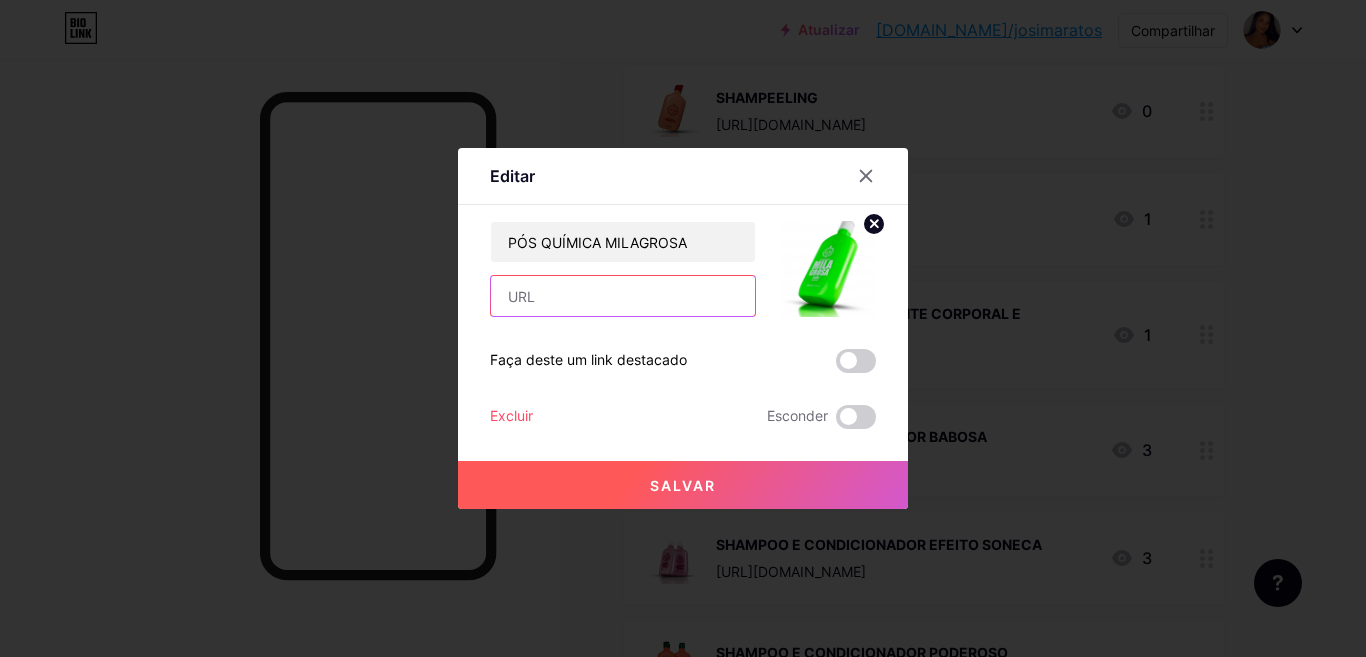 paste on "[URL][DOMAIN_NAME]" 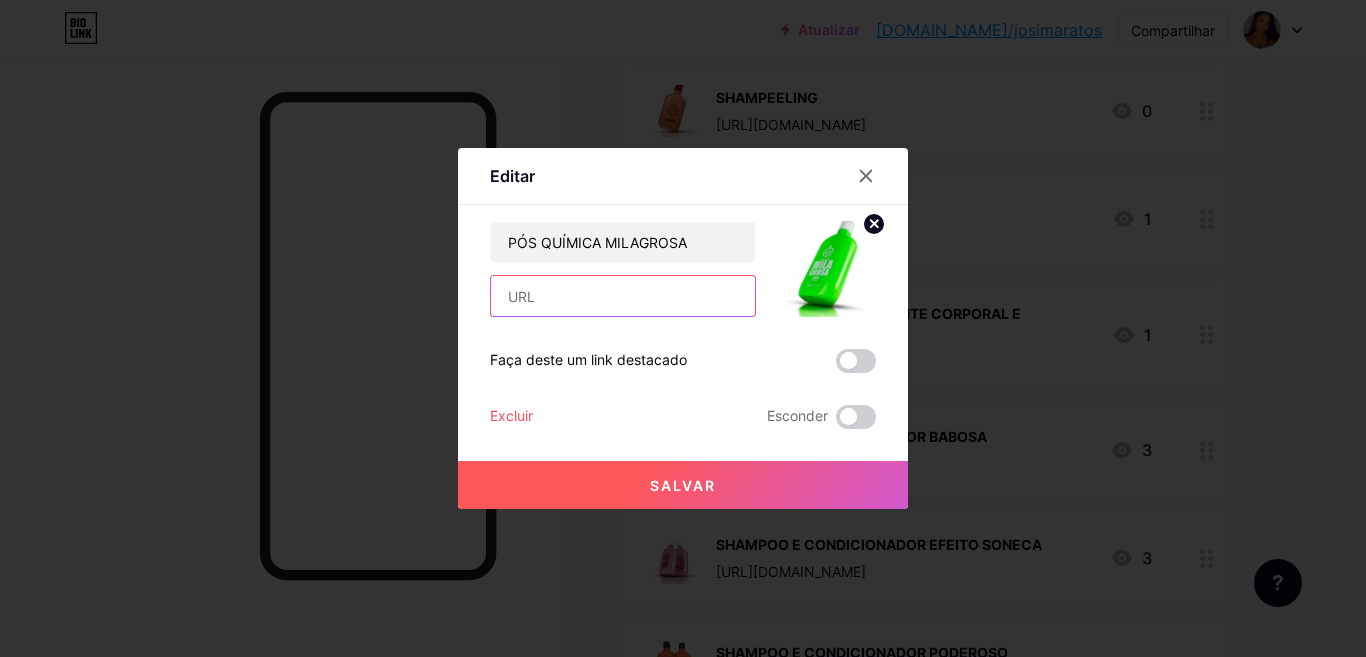 type on "[URL][DOMAIN_NAME]" 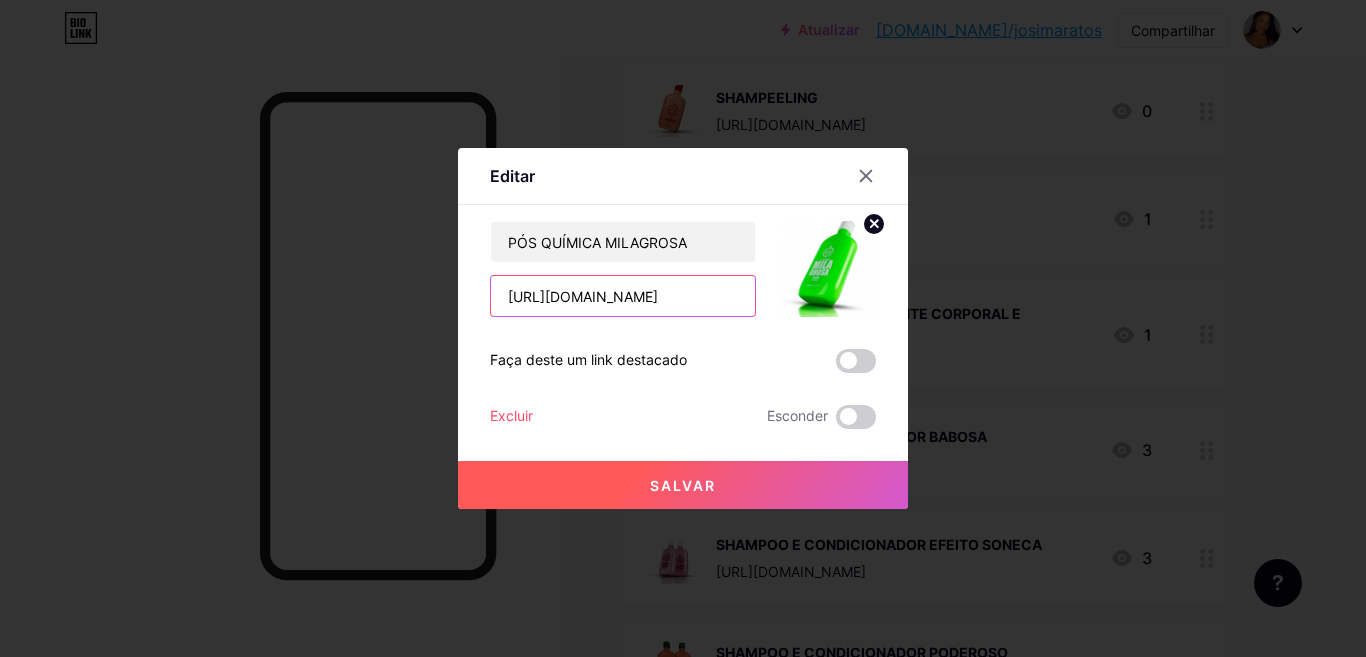 scroll, scrollTop: 0, scrollLeft: 81, axis: horizontal 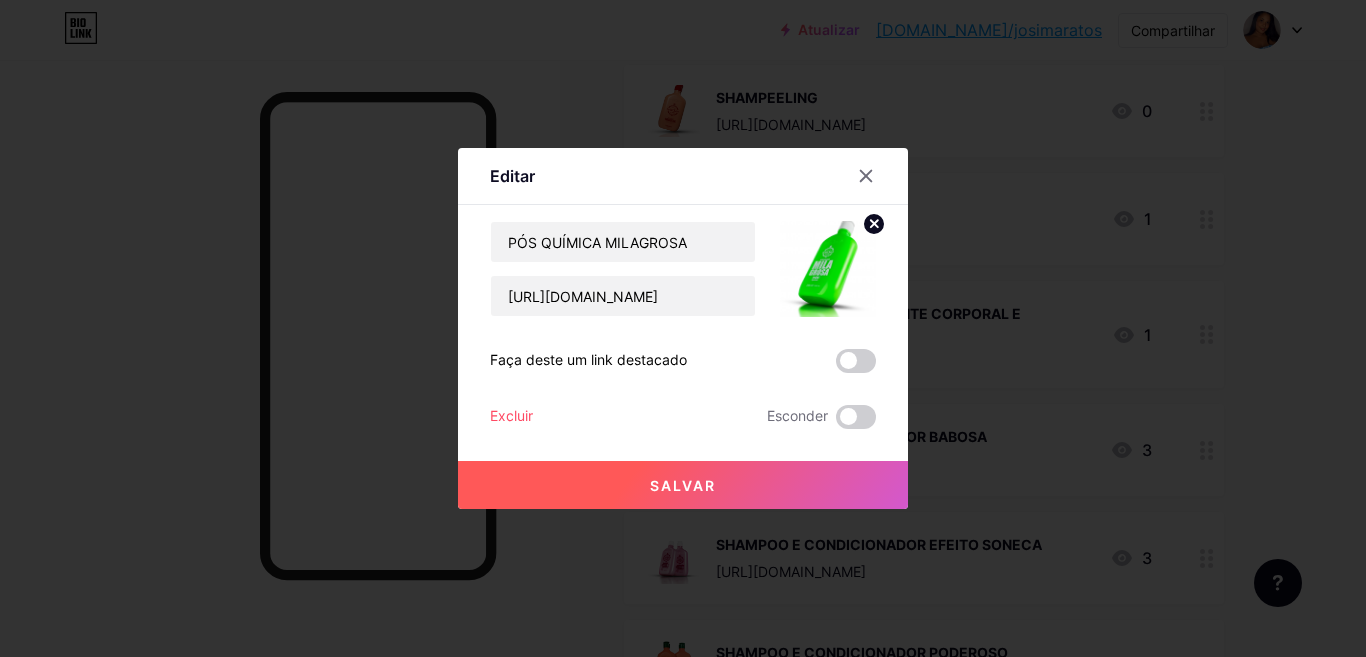 click on "Salvar" at bounding box center [683, 485] 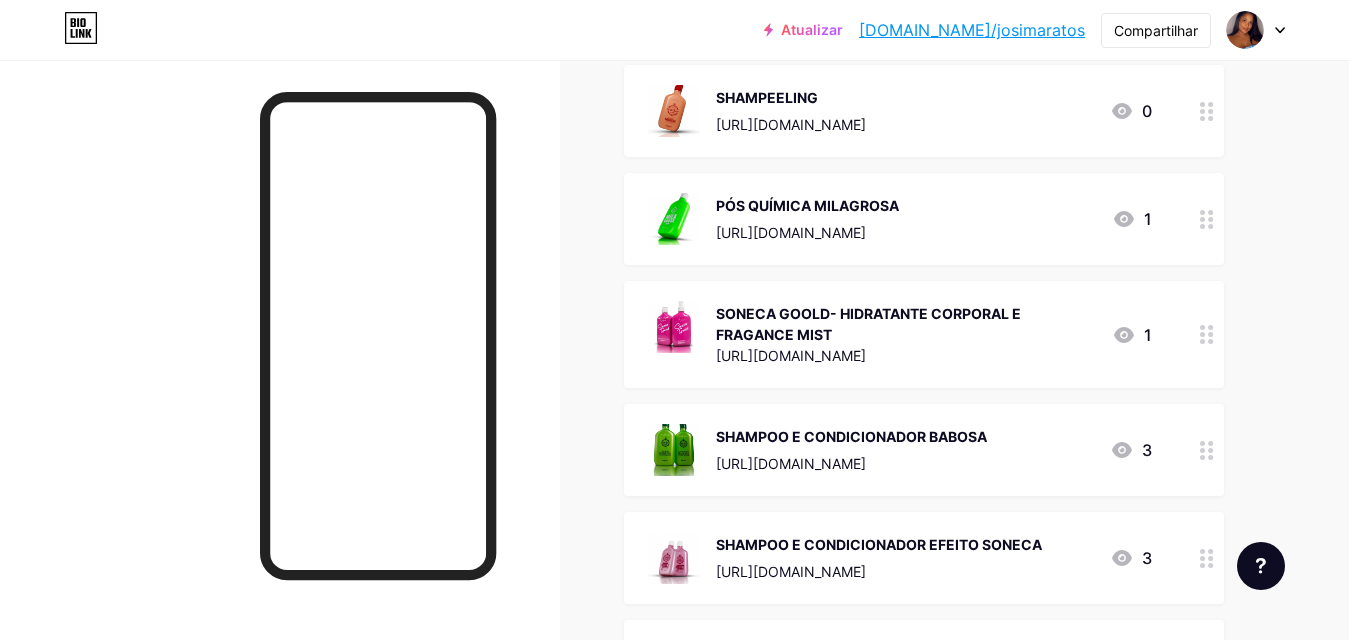 click on "SONECA GOOLD- HIDRATANTE CORPORAL E FRAGANCE MIST" at bounding box center (868, 324) 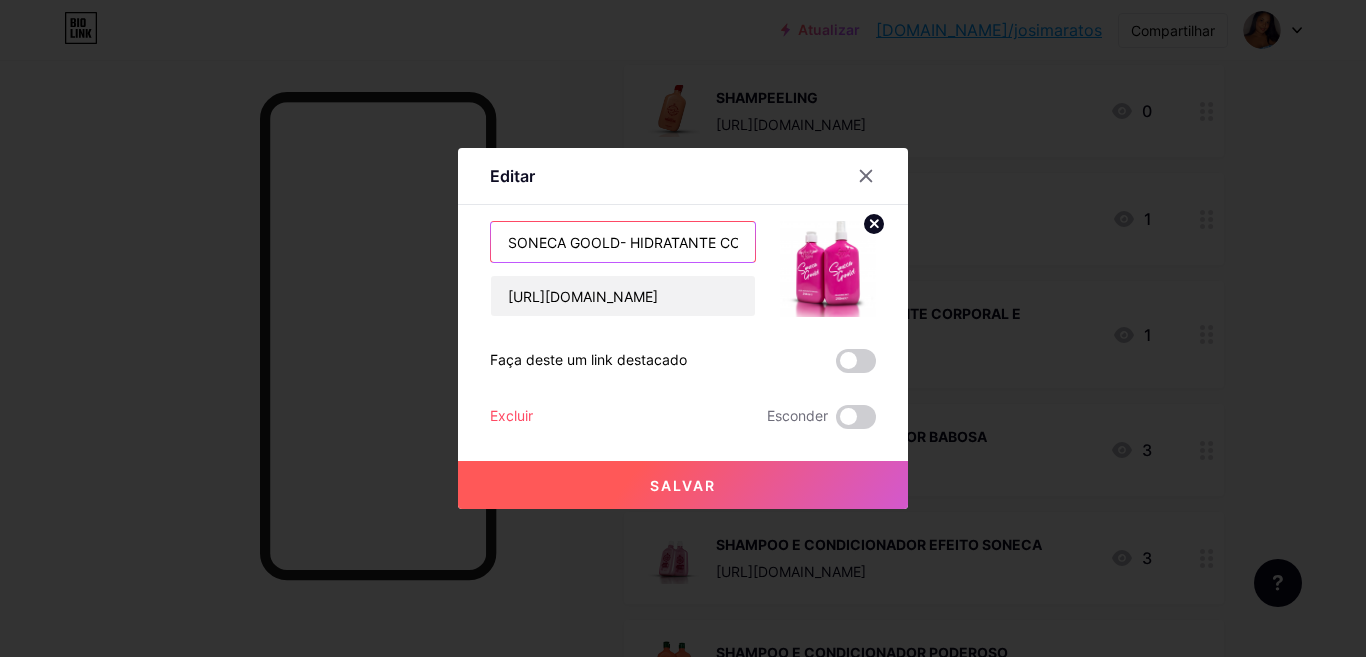 drag, startPoint x: 492, startPoint y: 246, endPoint x: 608, endPoint y: 256, distance: 116.43024 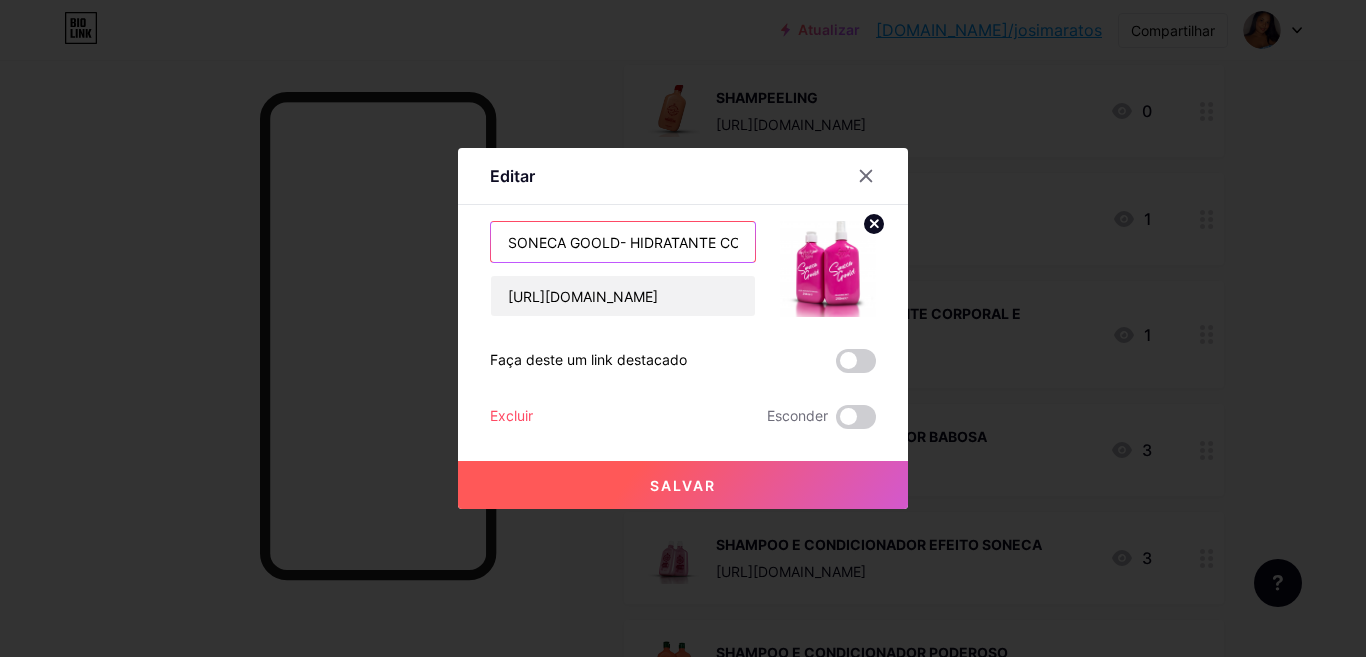 click on "SONECA GOOLD- HIDRATANTE CORPORAL E FRAGANCE MIST" at bounding box center [623, 242] 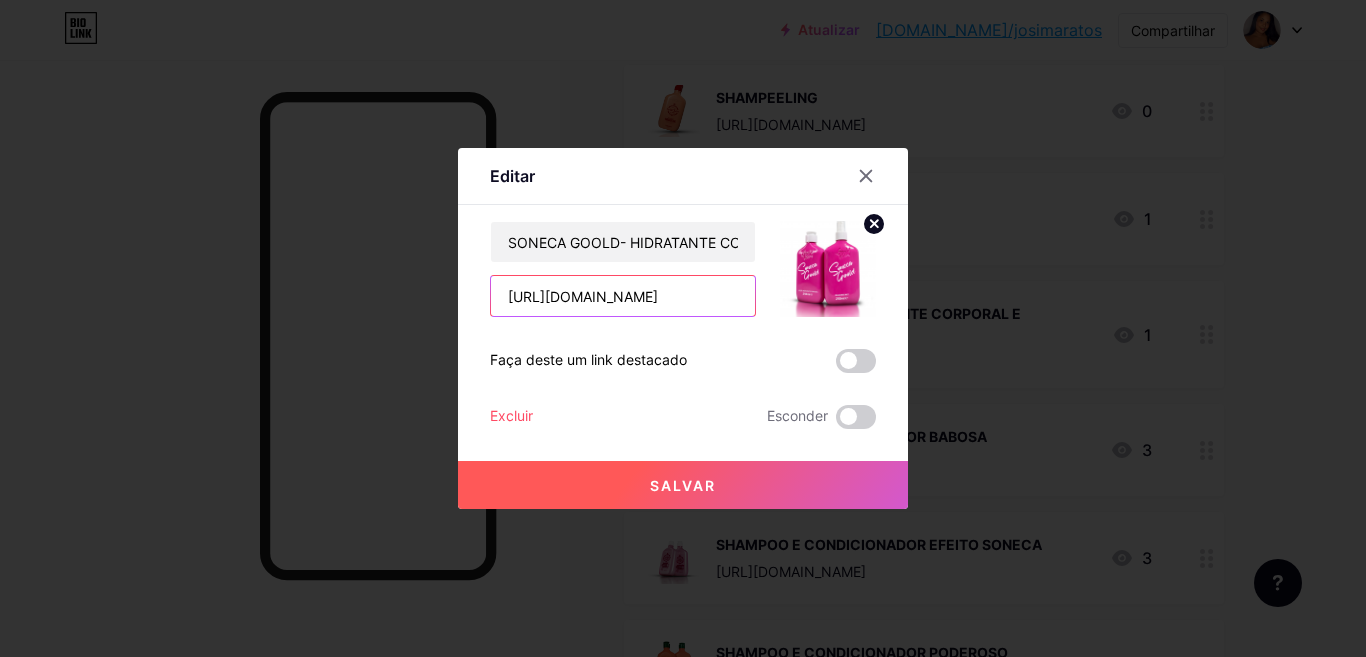 scroll, scrollTop: 0, scrollLeft: 84, axis: horizontal 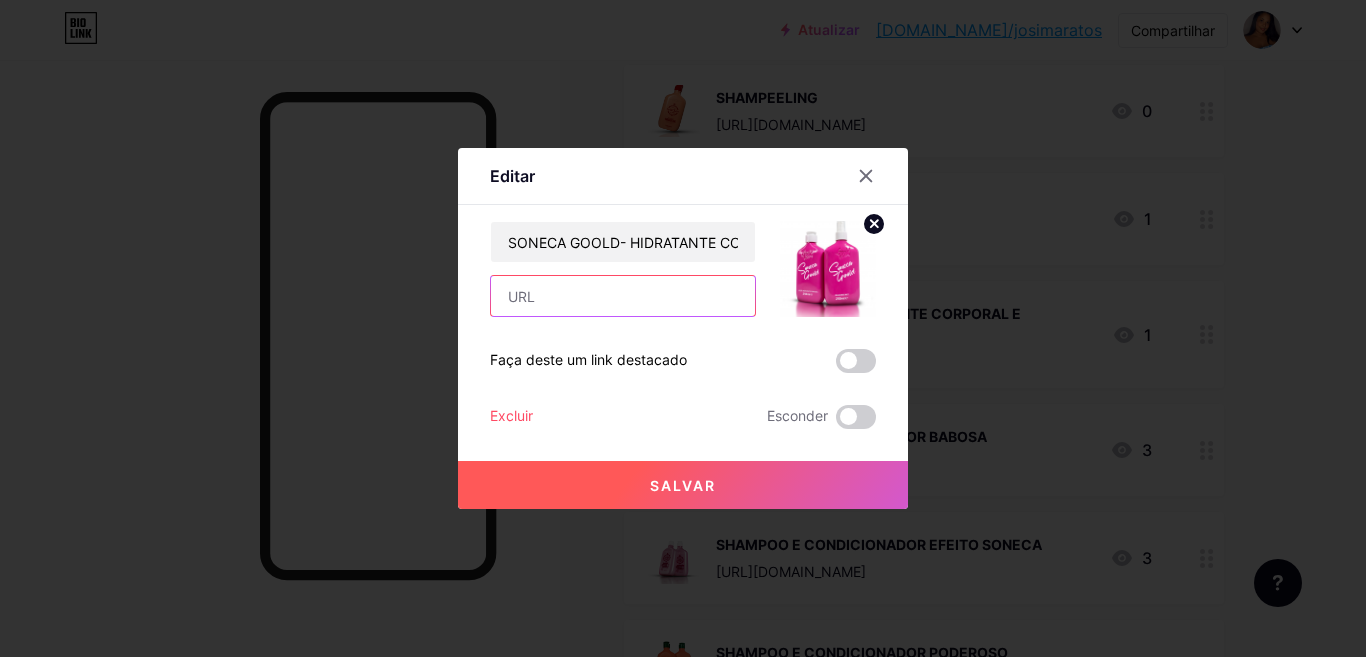 paste on "[URL][DOMAIN_NAME]" 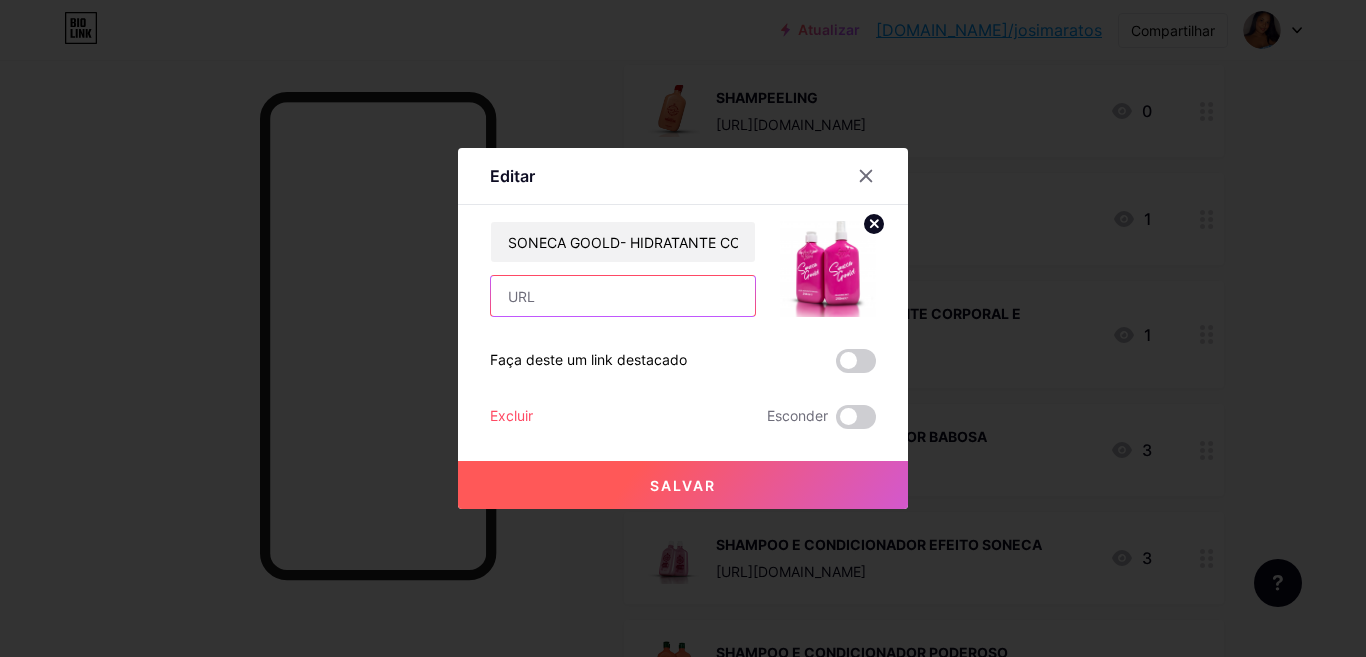type on "[URL][DOMAIN_NAME]" 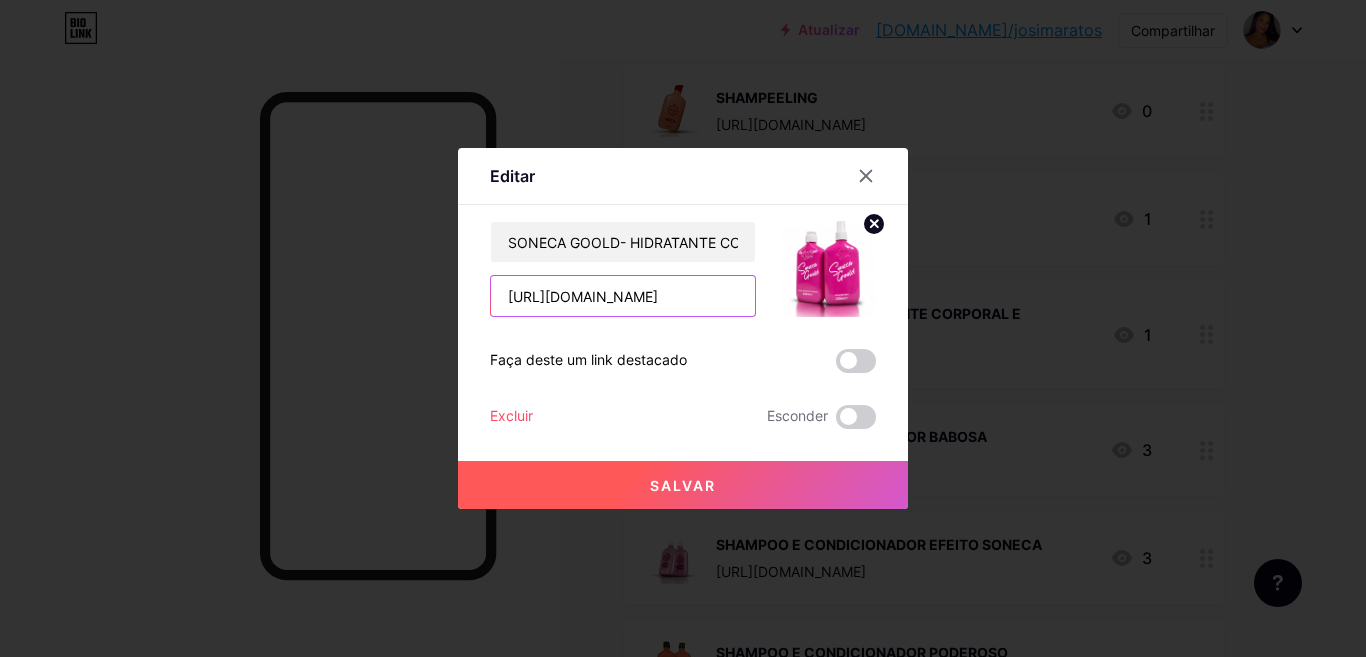 scroll, scrollTop: 0, scrollLeft: 84, axis: horizontal 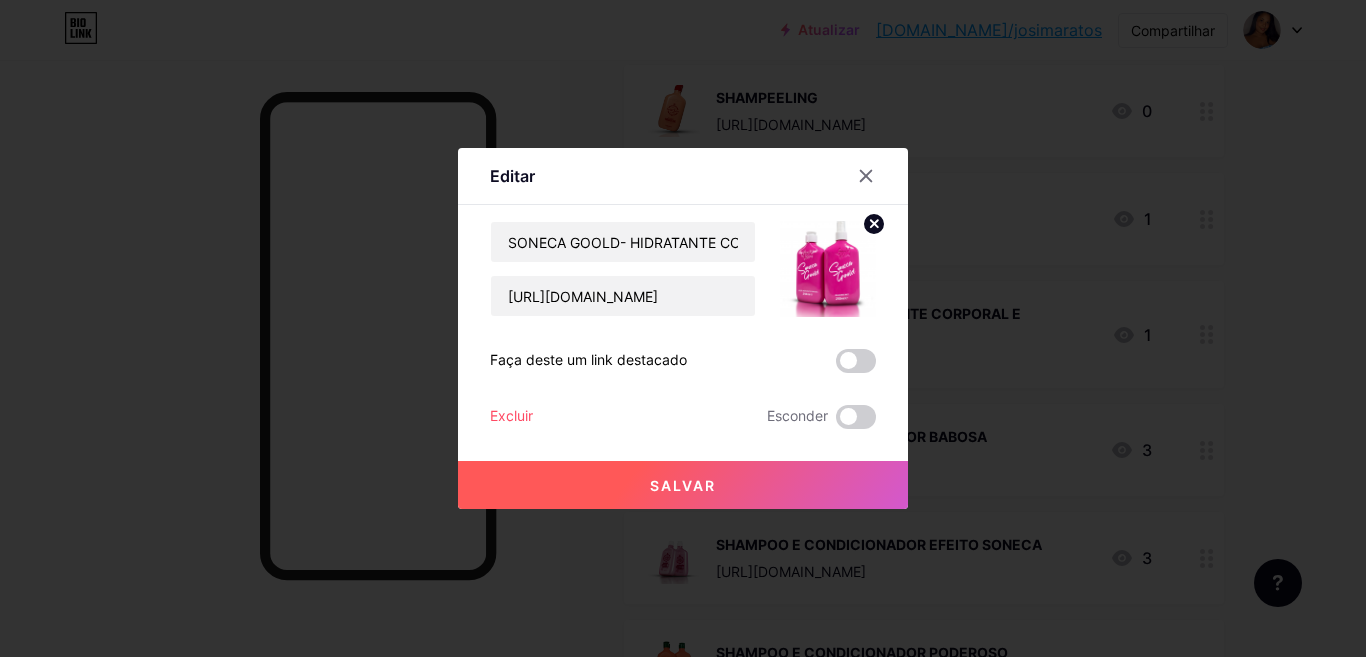 click on "Salvar" at bounding box center (683, 485) 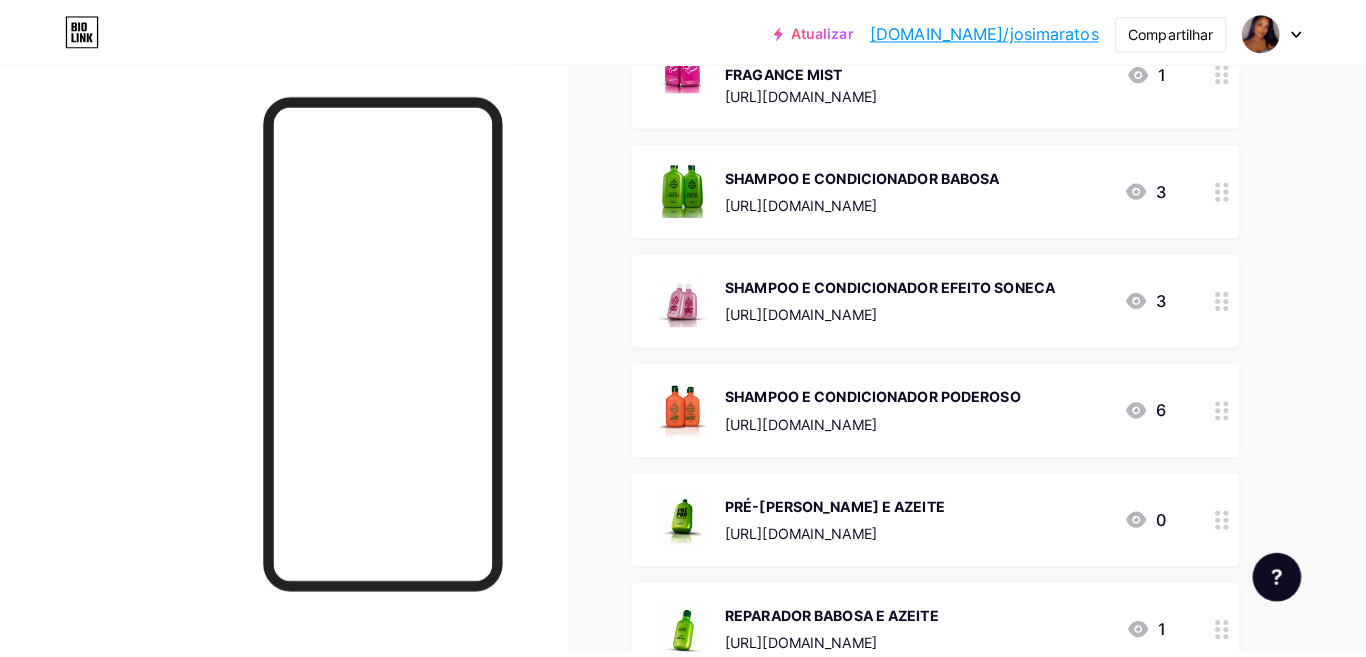 scroll, scrollTop: 6021, scrollLeft: 0, axis: vertical 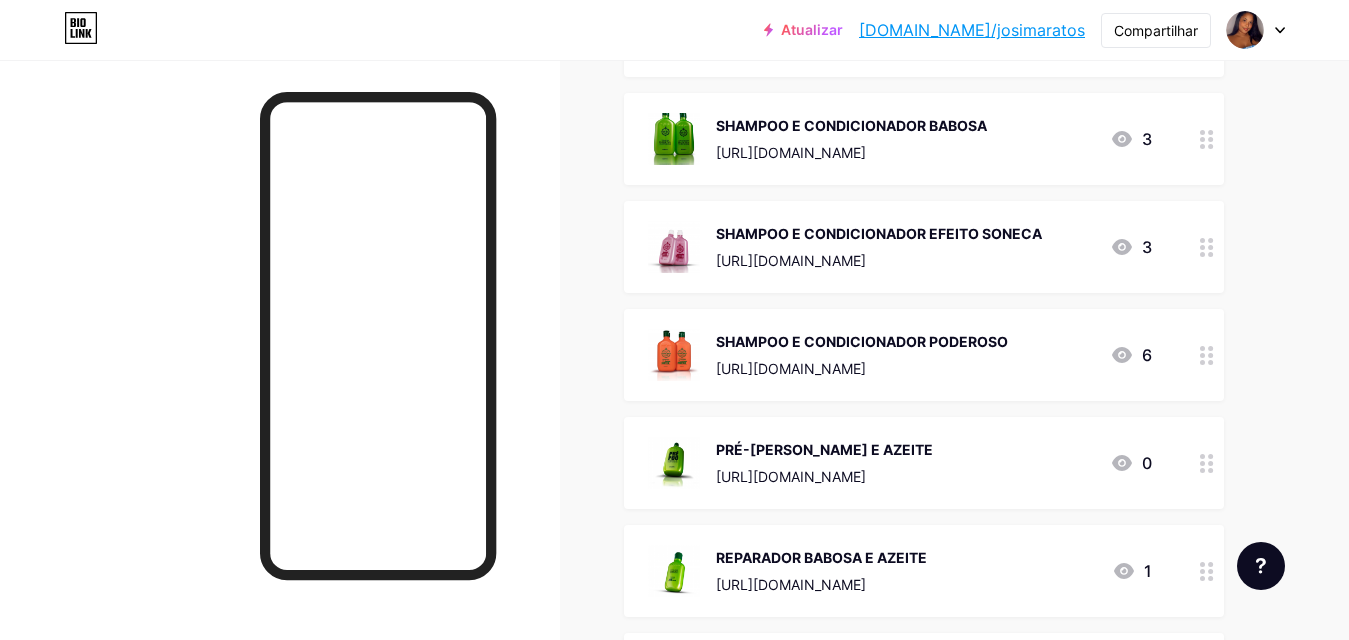 click on "SHAMPOO E CONDICIONADOR BABOSA" at bounding box center (851, 125) 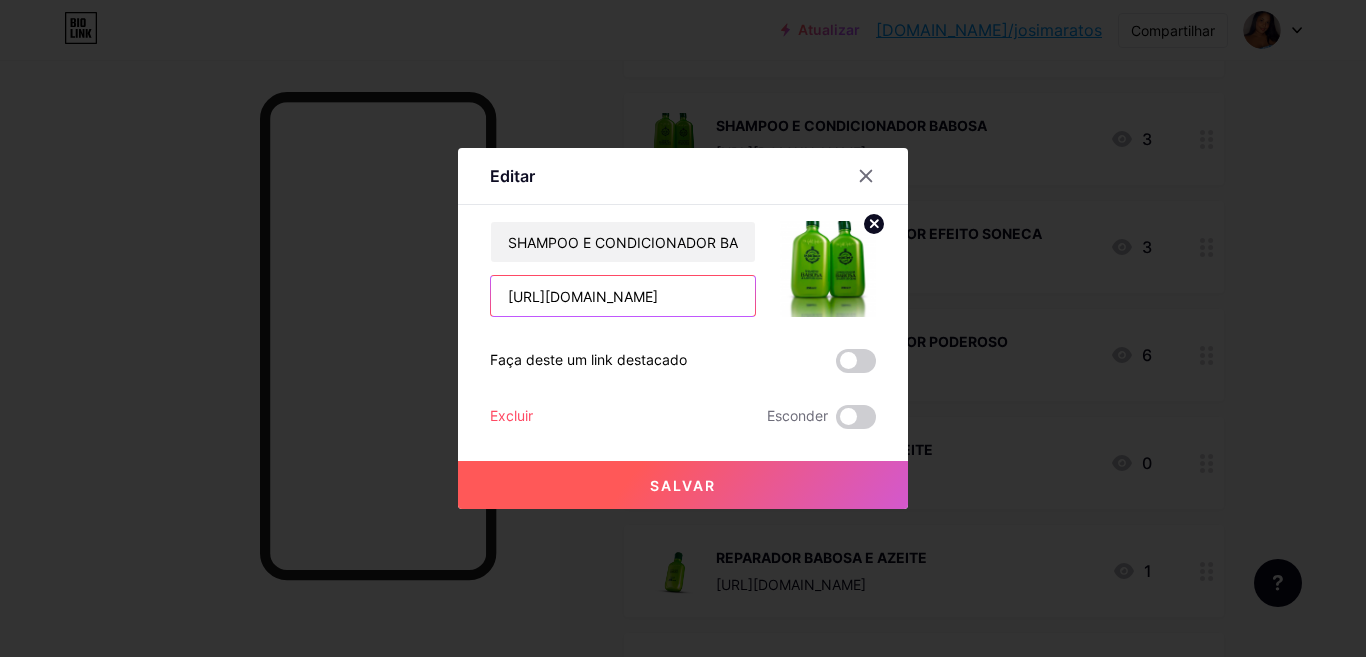 scroll, scrollTop: 0, scrollLeft: 78, axis: horizontal 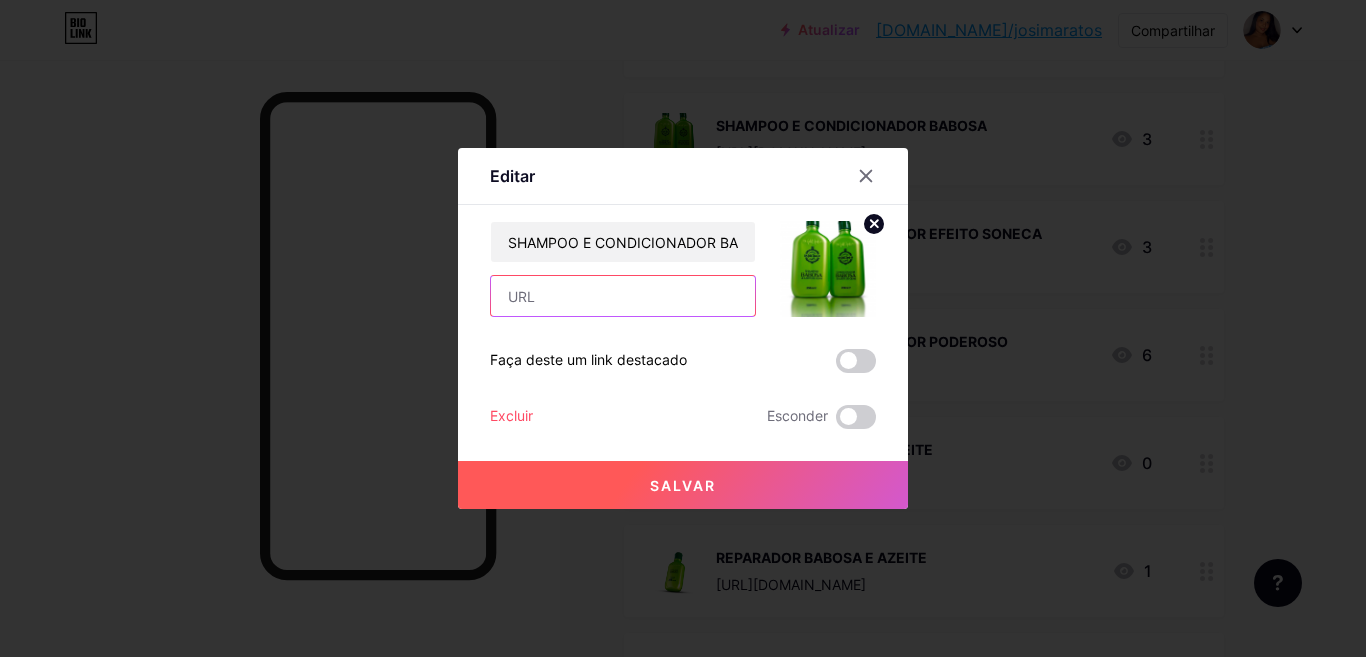 paste on "[URL][DOMAIN_NAME]" 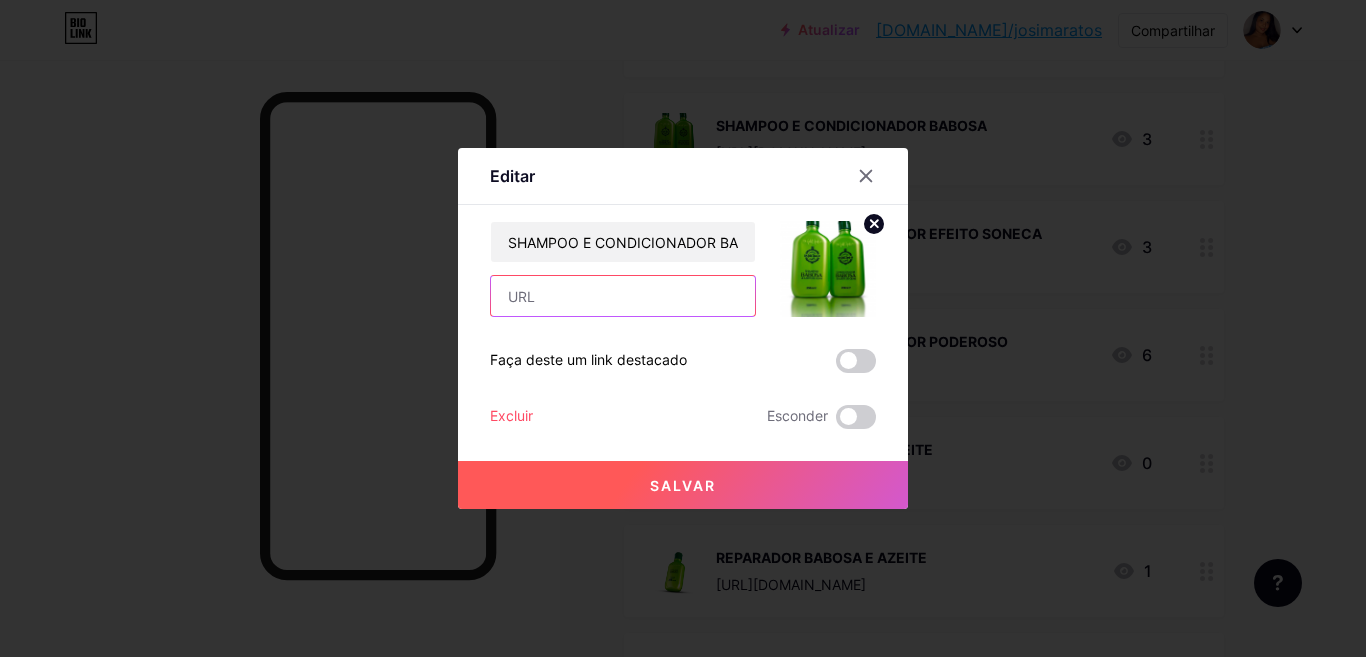 type on "[URL][DOMAIN_NAME]" 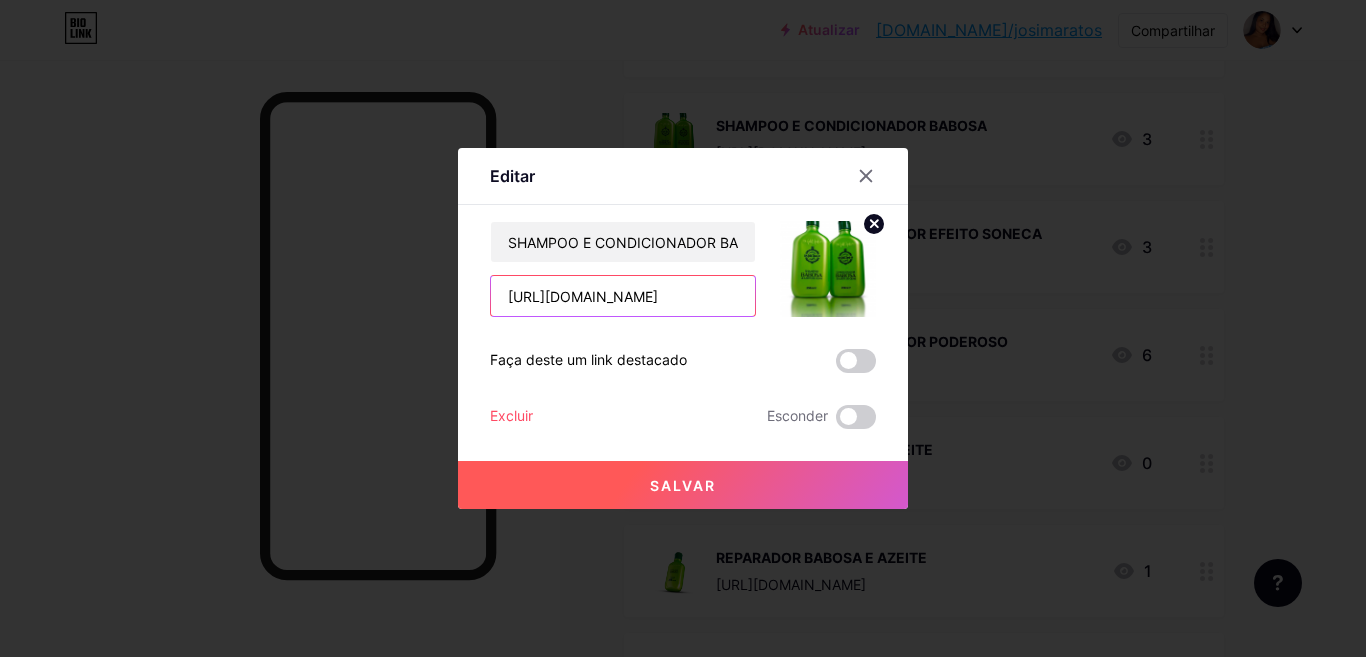 scroll, scrollTop: 0, scrollLeft: 78, axis: horizontal 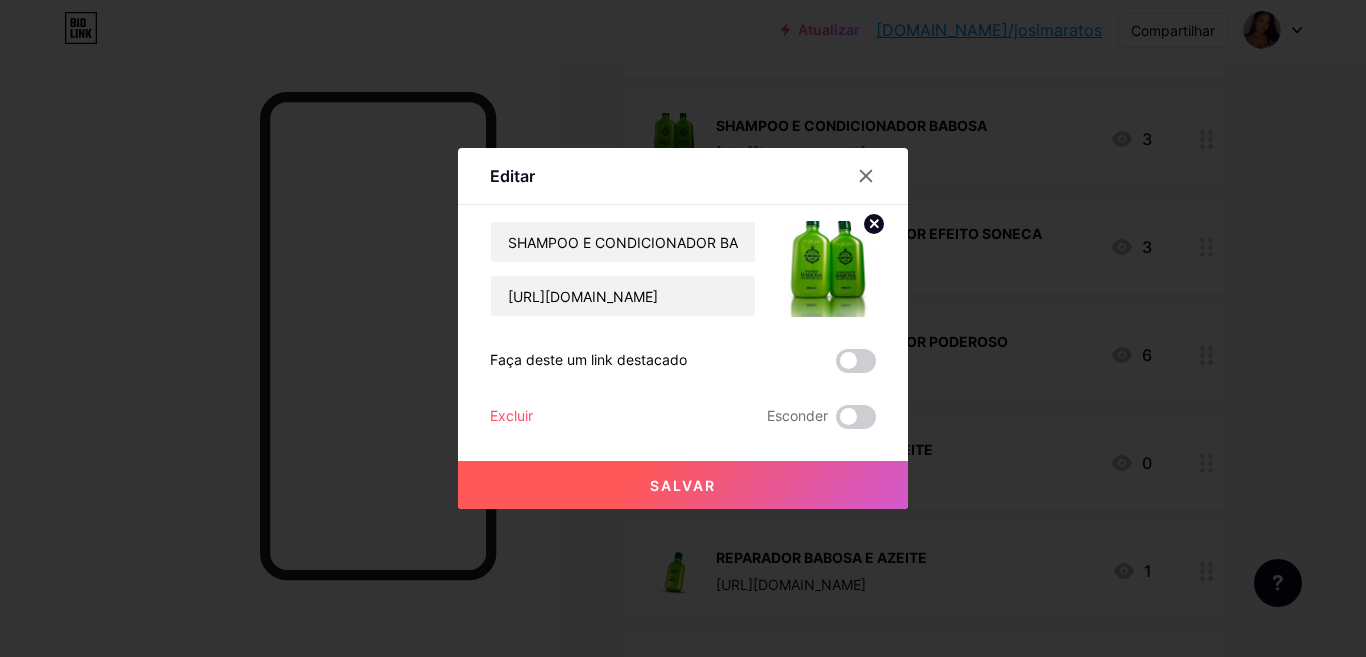click on "Salvar" at bounding box center (683, 485) 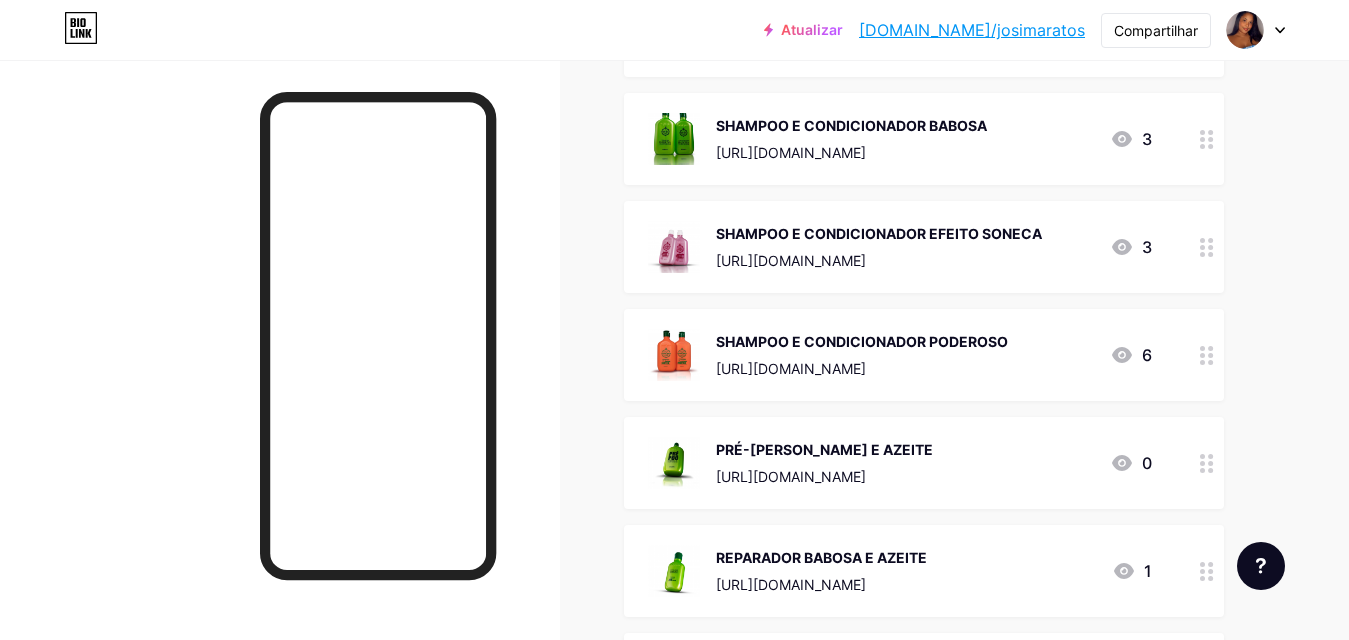 click on "SHAMPOO E CONDICIONADOR EFEITO SONECA" at bounding box center [879, 233] 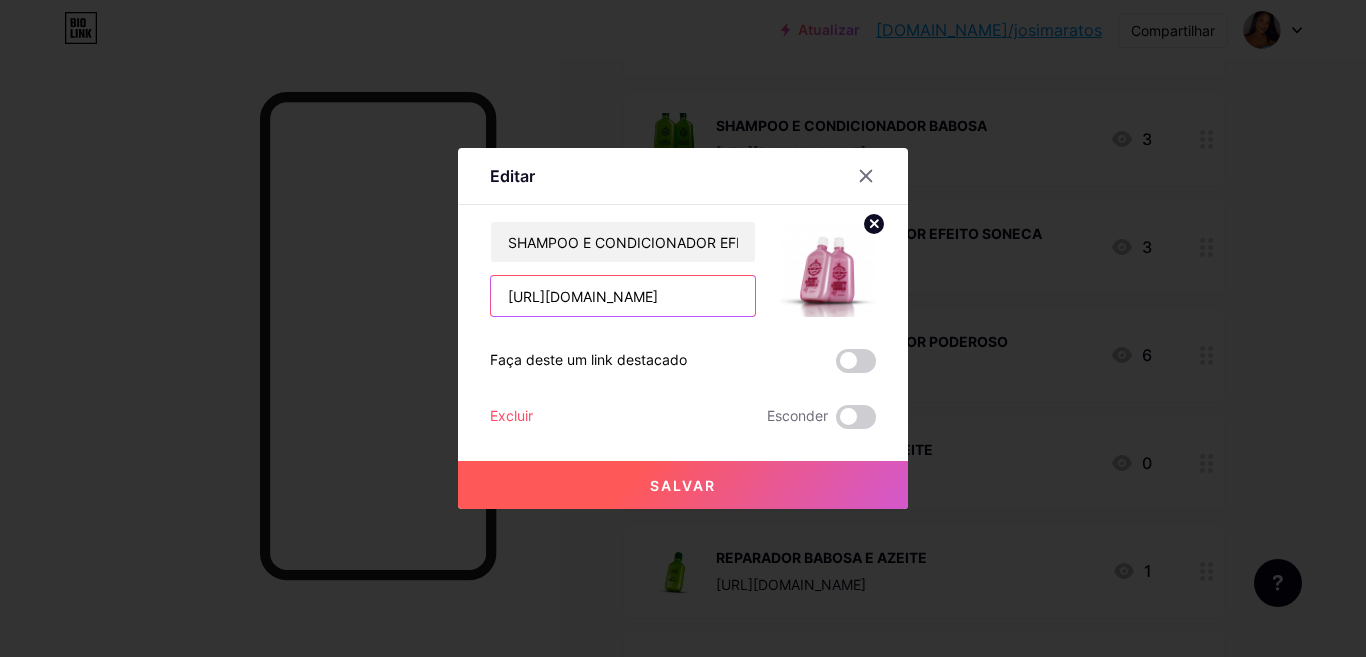 scroll, scrollTop: 0, scrollLeft: 78, axis: horizontal 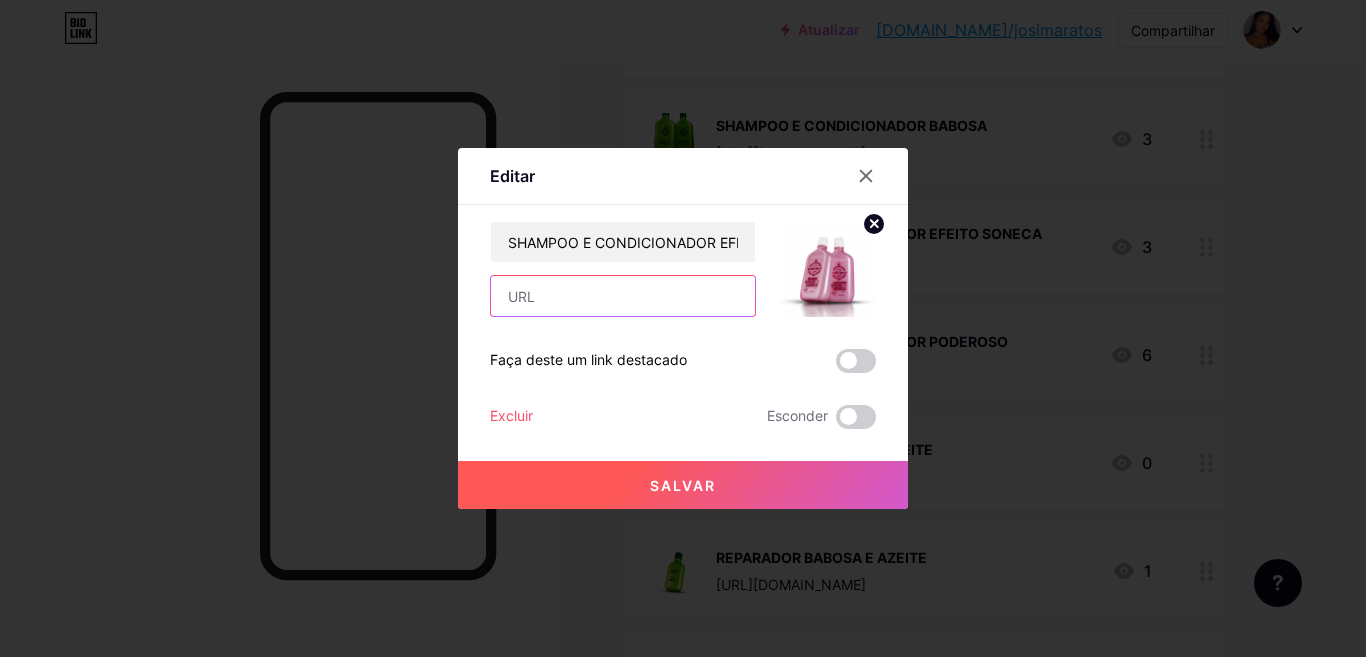 paste on "[URL][DOMAIN_NAME]" 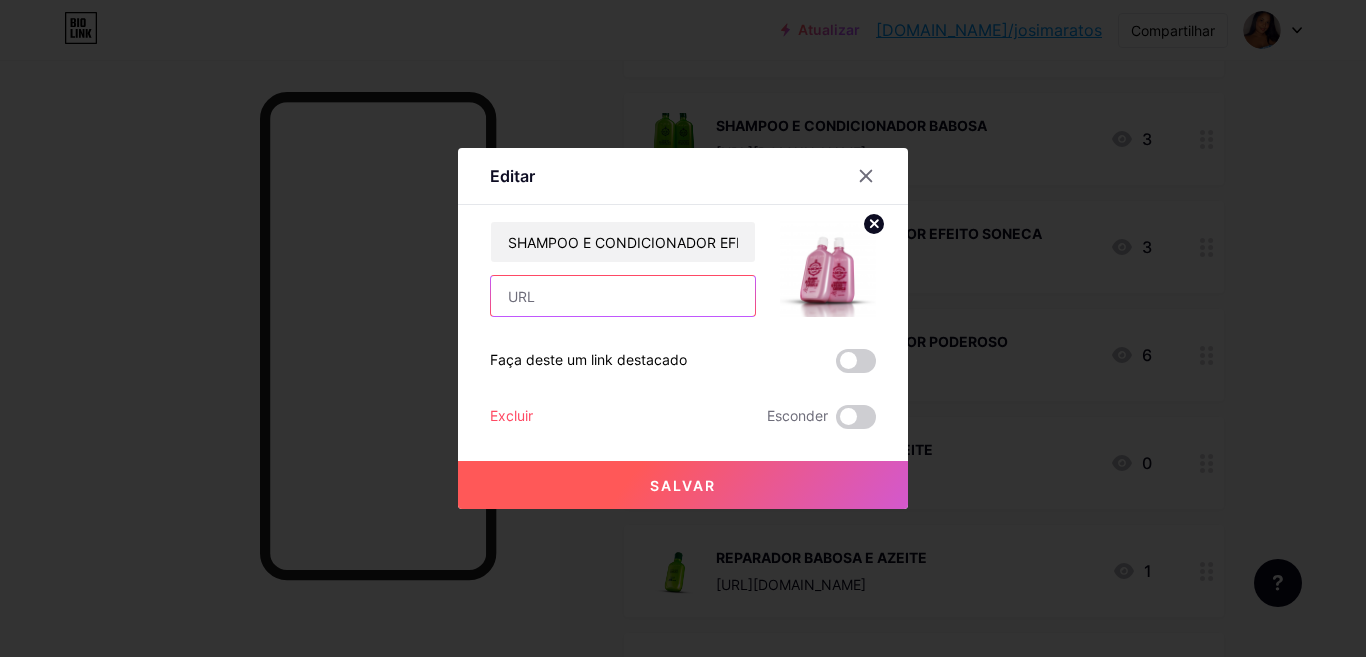 type on "[URL][DOMAIN_NAME]" 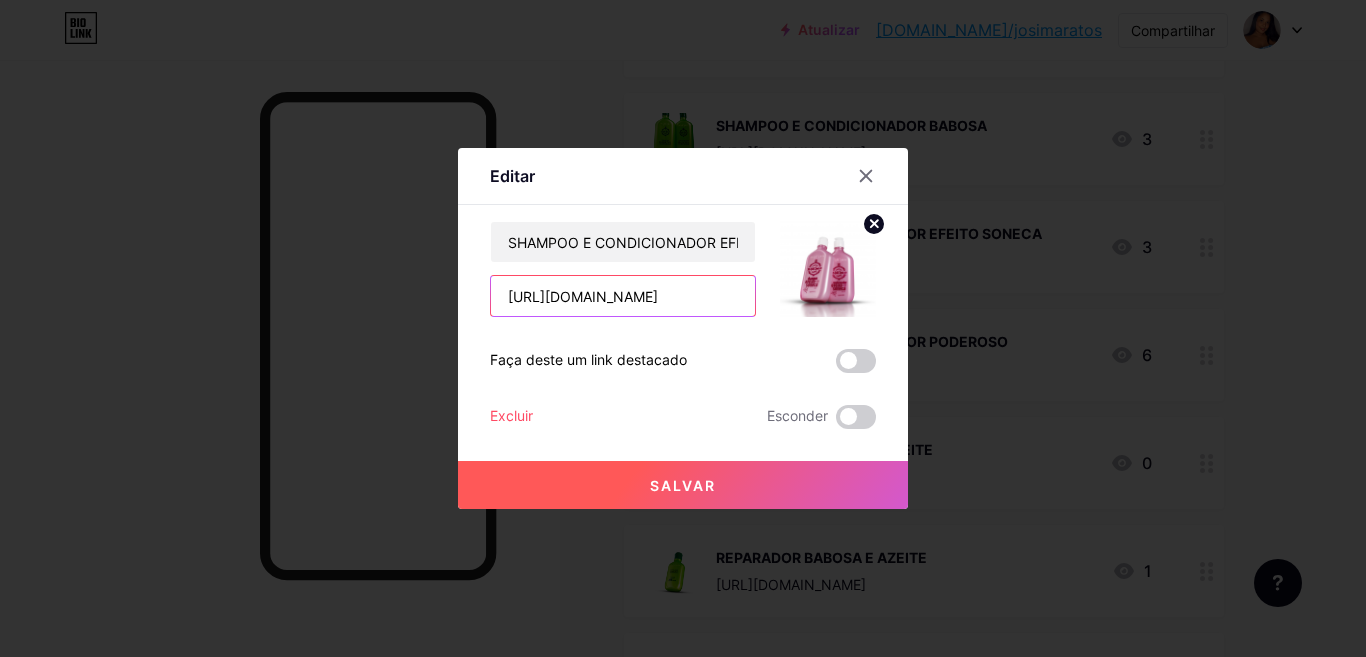 scroll, scrollTop: 0, scrollLeft: 78, axis: horizontal 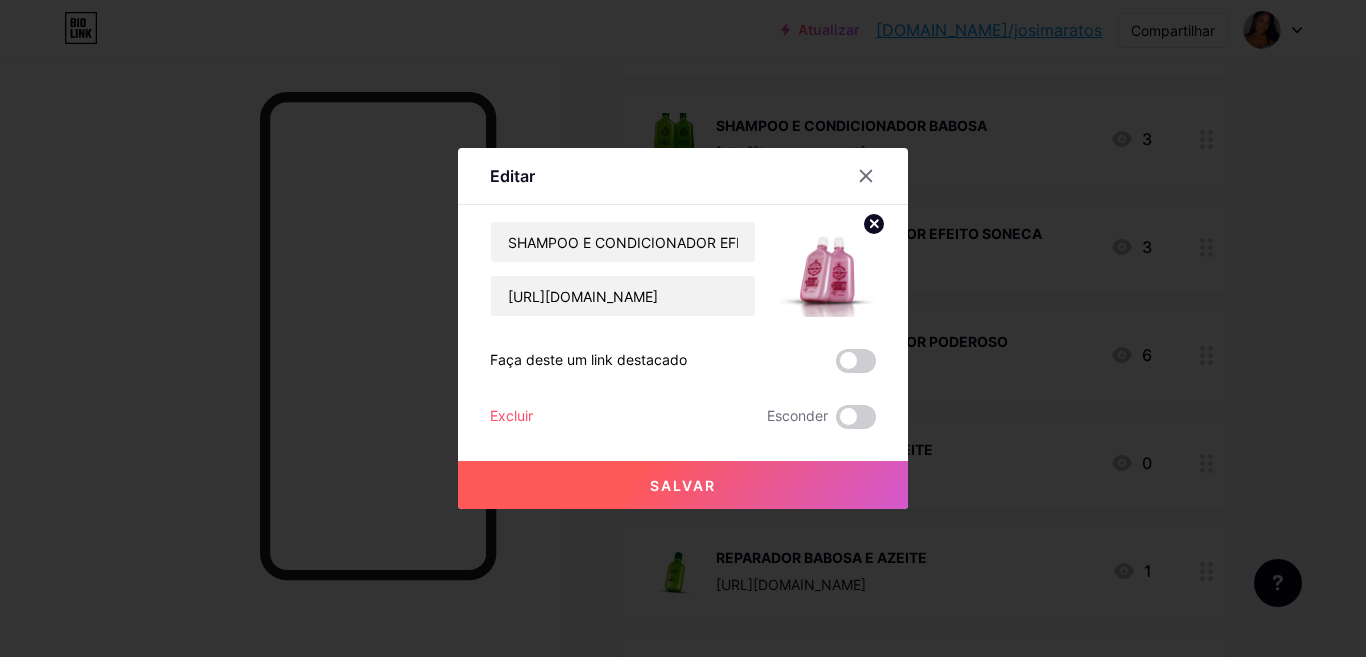 click on "Salvar" at bounding box center (683, 485) 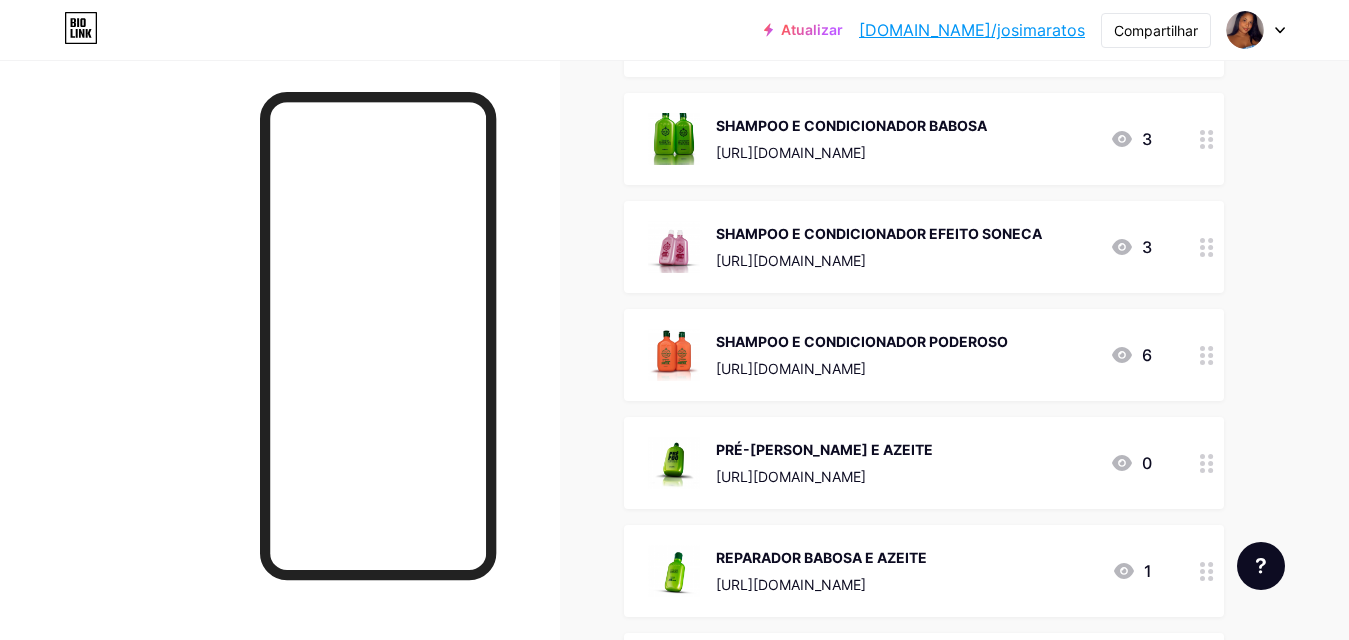 click on "[URL][DOMAIN_NAME]" at bounding box center (791, 368) 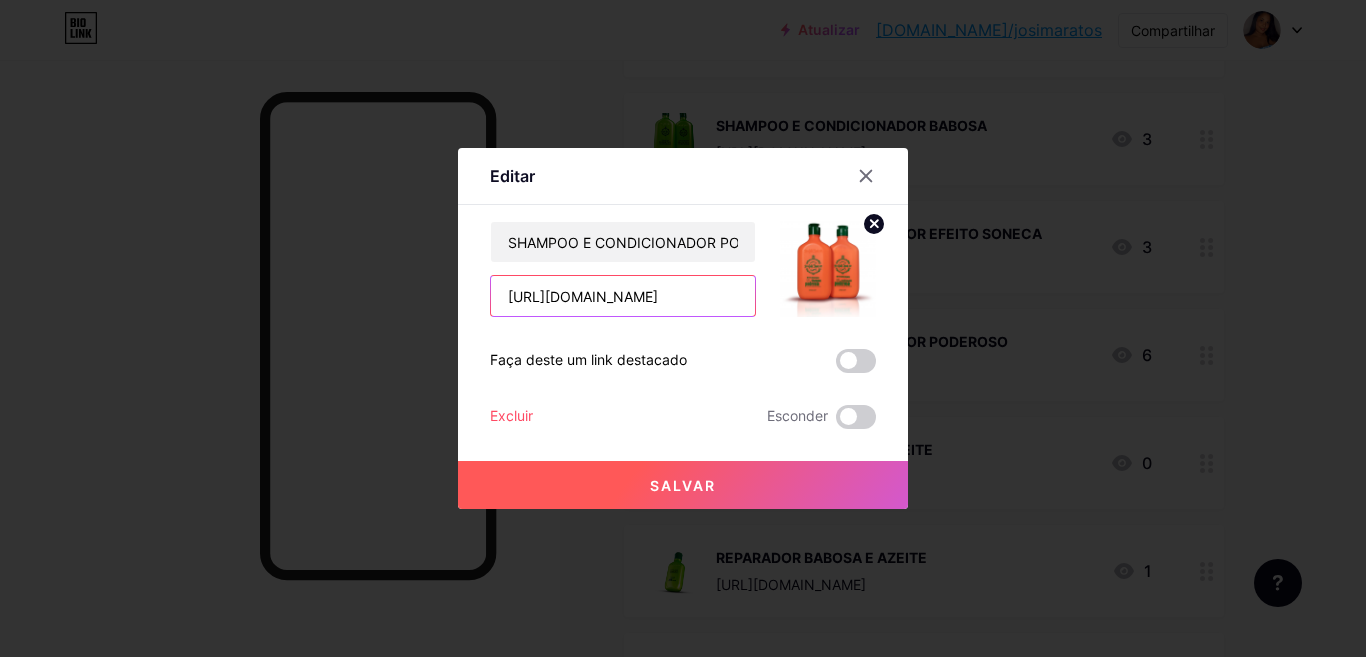 scroll, scrollTop: 0, scrollLeft: 79, axis: horizontal 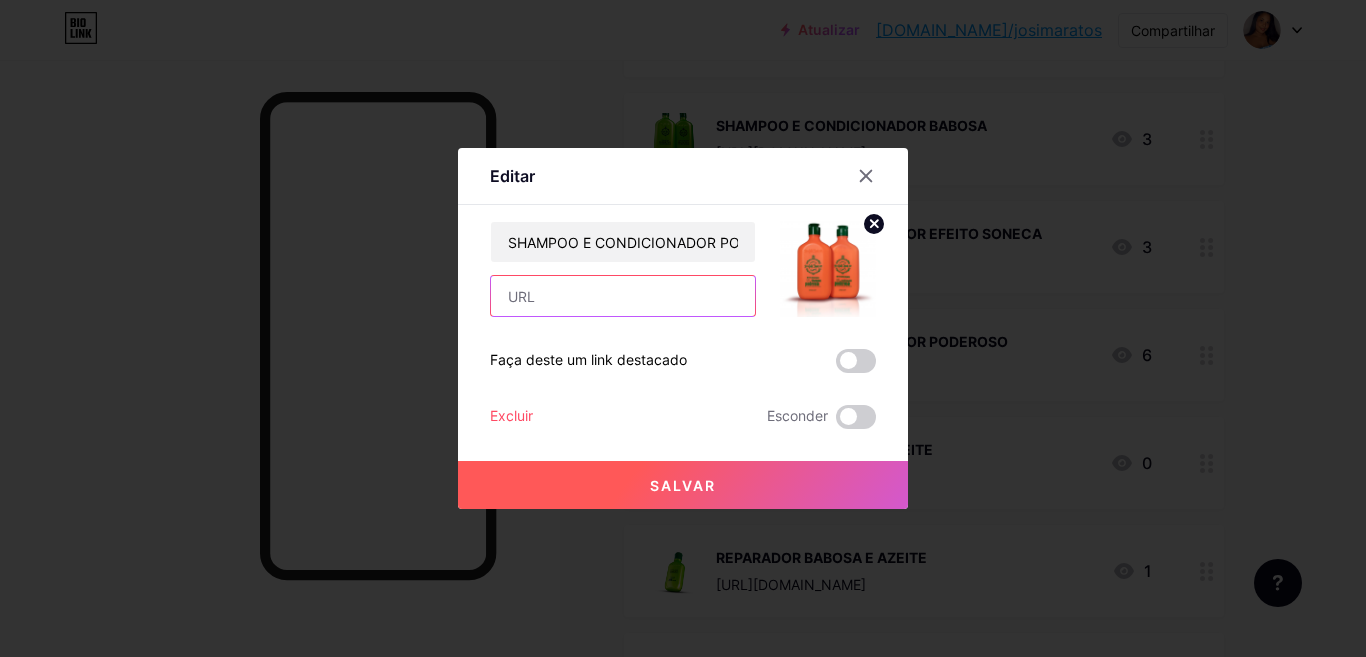 paste on "[URL][DOMAIN_NAME]" 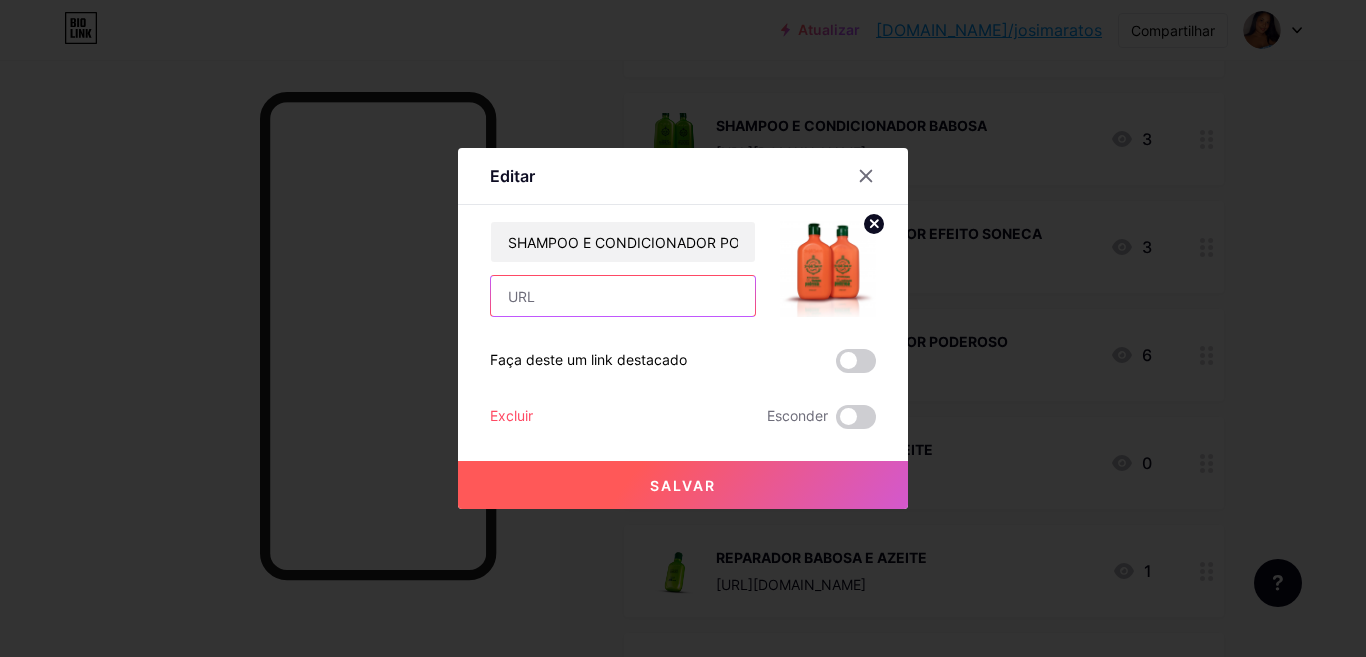 type on "[URL][DOMAIN_NAME]" 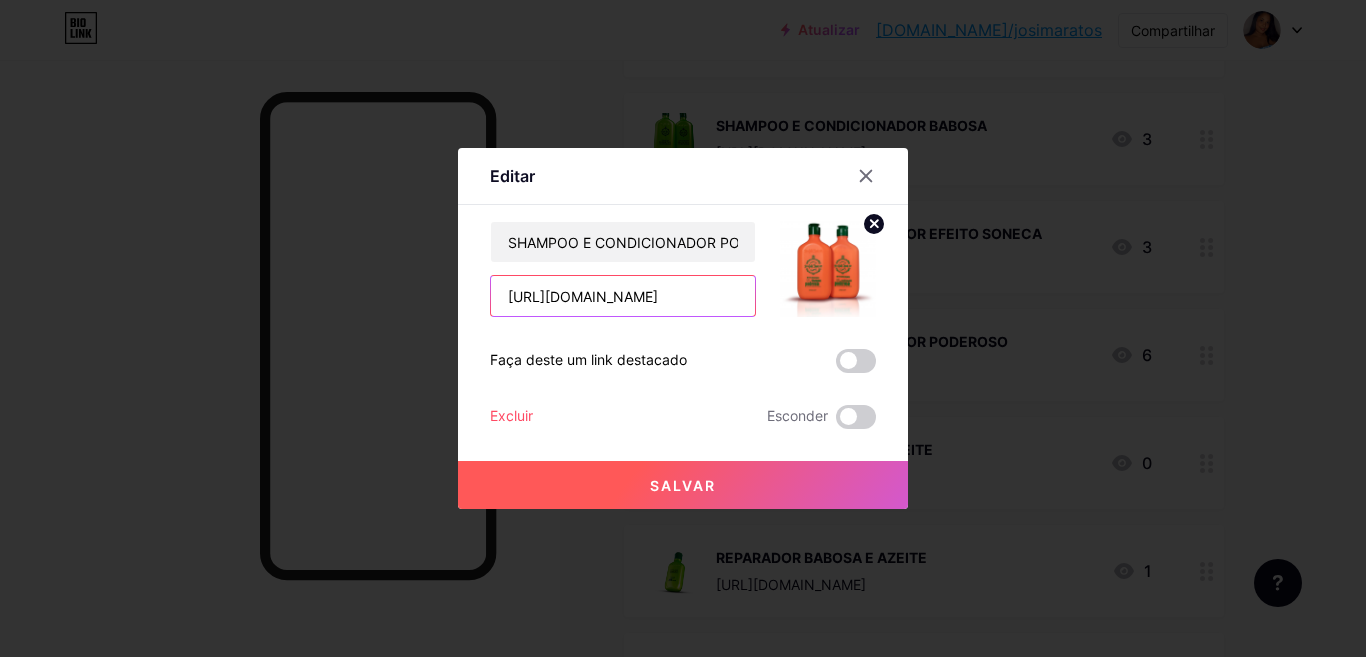 scroll, scrollTop: 0, scrollLeft: 79, axis: horizontal 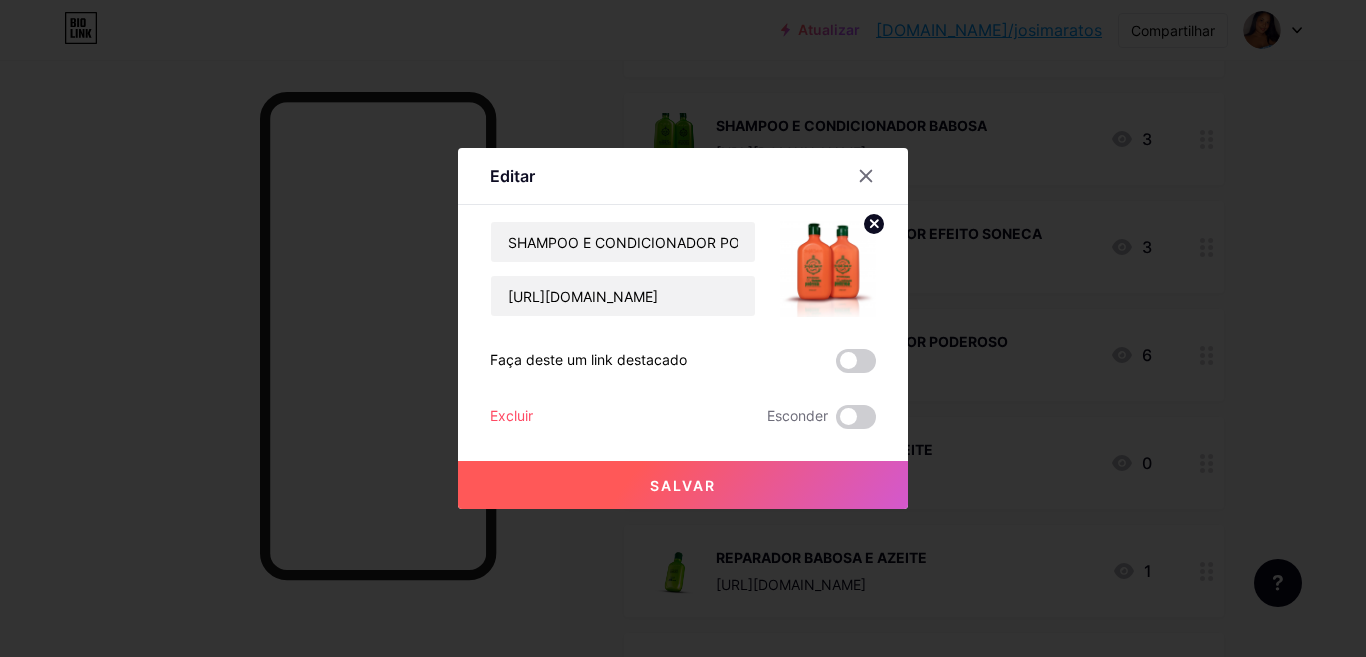 click on "Salvar" at bounding box center [683, 485] 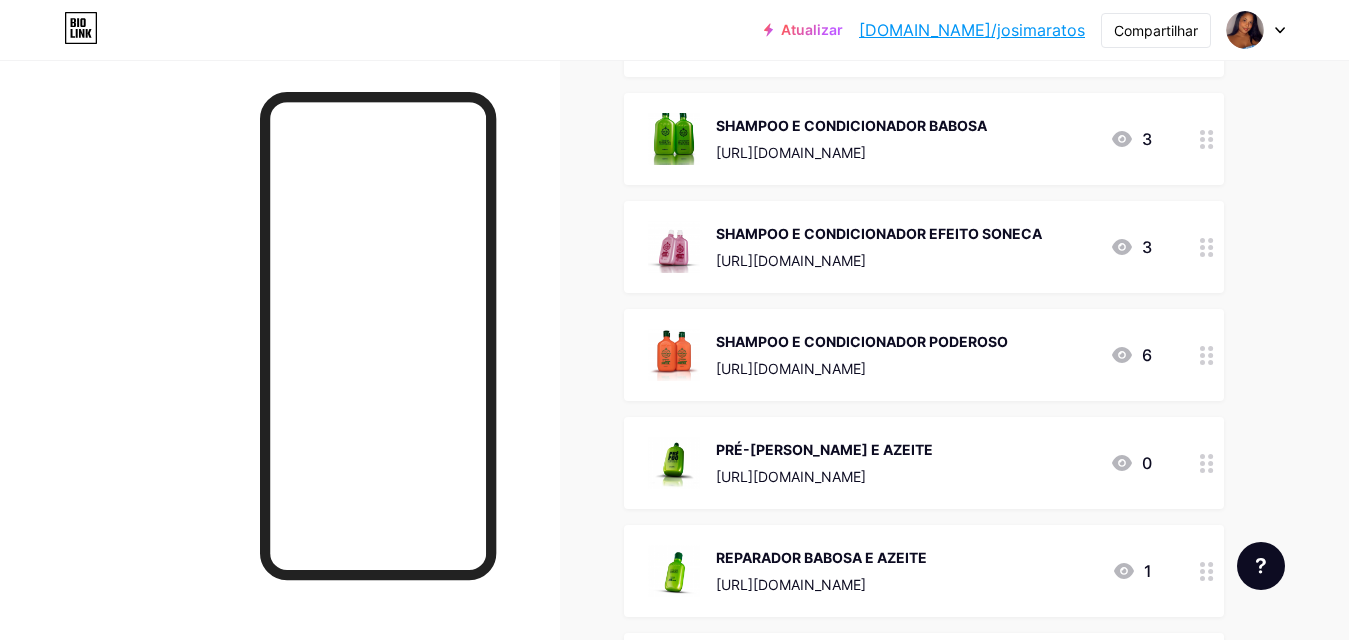 click on "PRÉ-[PERSON_NAME] E AZEITE" at bounding box center [824, 449] 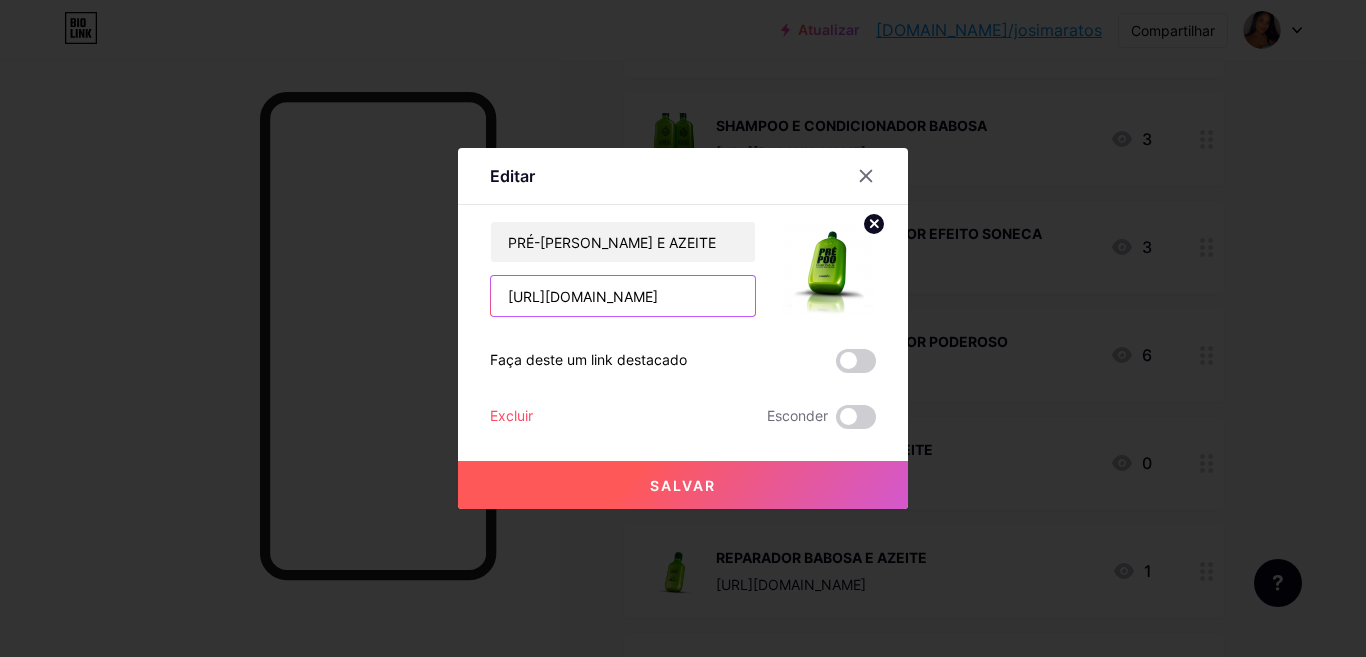 scroll, scrollTop: 0, scrollLeft: 77, axis: horizontal 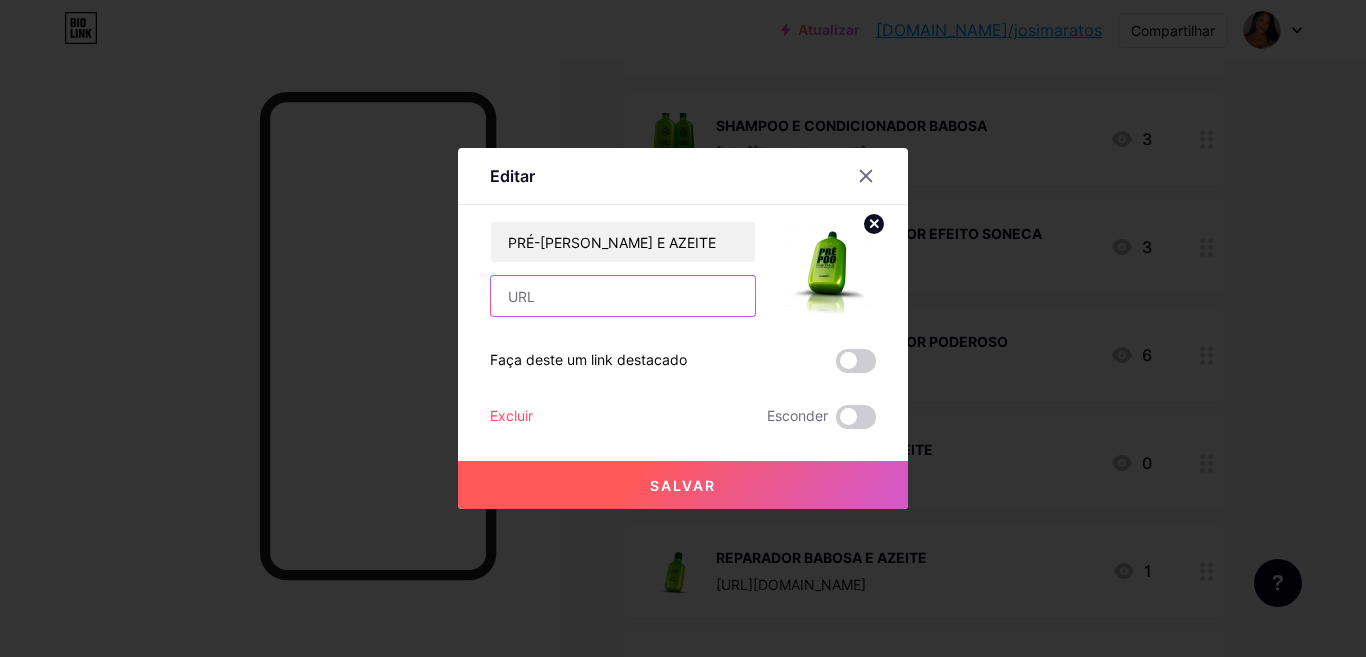 paste on "[URL][DOMAIN_NAME]" 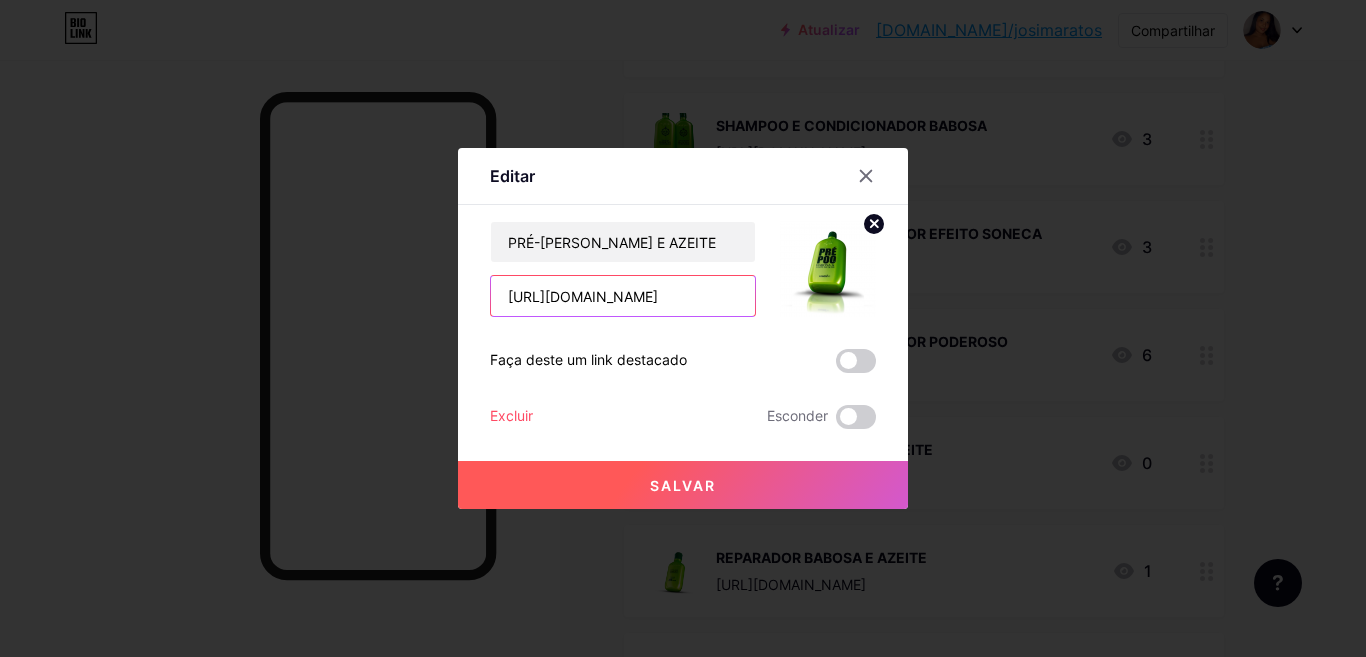scroll, scrollTop: 0, scrollLeft: 77, axis: horizontal 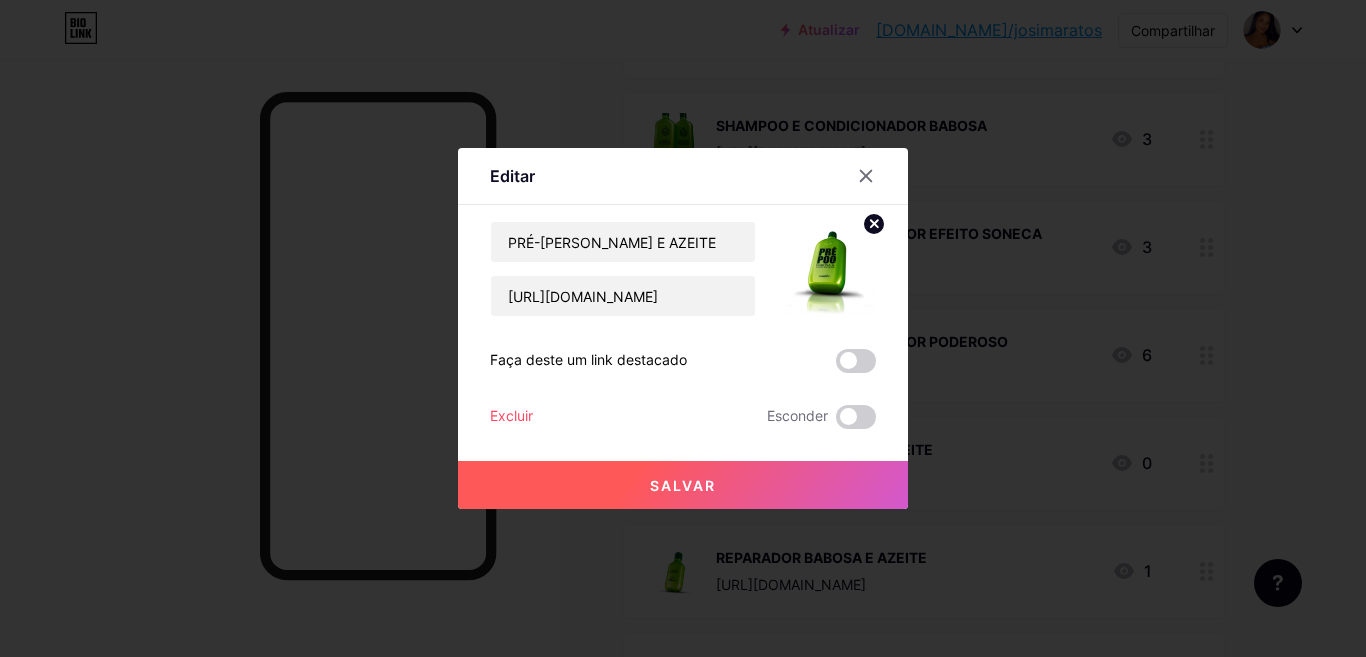 click on "Salvar" at bounding box center (683, 485) 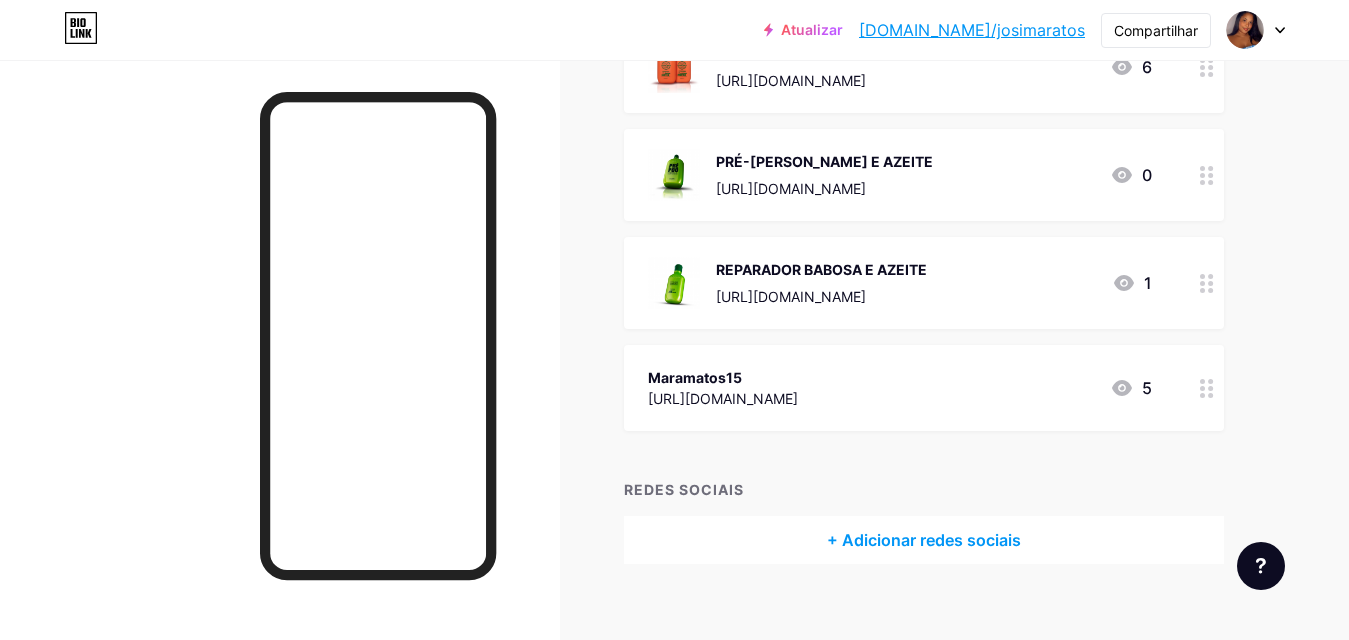 scroll, scrollTop: 6332, scrollLeft: 0, axis: vertical 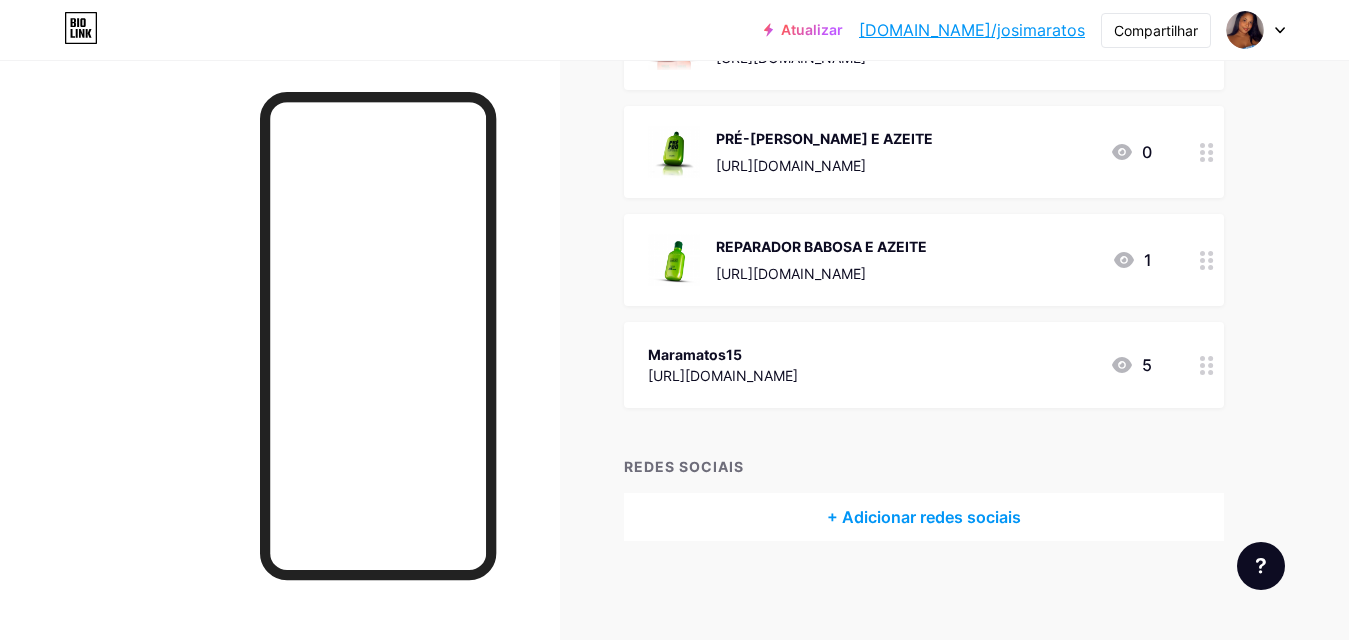 click on "REPARADOR BABOSA E AZEITE" at bounding box center (821, 246) 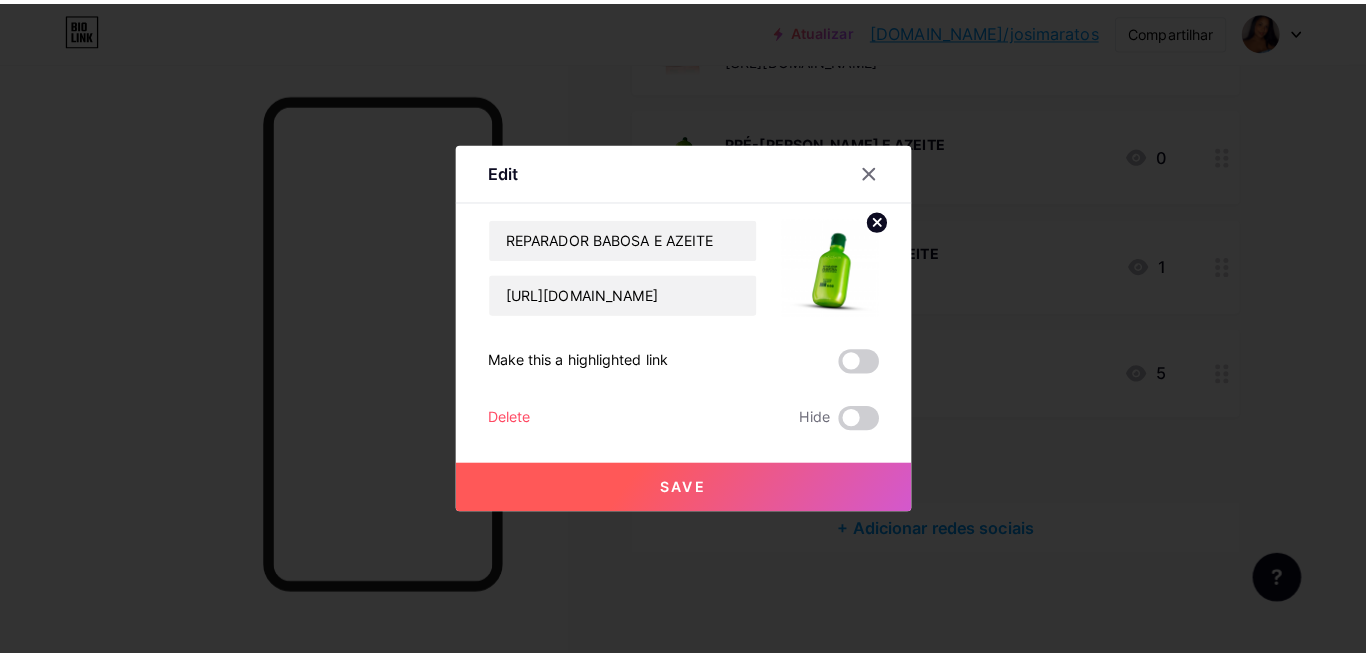 scroll, scrollTop: 6315, scrollLeft: 0, axis: vertical 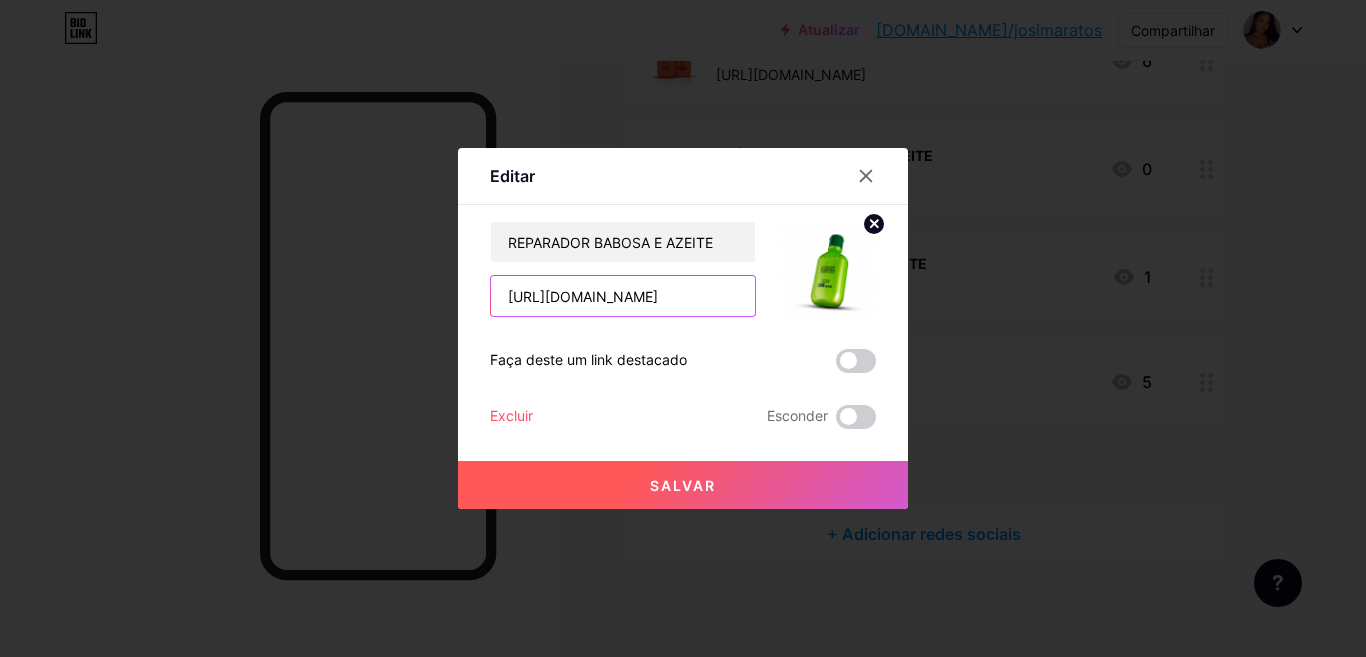 drag, startPoint x: 495, startPoint y: 300, endPoint x: 1003, endPoint y: 347, distance: 510.1696 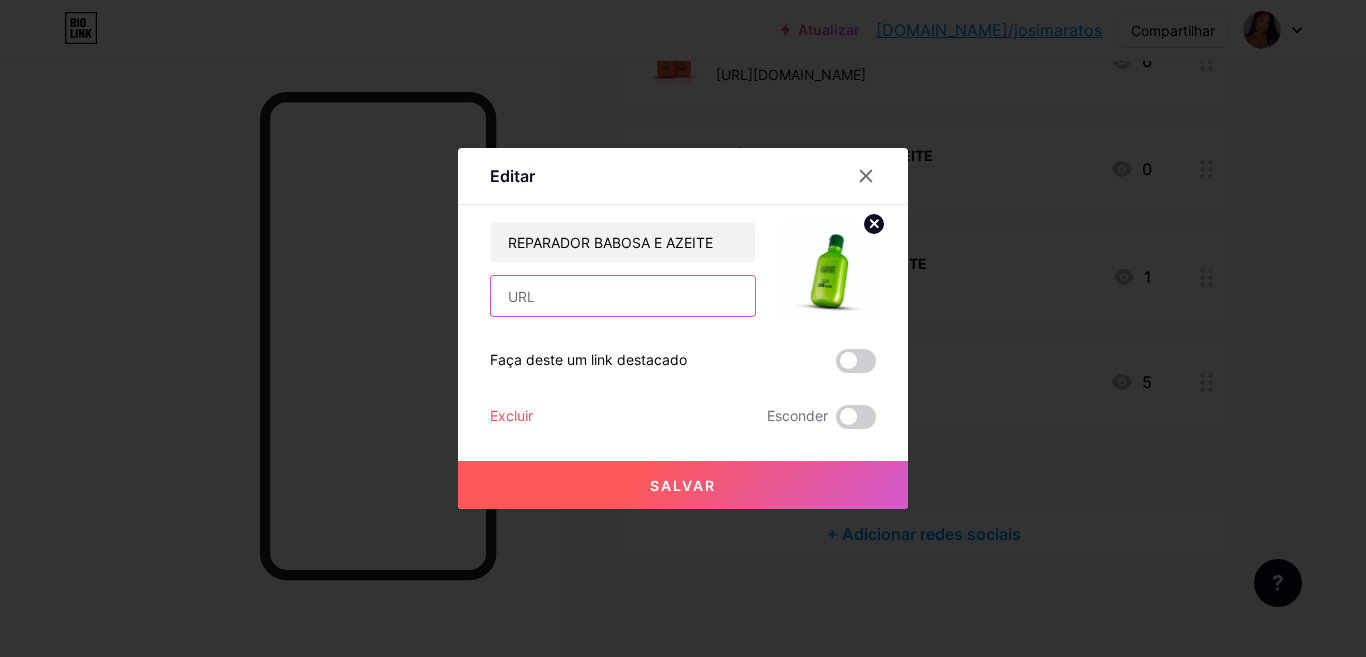 scroll, scrollTop: 0, scrollLeft: 0, axis: both 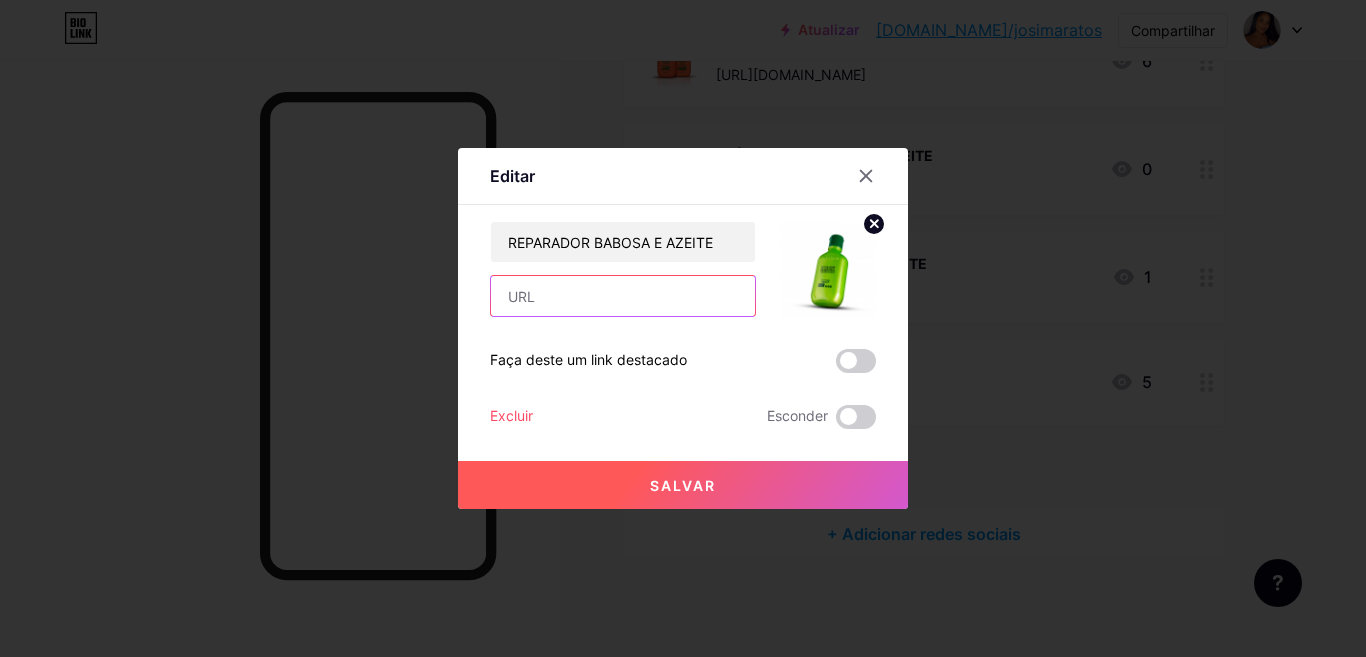 paste on "[URL][DOMAIN_NAME]" 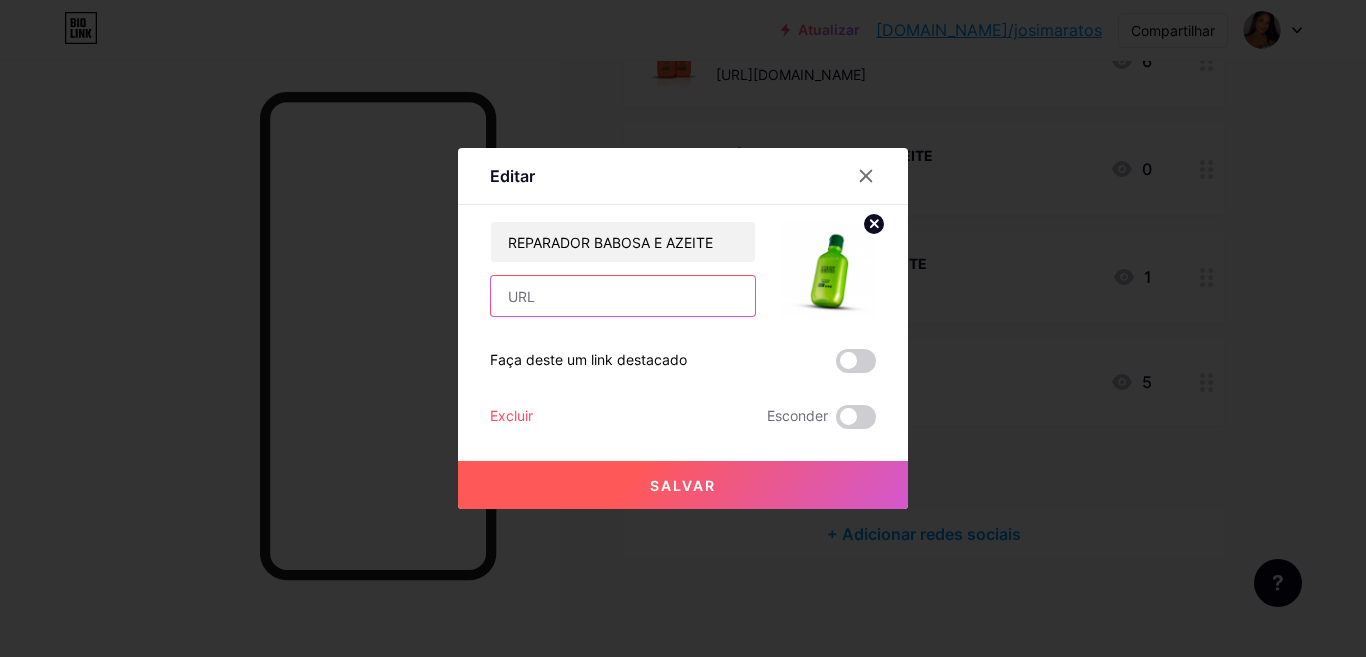 type on "[URL][DOMAIN_NAME]" 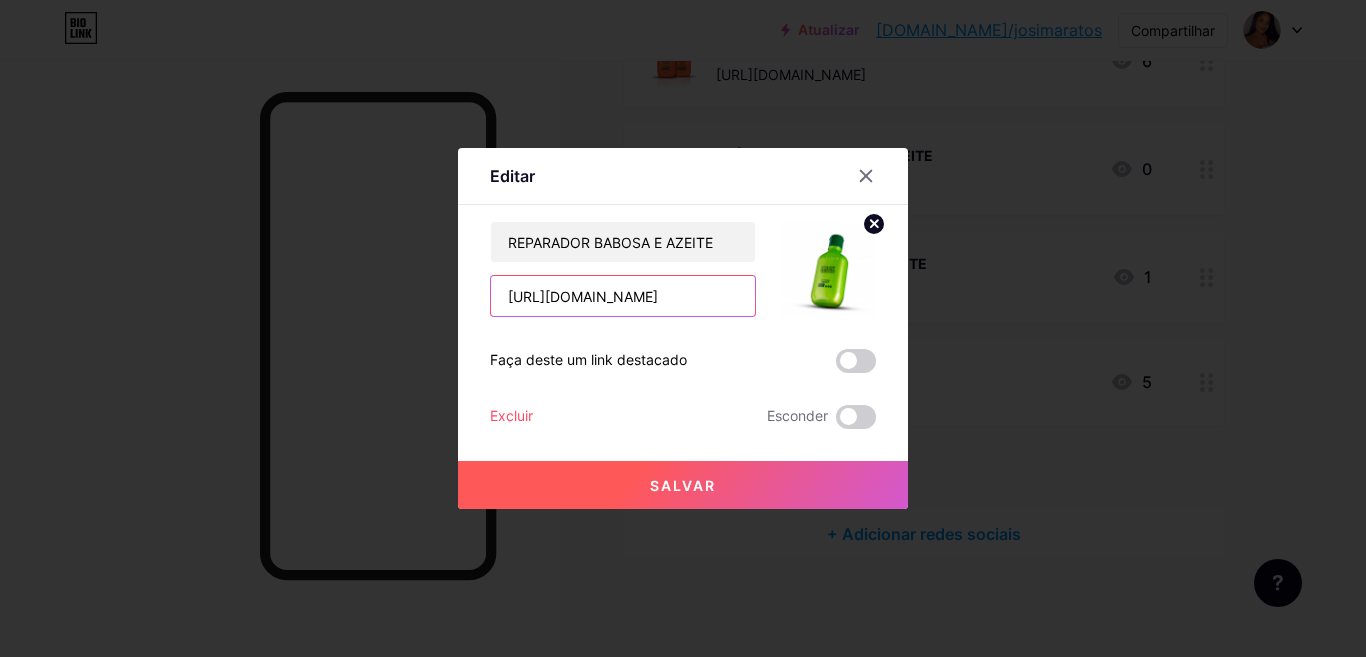 scroll, scrollTop: 0, scrollLeft: 78, axis: horizontal 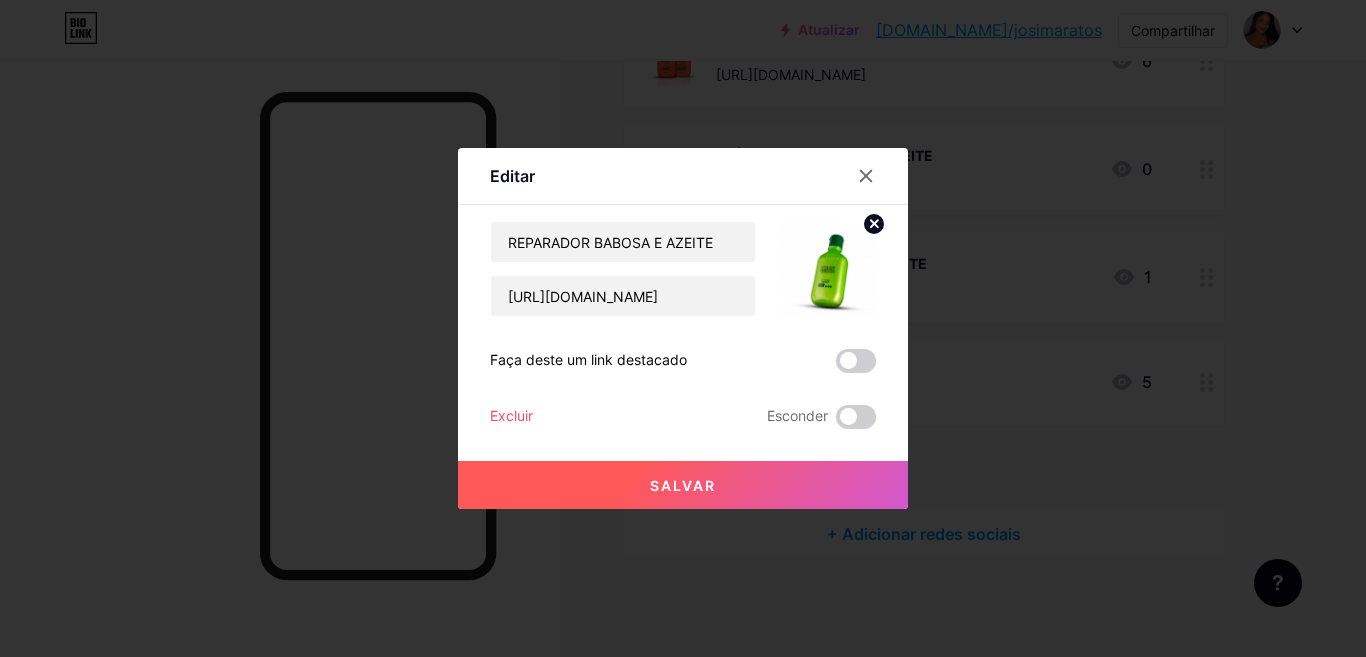 click on "Salvar" at bounding box center (683, 485) 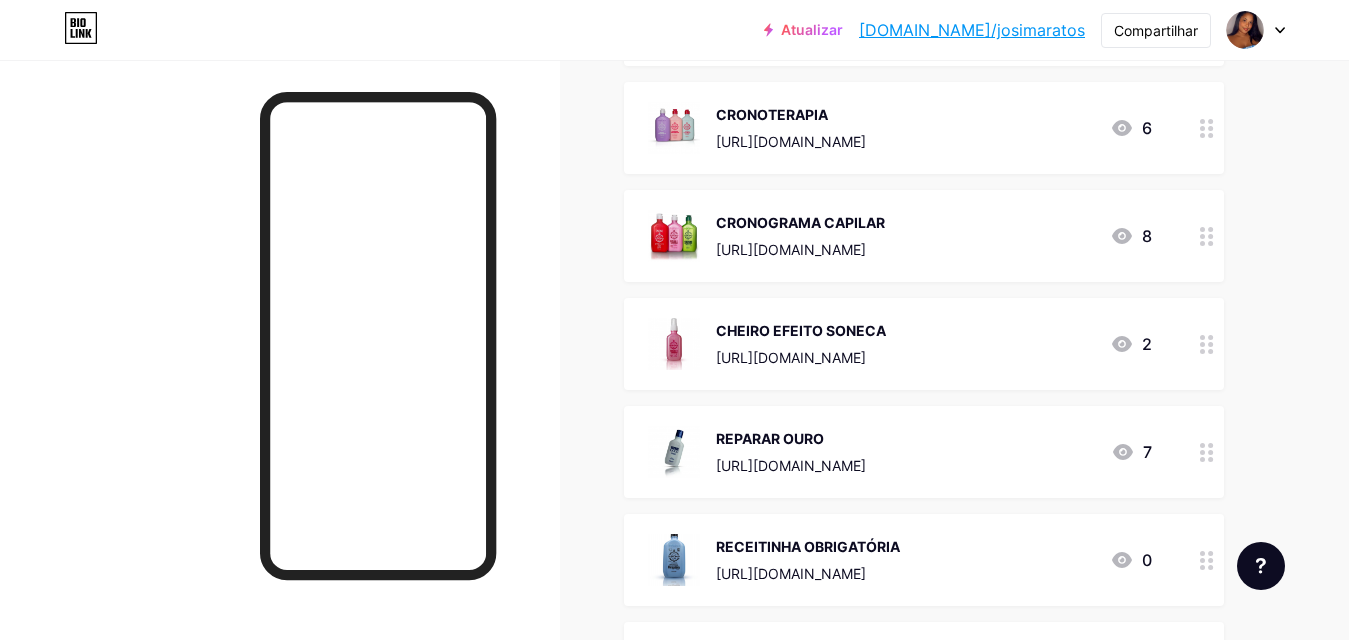 scroll, scrollTop: 2608, scrollLeft: 0, axis: vertical 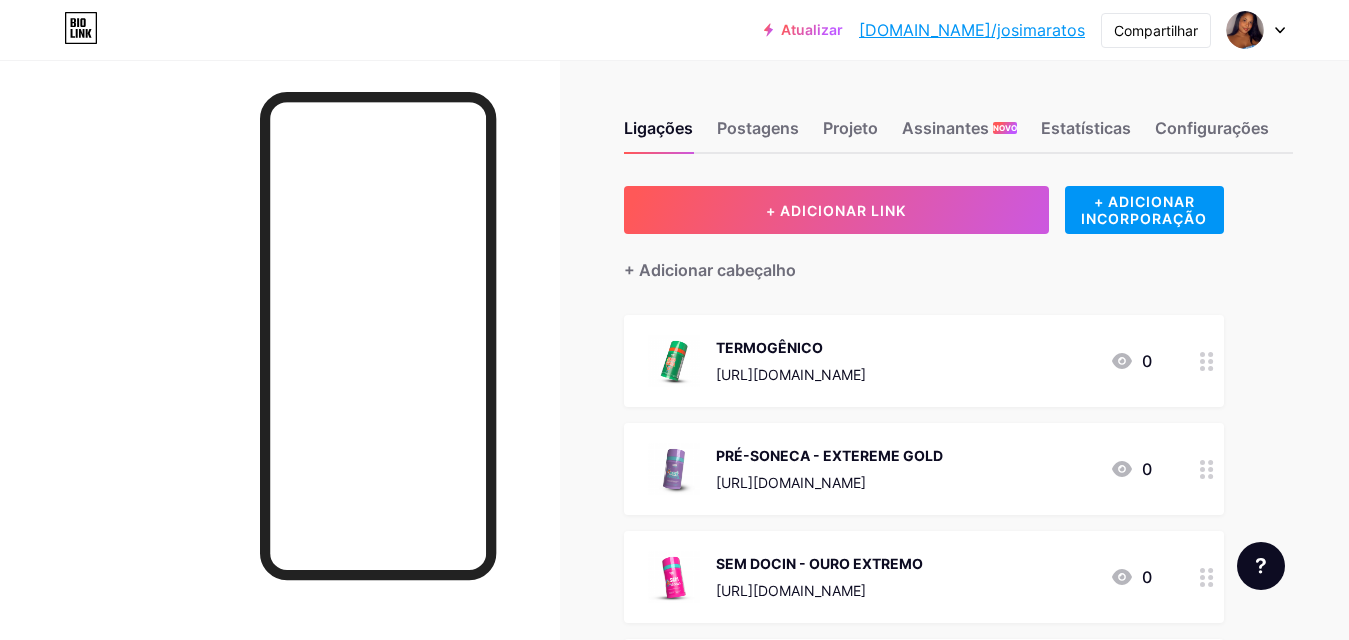 click 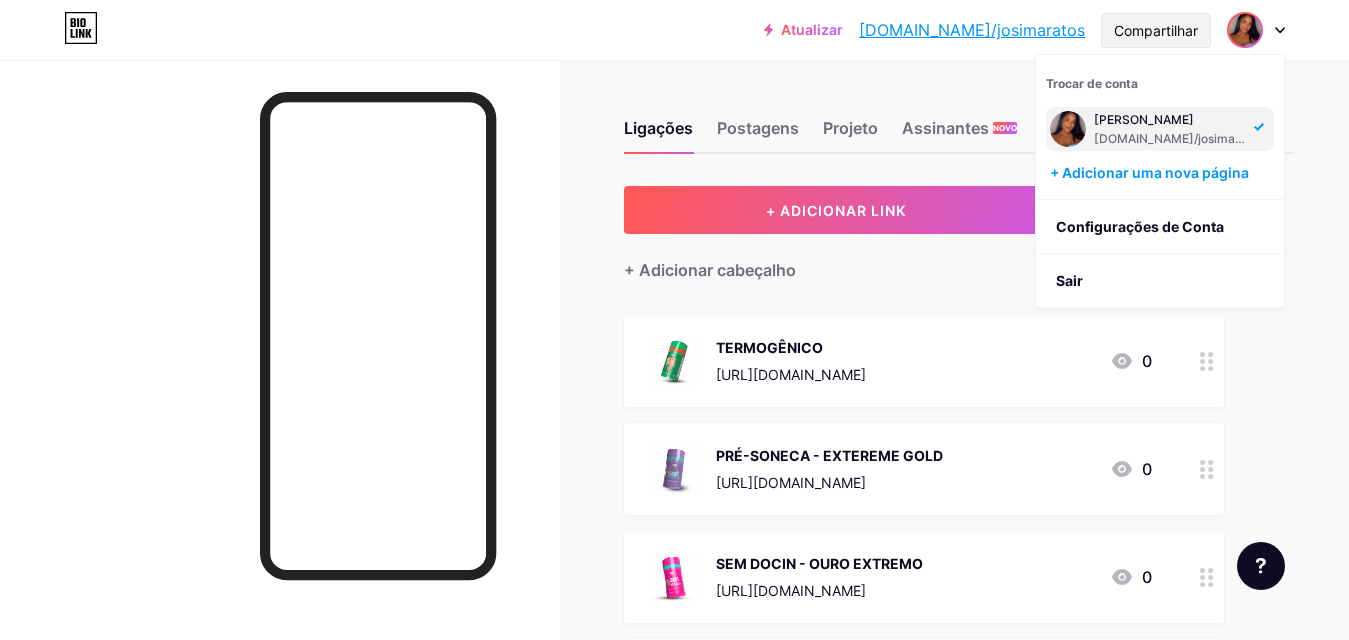 click on "Compartilhar" at bounding box center (1156, 30) 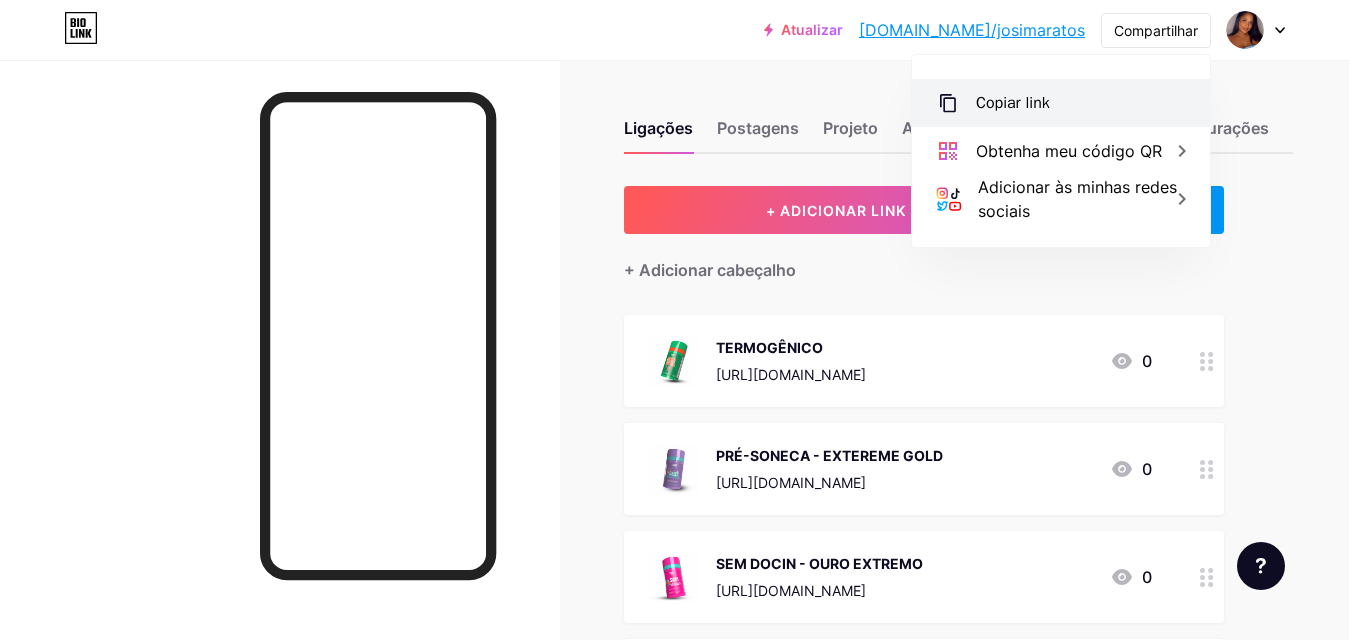 click on "Copiar link" at bounding box center [1061, 103] 